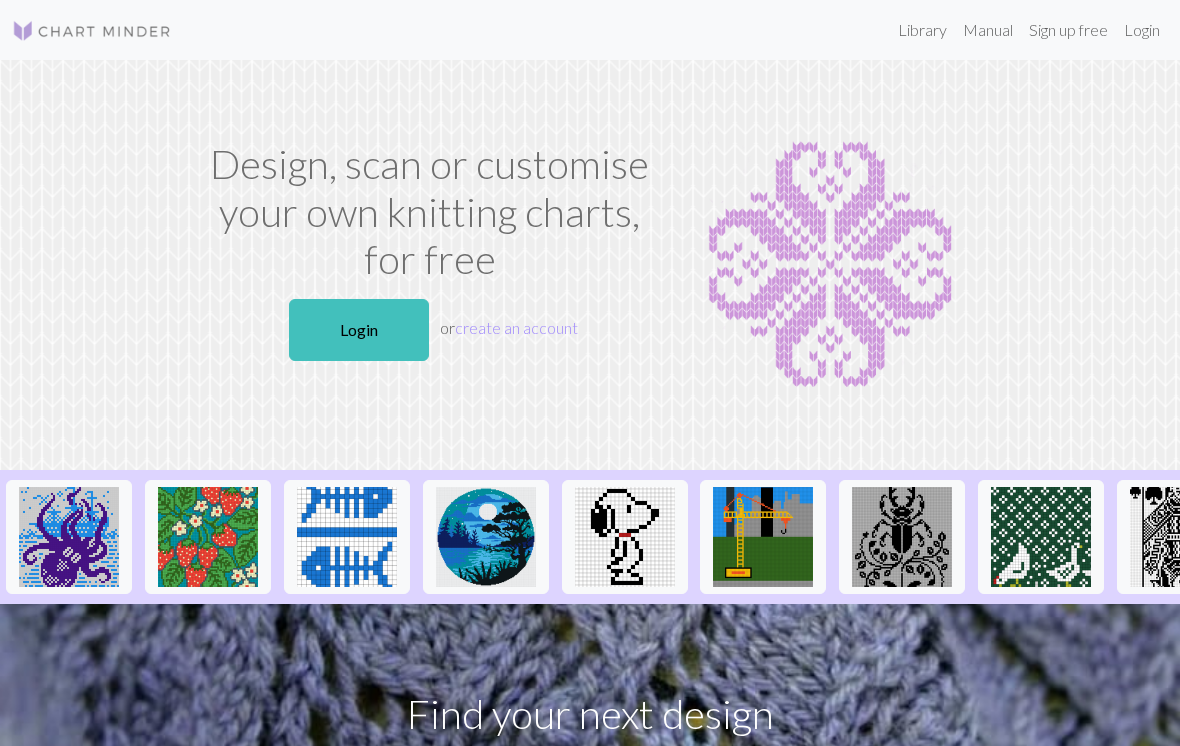 scroll, scrollTop: 0, scrollLeft: 0, axis: both 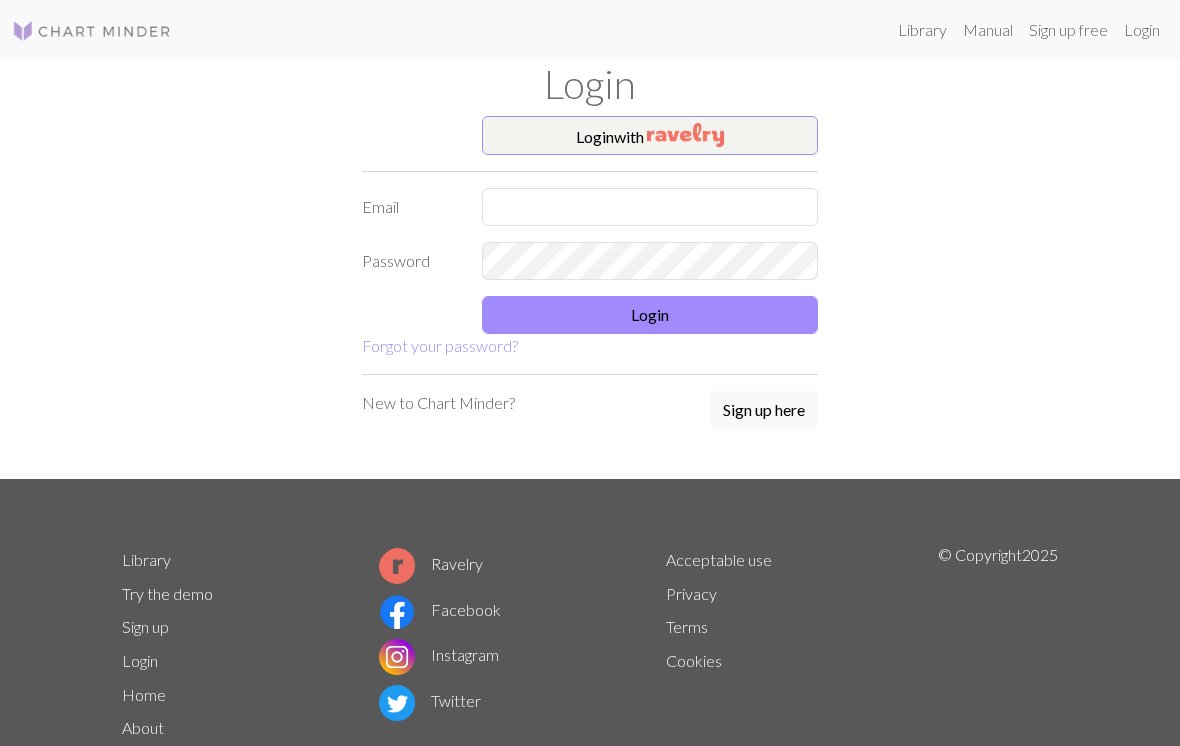 click at bounding box center (685, 135) 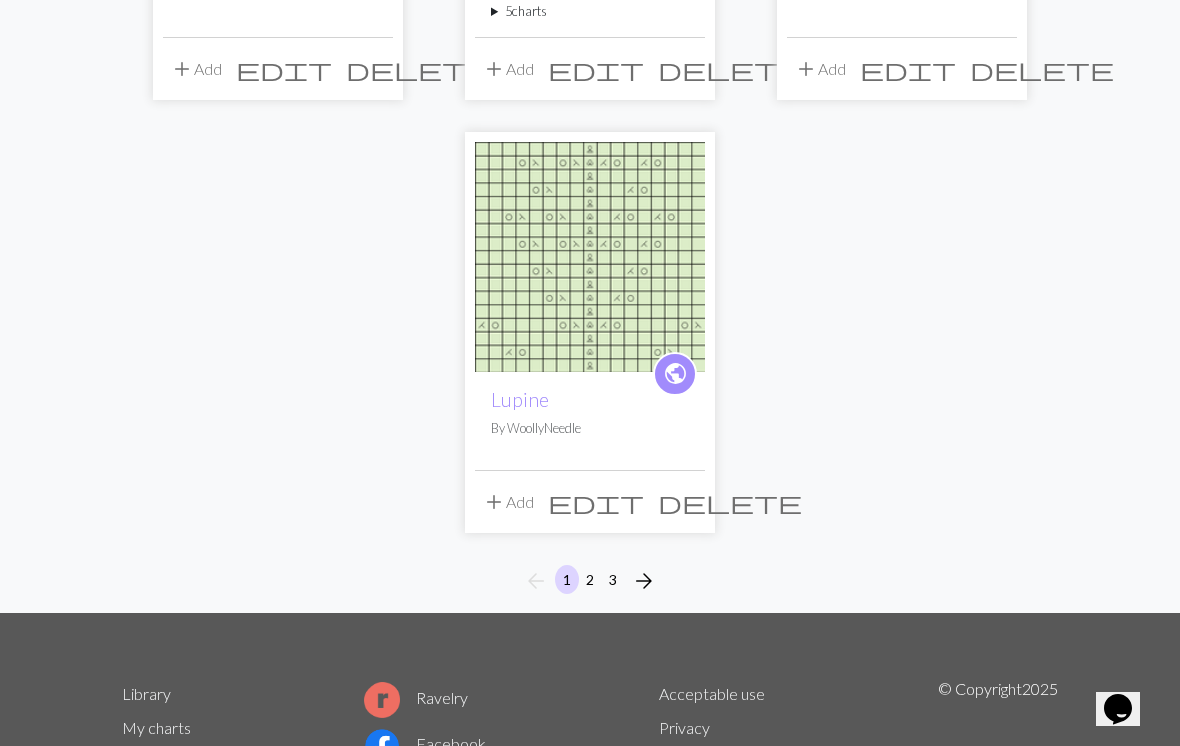 scroll, scrollTop: 2412, scrollLeft: 0, axis: vertical 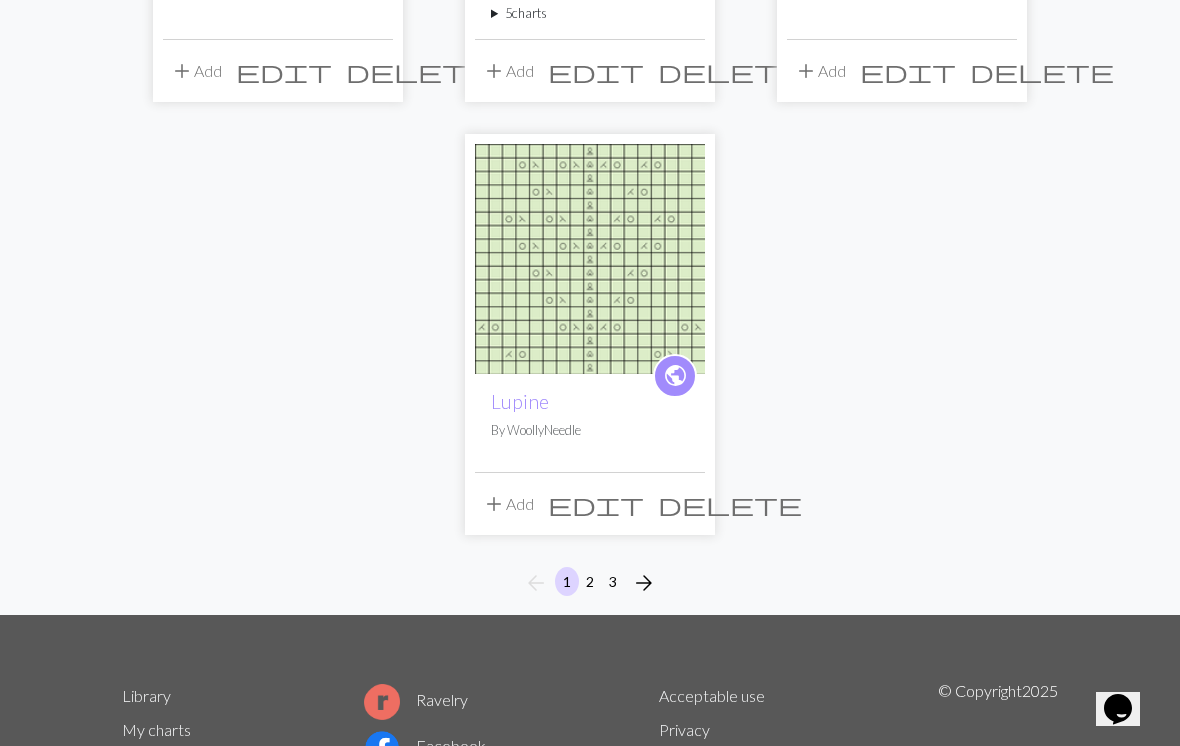 click on "2" at bounding box center [590, 581] 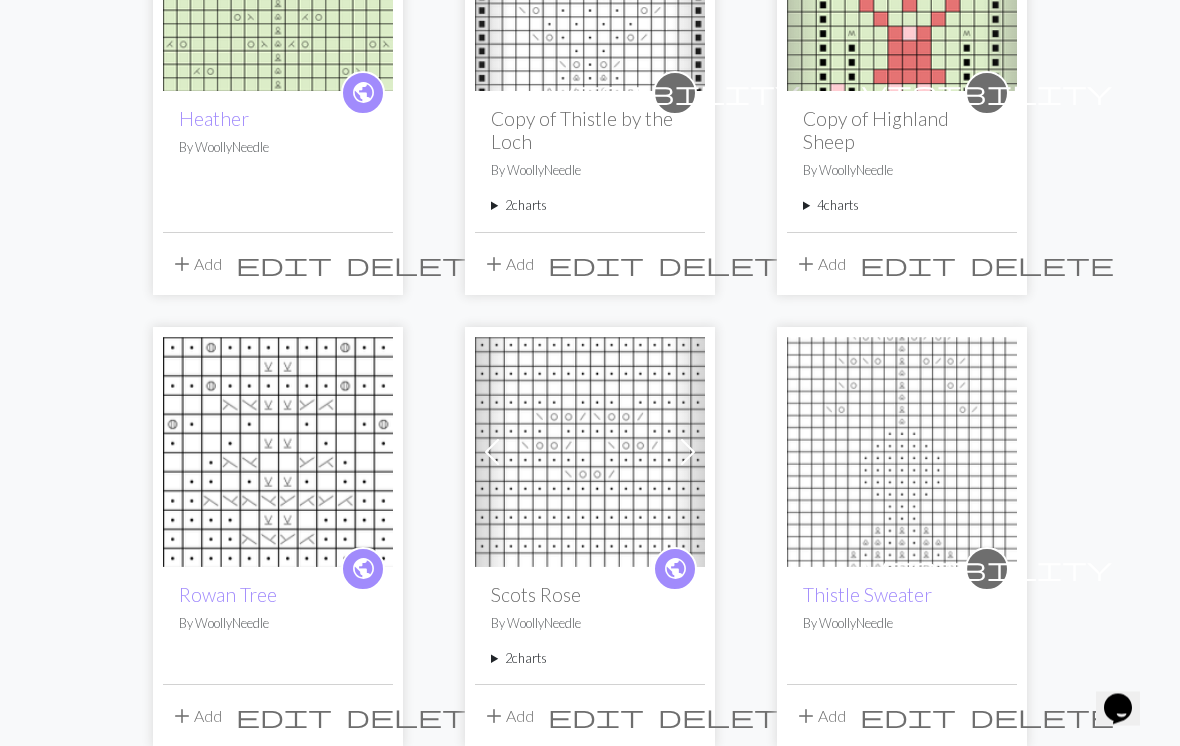 scroll, scrollTop: 414, scrollLeft: 0, axis: vertical 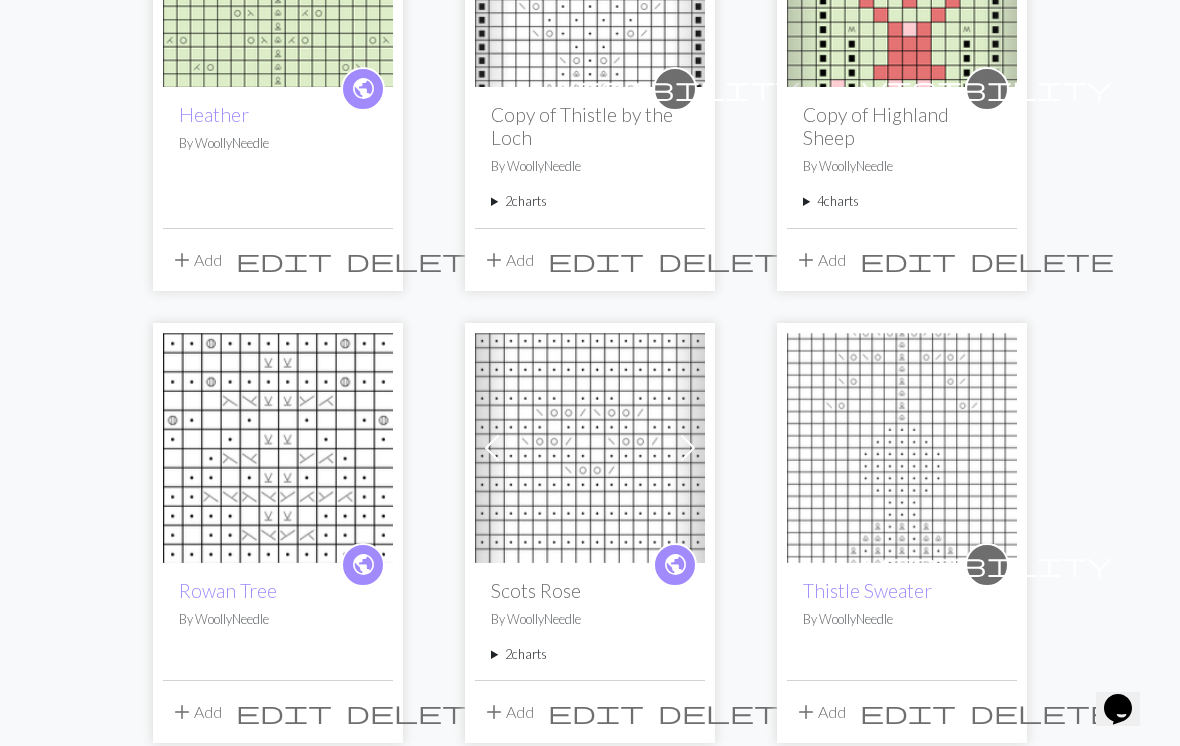 click on "arrow_back 1 2 3 arrow_forward public Heather By WoollyNeedle add Add edit delete Previous Next visibility Copy of Thistle by the Loch By WoollyNeedle 2 charts Copy of Thistle by the Loch delete Copy of Copy of Thistle by the Loch delete add Add edit delete Previous Next visibility Copy of Highland Sheep By WoollyNeedle 4 charts Copy of Highland Sheep delete Yarnold small delete Copy of Yarnold small delete Highland Cow delete add Add edit delete public Rowan Tree By WoollyNeedle add Add edit delete Previous Next public Scots Rose By WoollyNeedle 2 charts Scots Rose delete Copy of Scots Rose delete add Add edit delete visibility Thistle Sweater By WoollyNeedle add Add edit delete Previous Next public Woolly Thistle By WoollyNeedle 2 charts Woolly Thistle delete Thistle Love delete add Add edit delete Previous Next public Majestic Mountains By WoollyNeedle 5 charts Majestic Mountains delete Copy of Majestic Mountains delete Copy of Majestic Mountains delete delete delete add Add By" at bounding box center (590, 1211) 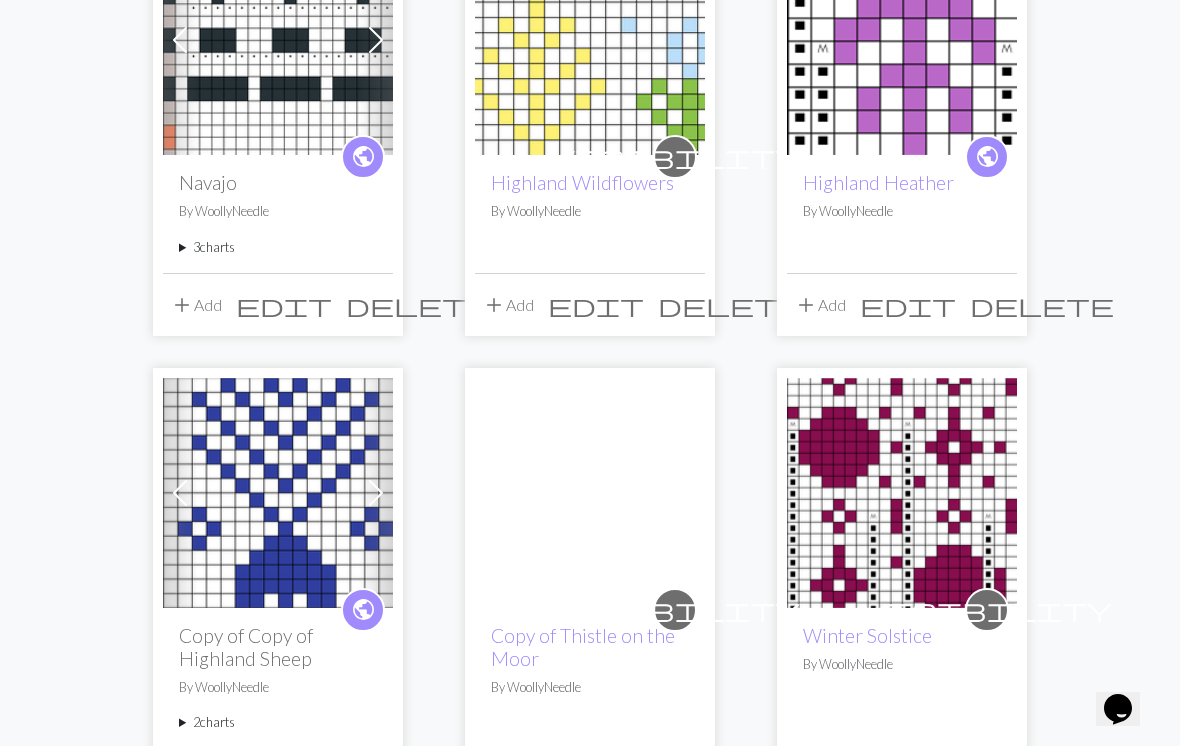 scroll, scrollTop: 1762, scrollLeft: 0, axis: vertical 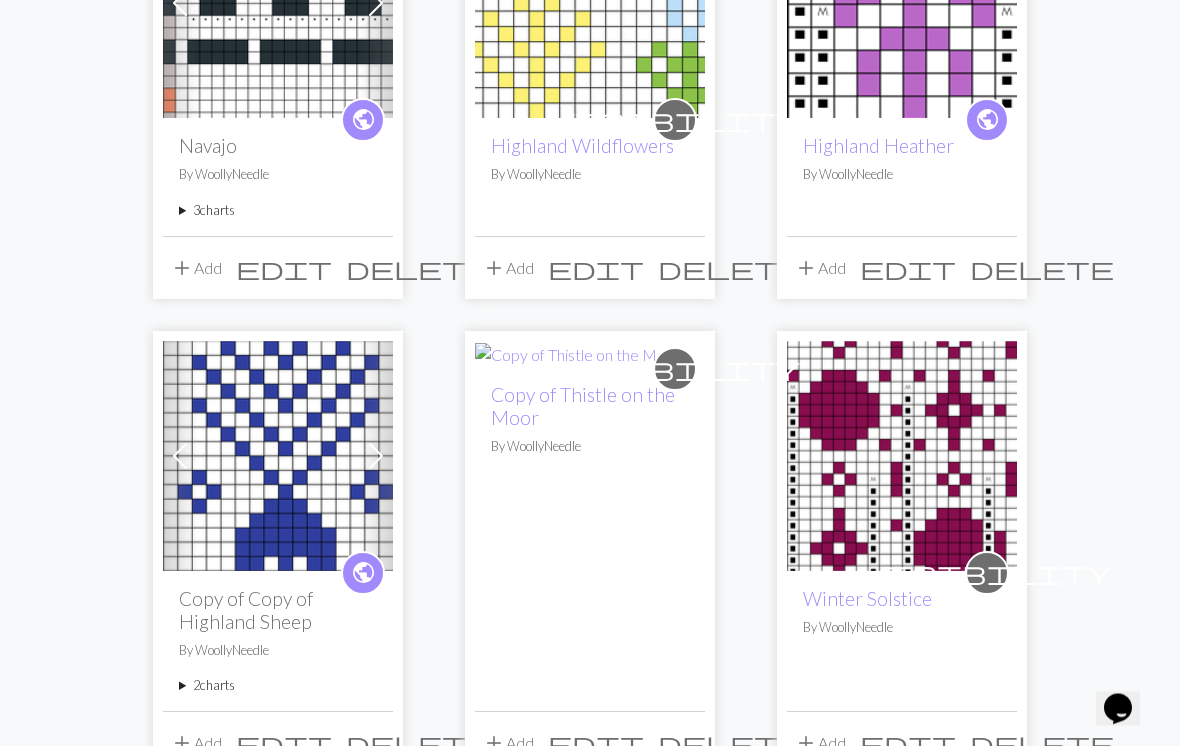 click at bounding box center (902, 457) 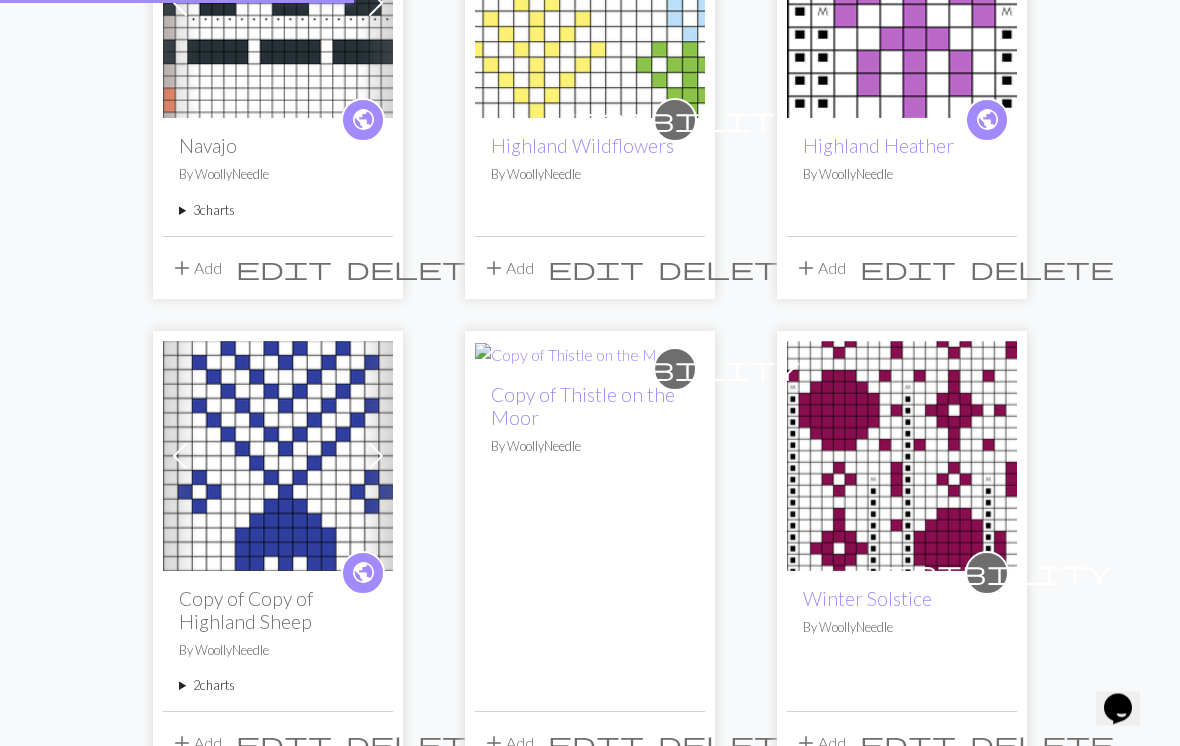 scroll, scrollTop: 1763, scrollLeft: 0, axis: vertical 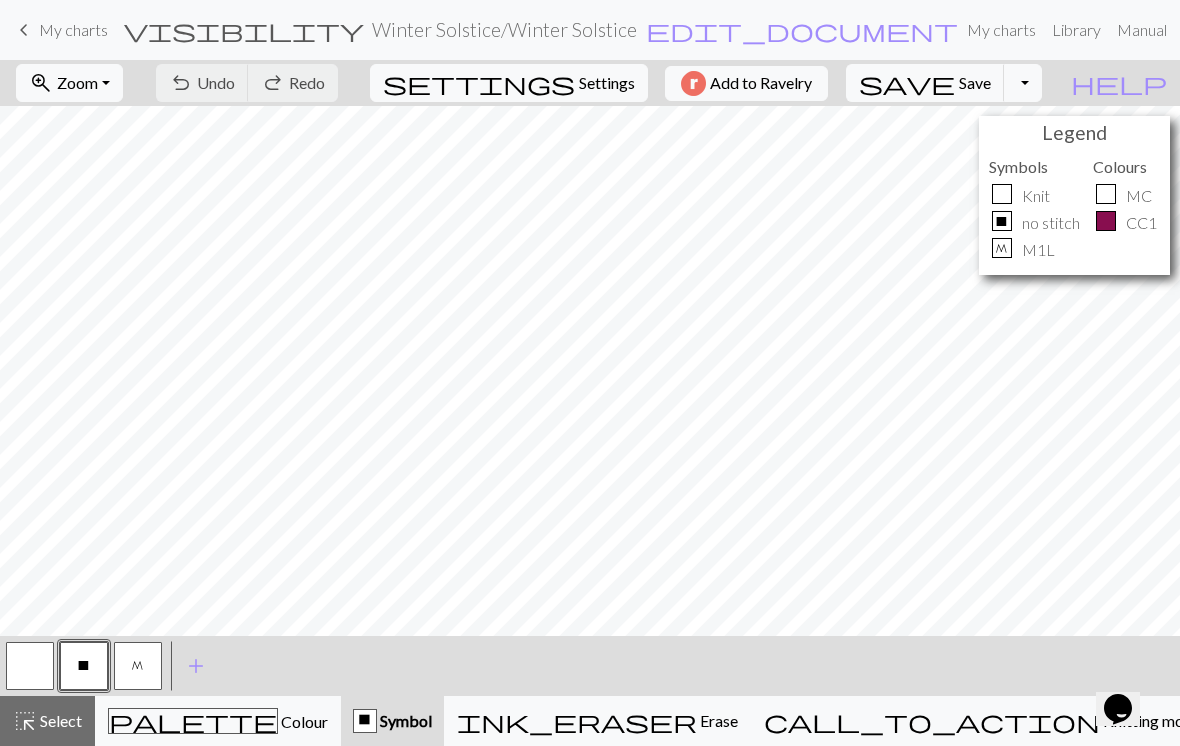click on "zoom_in Zoom Zoom" at bounding box center (69, 83) 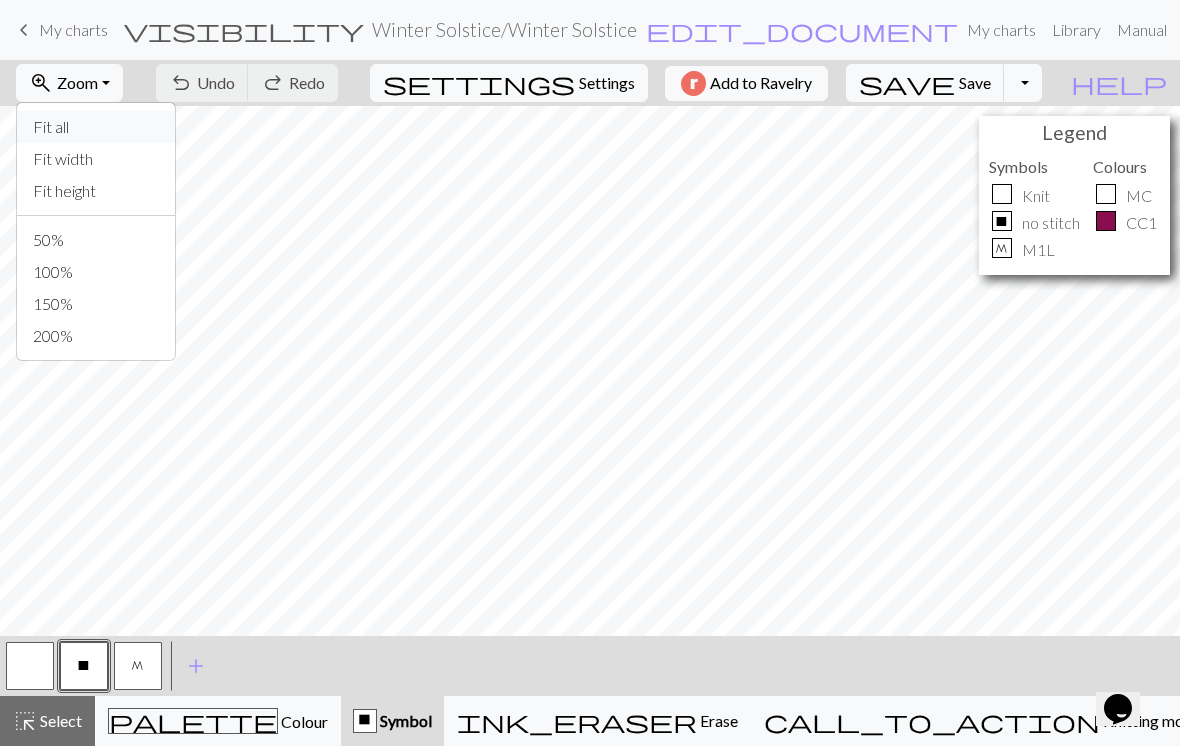 click on "Fit all" at bounding box center [96, 127] 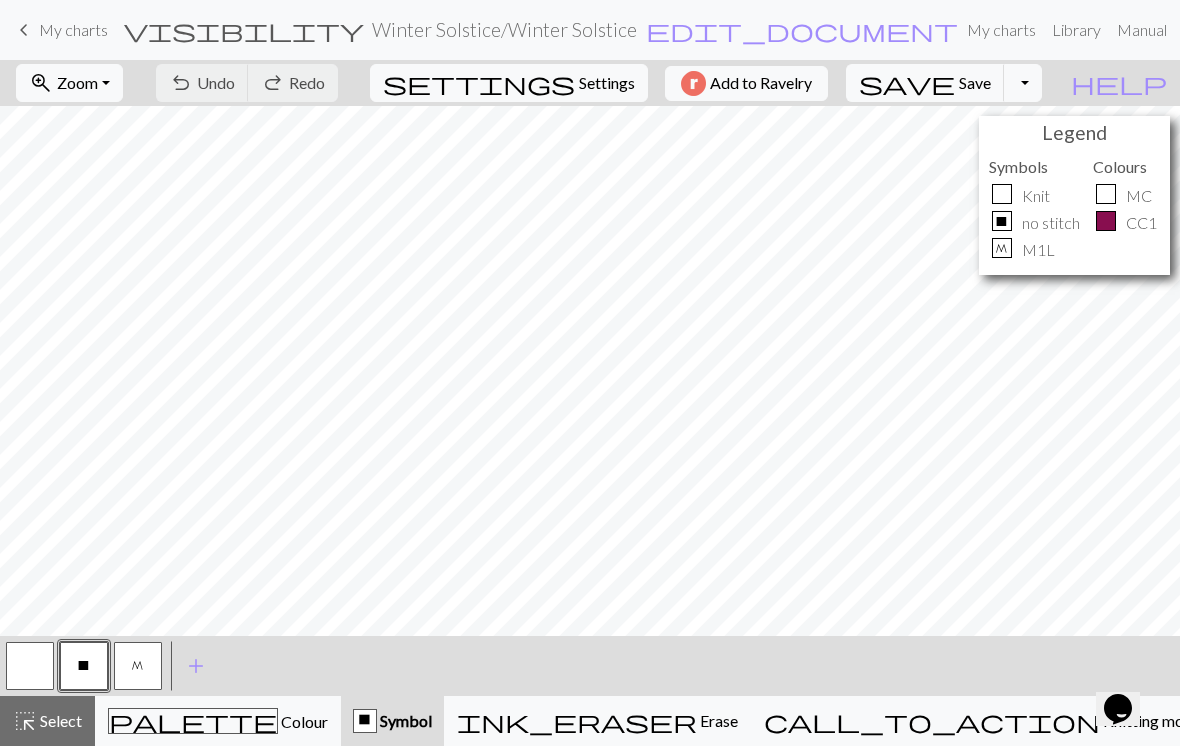 click on "palette   Colour   Colour" at bounding box center [218, 721] 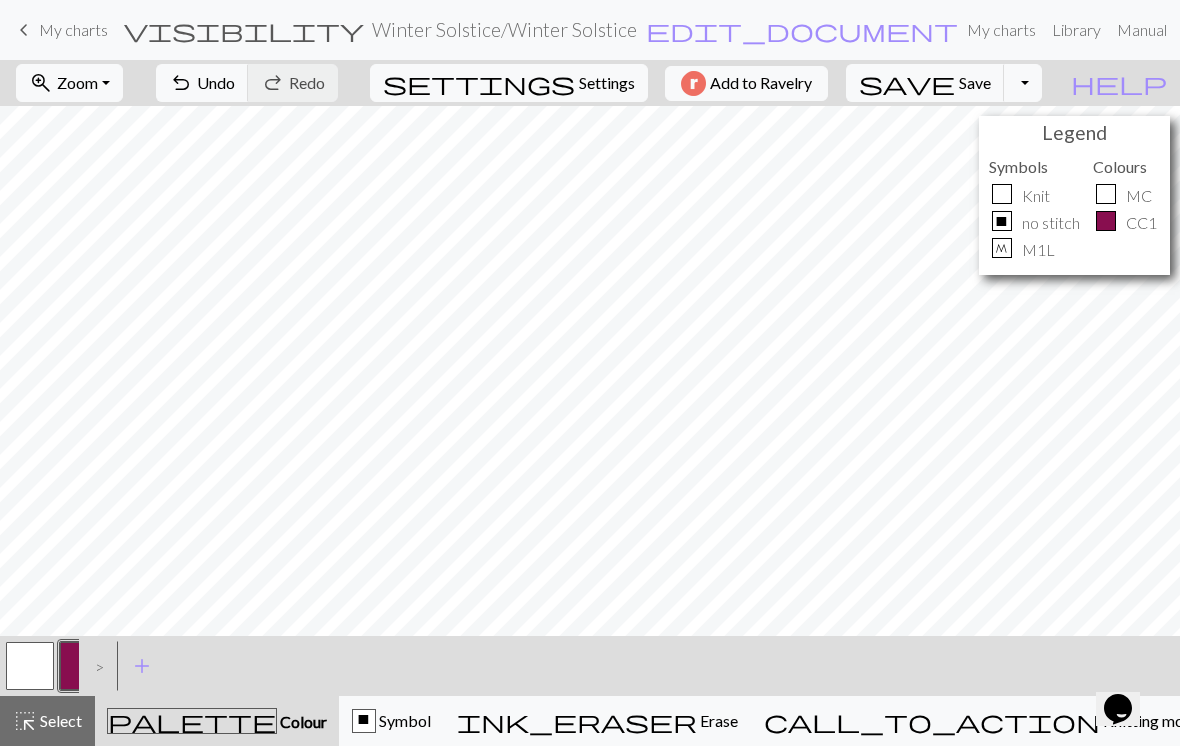 click at bounding box center (30, 666) 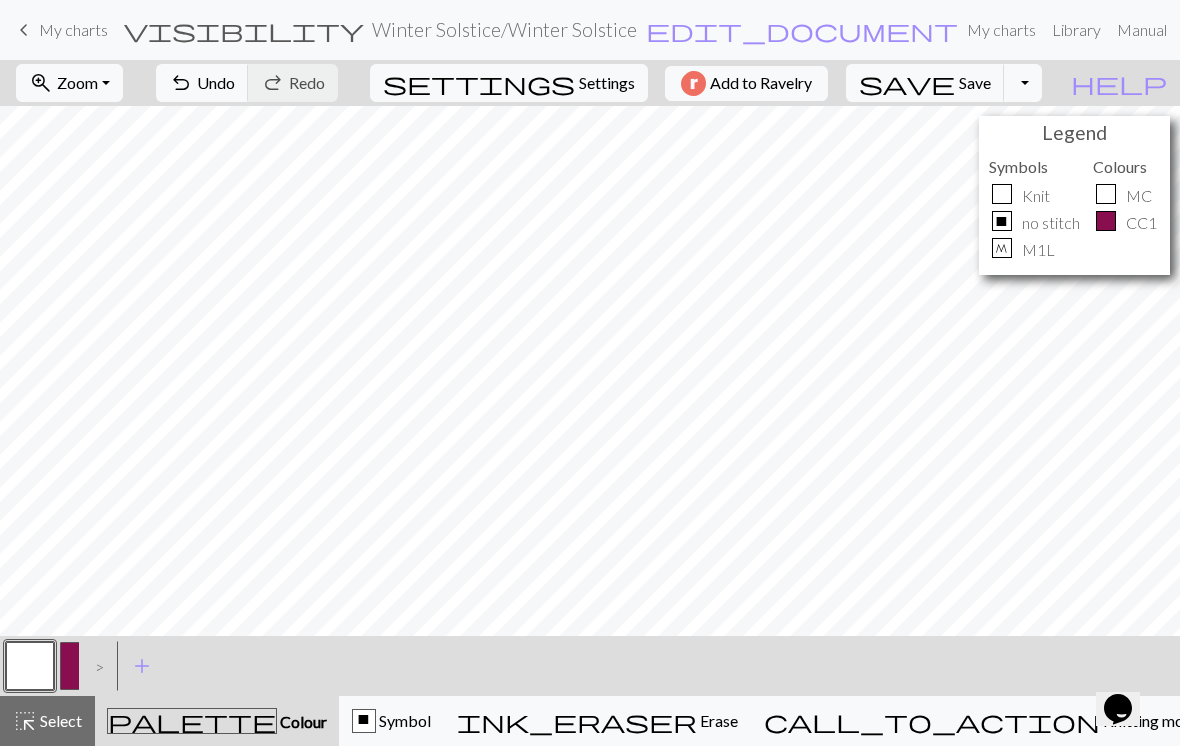 click on "edit_document" at bounding box center (802, 30) 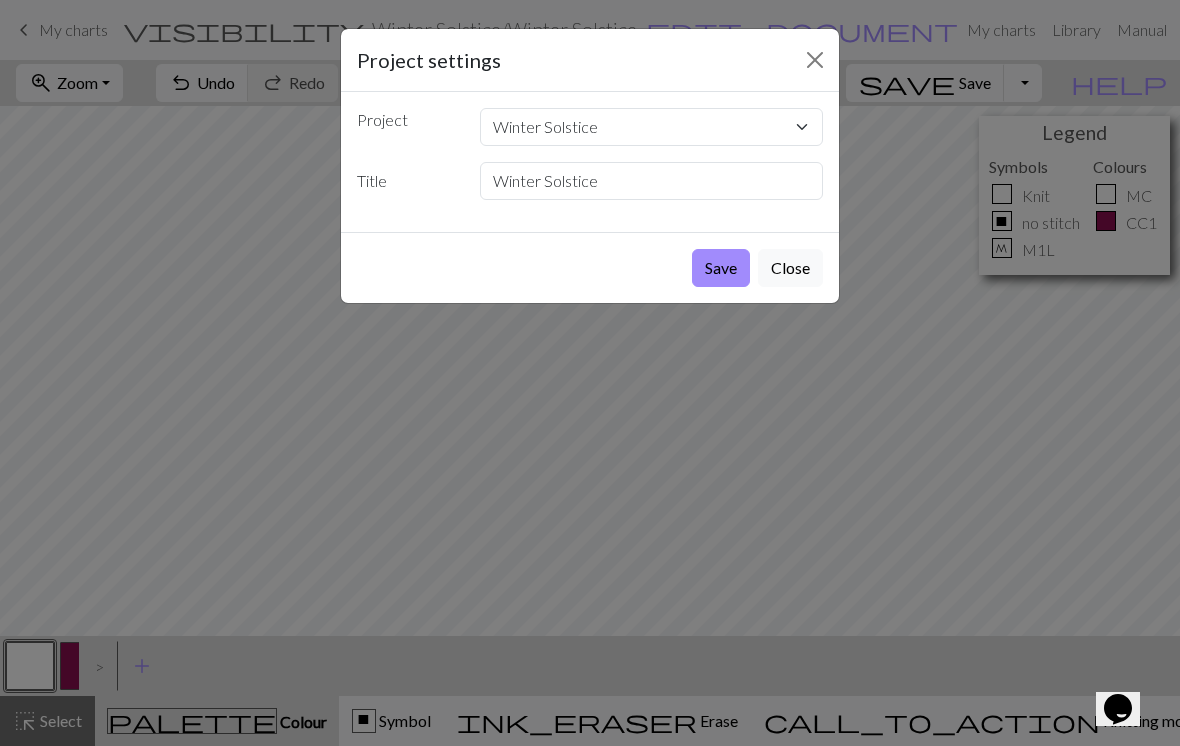 click on "Save" at bounding box center [721, 268] 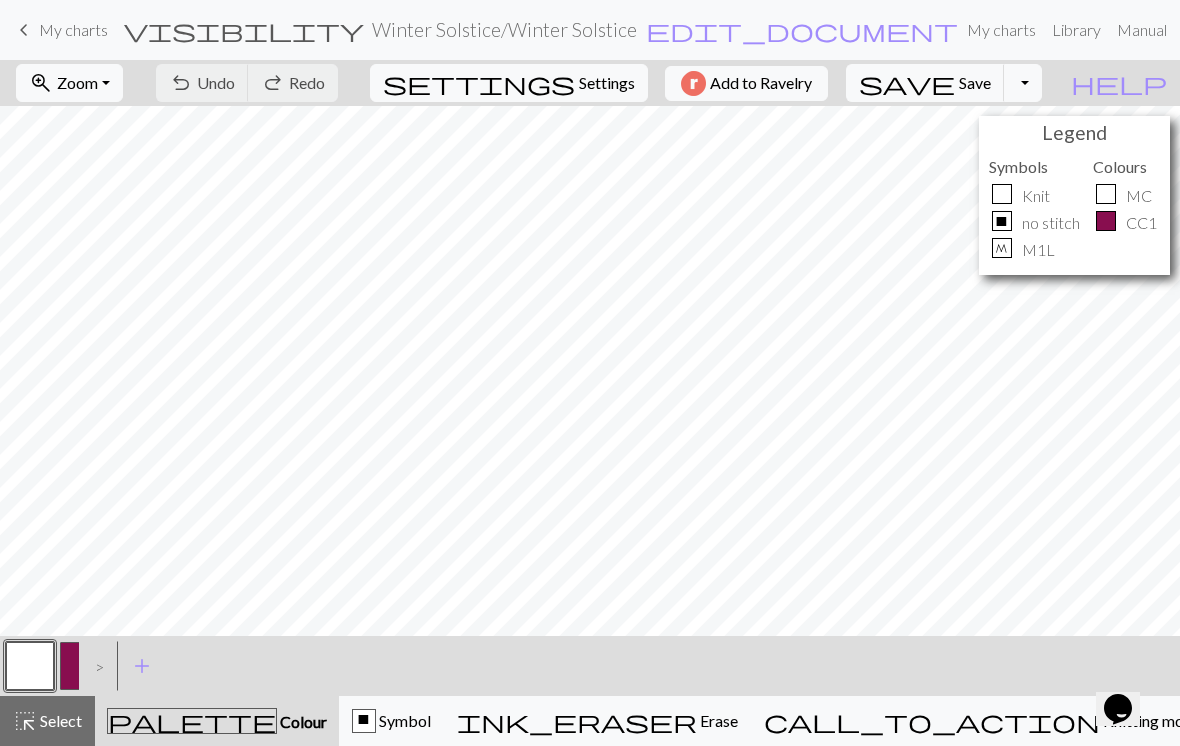 click on "My charts" at bounding box center [73, 29] 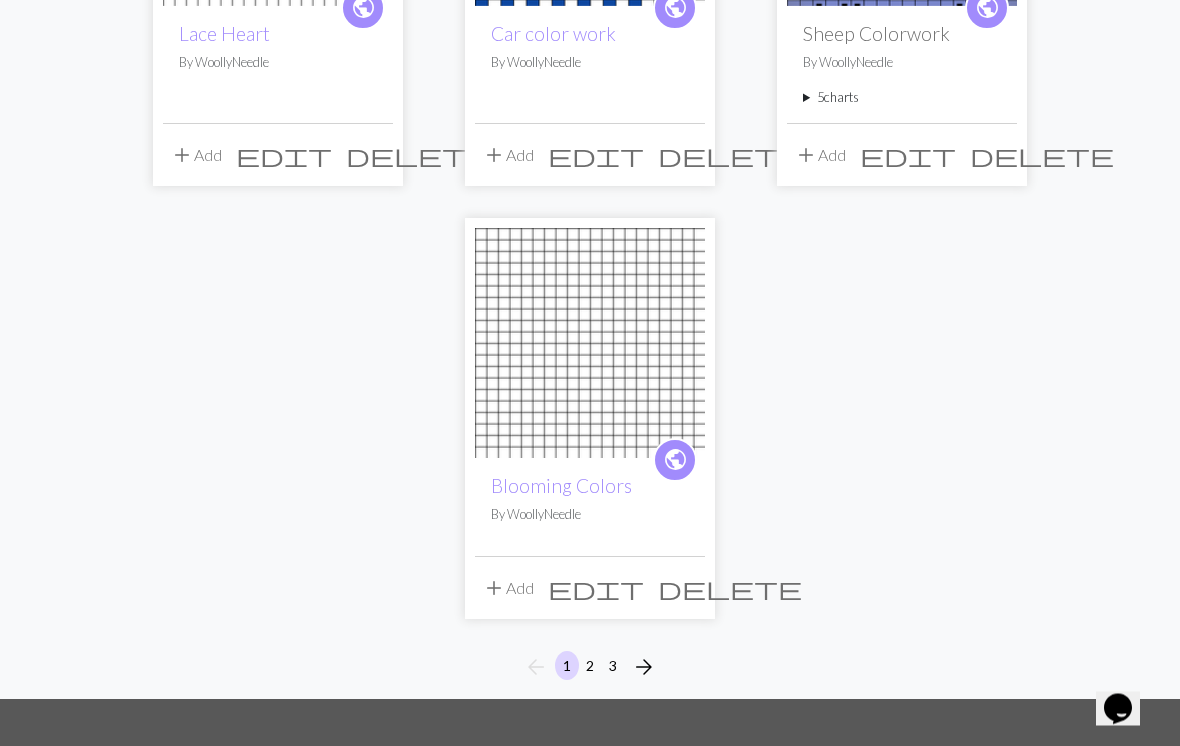 scroll, scrollTop: 2309, scrollLeft: 0, axis: vertical 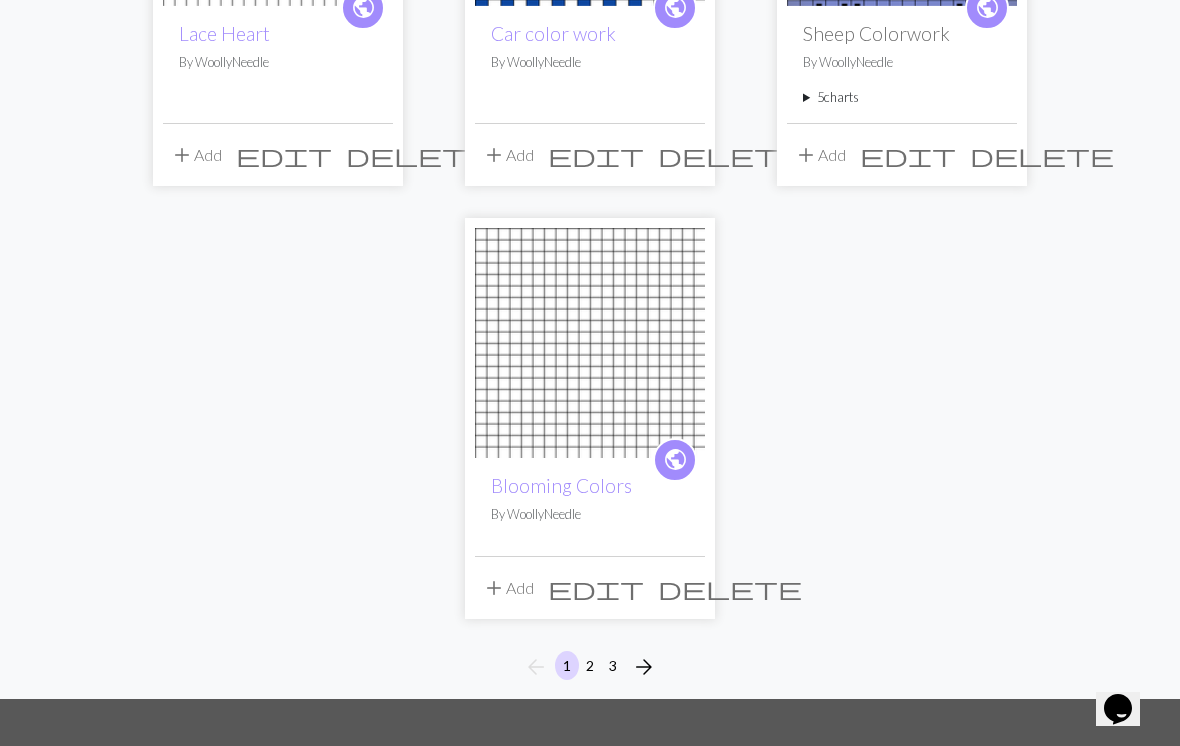 click on "2" at bounding box center (590, 665) 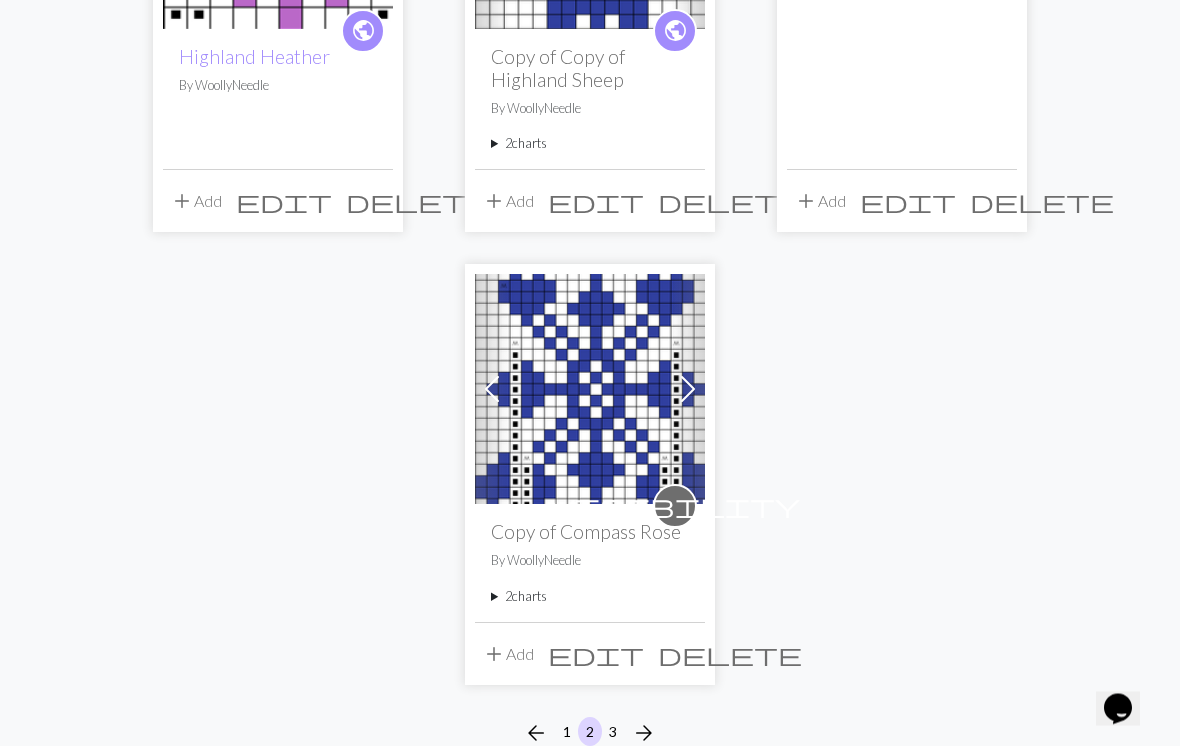 scroll, scrollTop: 2328, scrollLeft: 0, axis: vertical 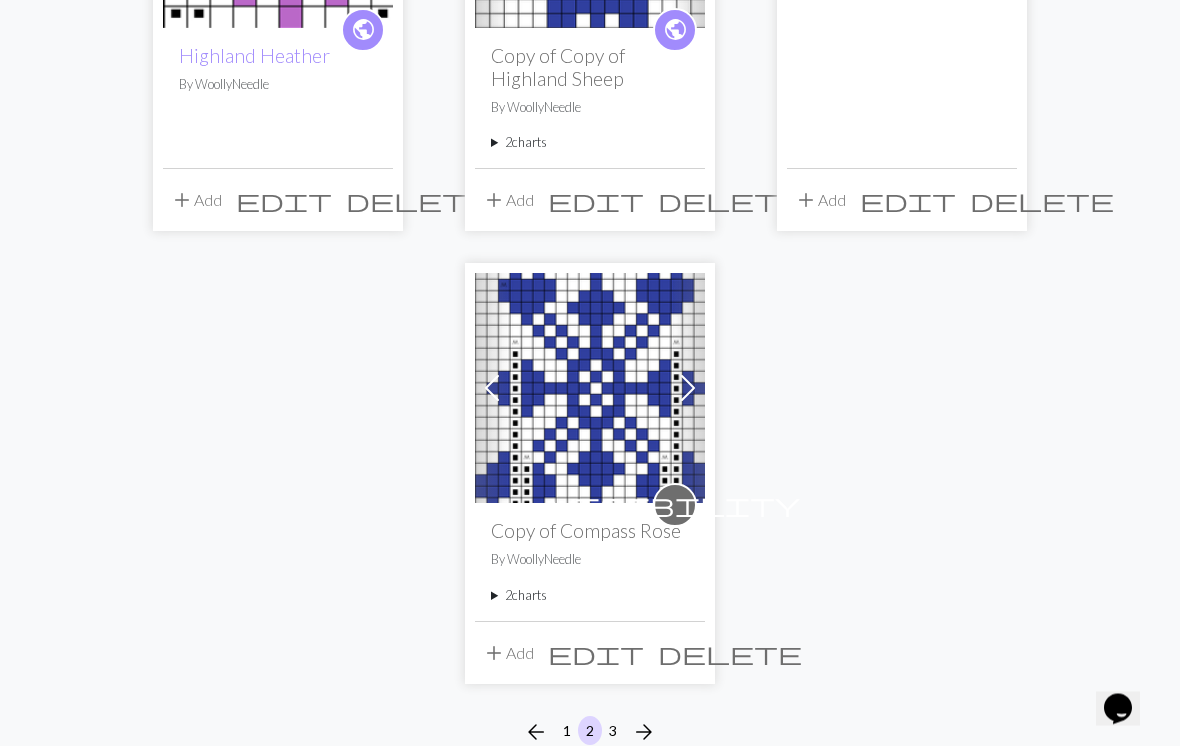 click on "2  charts" at bounding box center (590, 596) 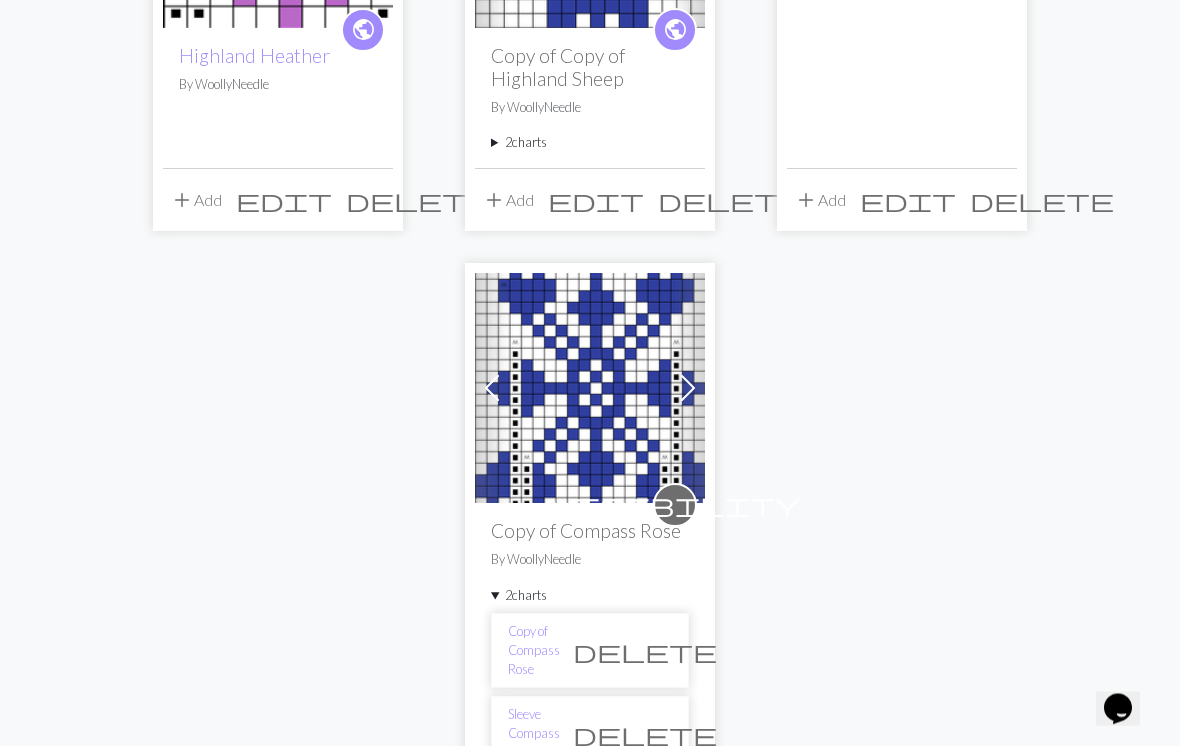 scroll, scrollTop: 2329, scrollLeft: 0, axis: vertical 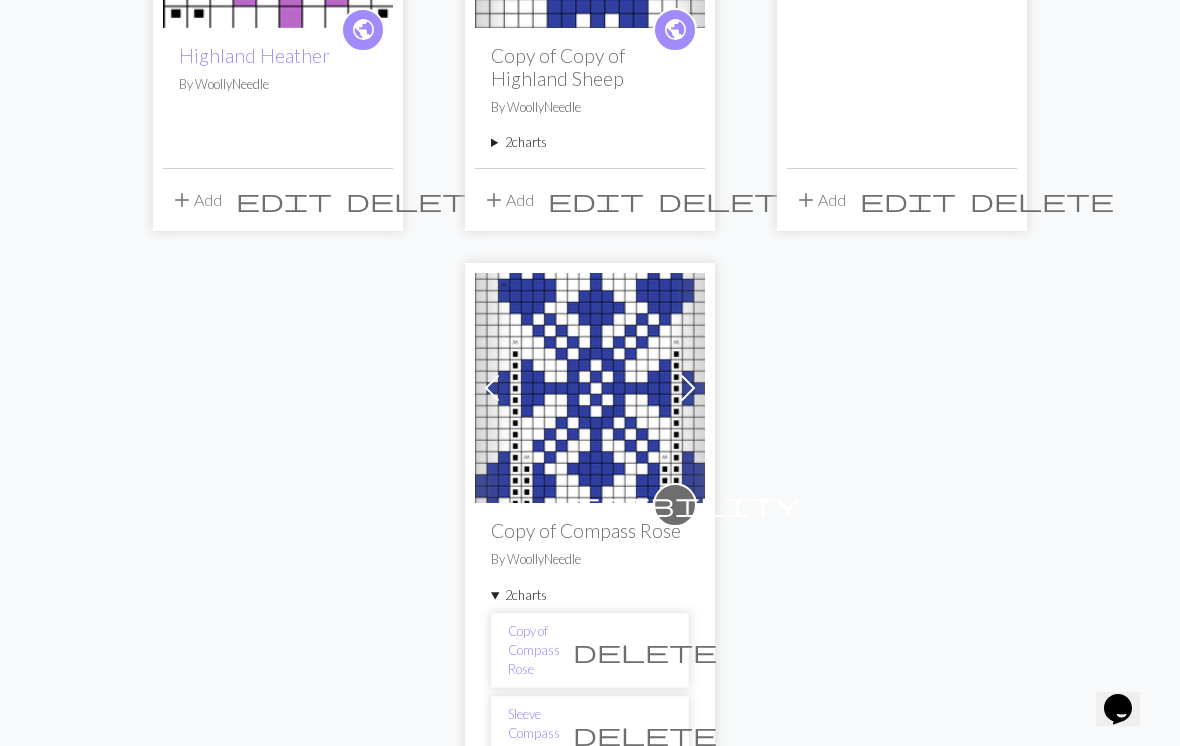 click on "Sleeve Compass Rose" at bounding box center [534, 734] 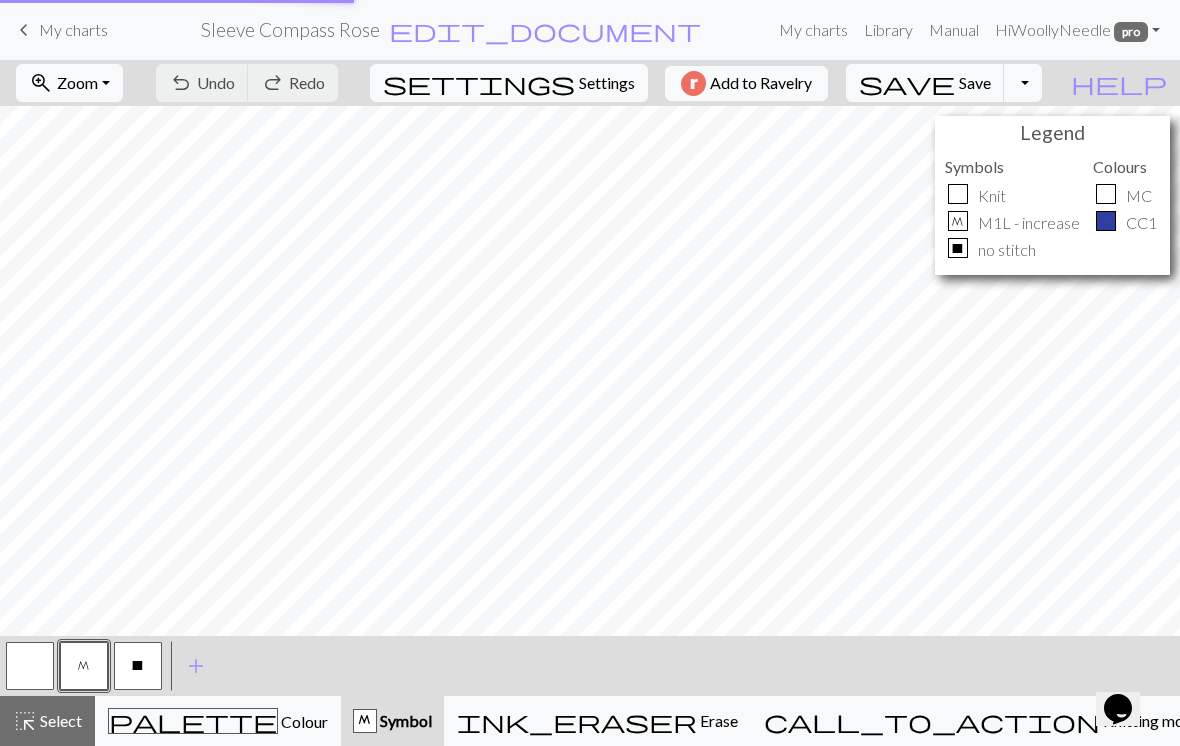 scroll, scrollTop: 0, scrollLeft: 0, axis: both 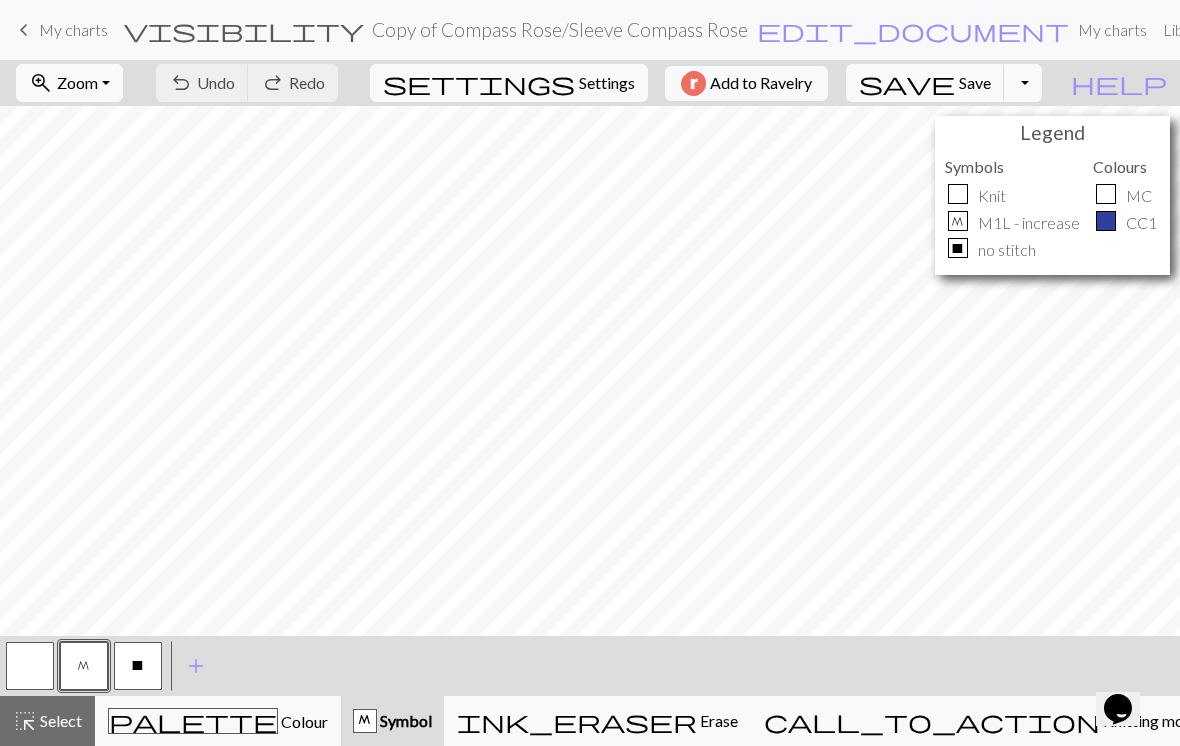 click on "zoom_in Zoom Zoom" at bounding box center [69, 83] 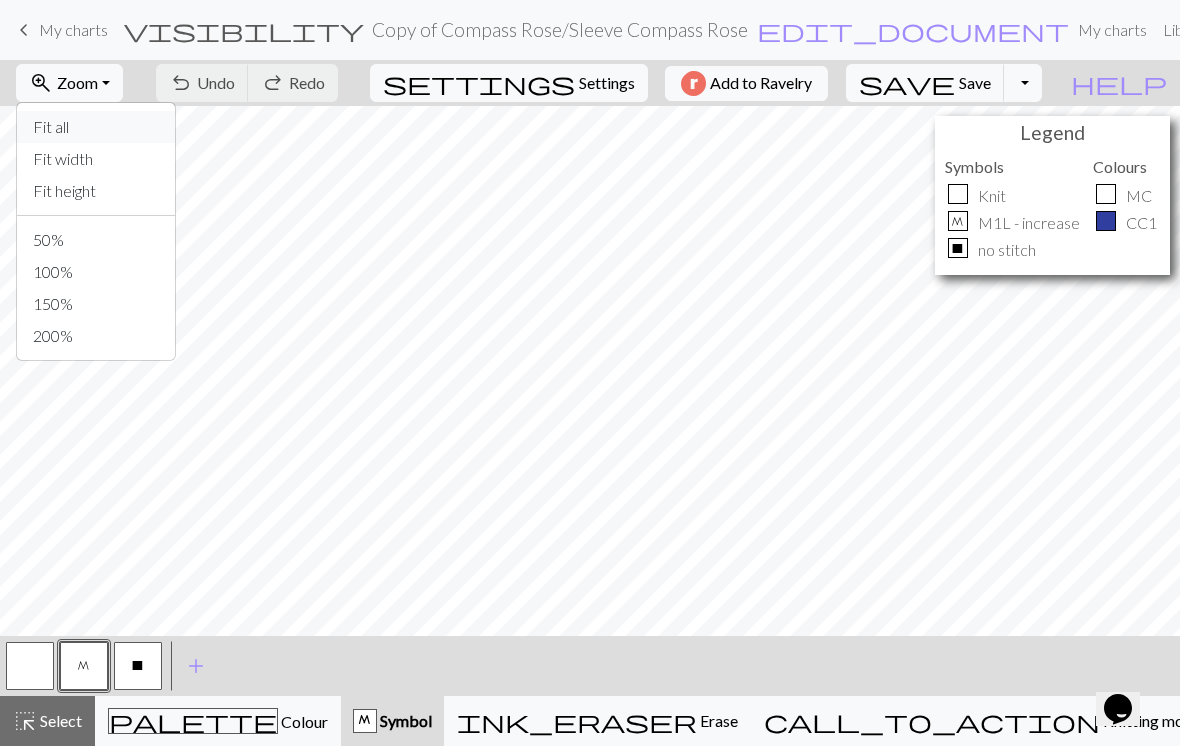 click on "Fit all" at bounding box center [96, 127] 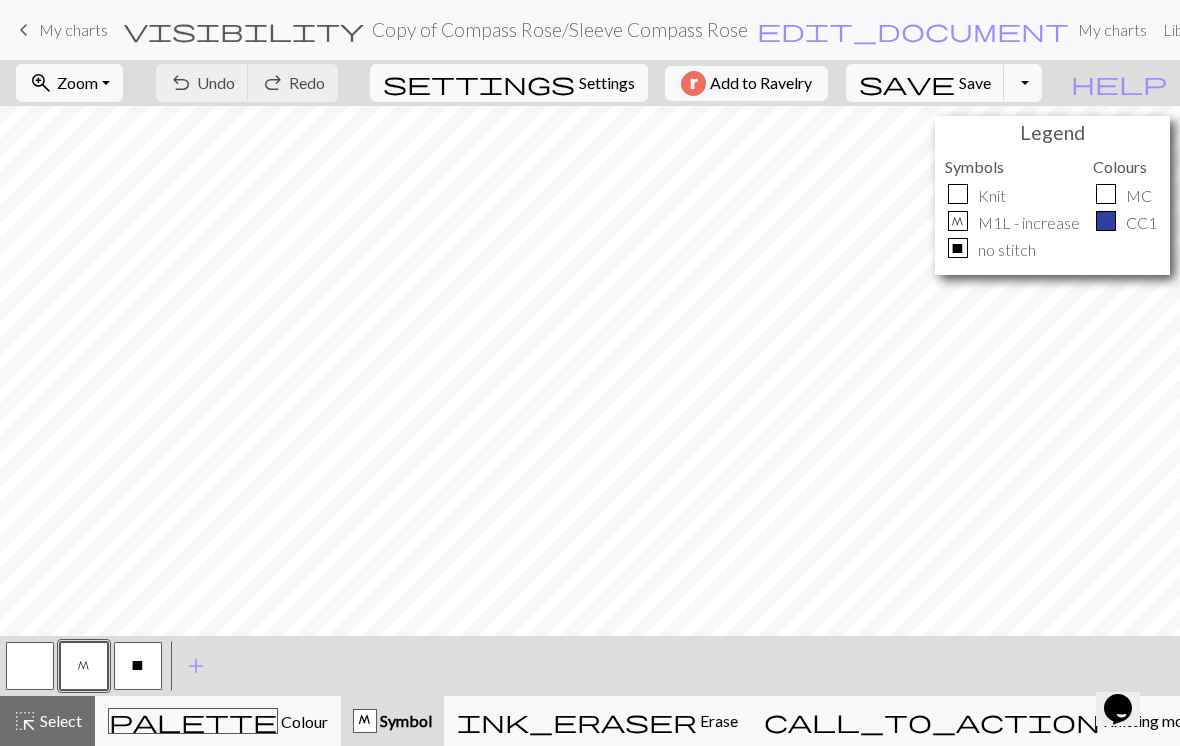 click on "My charts" at bounding box center [73, 29] 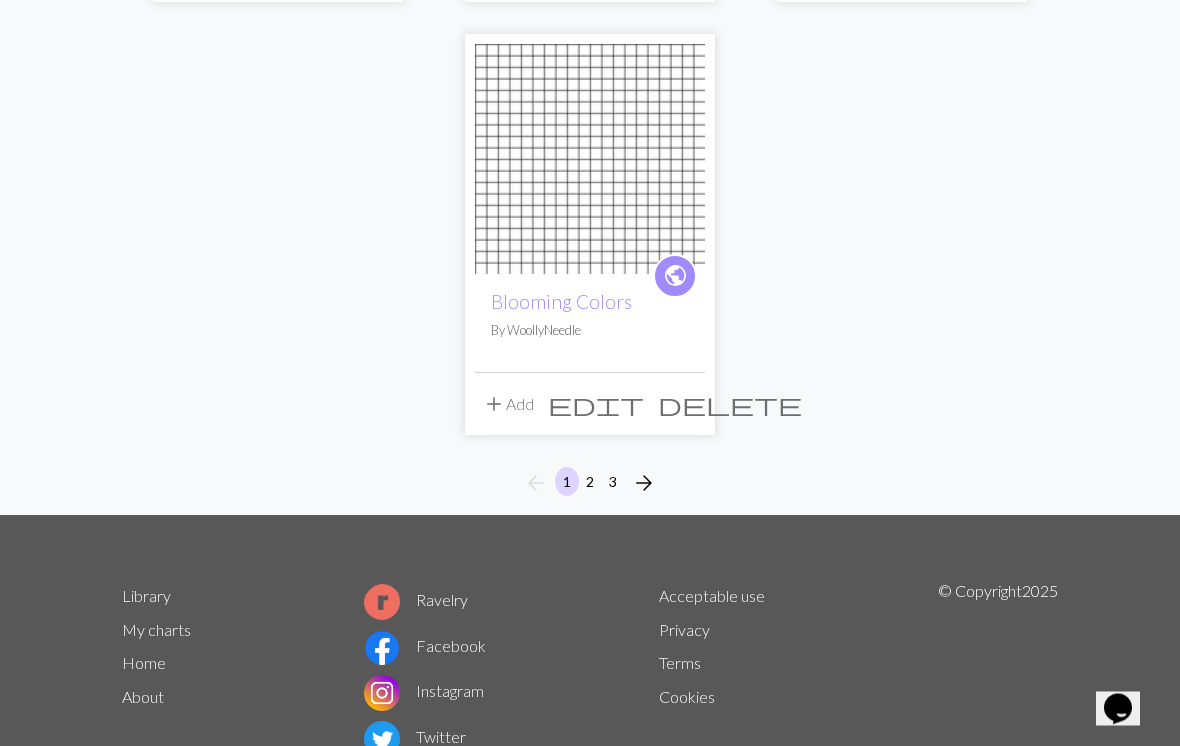 scroll, scrollTop: 2493, scrollLeft: 0, axis: vertical 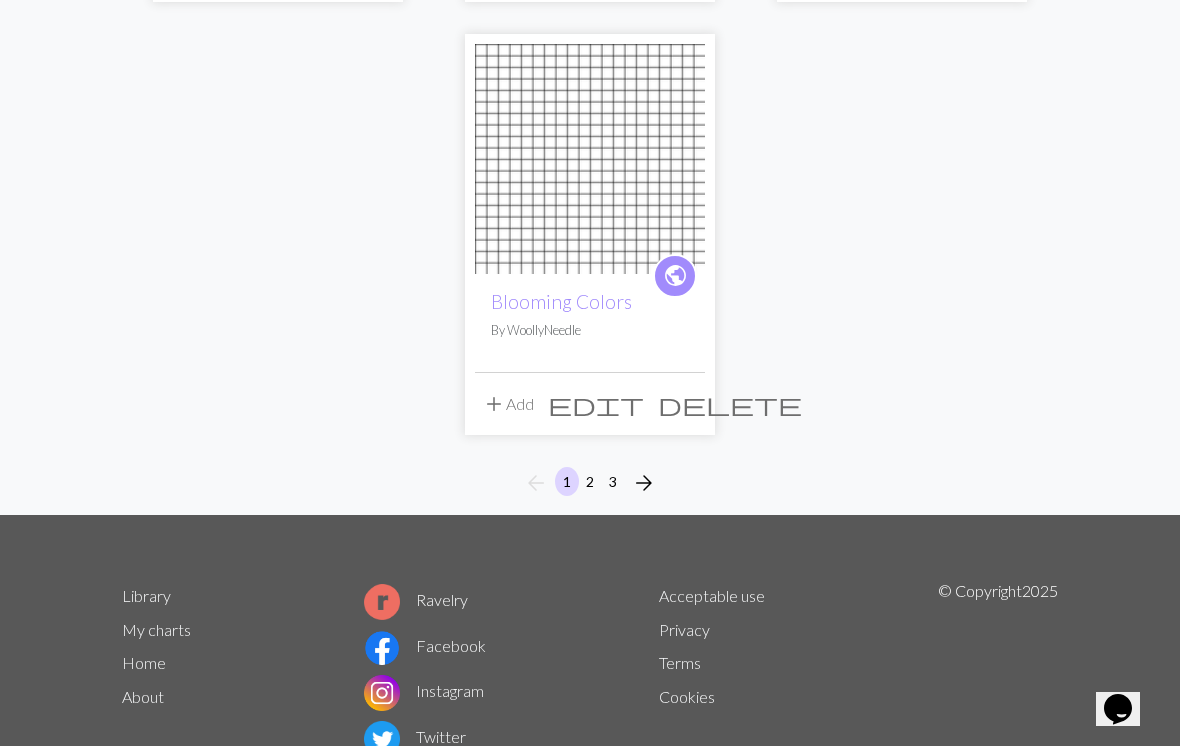 click on "2" at bounding box center [590, 481] 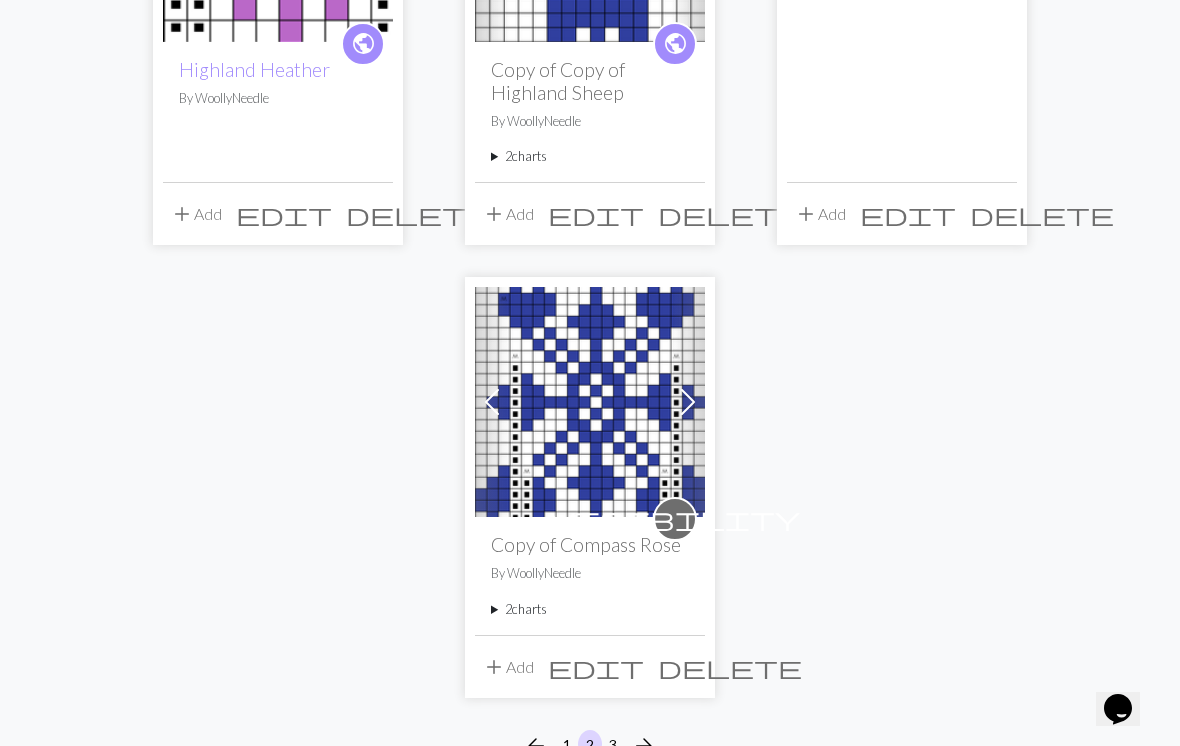 scroll, scrollTop: 2315, scrollLeft: 0, axis: vertical 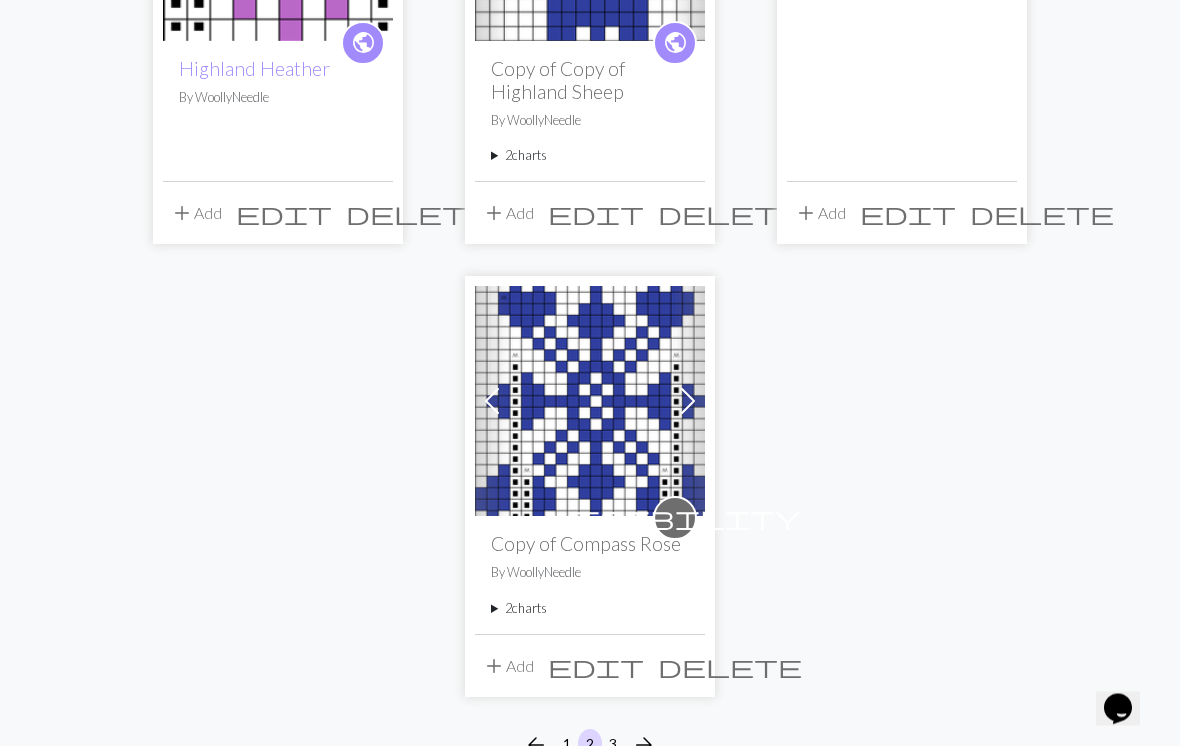 click on "2  charts" at bounding box center (590, 609) 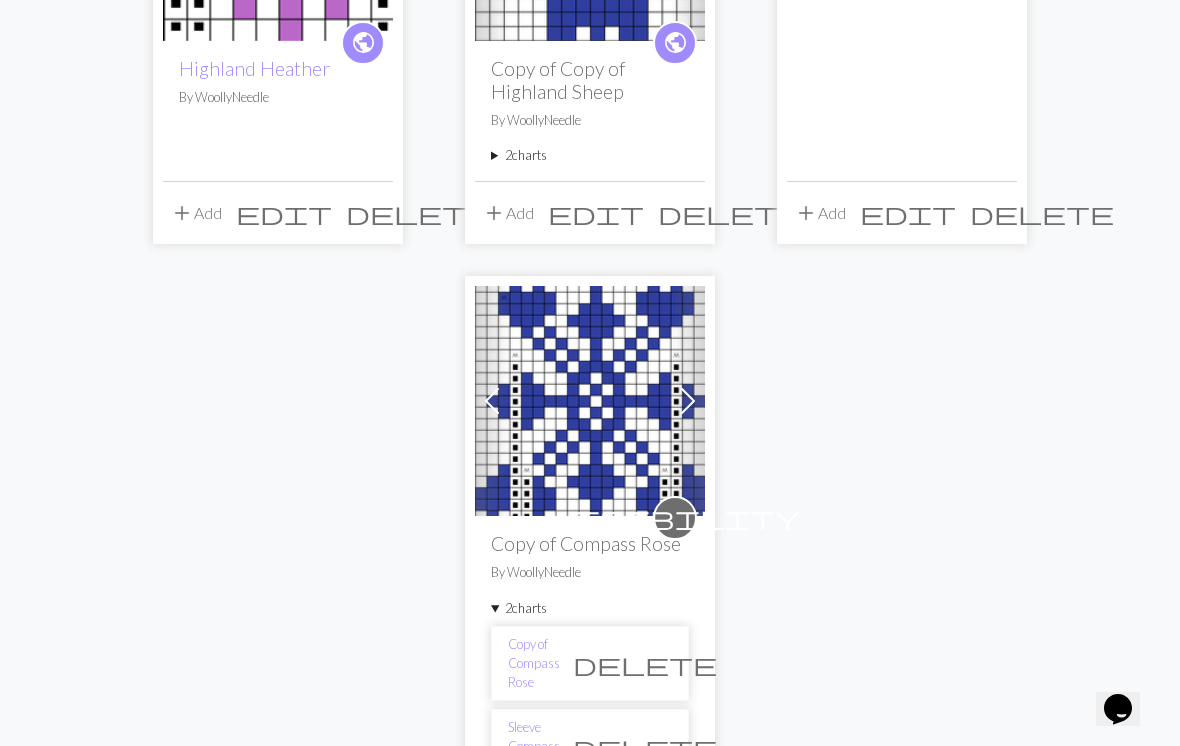 click on "Copy of Compass Rose" at bounding box center (534, 664) 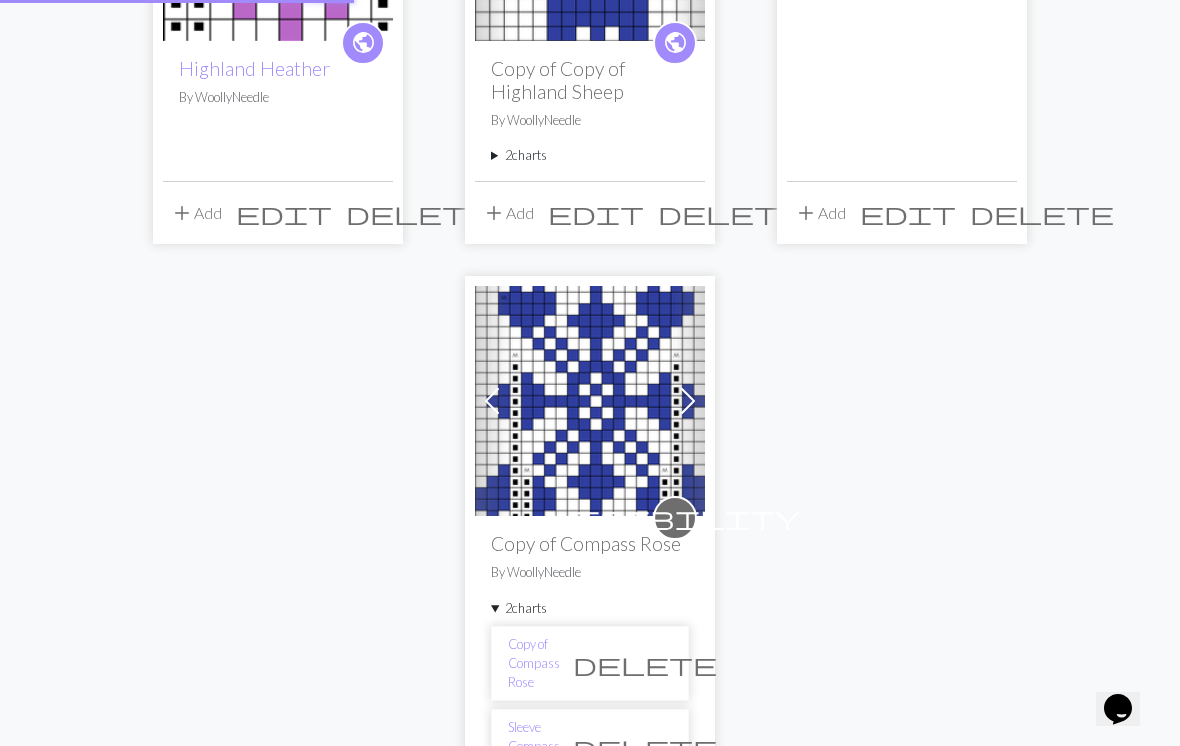 scroll, scrollTop: 0, scrollLeft: 0, axis: both 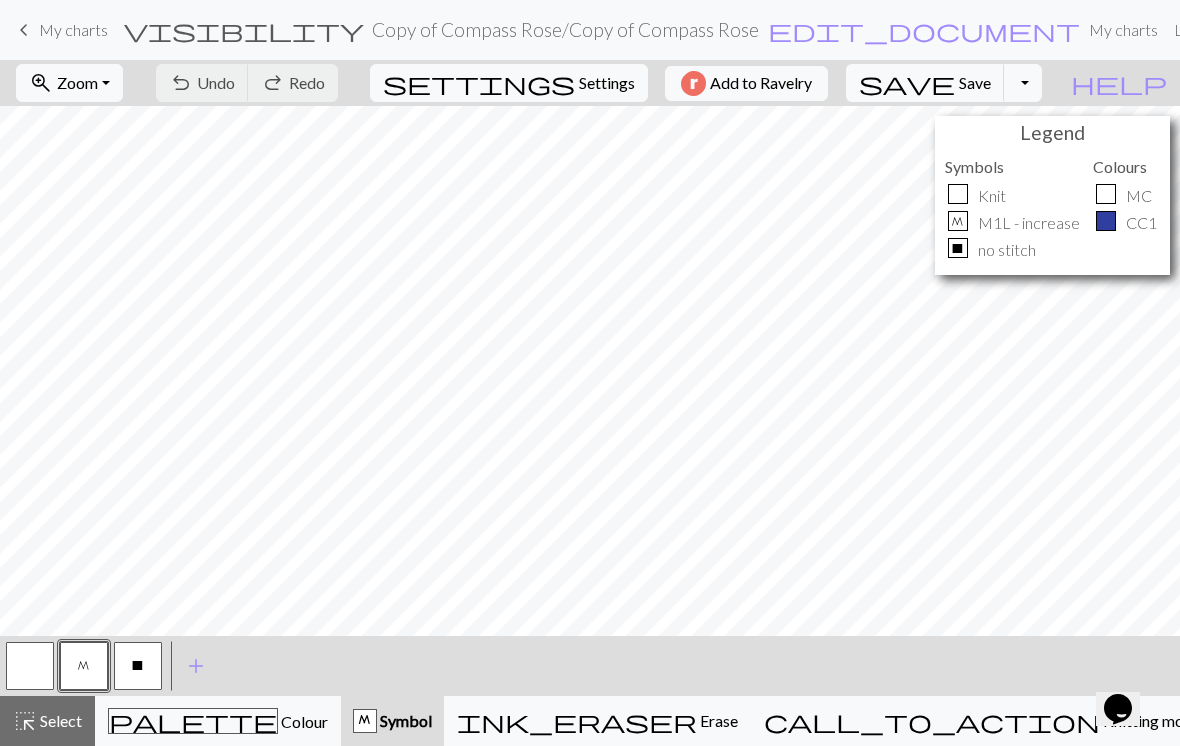 click on "zoom_in Zoom Zoom" at bounding box center [69, 83] 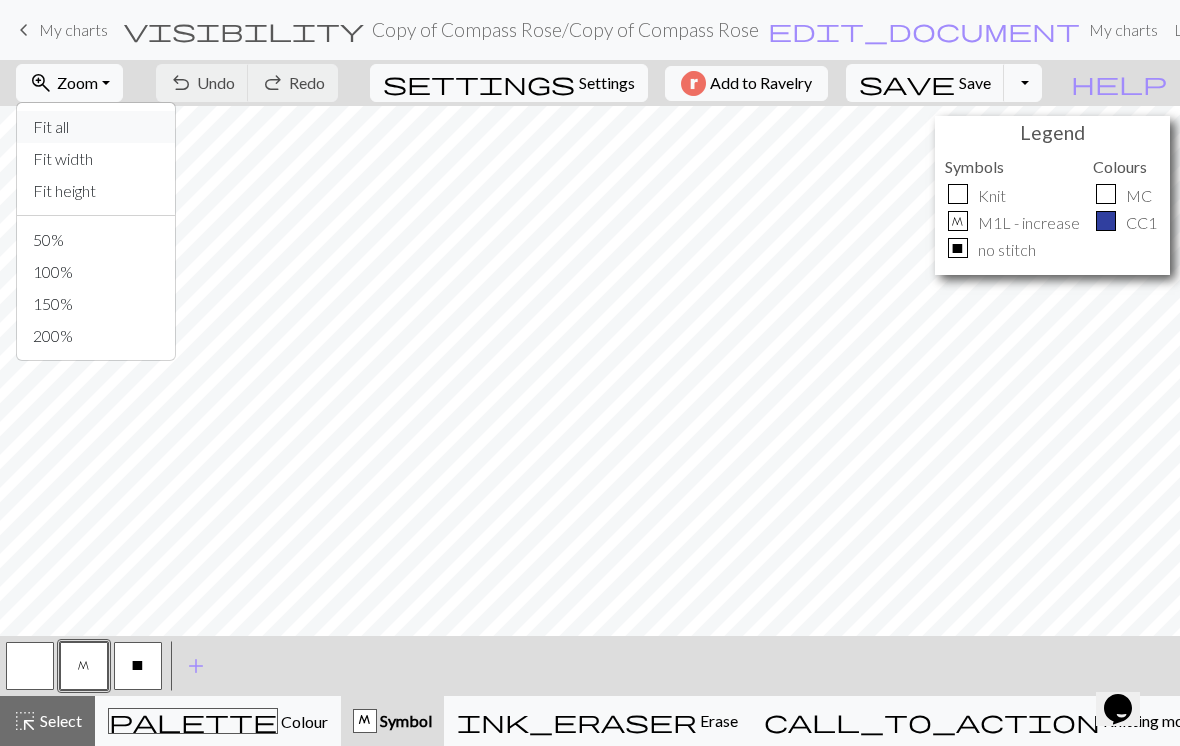 click on "Fit all" at bounding box center [96, 127] 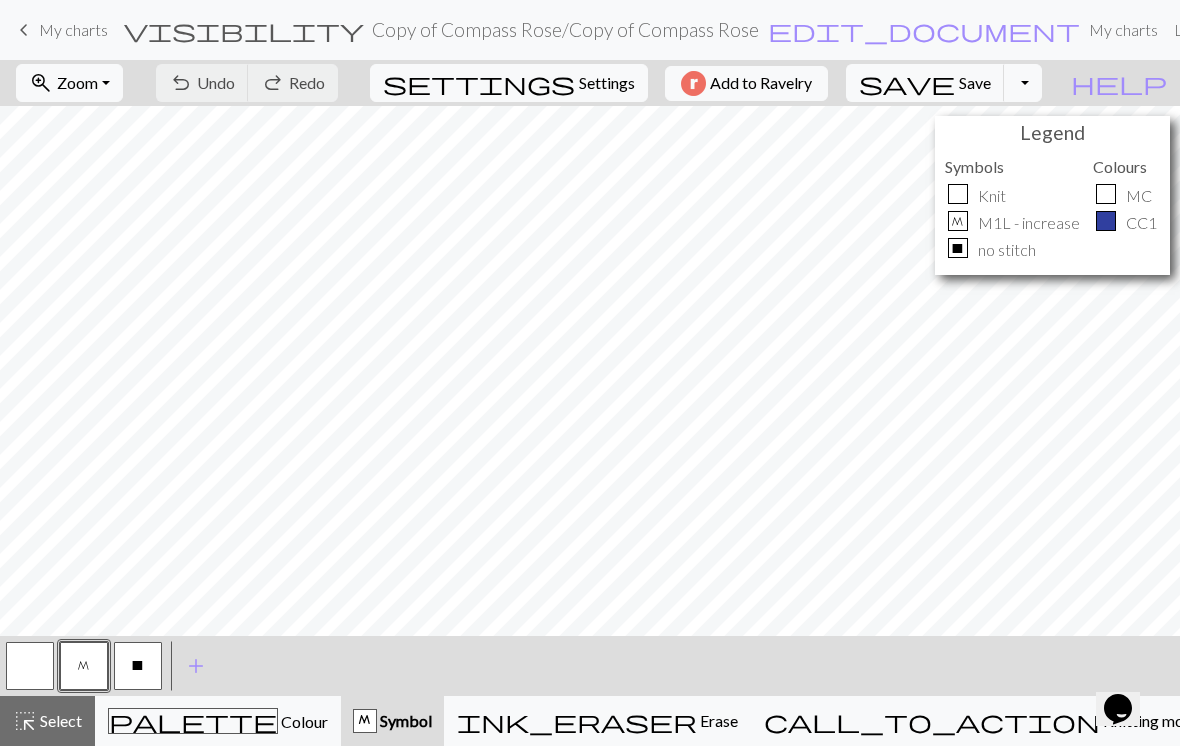 click on "keyboard_arrow_left   My charts" at bounding box center (60, 30) 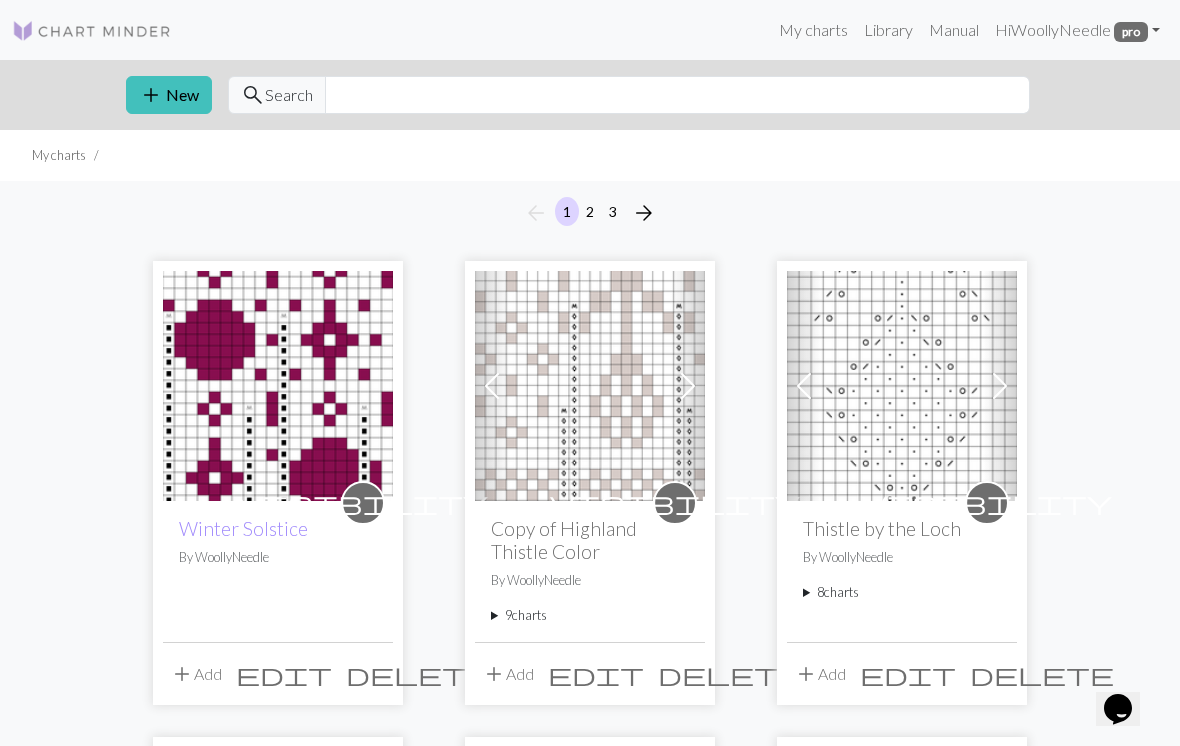 click at bounding box center (278, 386) 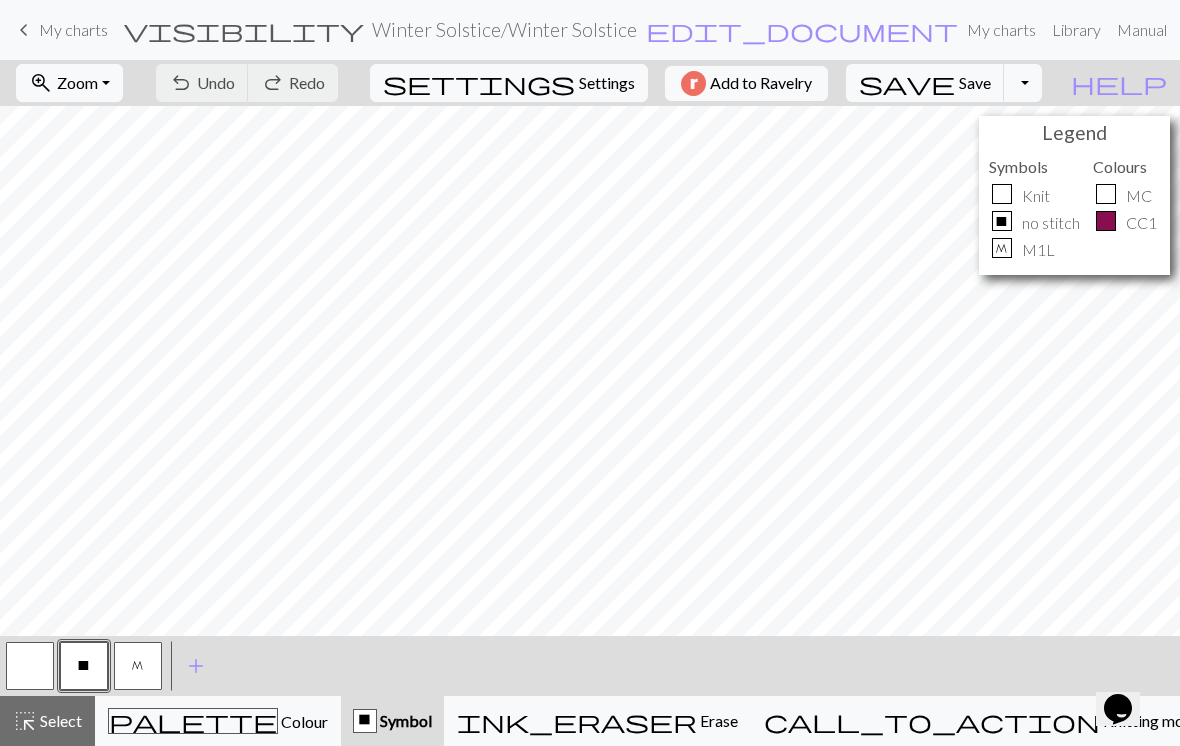 click on "zoom_in Zoom Zoom" at bounding box center [69, 83] 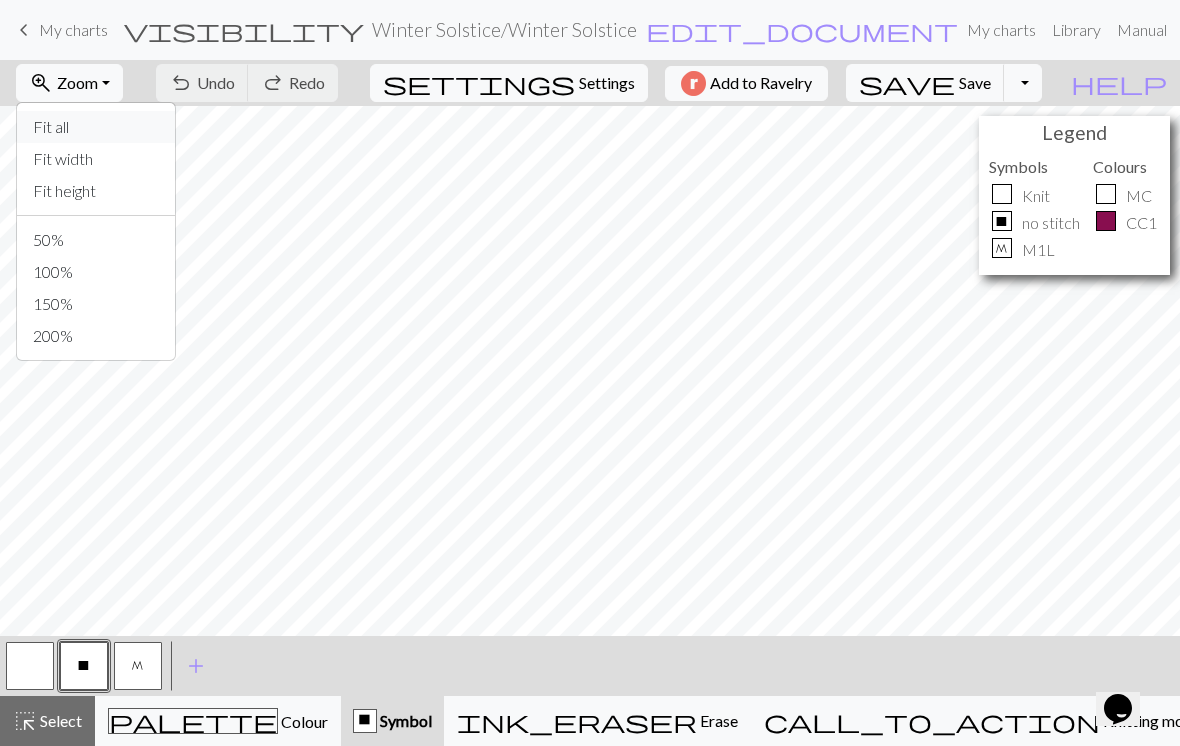 click on "Fit all" at bounding box center [96, 127] 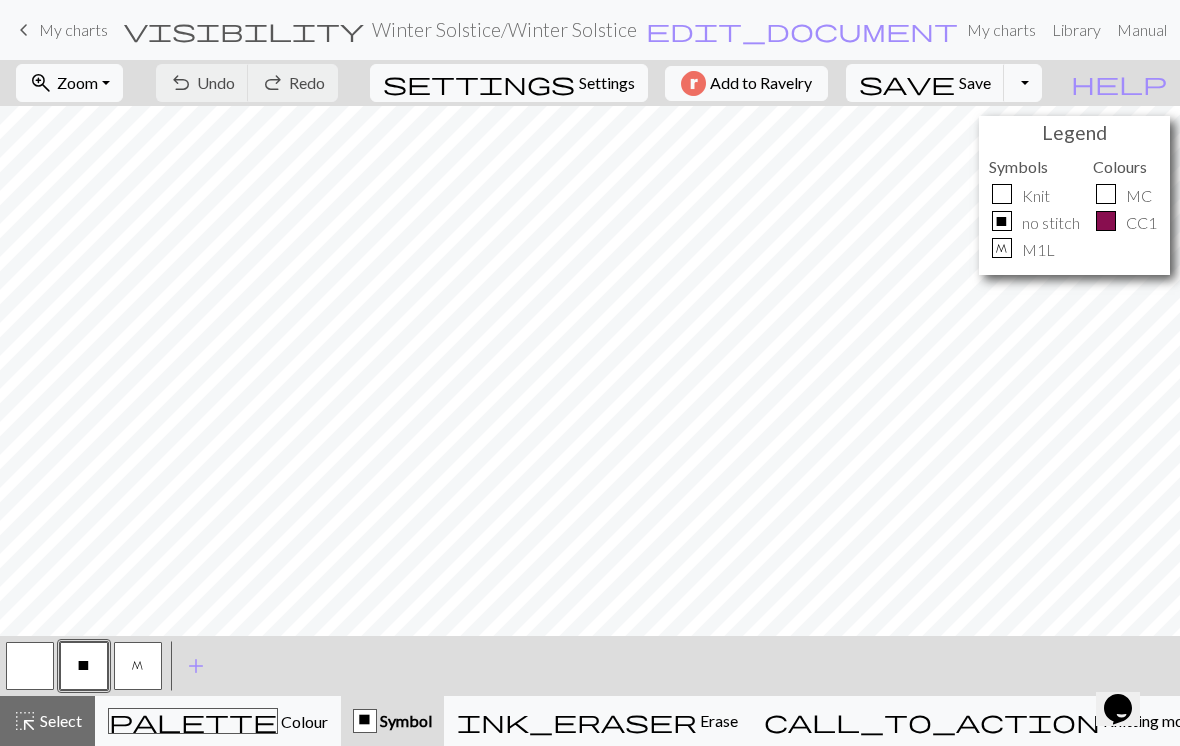 click on "keyboard_arrow_left   My charts" at bounding box center (60, 30) 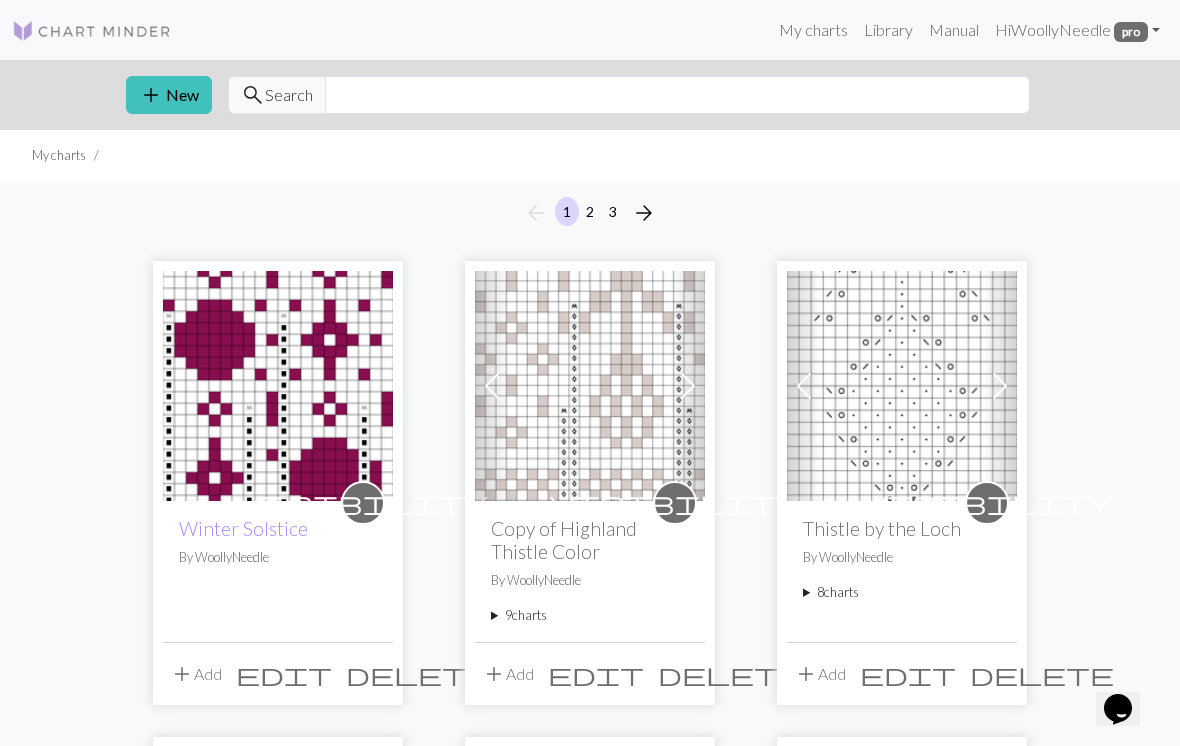 click on "9 charts" at bounding box center (590, 615) 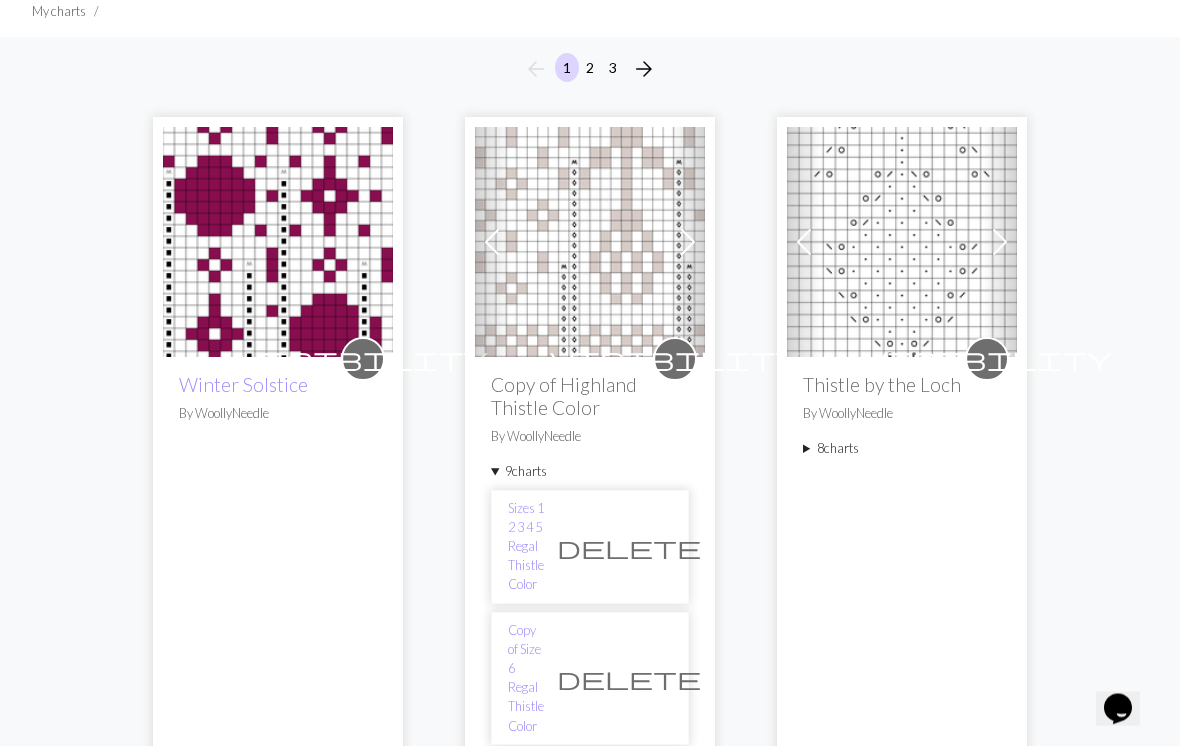 scroll, scrollTop: 144, scrollLeft: 0, axis: vertical 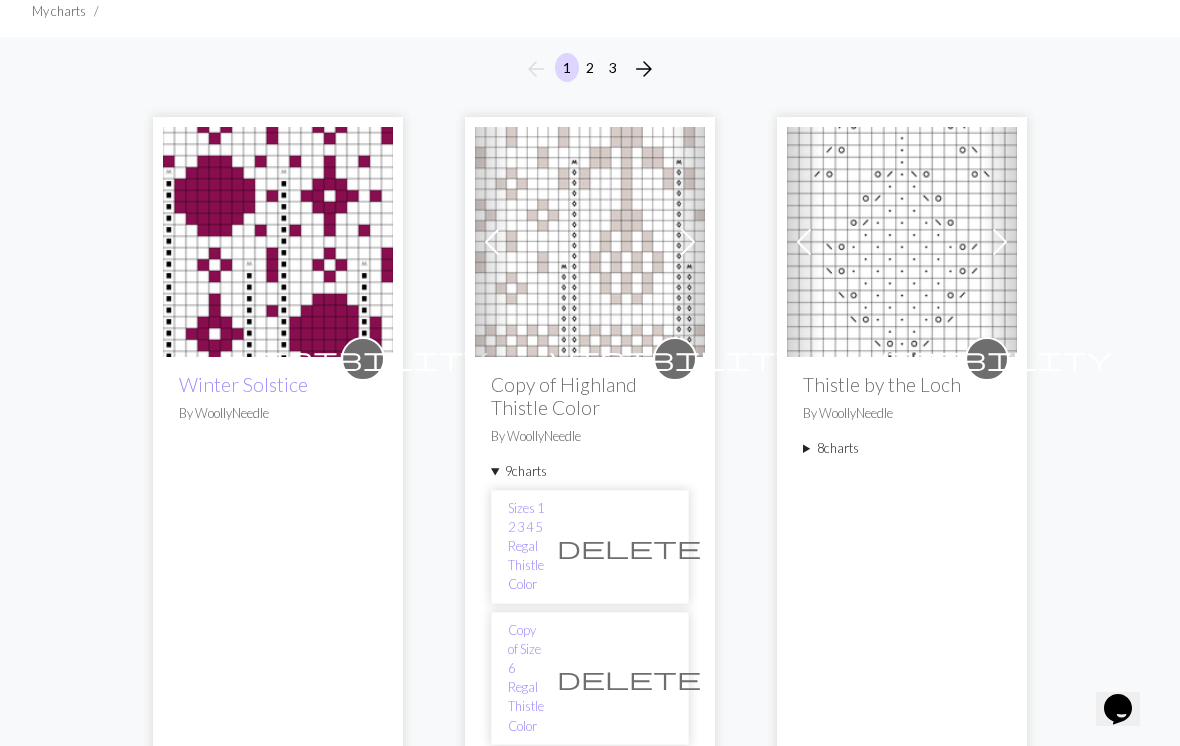 click on "Sizes 1 2 3 4 5 Regal Thistle Color" at bounding box center [526, 547] 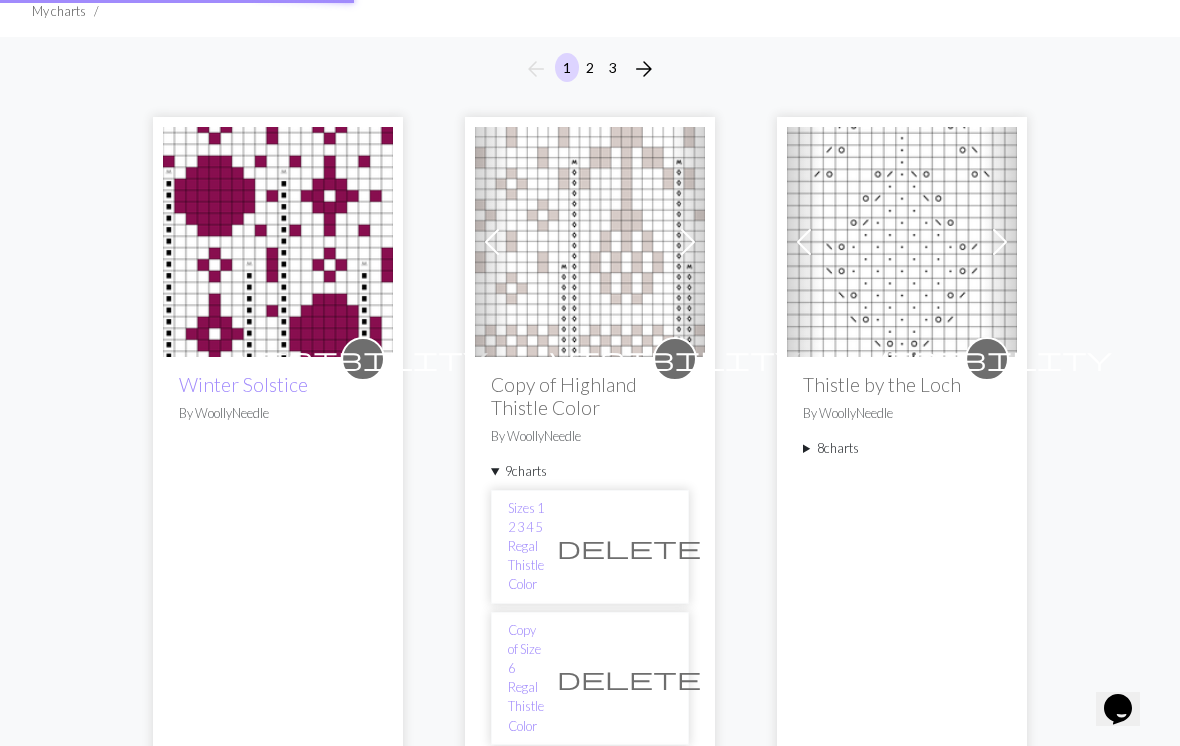 scroll, scrollTop: 0, scrollLeft: 0, axis: both 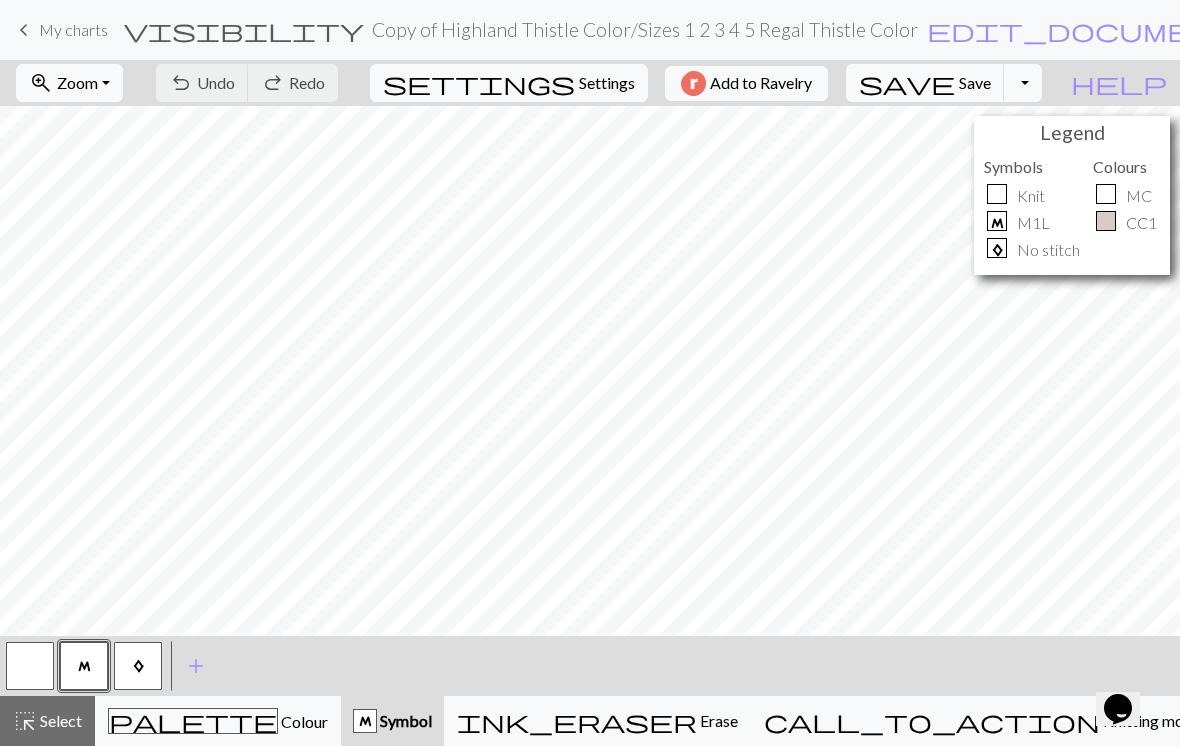 click on "Zoom" at bounding box center (77, 82) 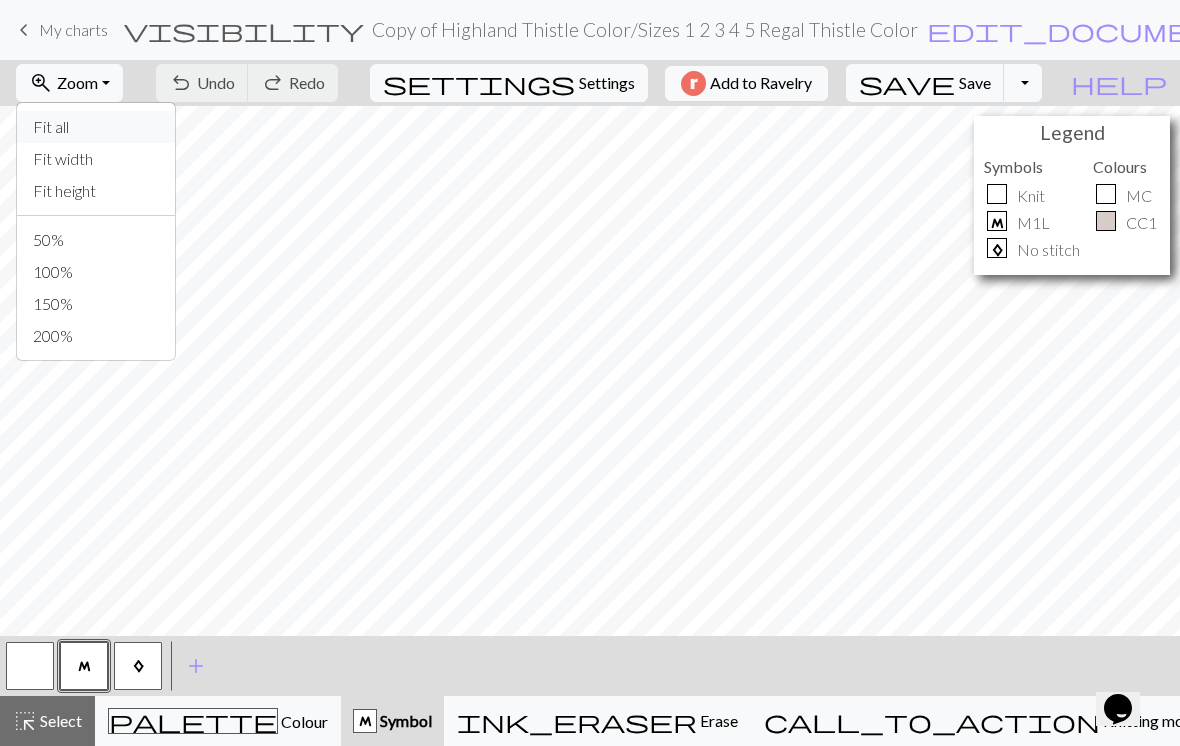 click on "Fit all" at bounding box center (96, 127) 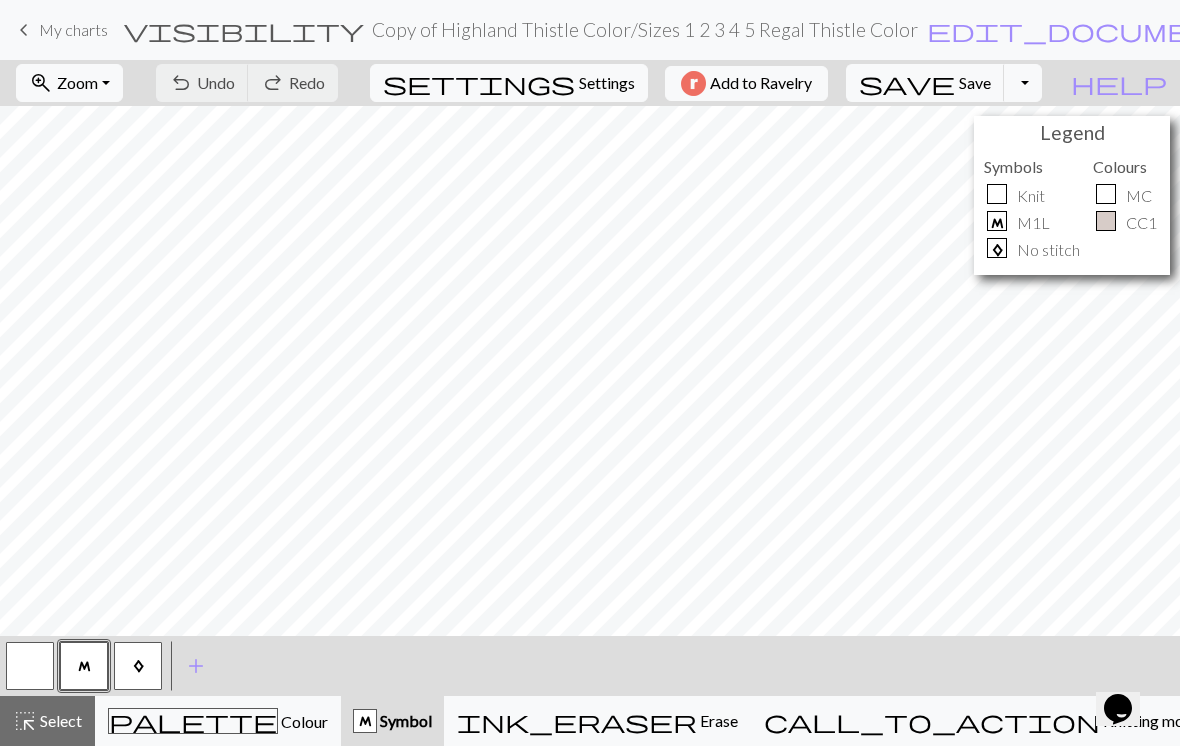 click on "zoom_in Zoom Zoom" at bounding box center [69, 83] 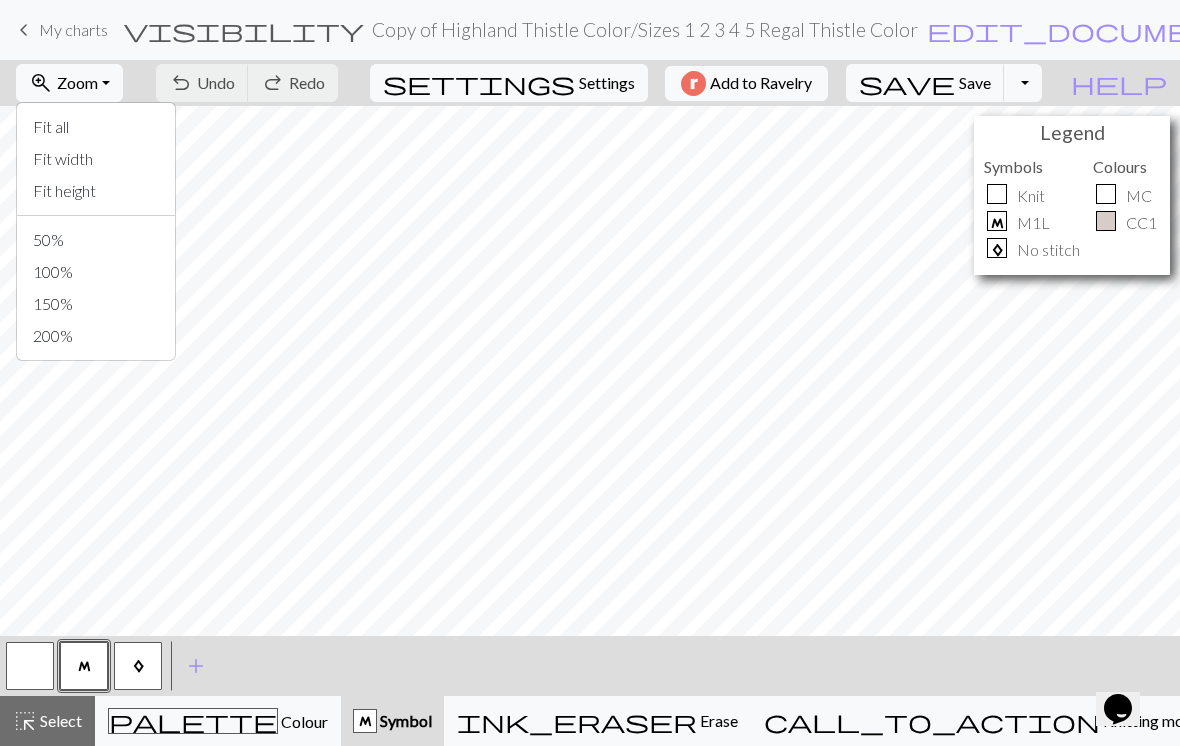 click on "My charts" at bounding box center (73, 29) 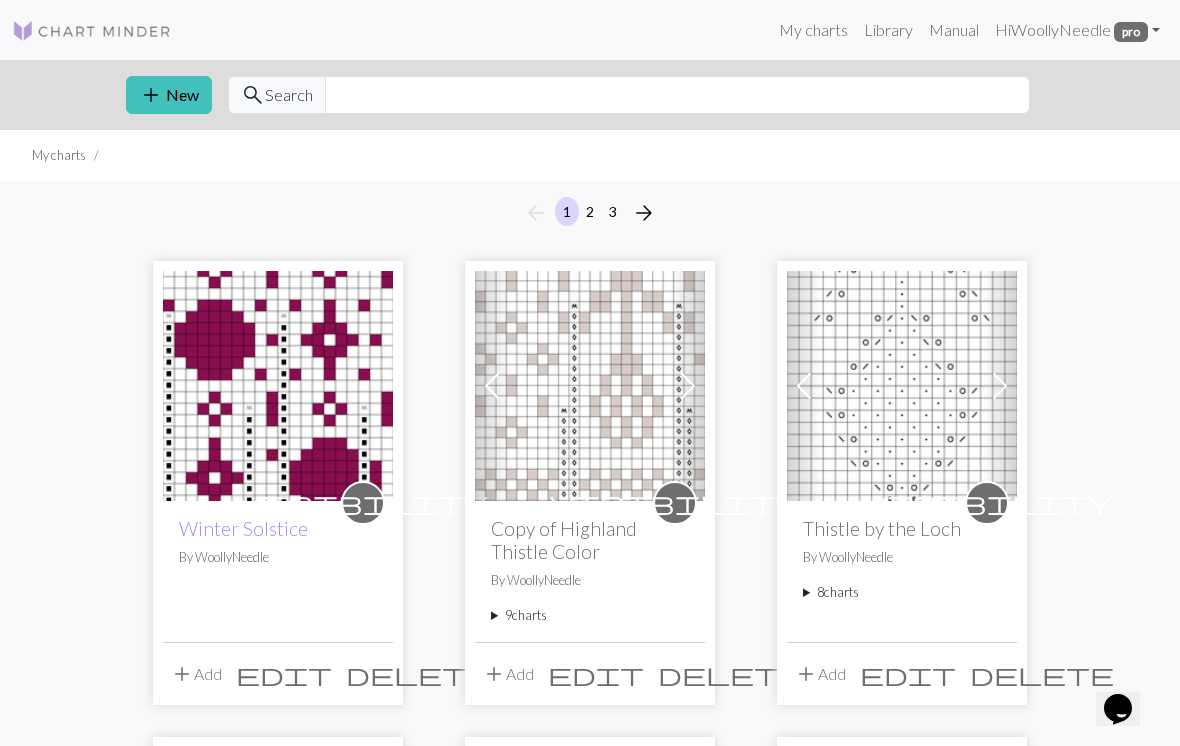 click on "9 charts" at bounding box center [590, 615] 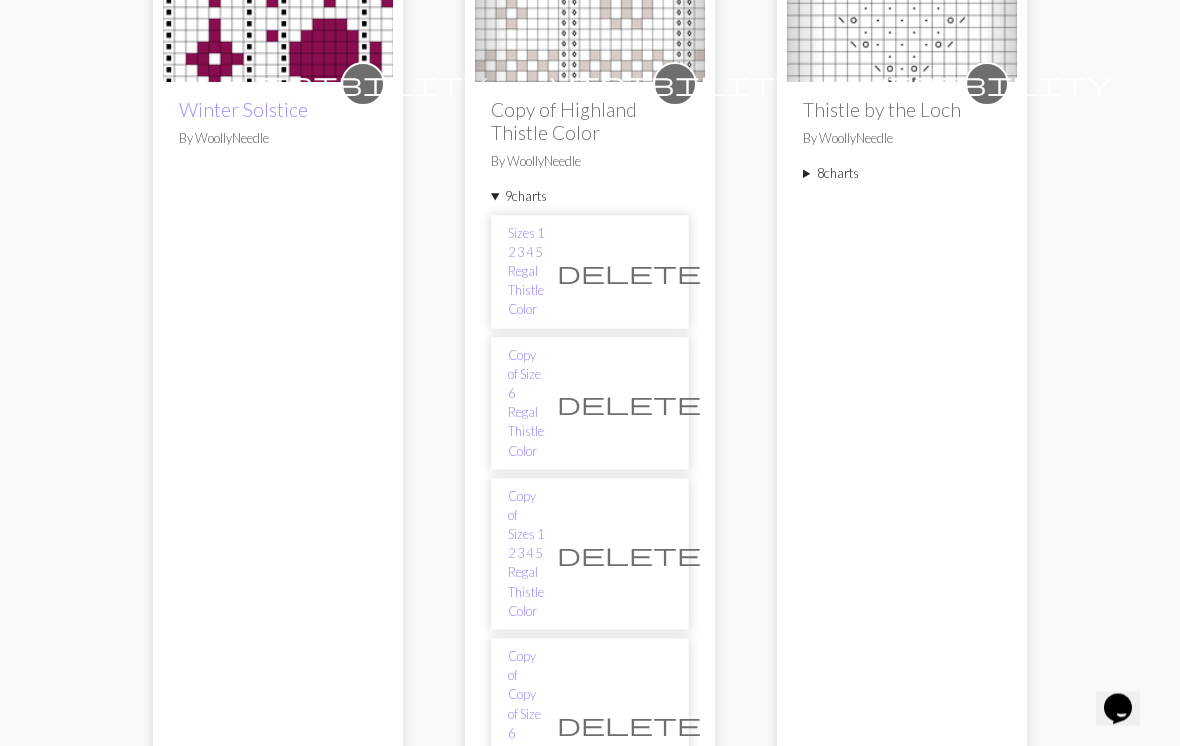 click on "Copy of Sizes 1 2 3 4 5 Regal Thistle Color" at bounding box center (526, 555) 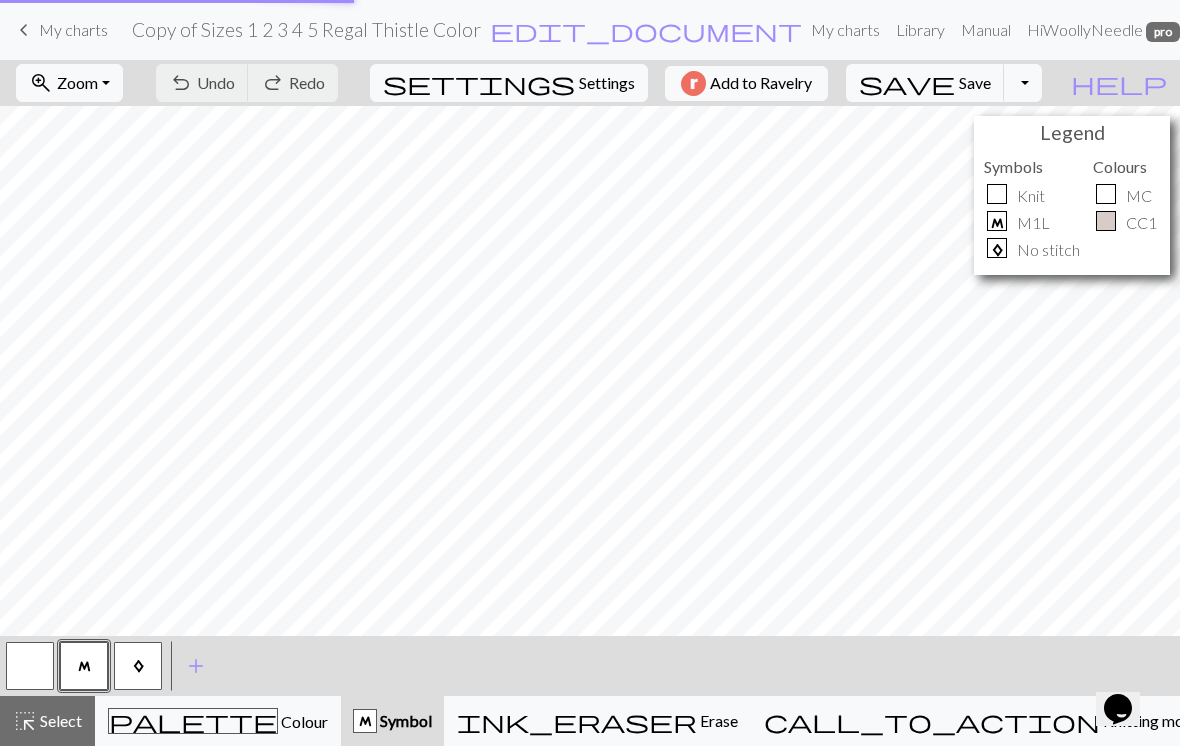 scroll, scrollTop: 0, scrollLeft: 0, axis: both 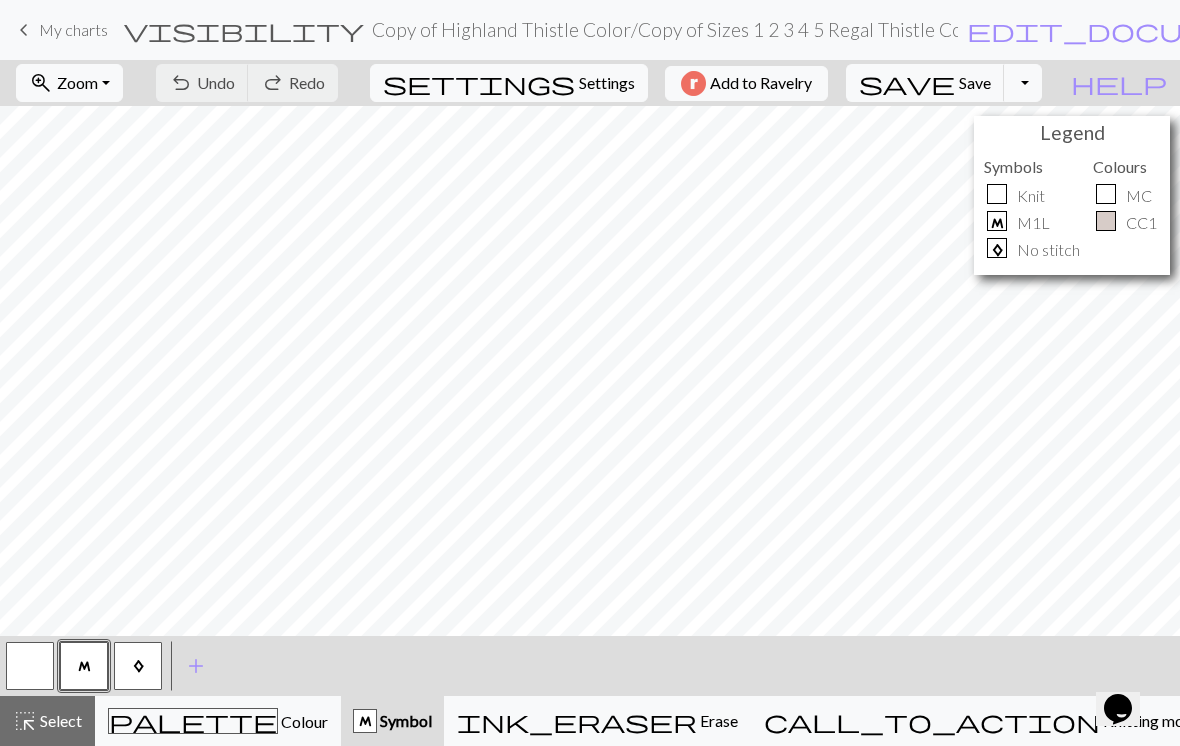 click on "Zoom" at bounding box center (77, 82) 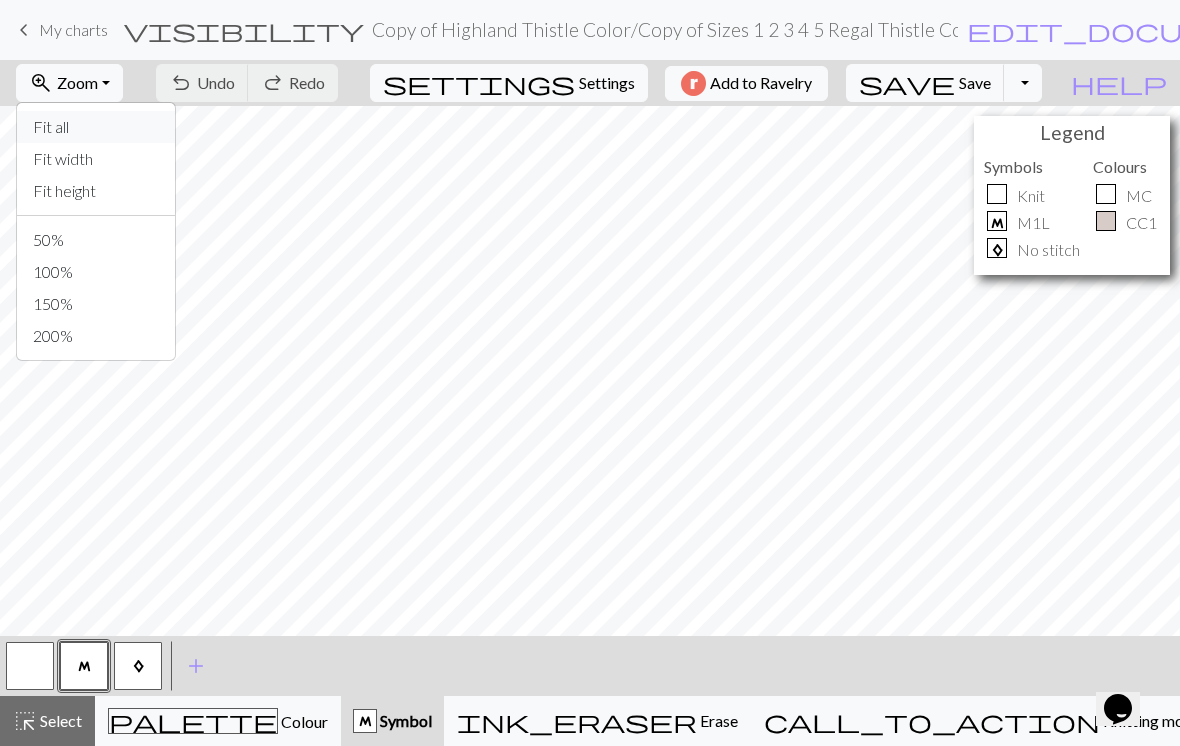 click on "Fit all" at bounding box center [96, 127] 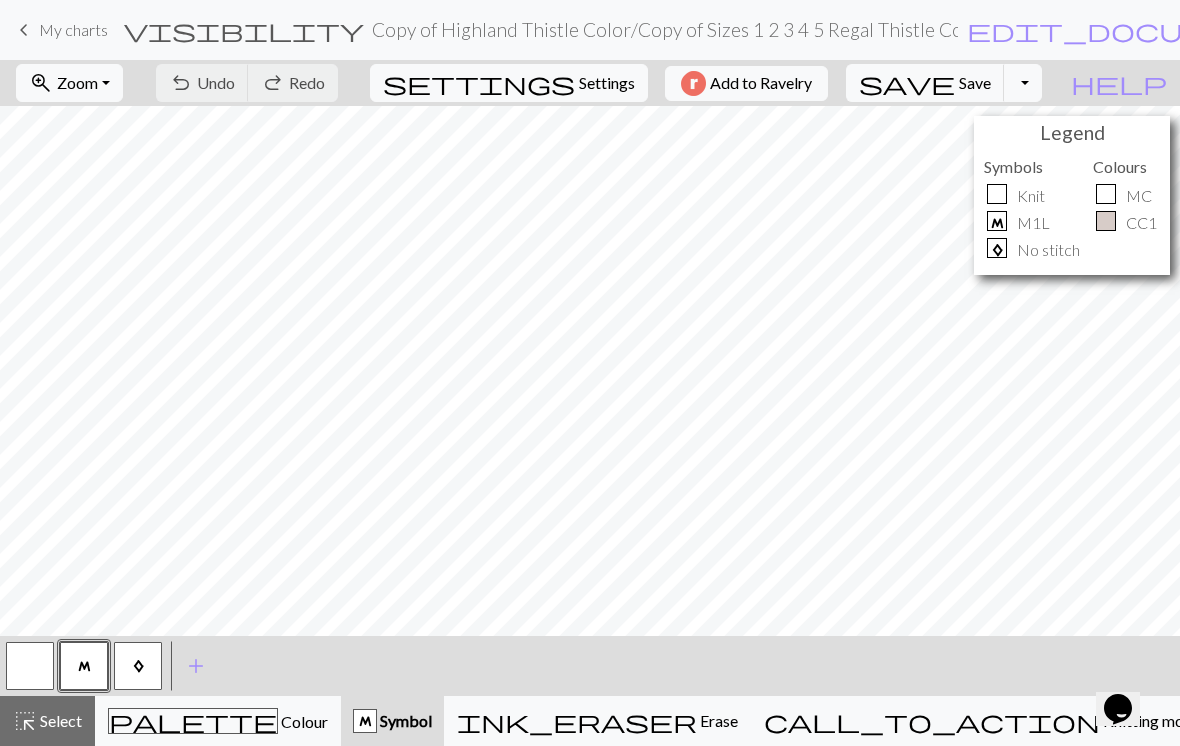 click on "My charts" at bounding box center [73, 29] 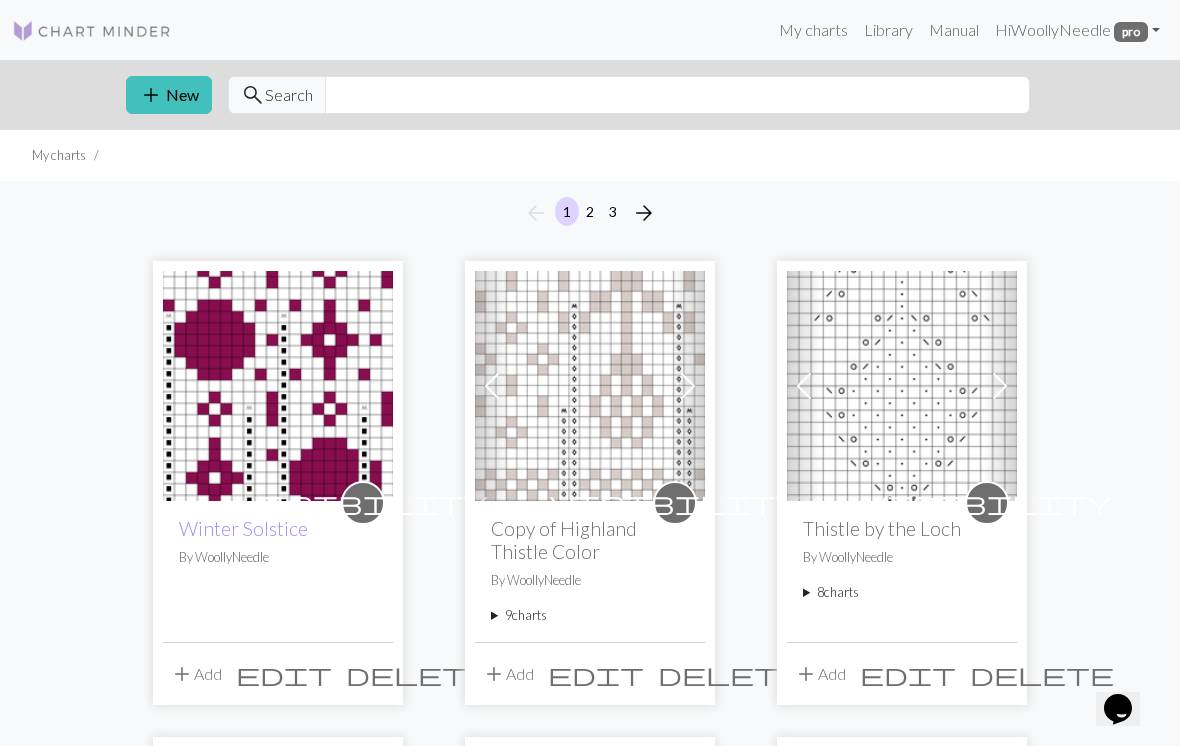 click on "9 charts" at bounding box center [590, 615] 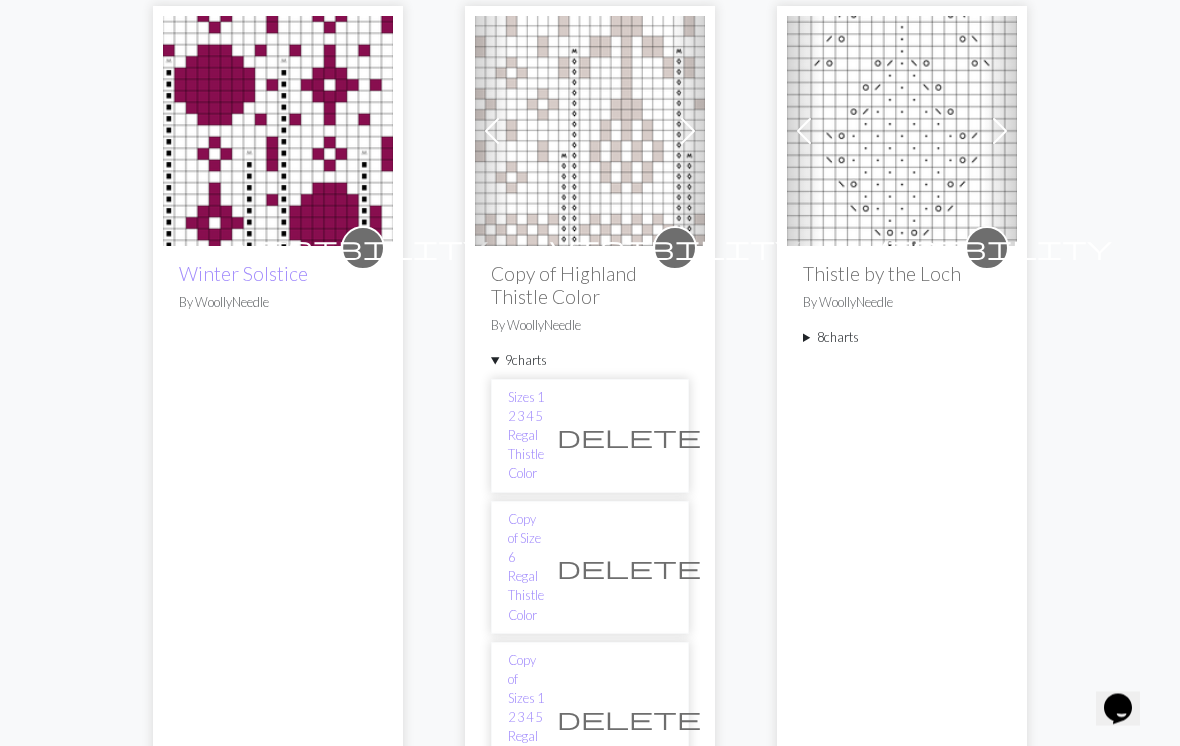 scroll, scrollTop: 253, scrollLeft: 0, axis: vertical 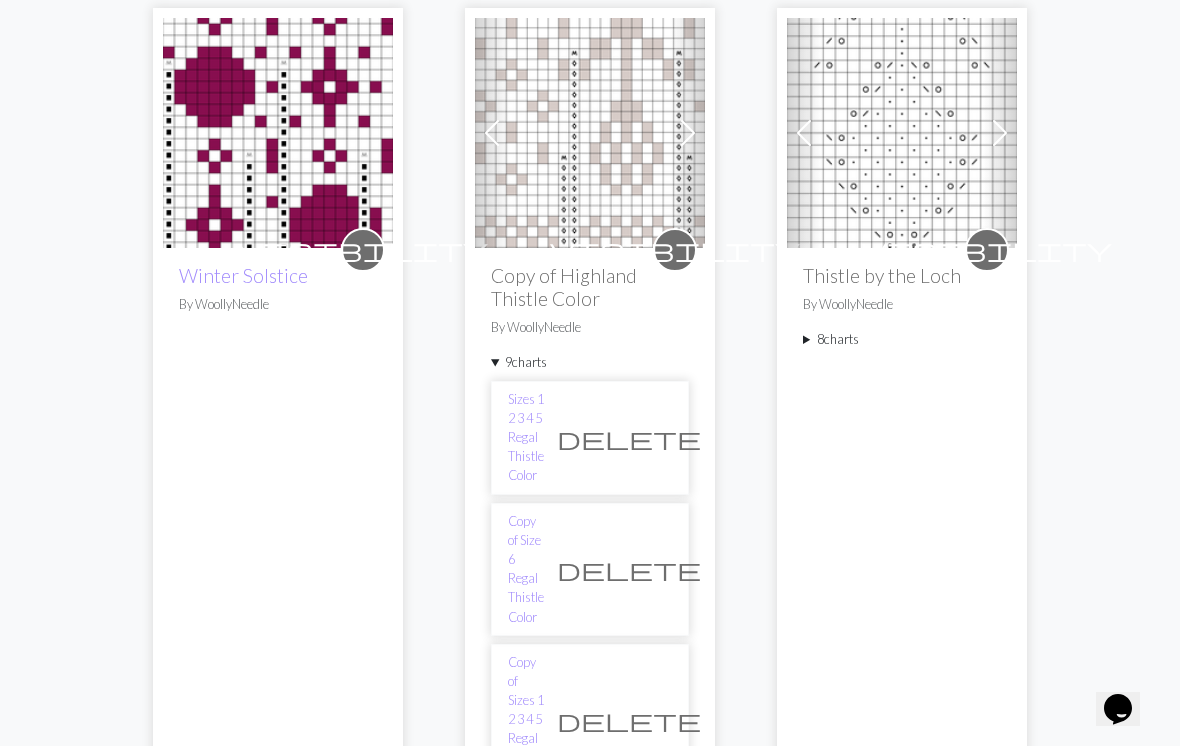 click on "Copy of Size 6 Regal Thistle Color" at bounding box center (526, 569) 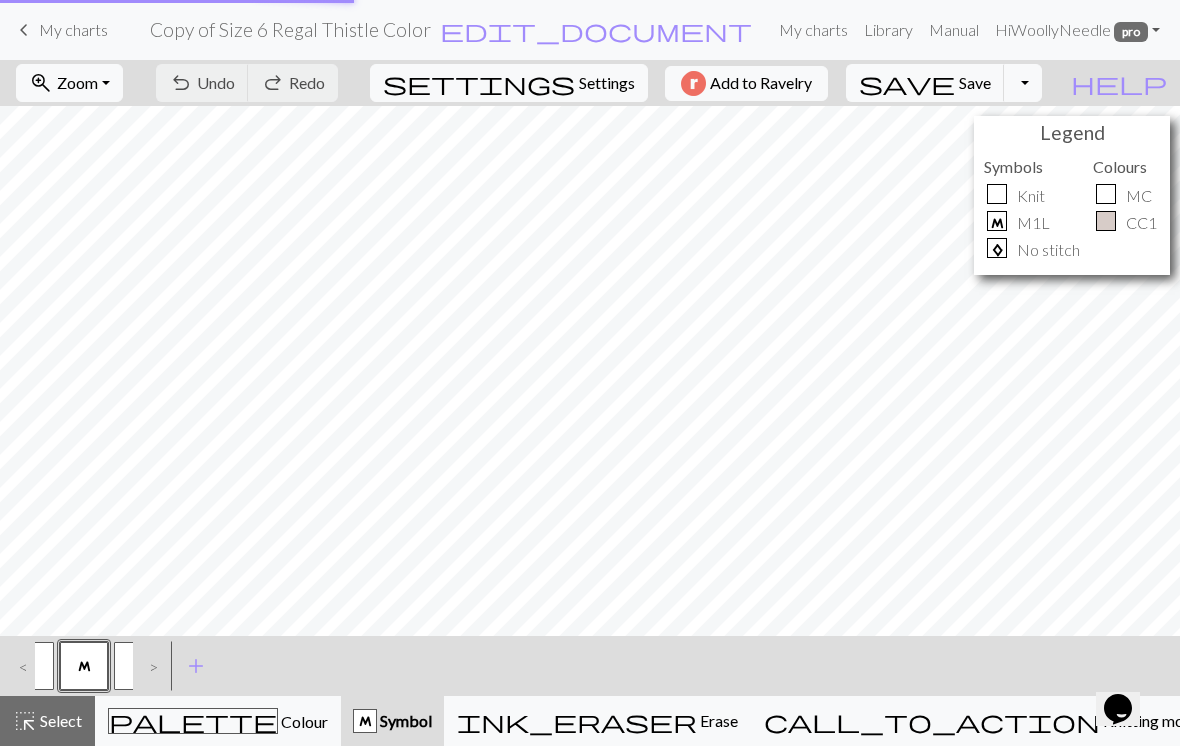 scroll, scrollTop: 0, scrollLeft: 0, axis: both 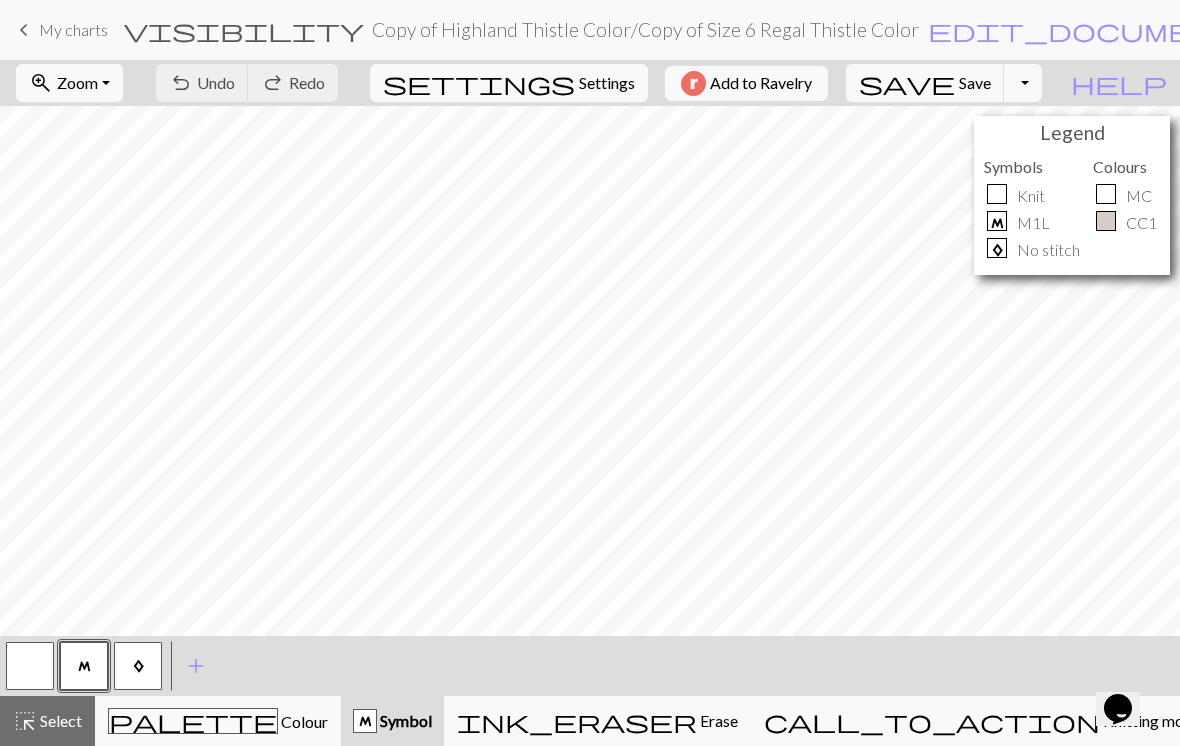 click on "zoom_in Zoom Zoom" at bounding box center [69, 83] 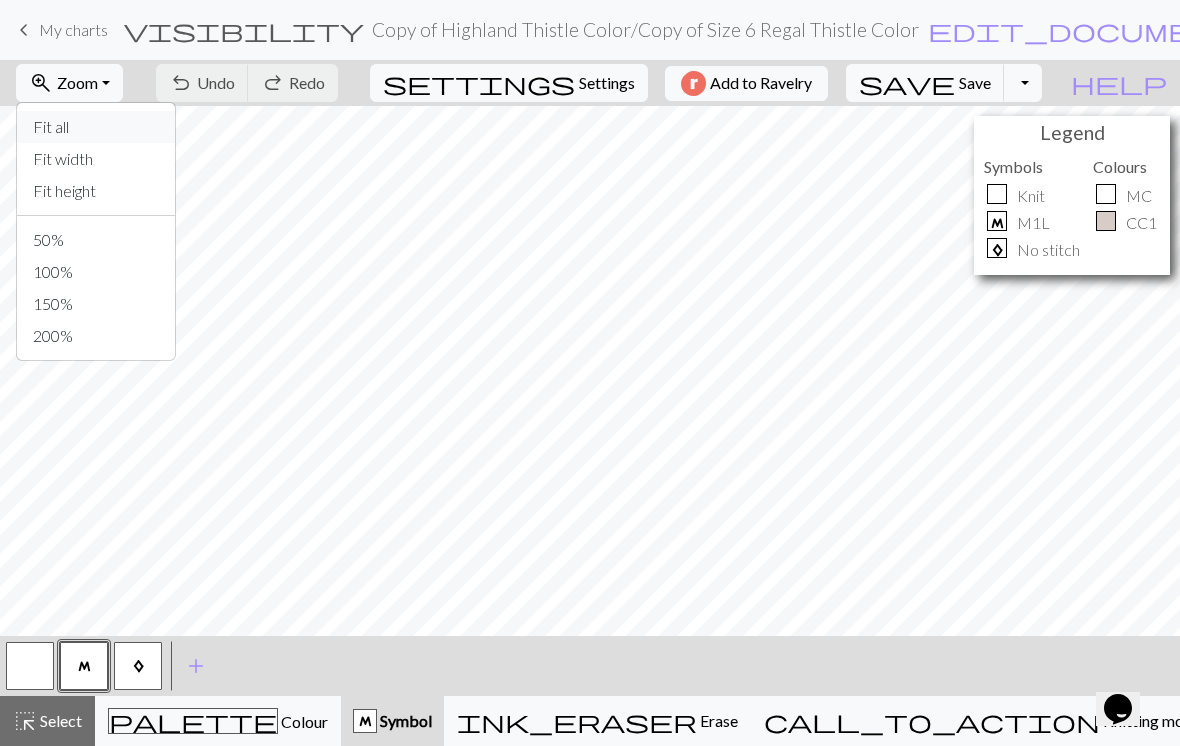 click on "Fit all" at bounding box center (96, 127) 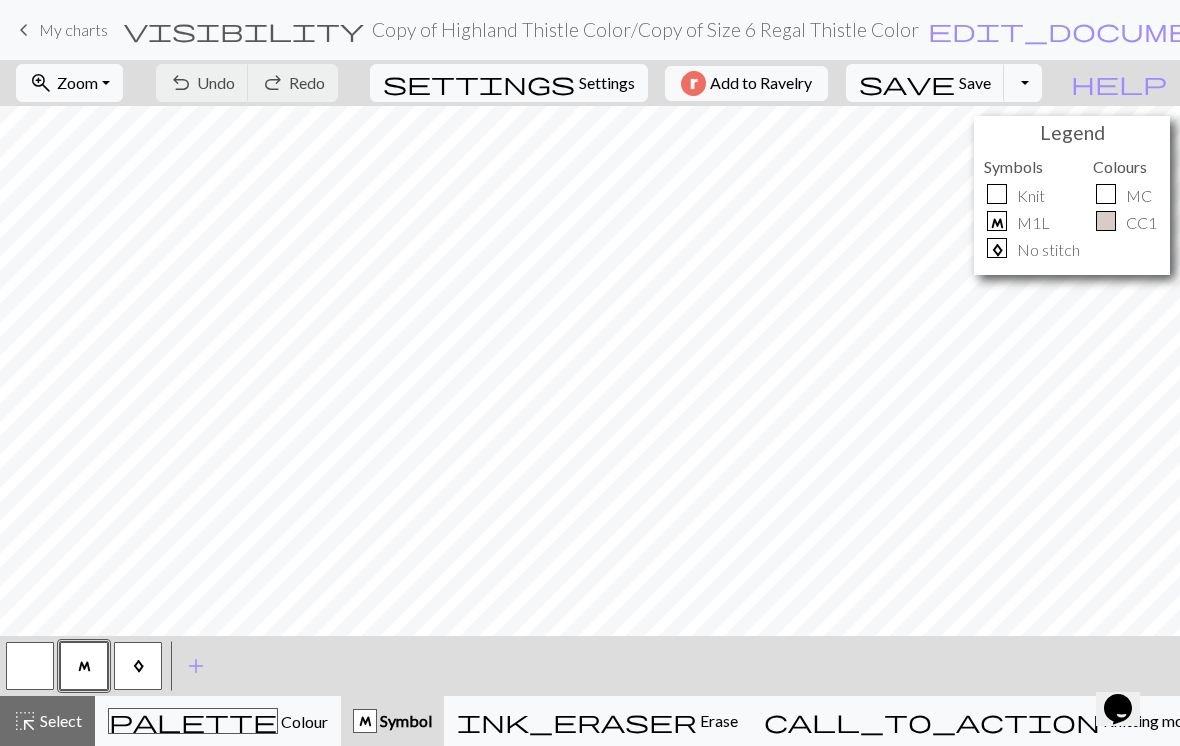 click on "My charts" at bounding box center [73, 29] 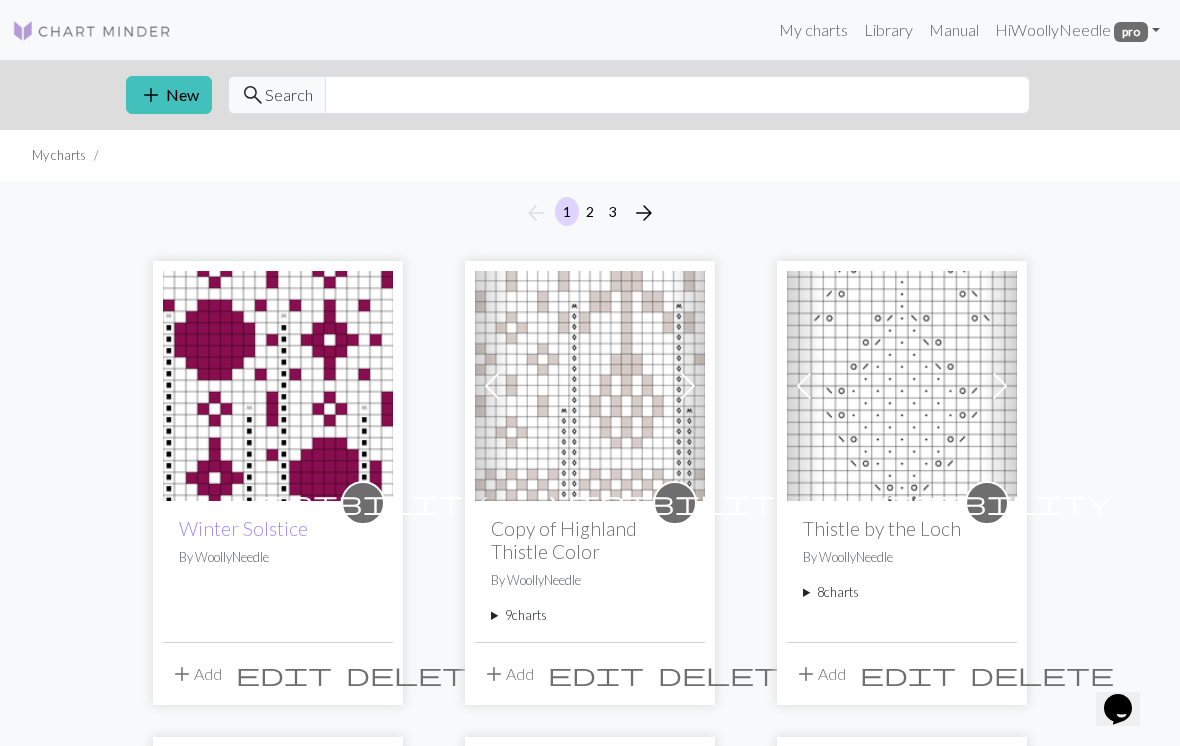 click on "9 charts" at bounding box center [590, 615] 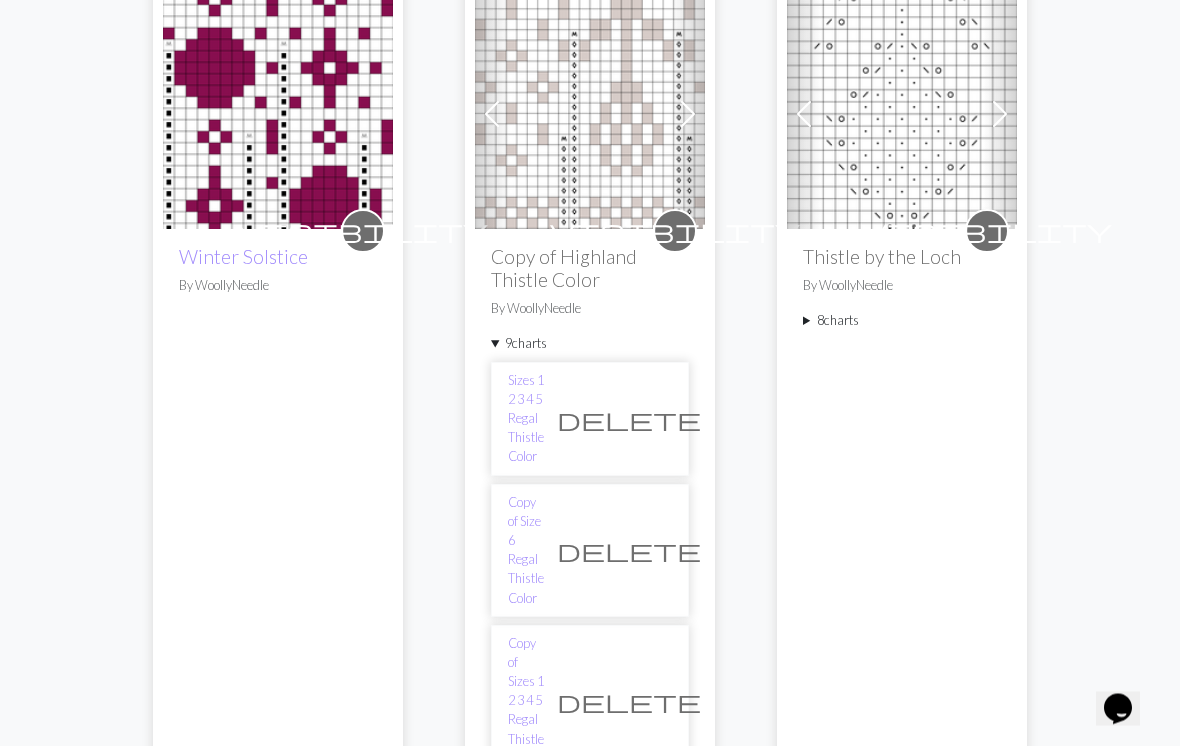 scroll, scrollTop: 273, scrollLeft: 0, axis: vertical 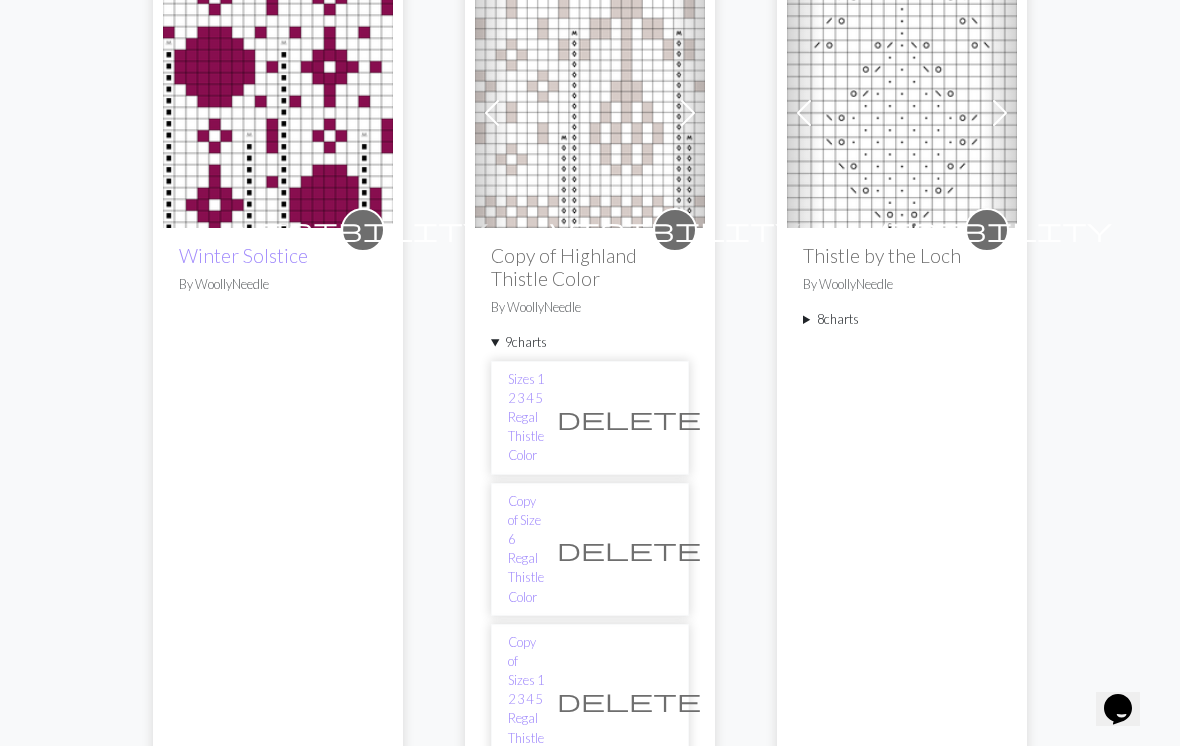 click on "Copy of Sizes 1 2 3 4 5 Regal Thistle Color" at bounding box center (526, 700) 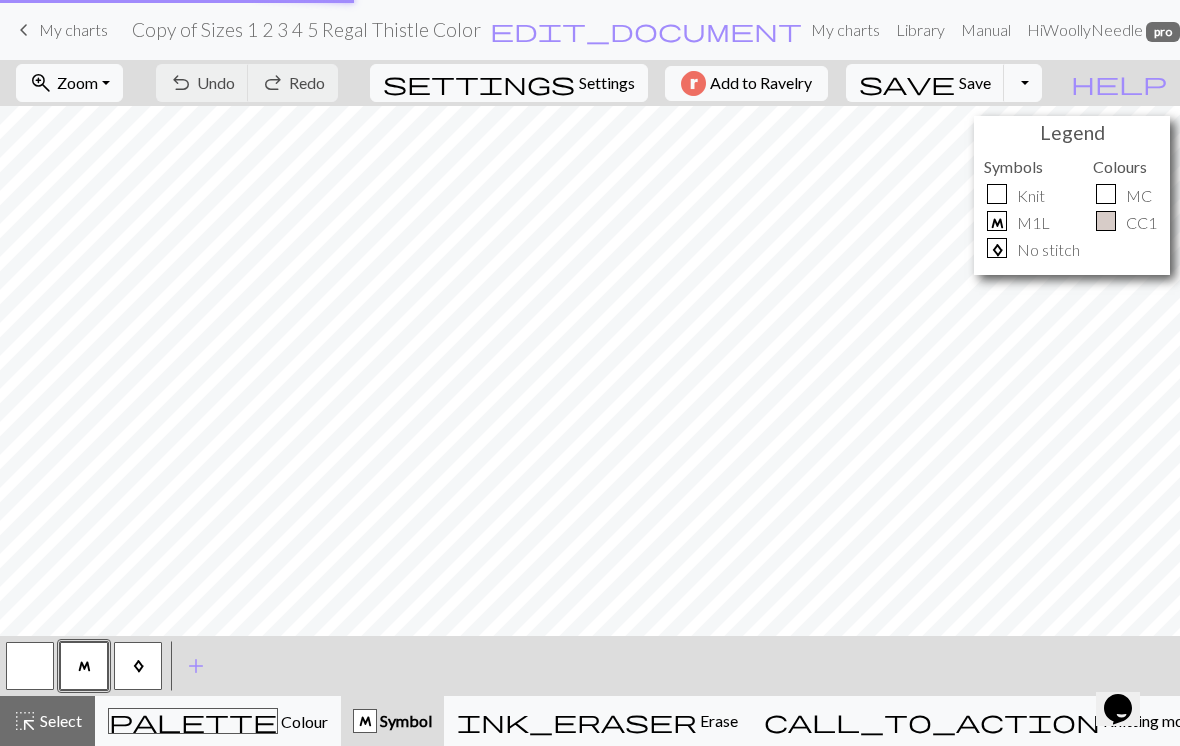 scroll, scrollTop: 0, scrollLeft: 0, axis: both 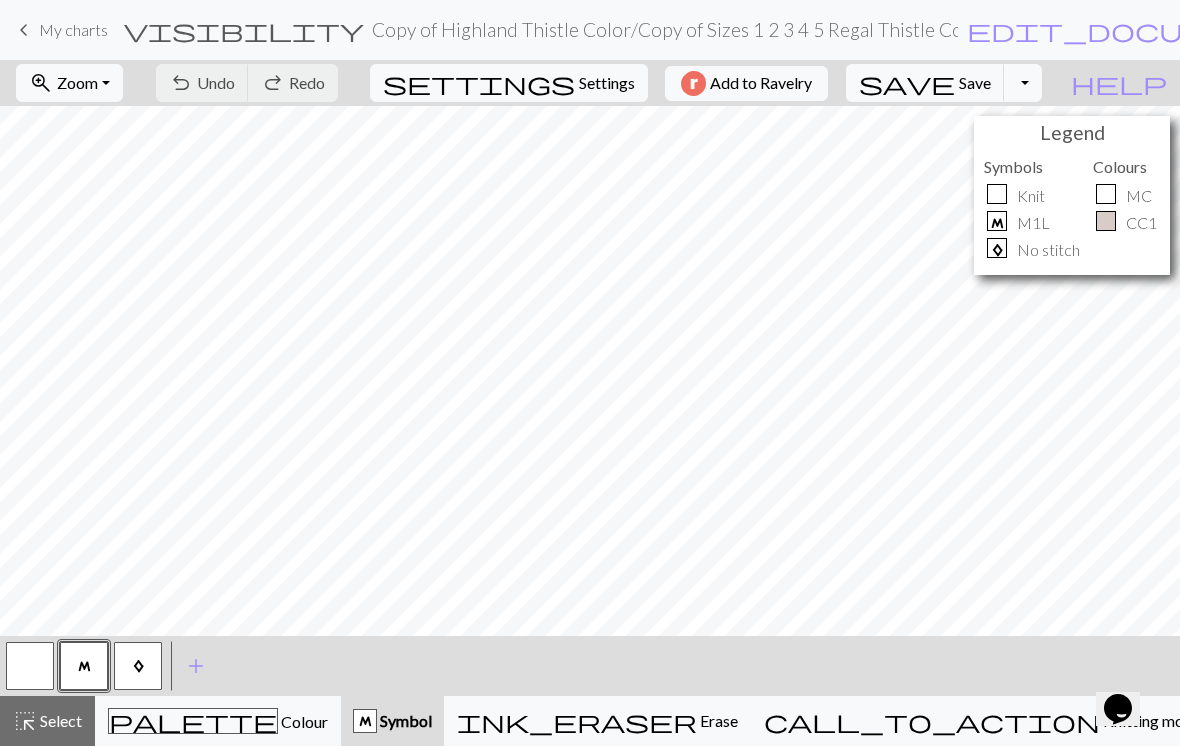 click on "zoom_in Zoom Zoom" at bounding box center (69, 83) 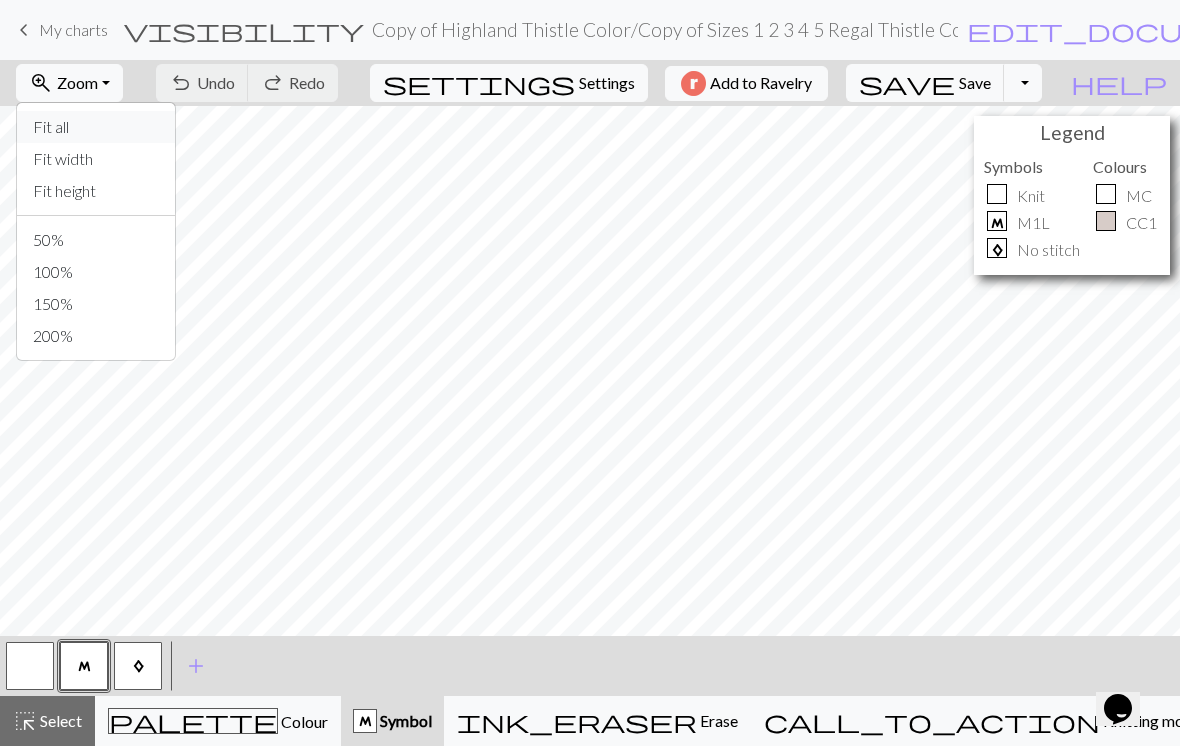 click on "Fit all" at bounding box center [96, 127] 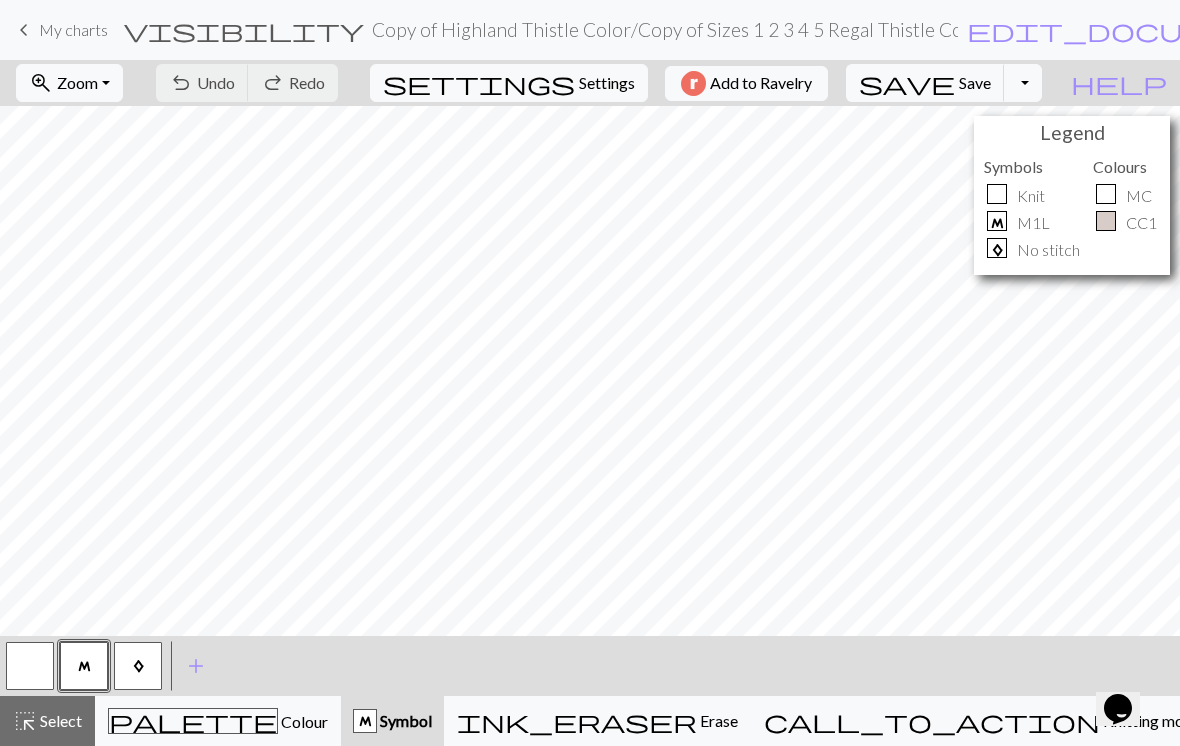 click on "My charts" at bounding box center (73, 29) 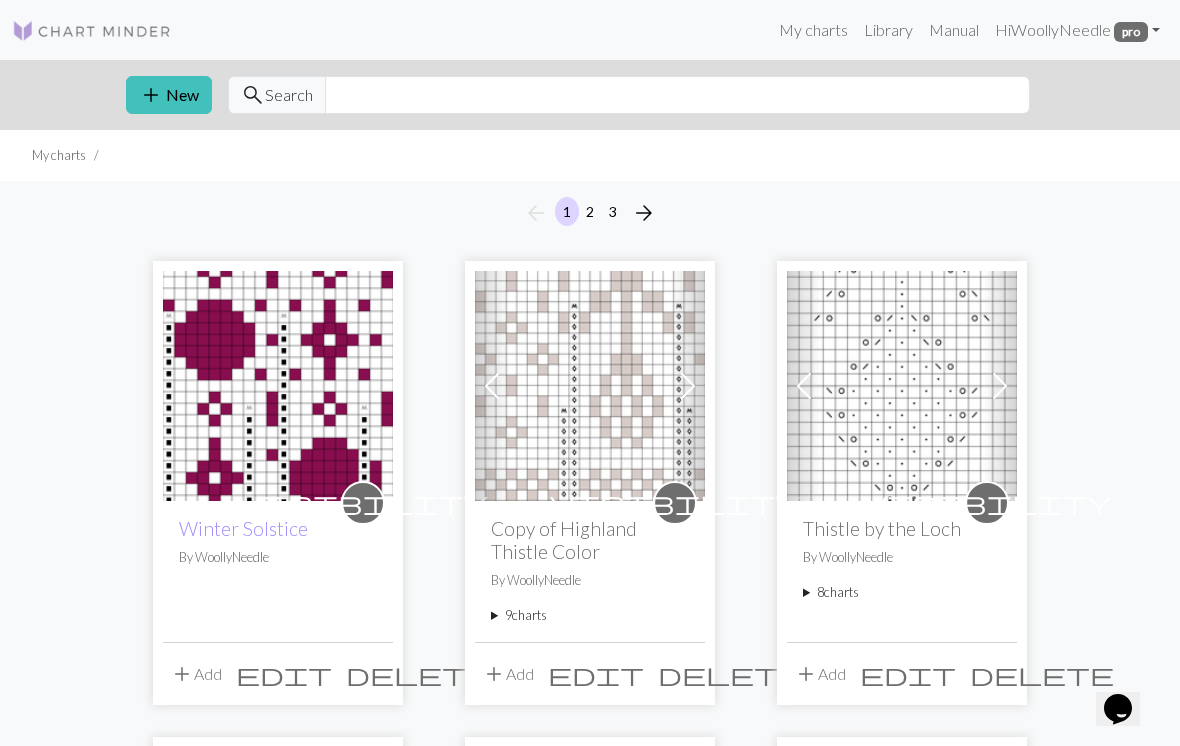 click on "8 charts" at bounding box center (902, 592) 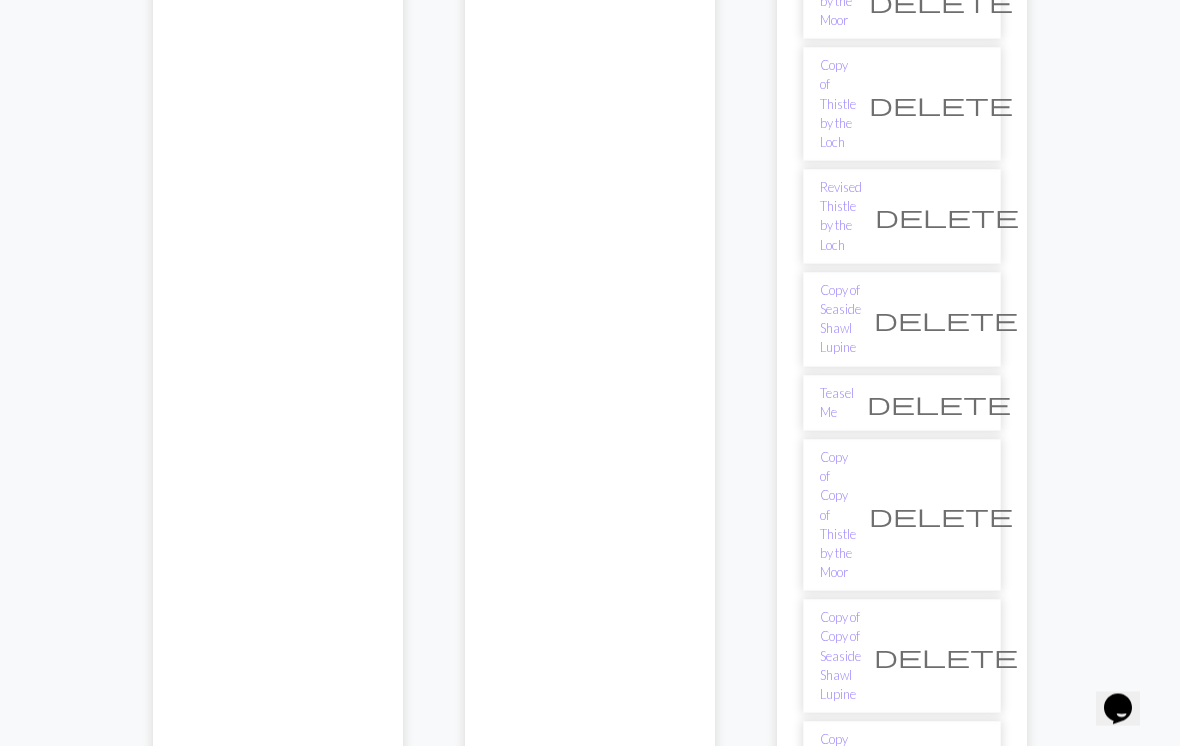 scroll, scrollTop: 647, scrollLeft: 0, axis: vertical 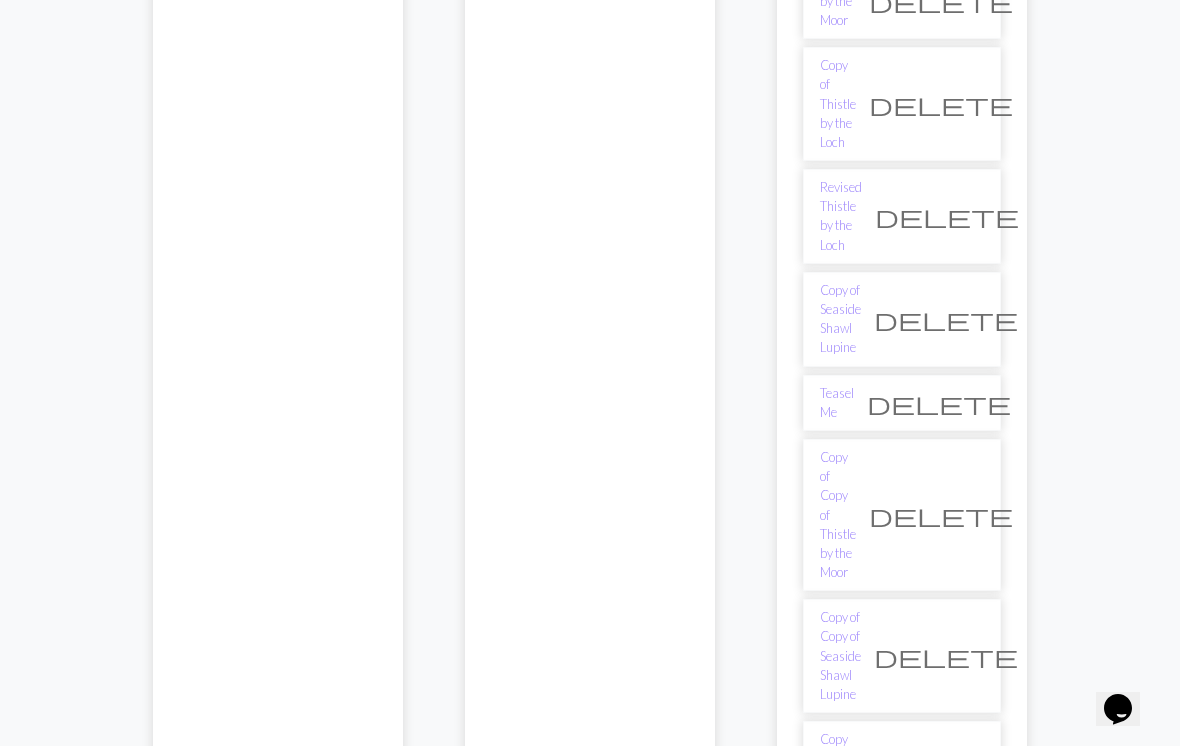 click on "Copy of Copy of Seaside Shawl Lupine" at bounding box center [840, 656] 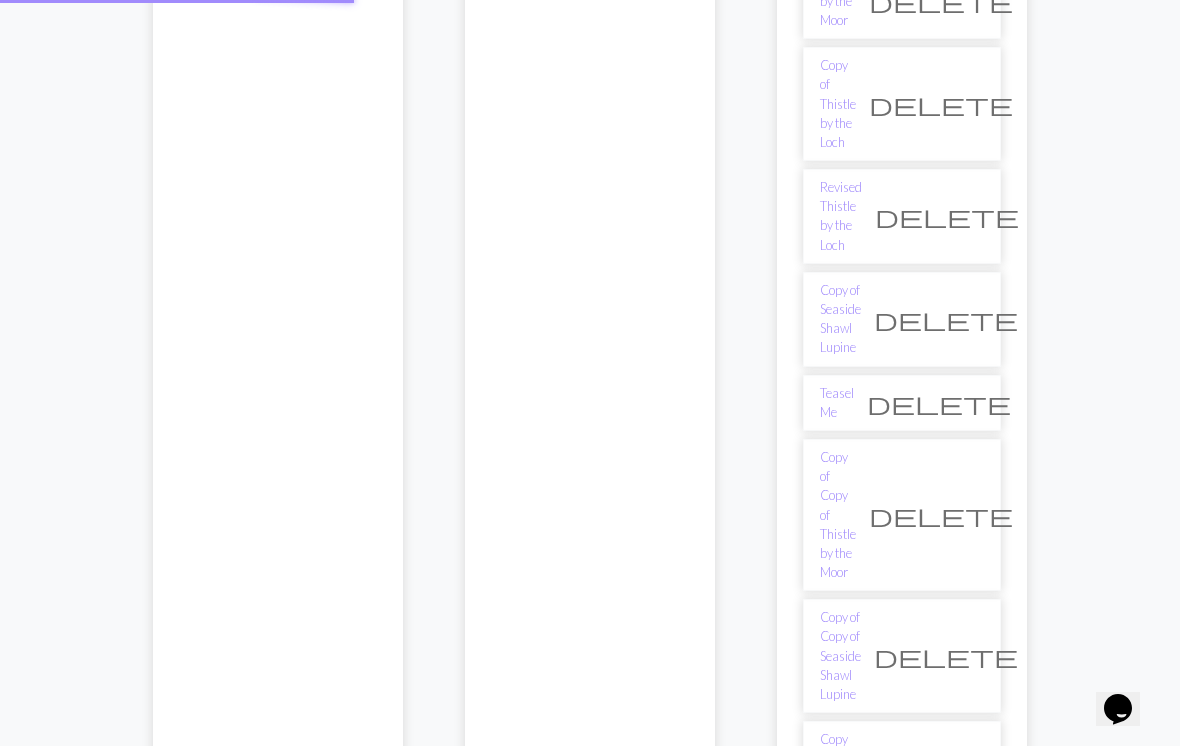 scroll, scrollTop: 0, scrollLeft: 0, axis: both 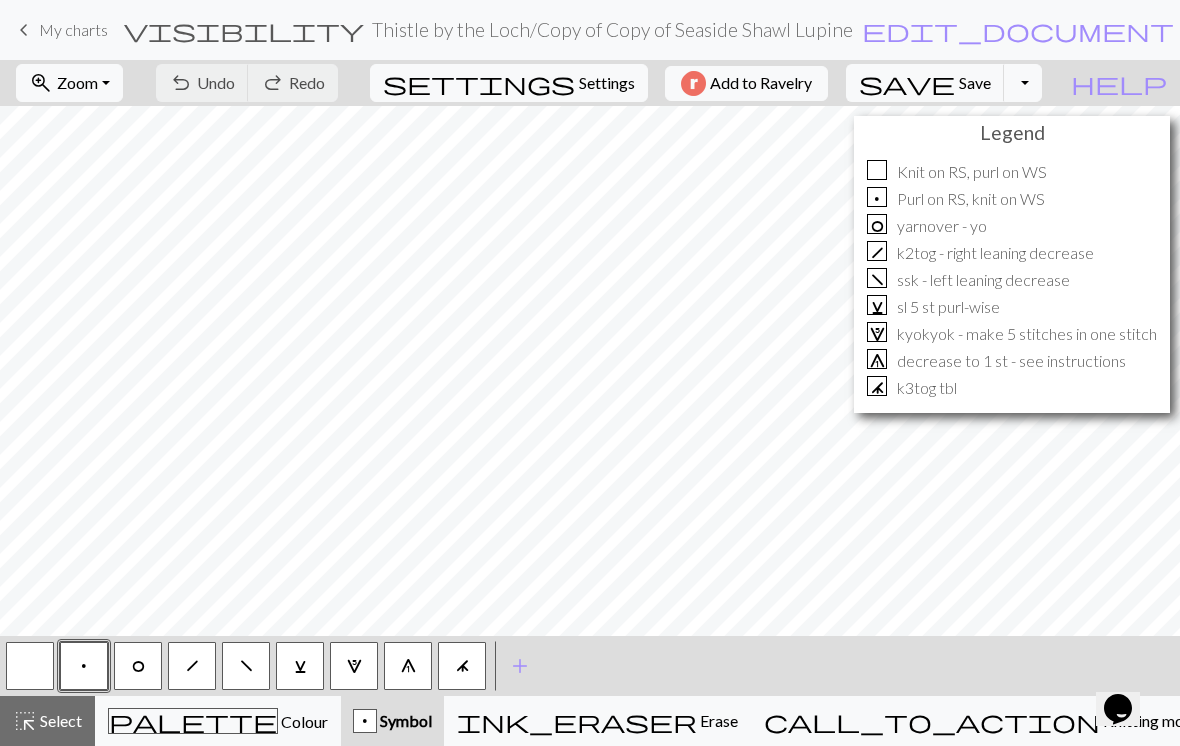 click on "keyboard_arrow_left   My charts" at bounding box center (60, 30) 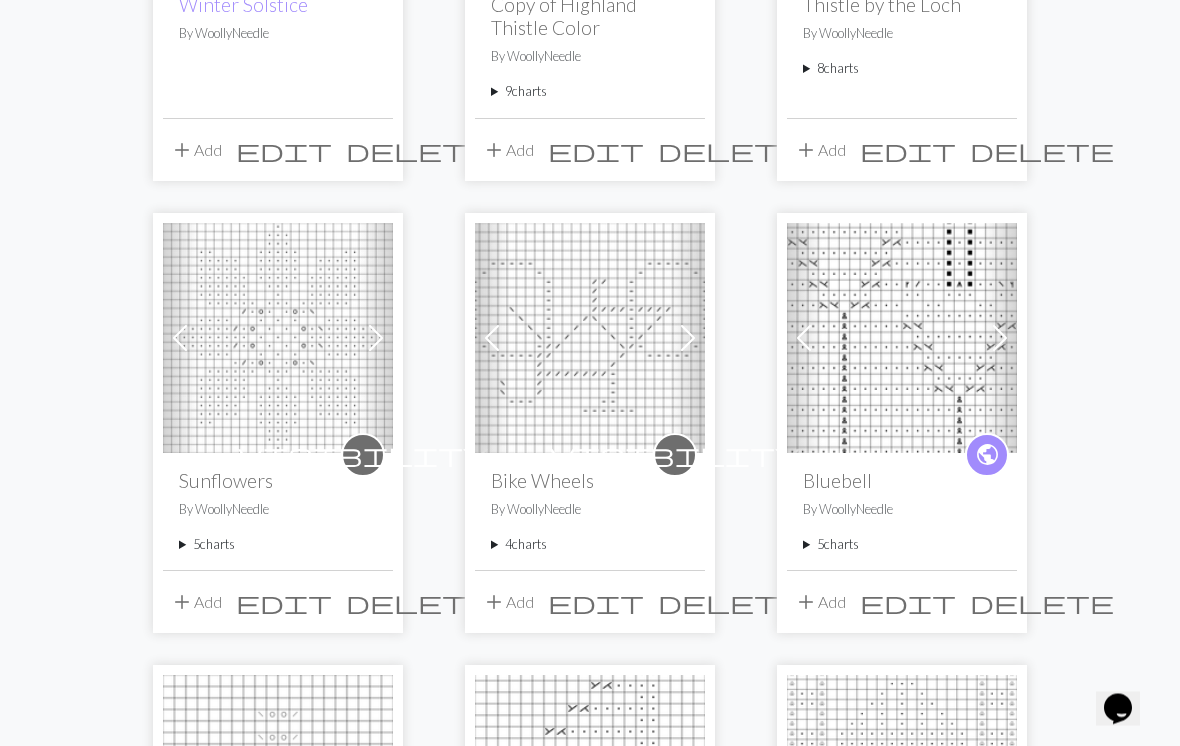 scroll, scrollTop: 527, scrollLeft: 0, axis: vertical 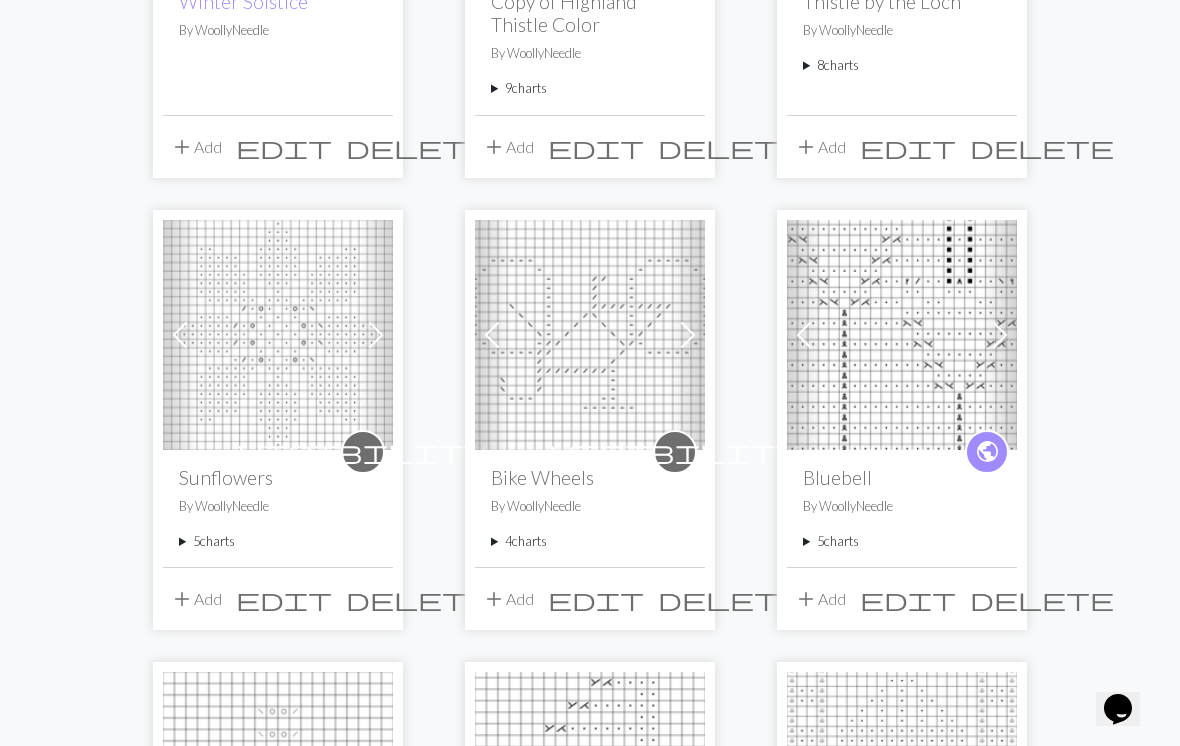 click on "5  charts" at bounding box center (902, 541) 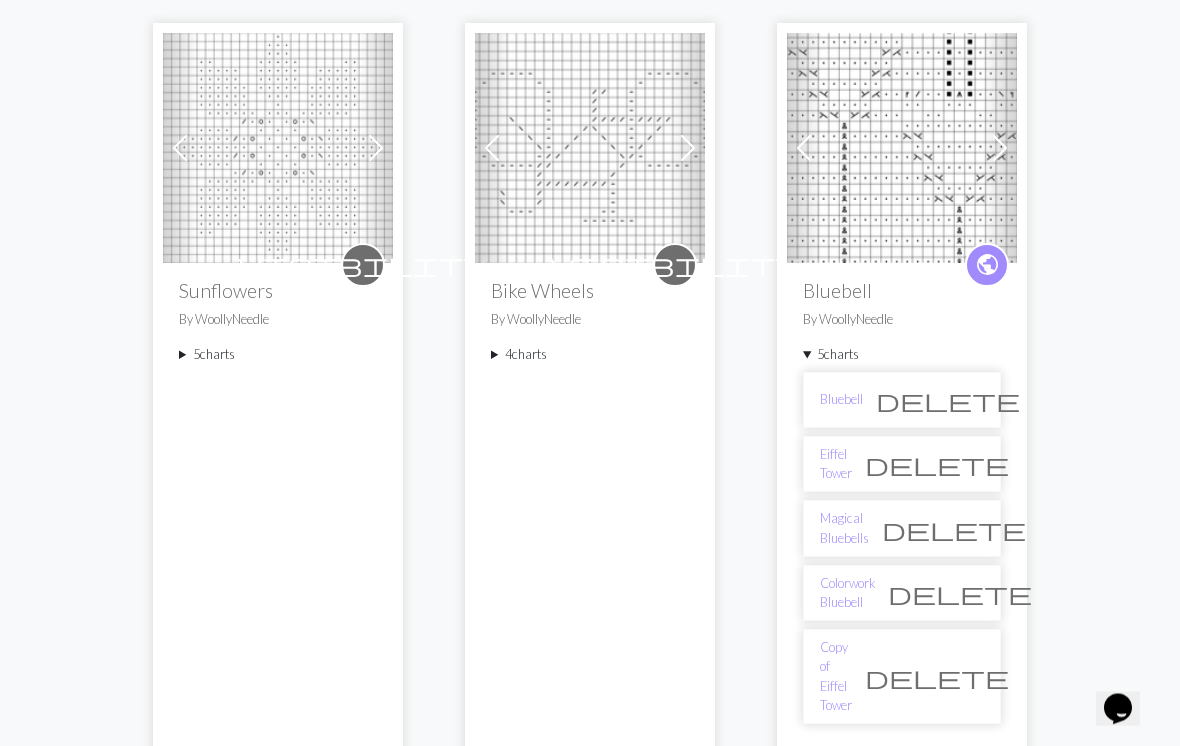 scroll, scrollTop: 714, scrollLeft: 0, axis: vertical 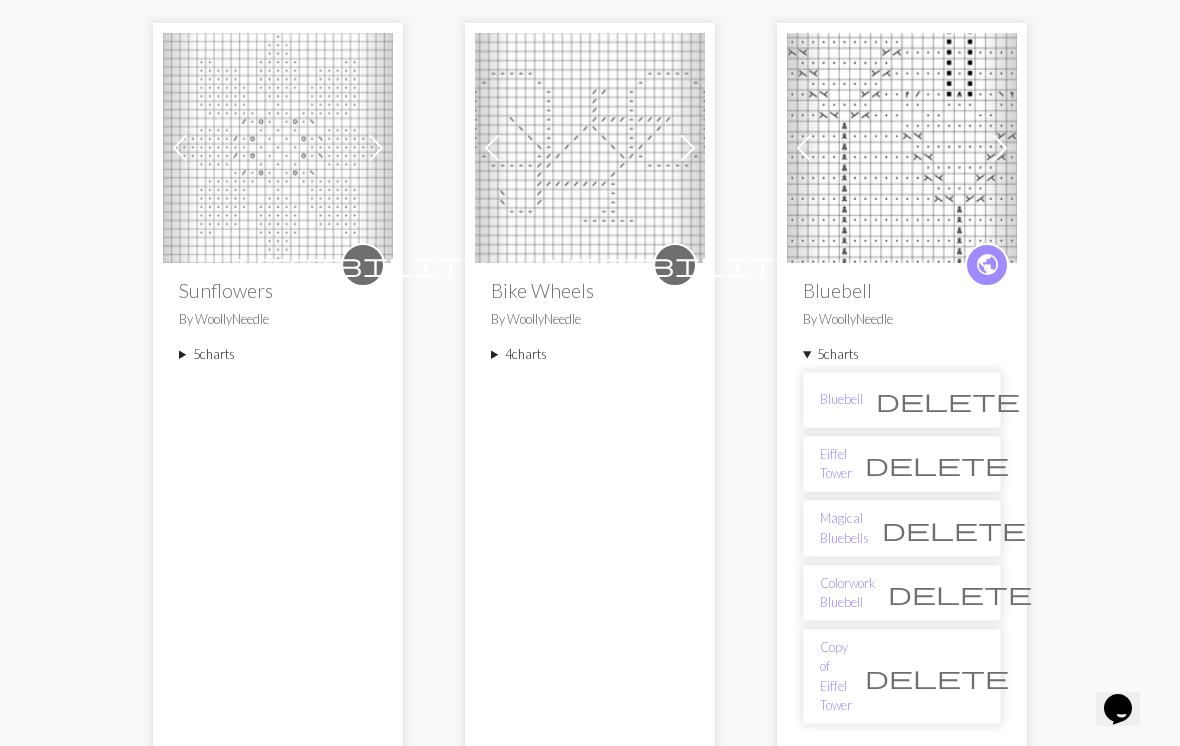 click on "Magical Bluebells" at bounding box center (844, 528) 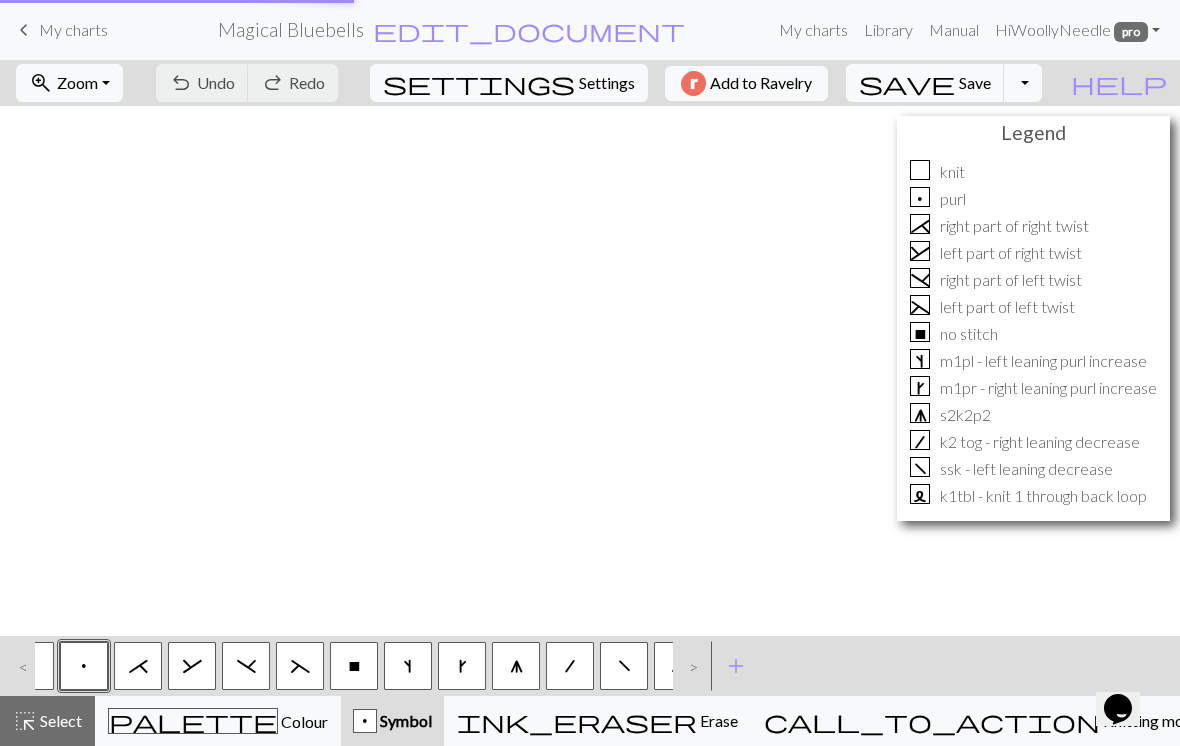 scroll, scrollTop: 0, scrollLeft: 0, axis: both 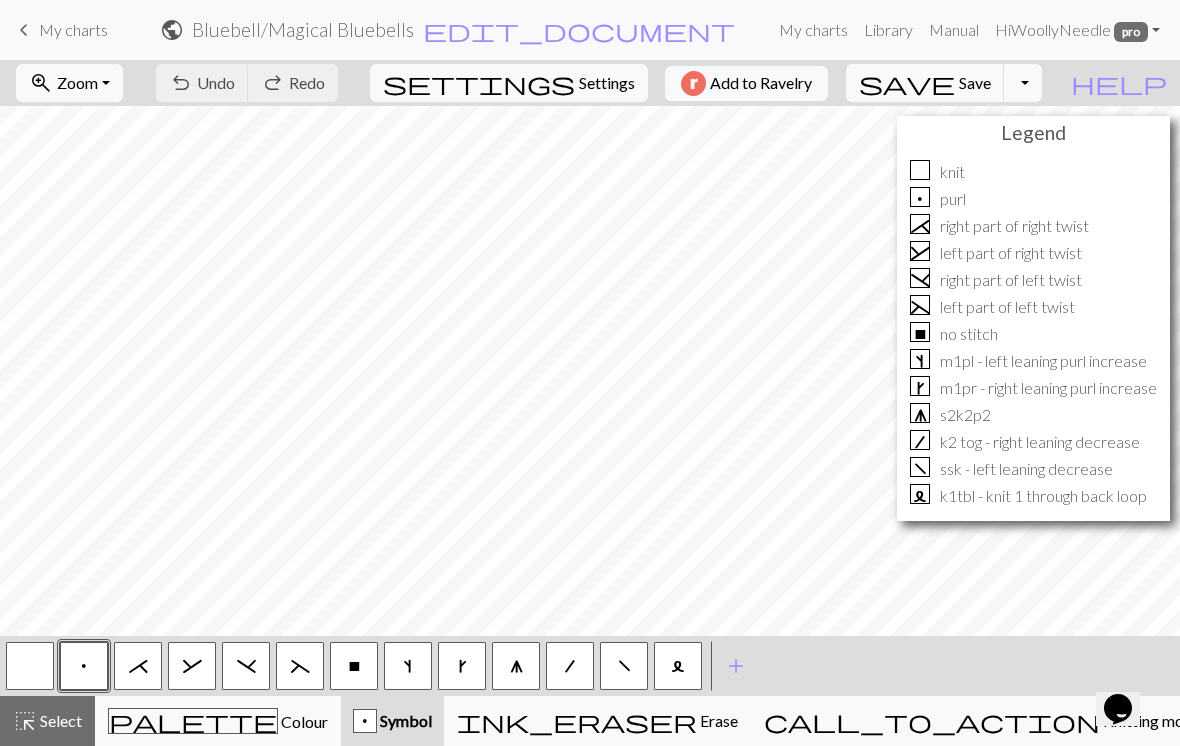 click on "zoom_in Zoom Zoom" at bounding box center (69, 83) 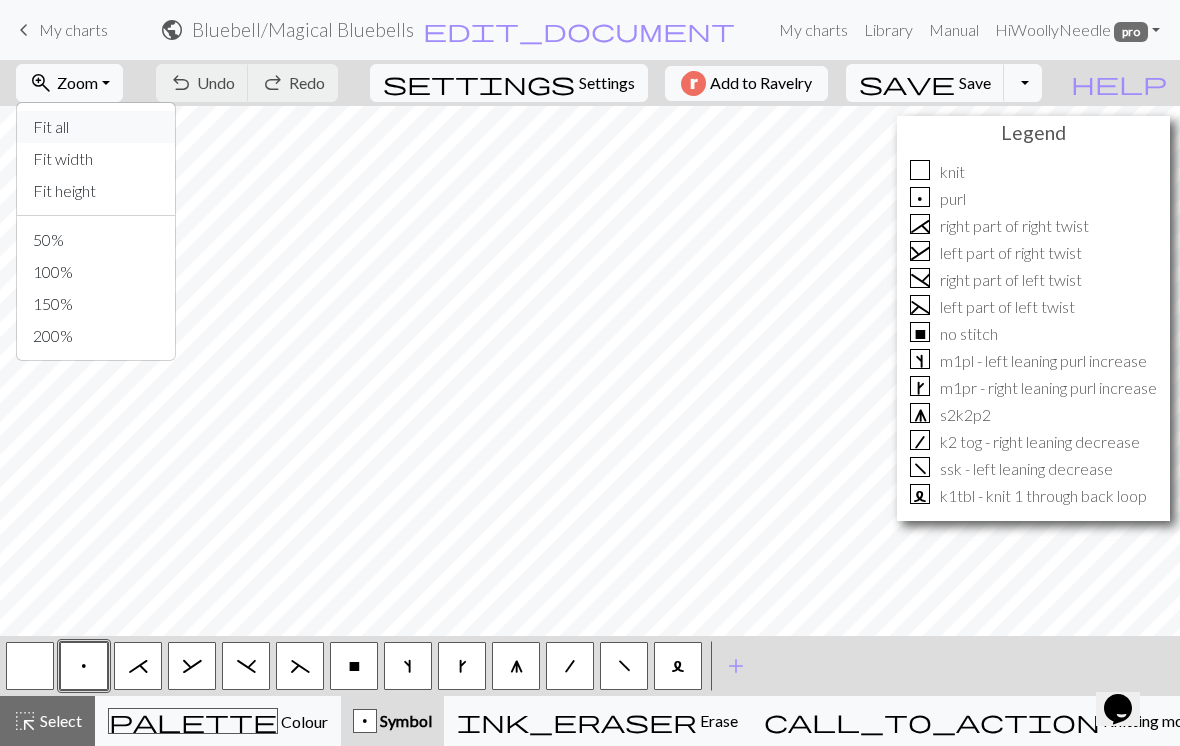 click on "Fit all" at bounding box center (96, 127) 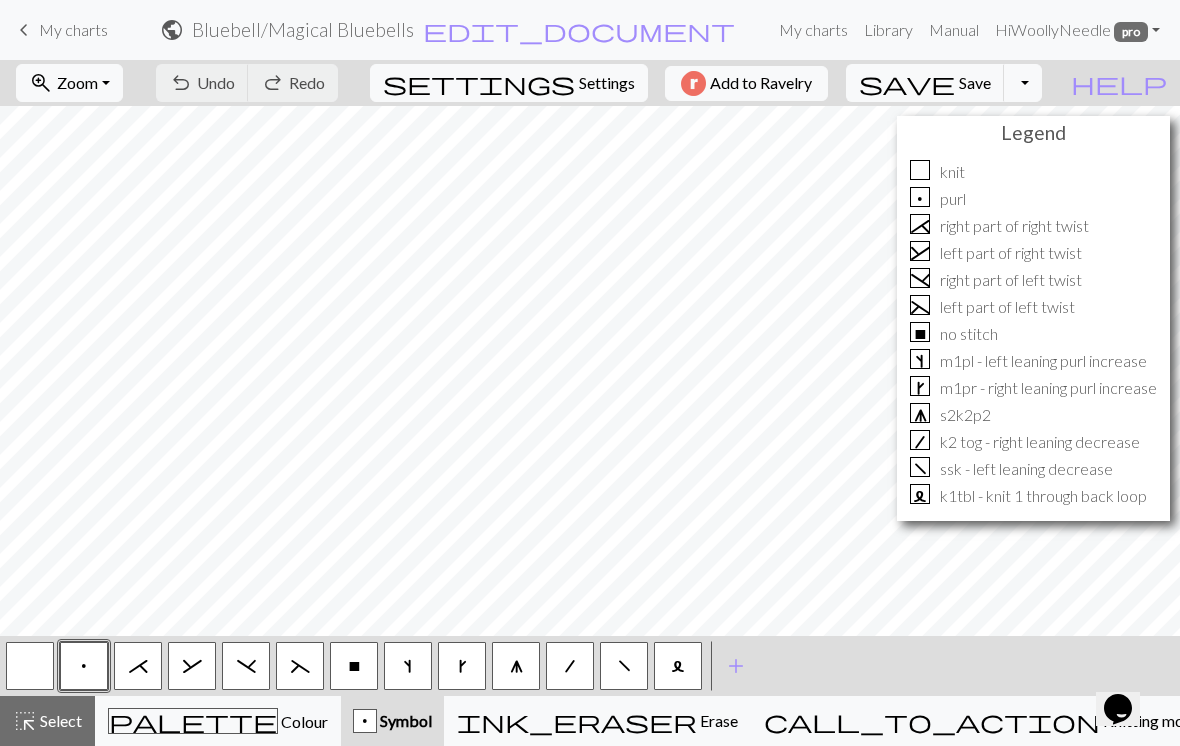 click on "keyboard_arrow_left   My charts" at bounding box center [60, 30] 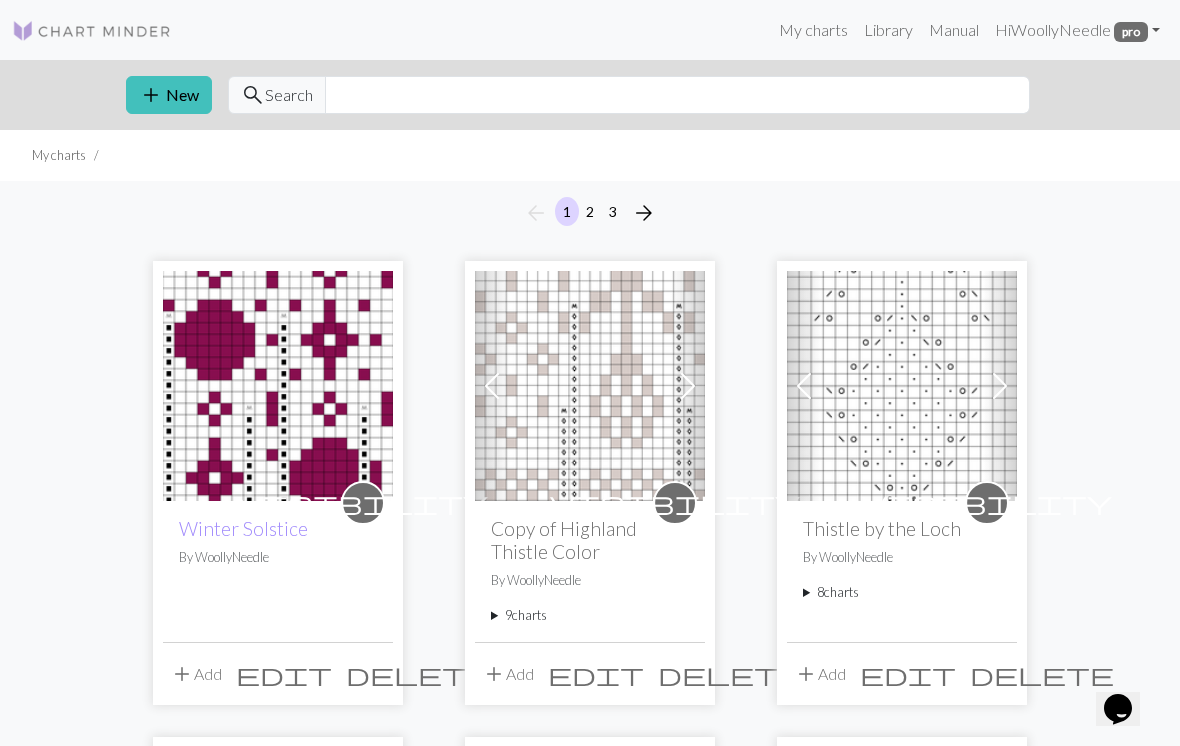 click at bounding box center (278, 386) 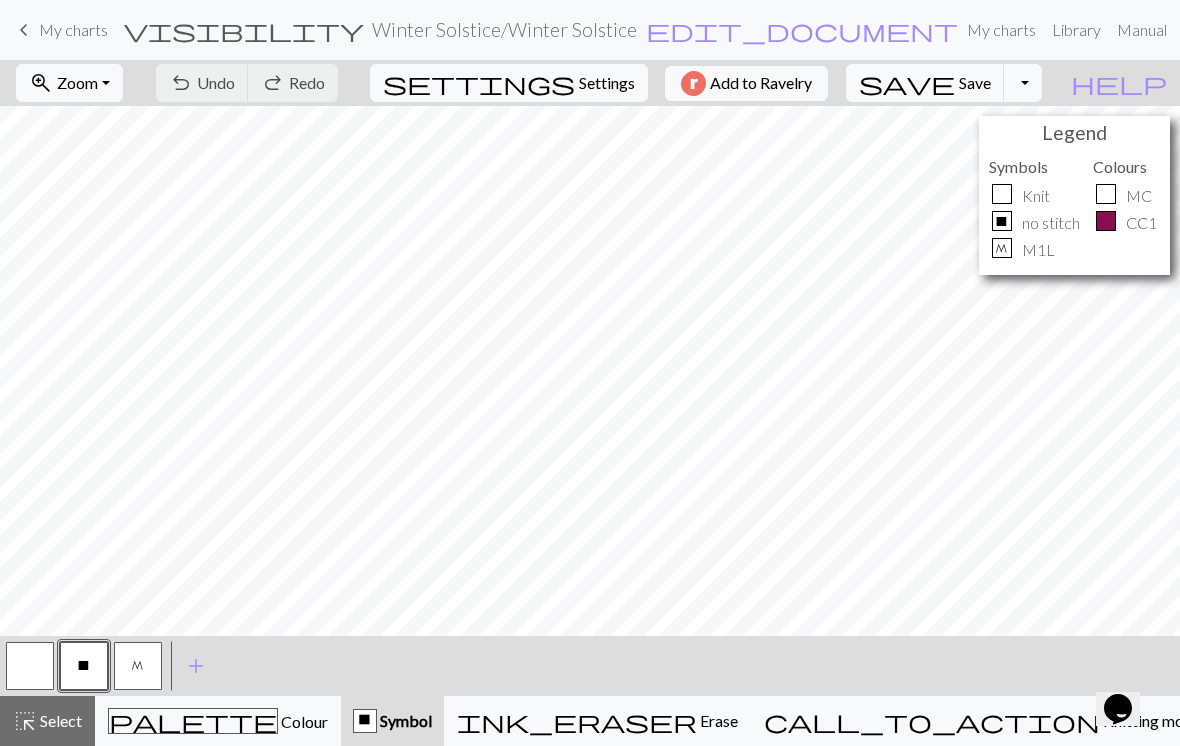 click on "zoom_in Zoom Zoom" at bounding box center (69, 83) 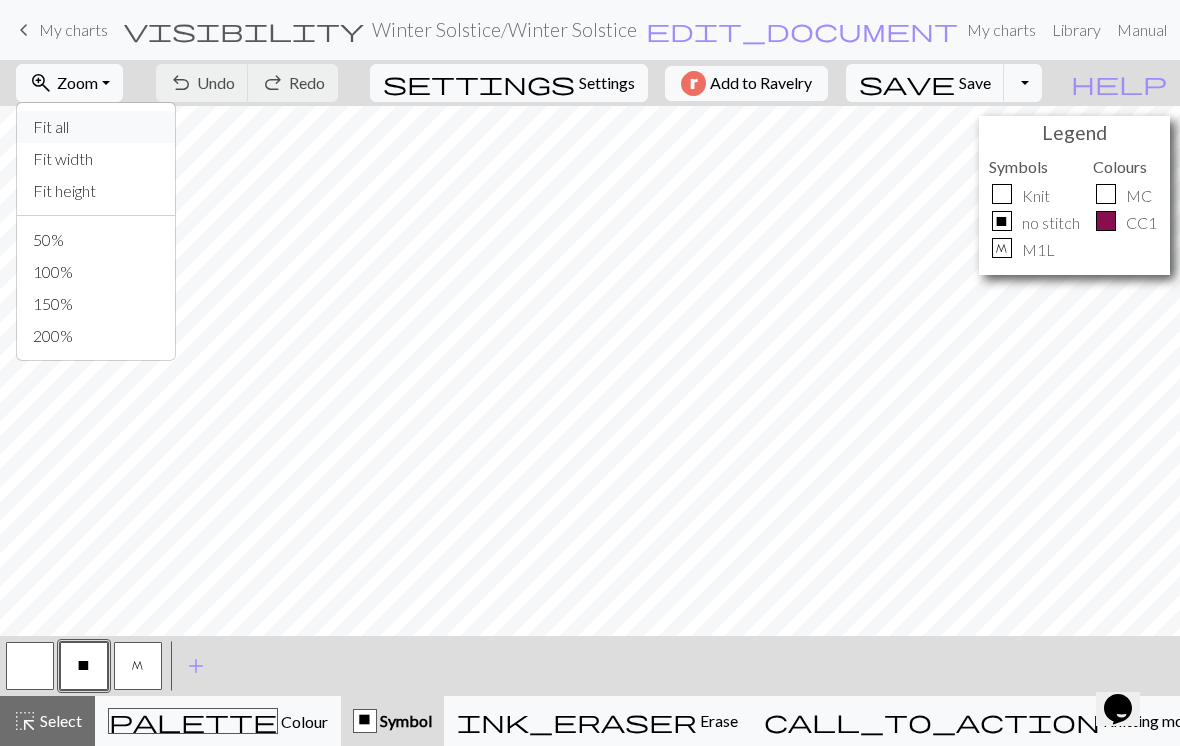click on "Fit all" at bounding box center [96, 127] 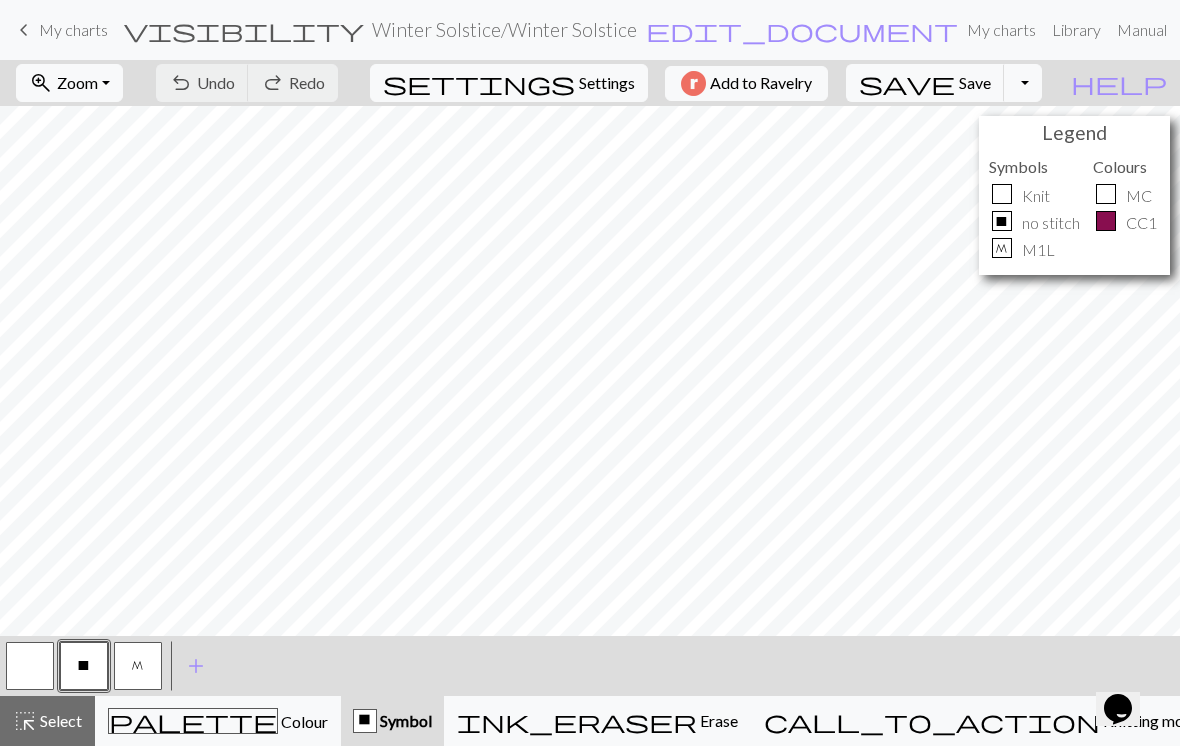 click on "M" at bounding box center [138, 666] 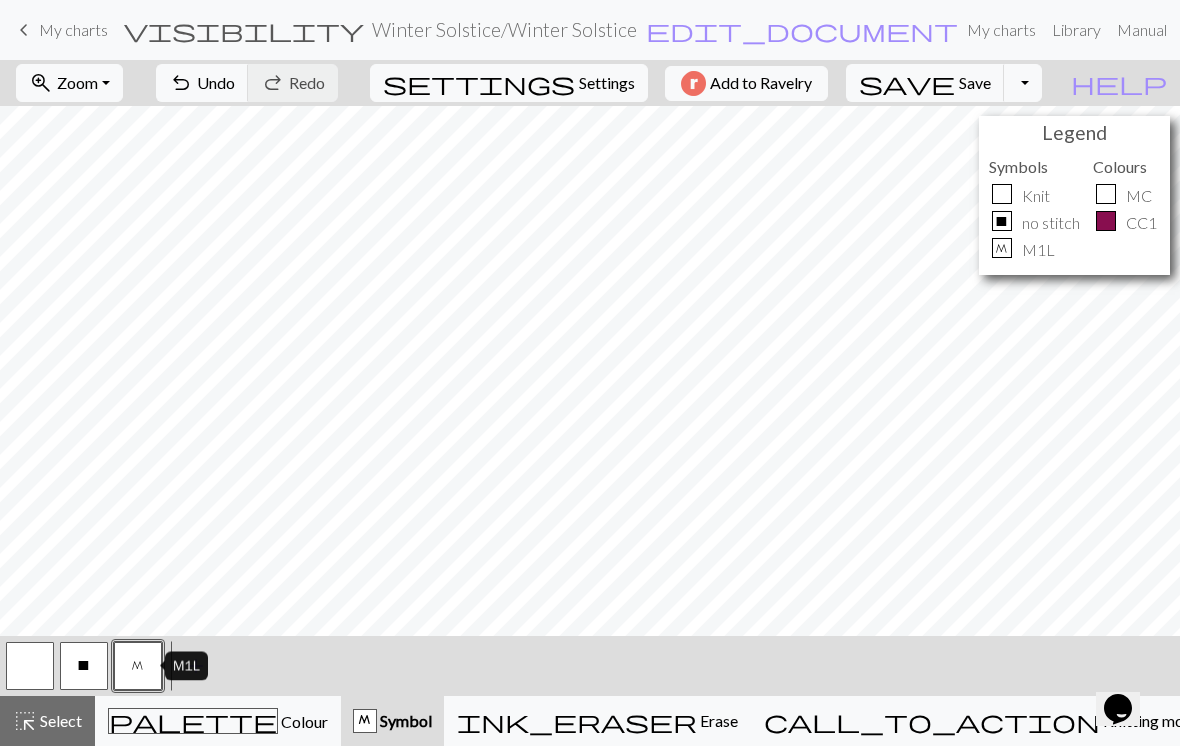 click at bounding box center [30, 666] 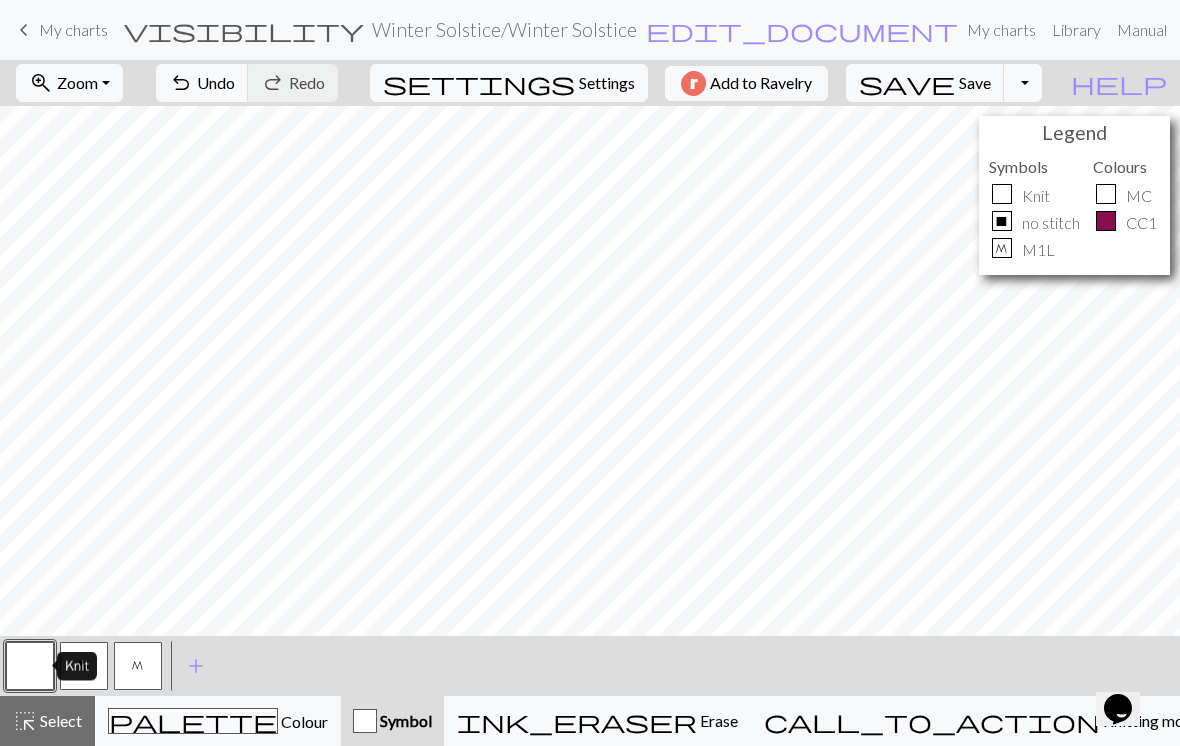 click on "edit_document" at bounding box center [802, 30] 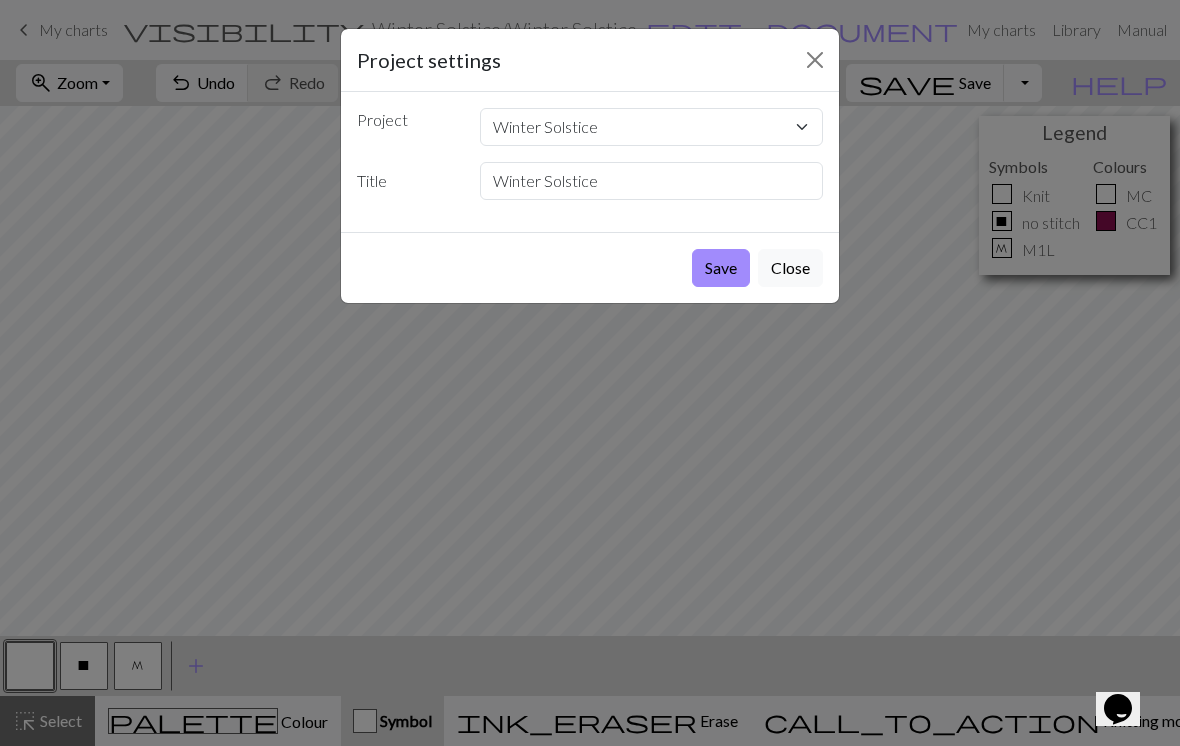 click on "Save" at bounding box center (721, 268) 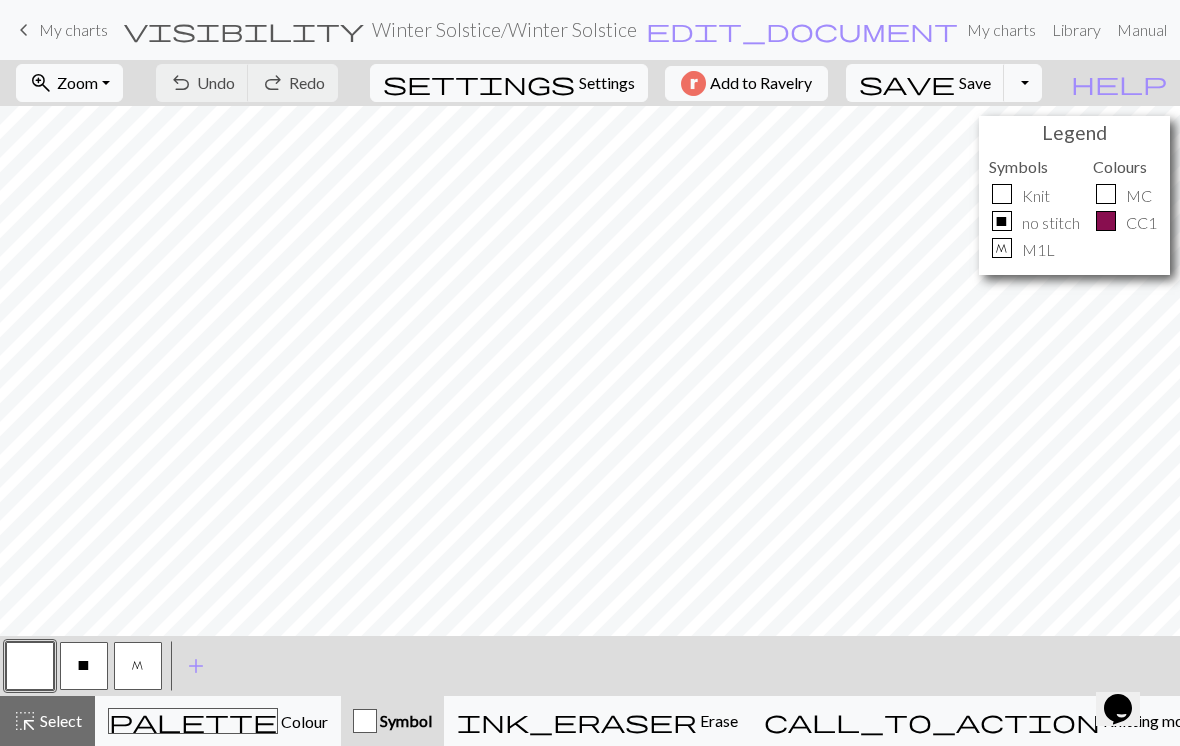 click on "Toggle Dropdown" at bounding box center [1023, 83] 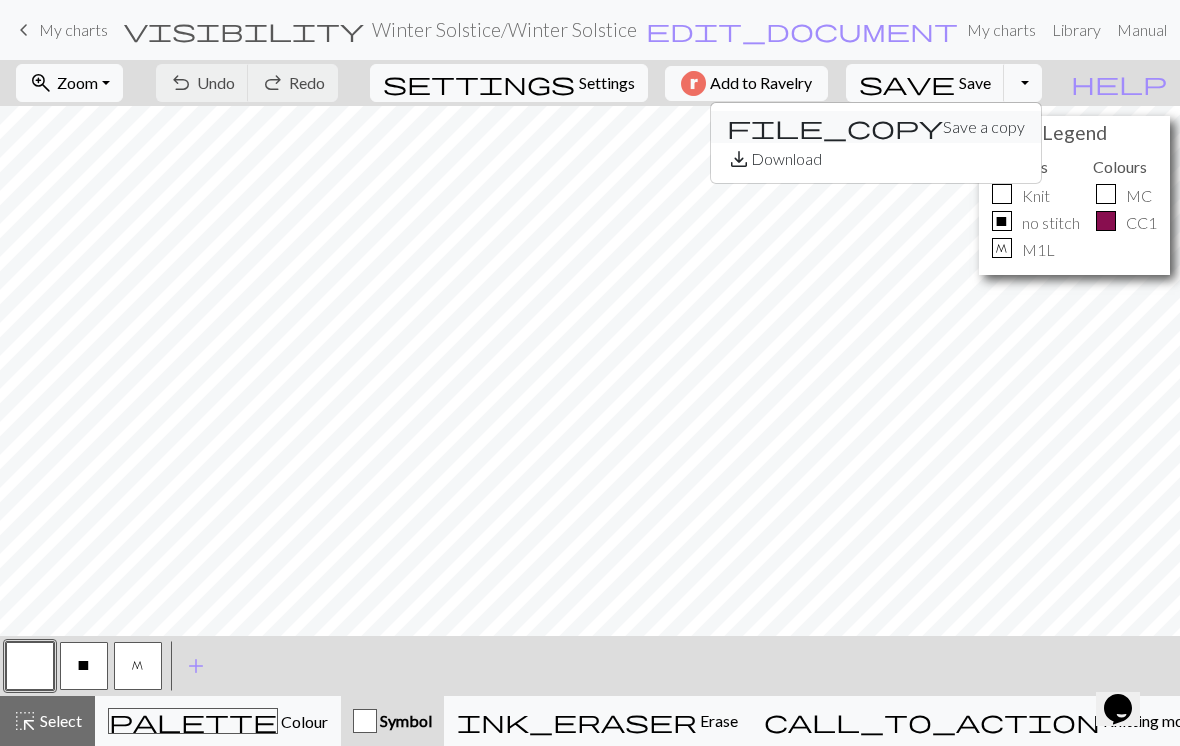 click on "file_copy  Save a copy" at bounding box center (876, 127) 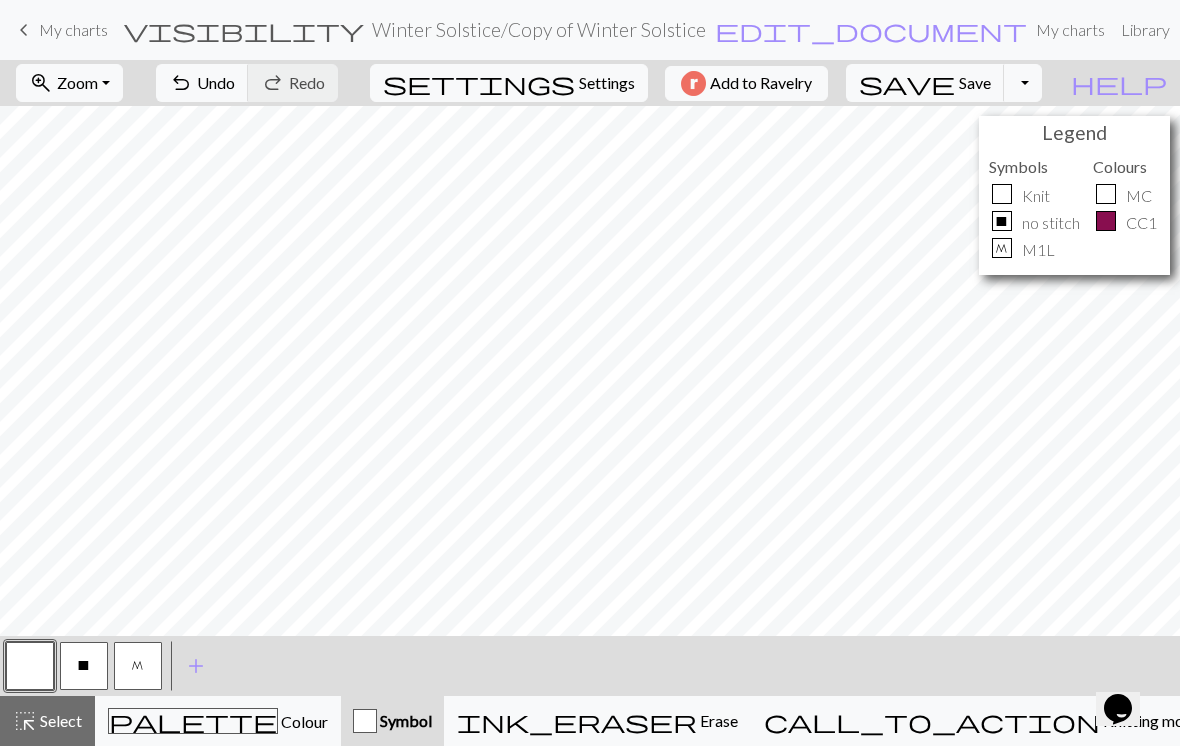 click on "My charts" at bounding box center (73, 29) 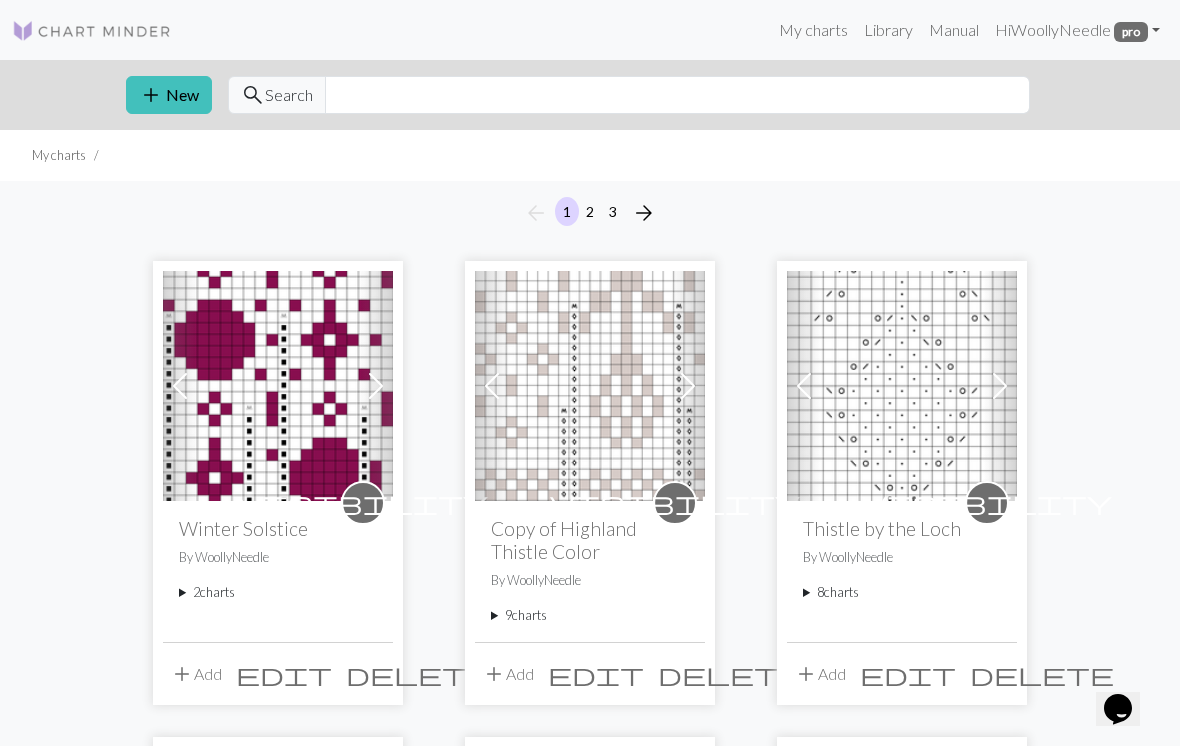 click on "2  charts" at bounding box center (278, 592) 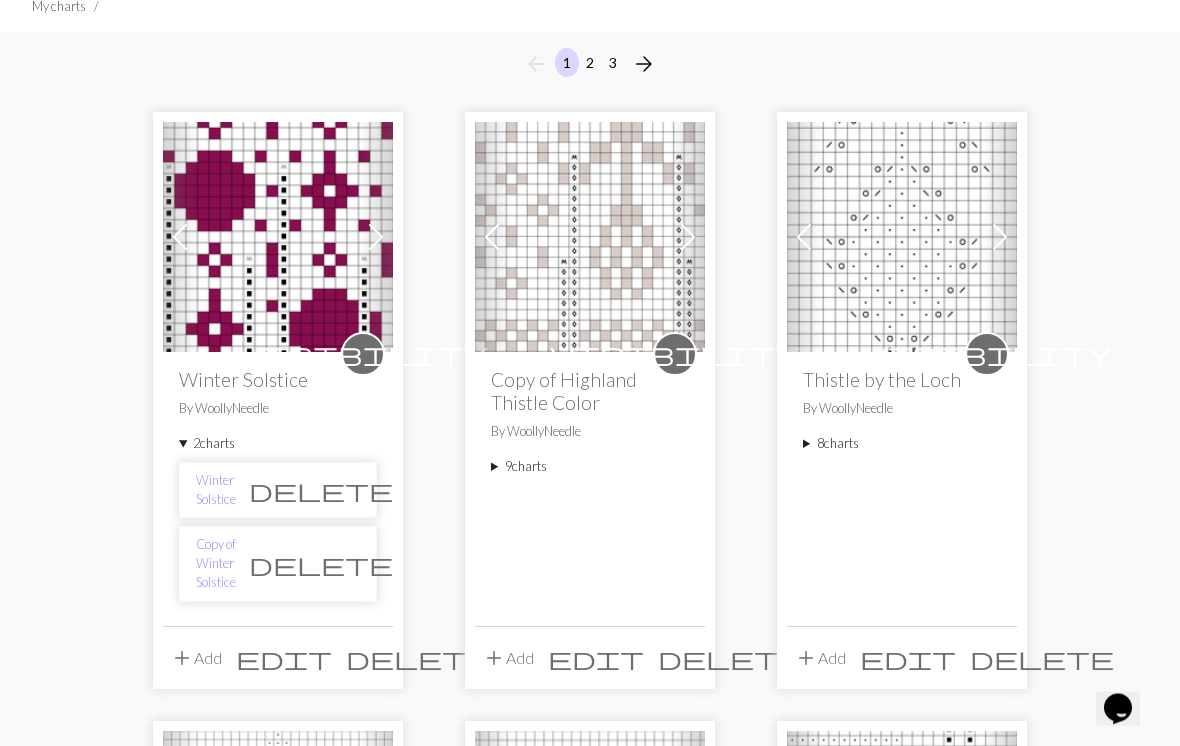scroll, scrollTop: 161, scrollLeft: 0, axis: vertical 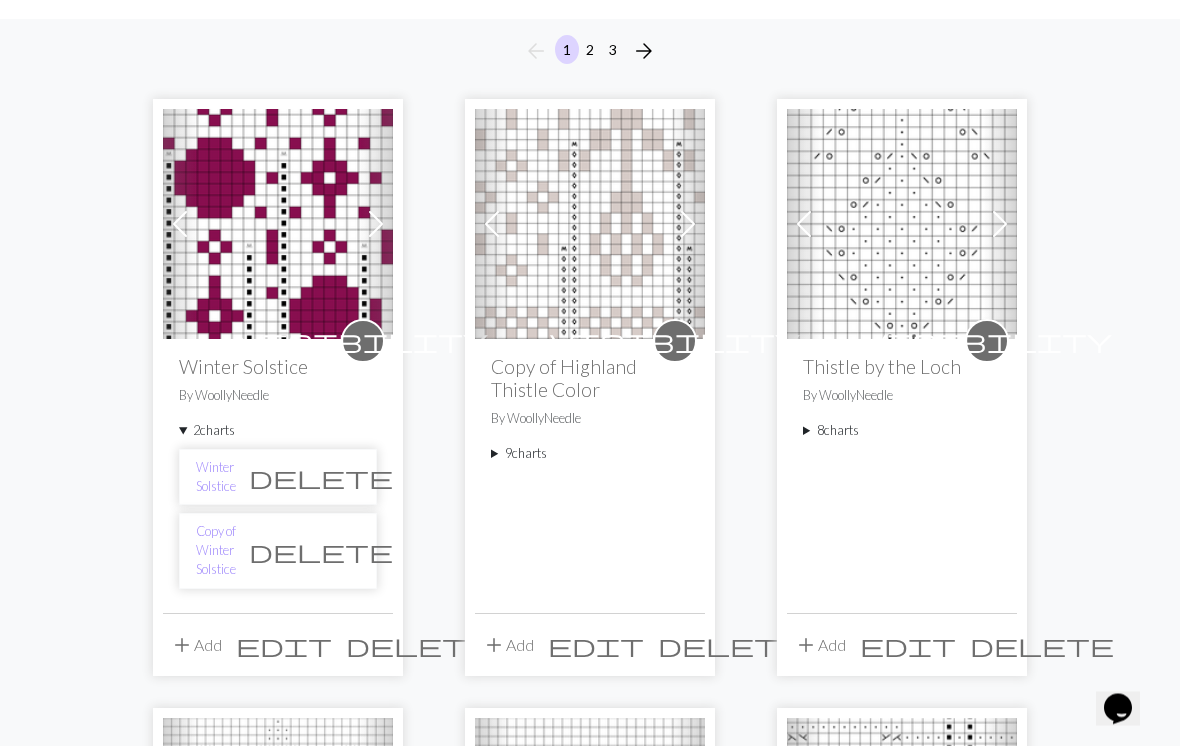 click on "Copy of Winter Solstice" at bounding box center [216, 552] 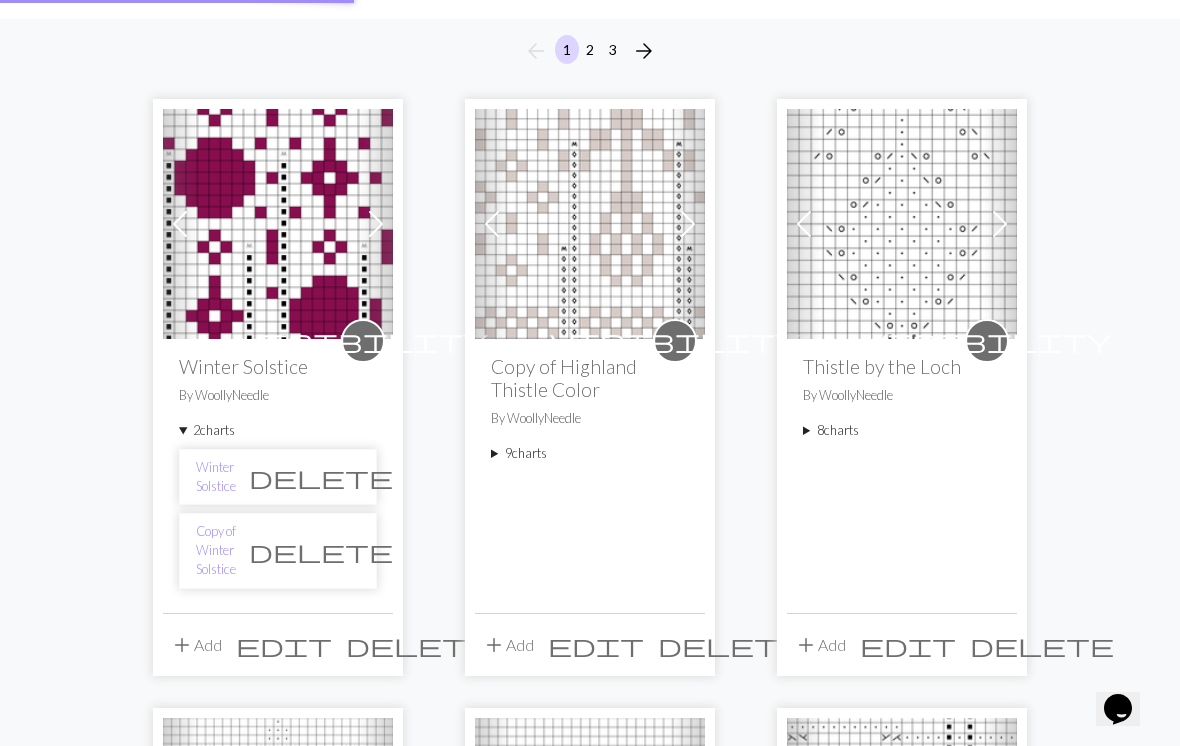 scroll, scrollTop: 0, scrollLeft: 0, axis: both 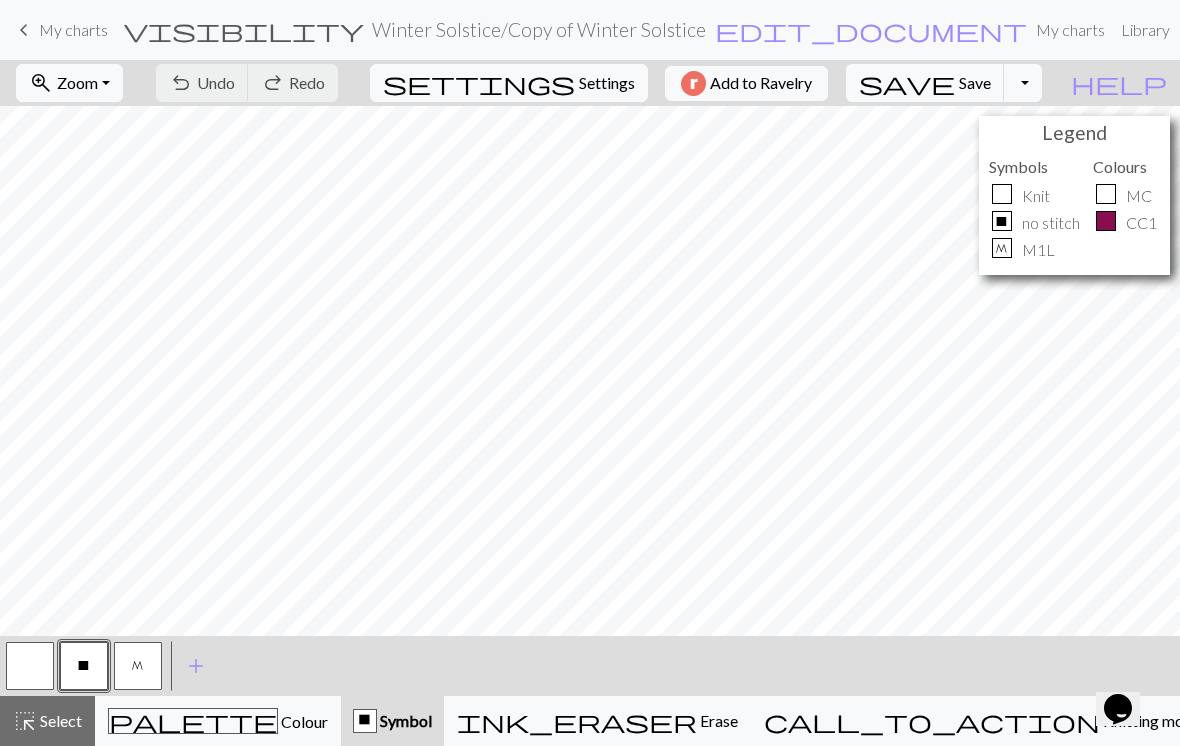 click on "zoom_in Zoom Zoom" at bounding box center (69, 83) 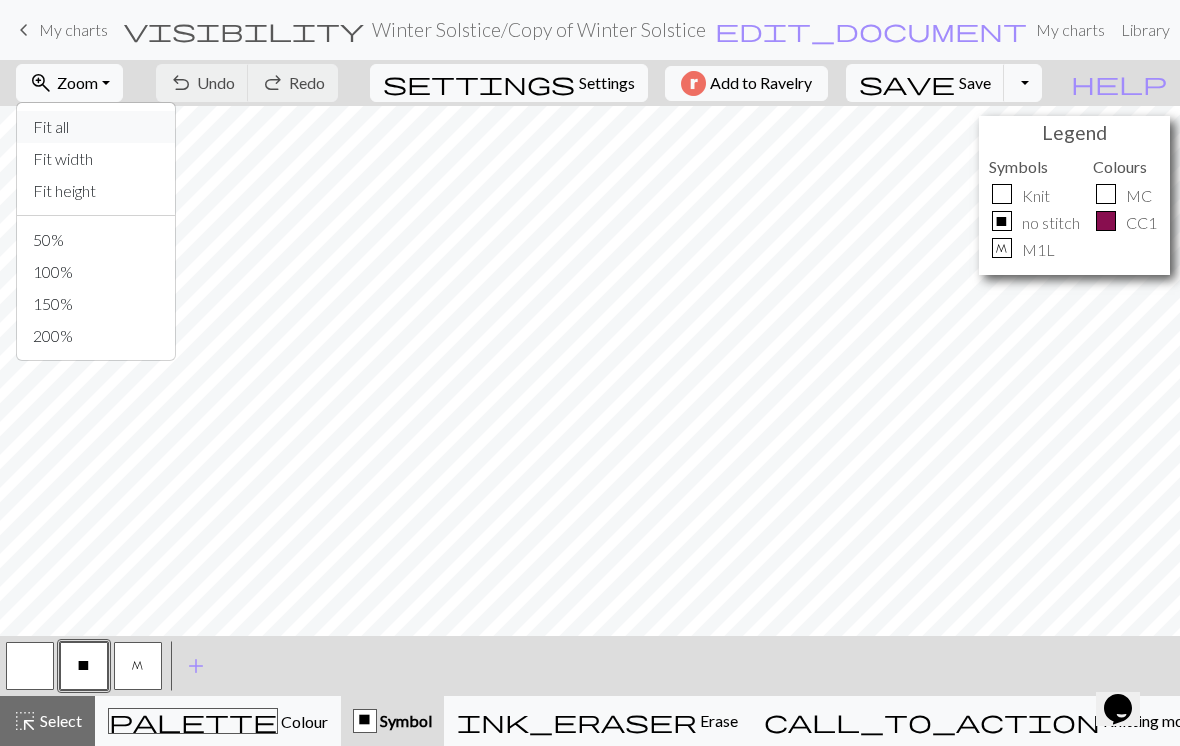 click on "Fit all" at bounding box center (96, 127) 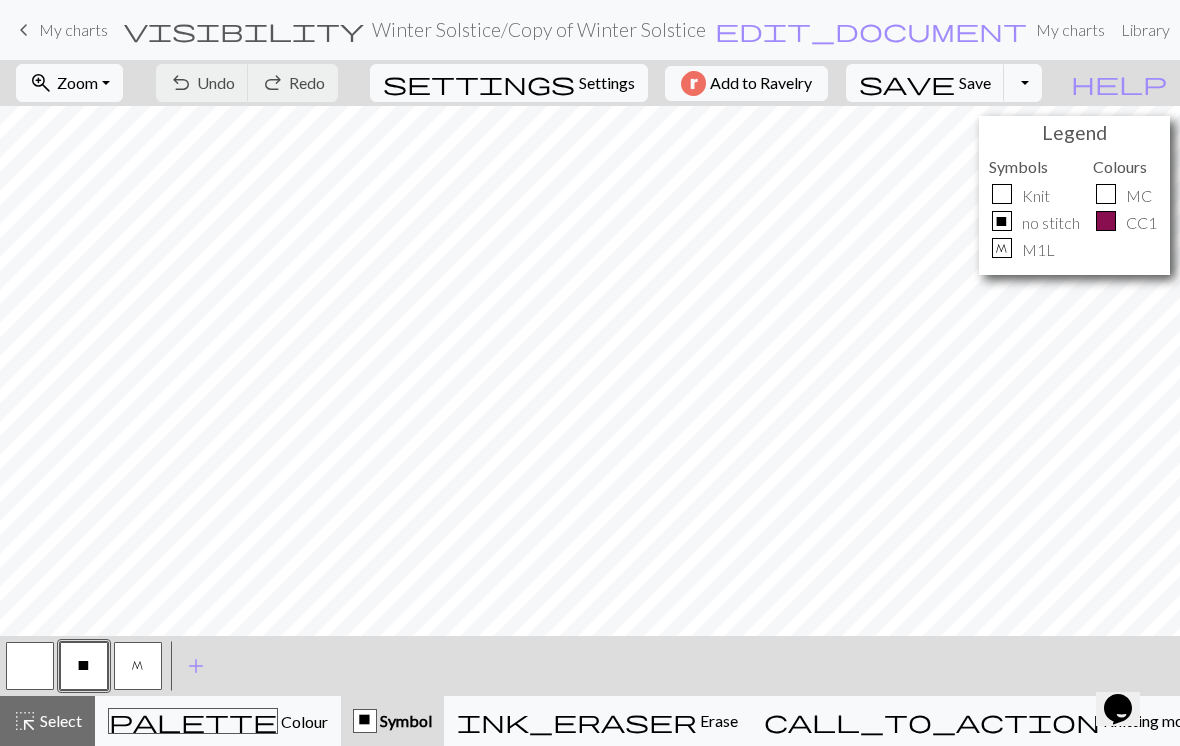 click on "palette   Colour   Colour" at bounding box center [218, 721] 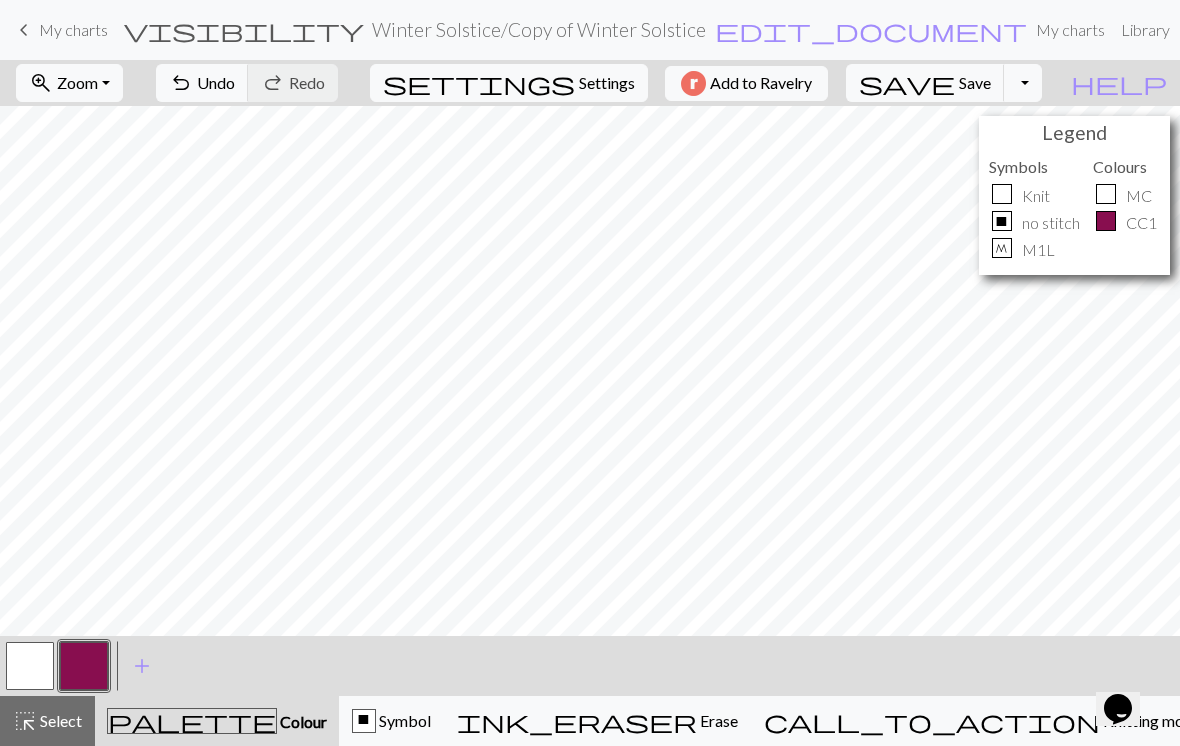 click at bounding box center [30, 666] 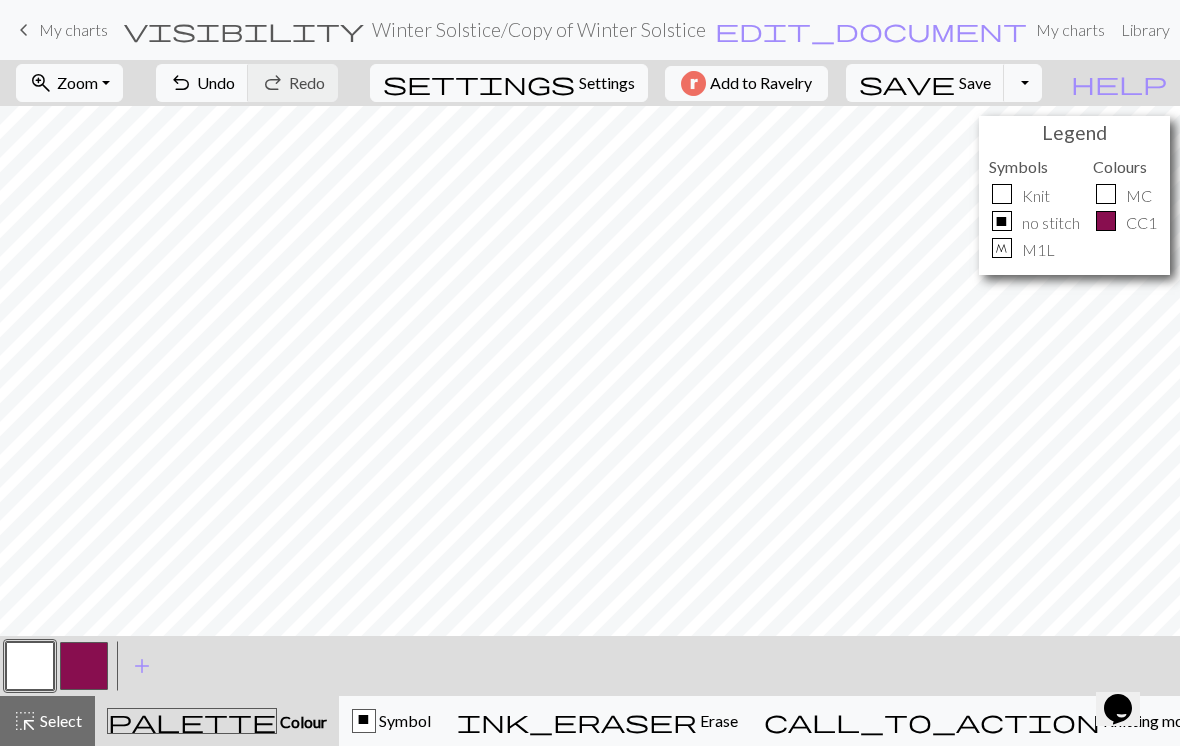 click at bounding box center (84, 666) 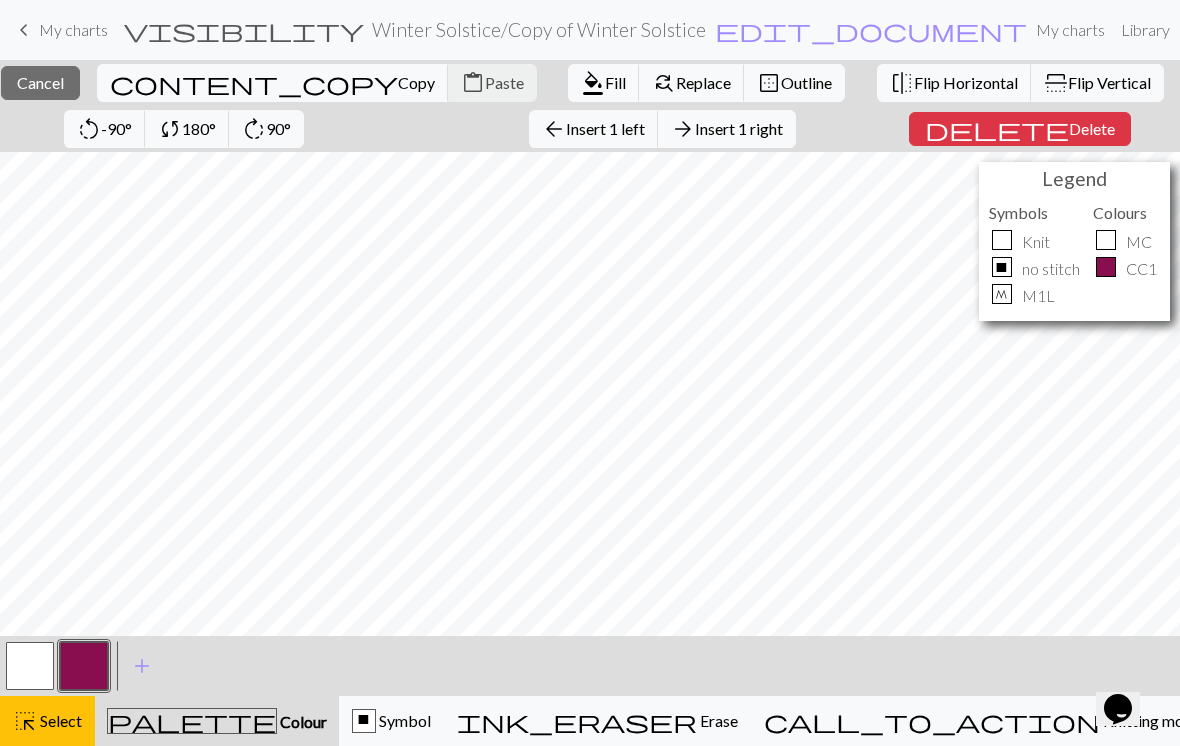 click on "Cancel" at bounding box center (40, 82) 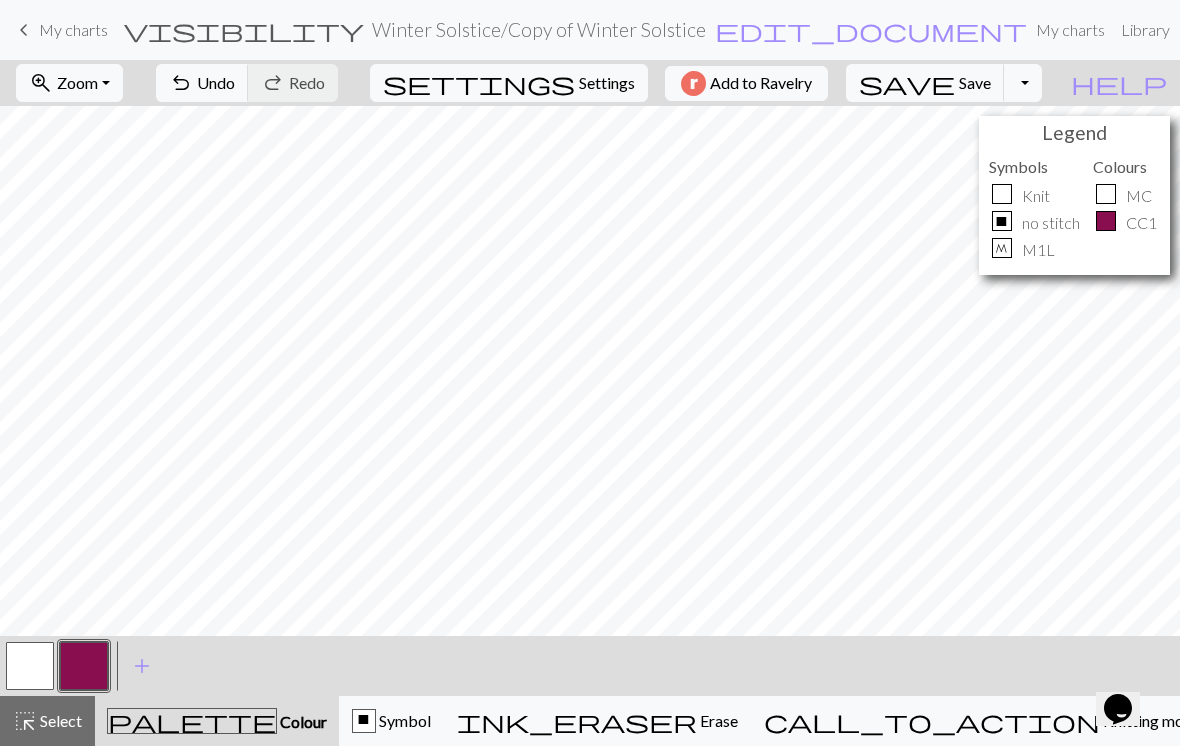 click at bounding box center [30, 666] 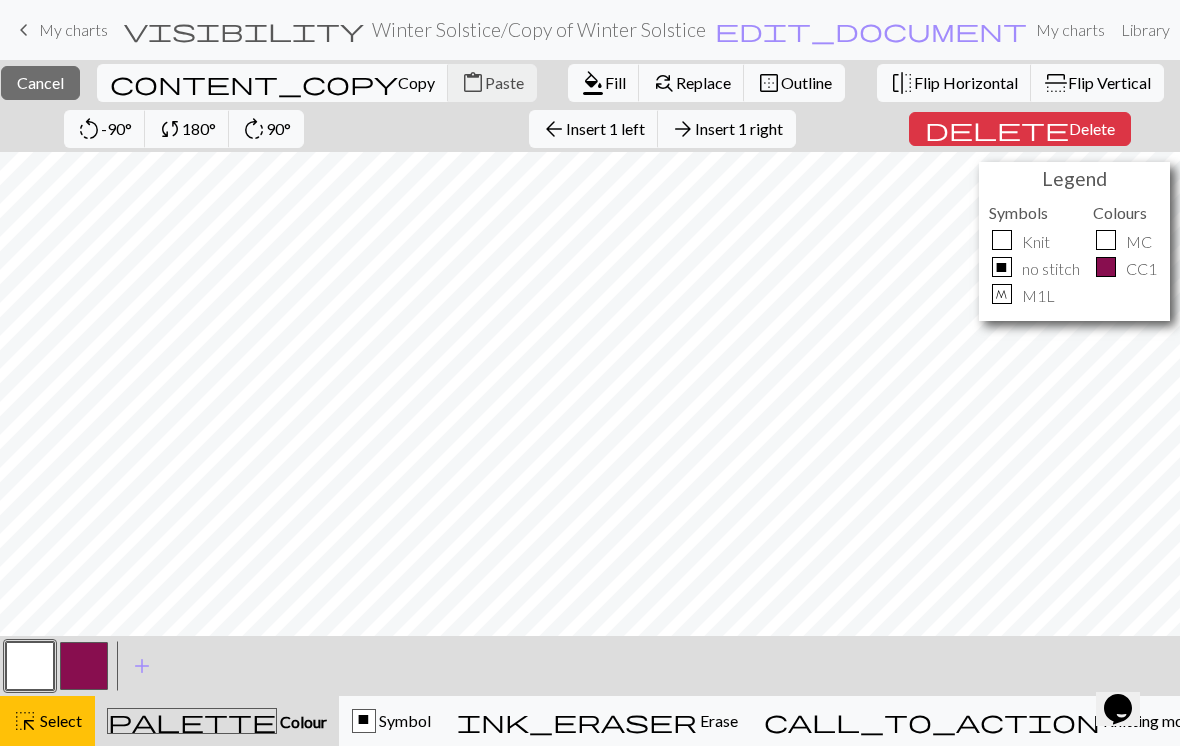 click on "close Cancel" at bounding box center (40, 83) 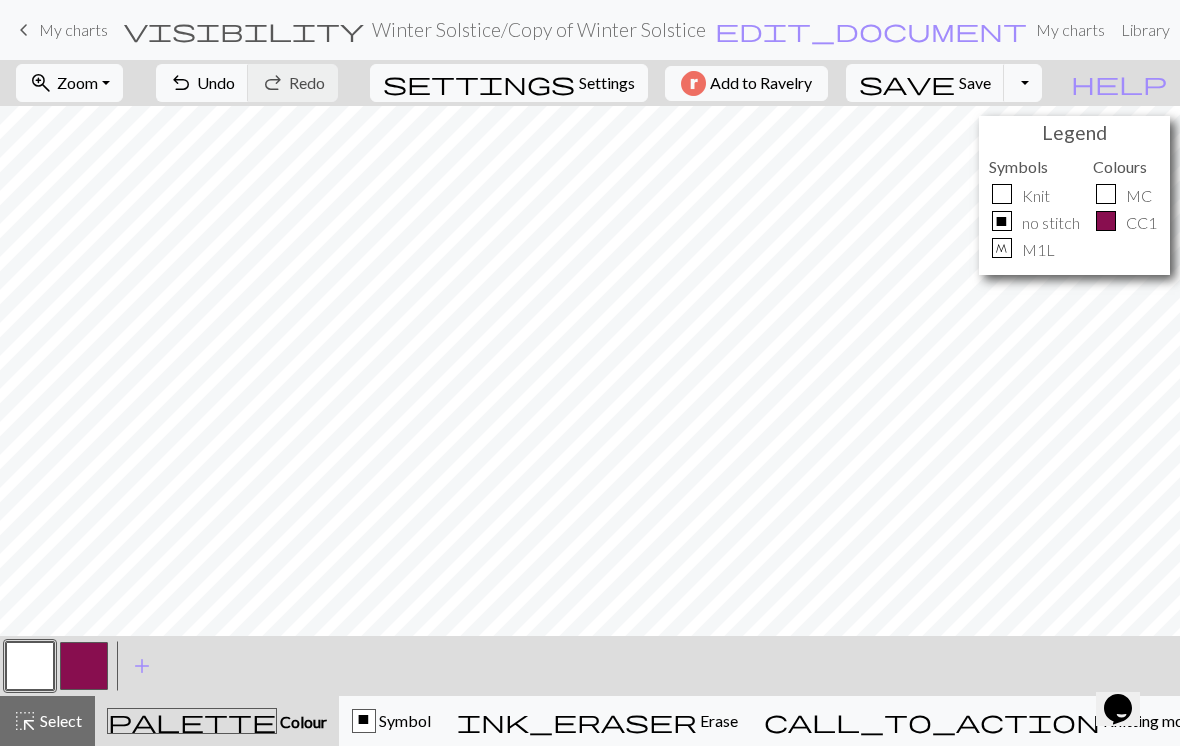 click at bounding box center [84, 666] 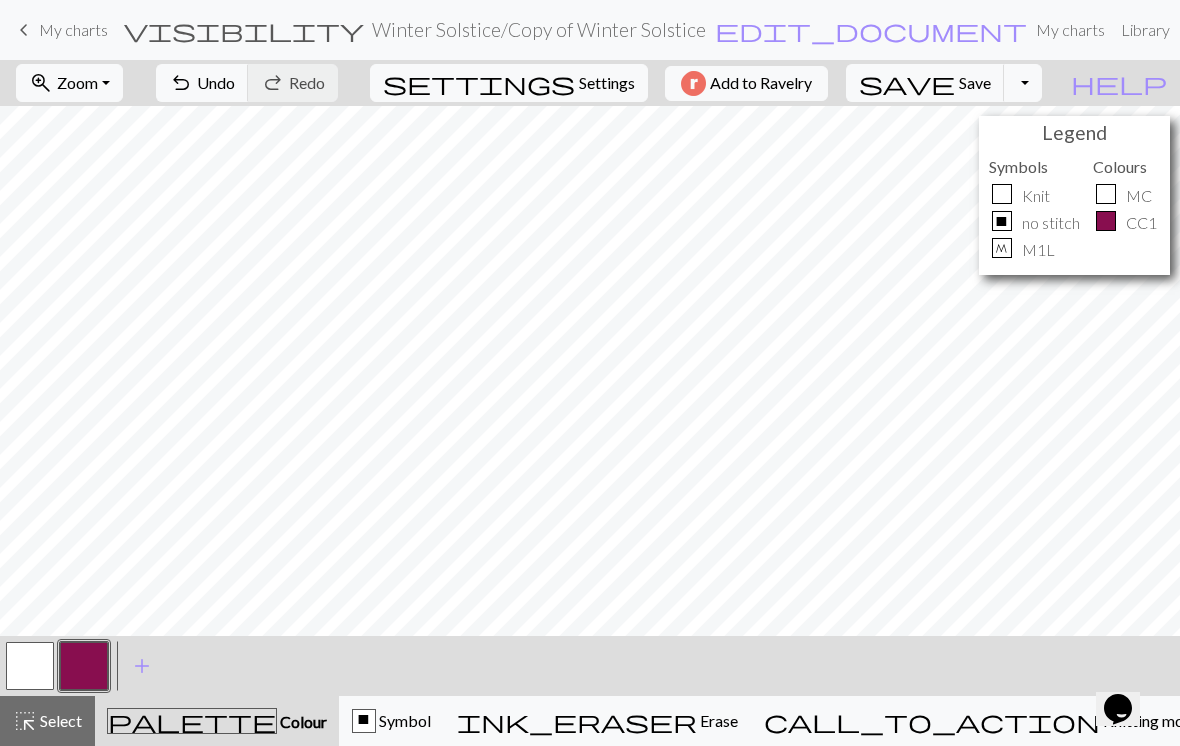 click on "edit_document" at bounding box center [871, 30] 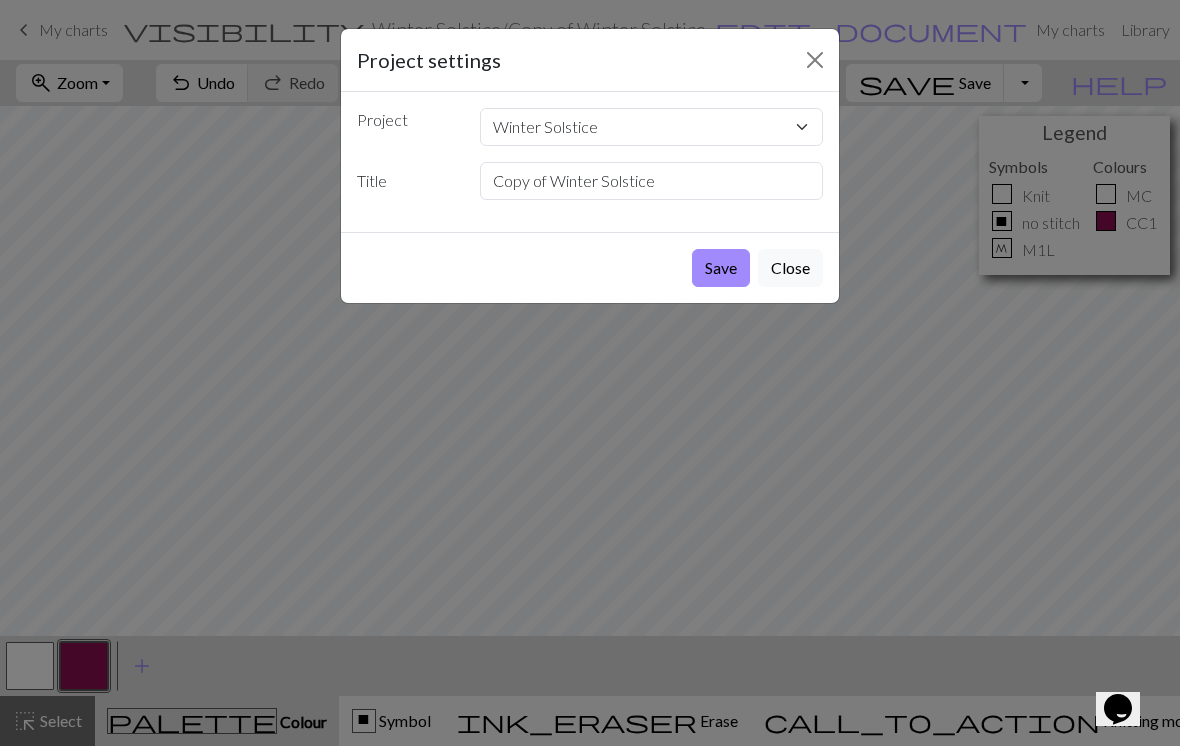 click on "Save" at bounding box center (721, 268) 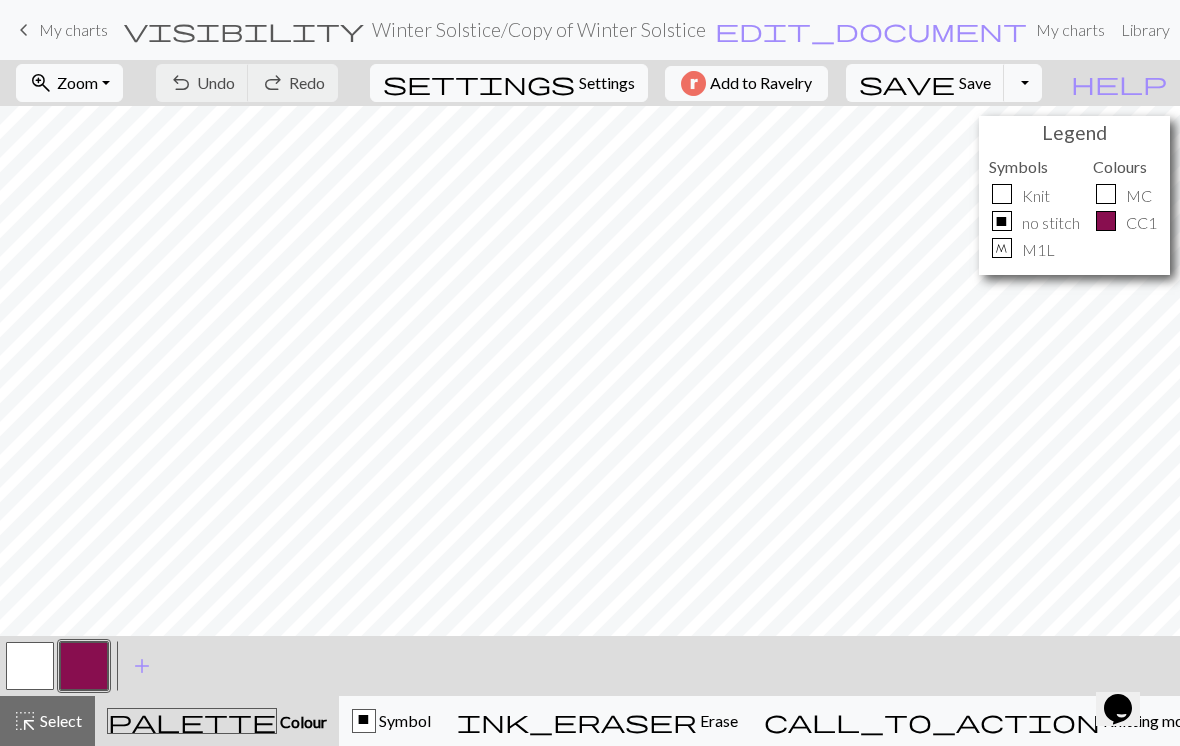 click on "visibility Winter Solstice / Copy of Winter Solstice edit_document Edit settings" at bounding box center [576, 29] 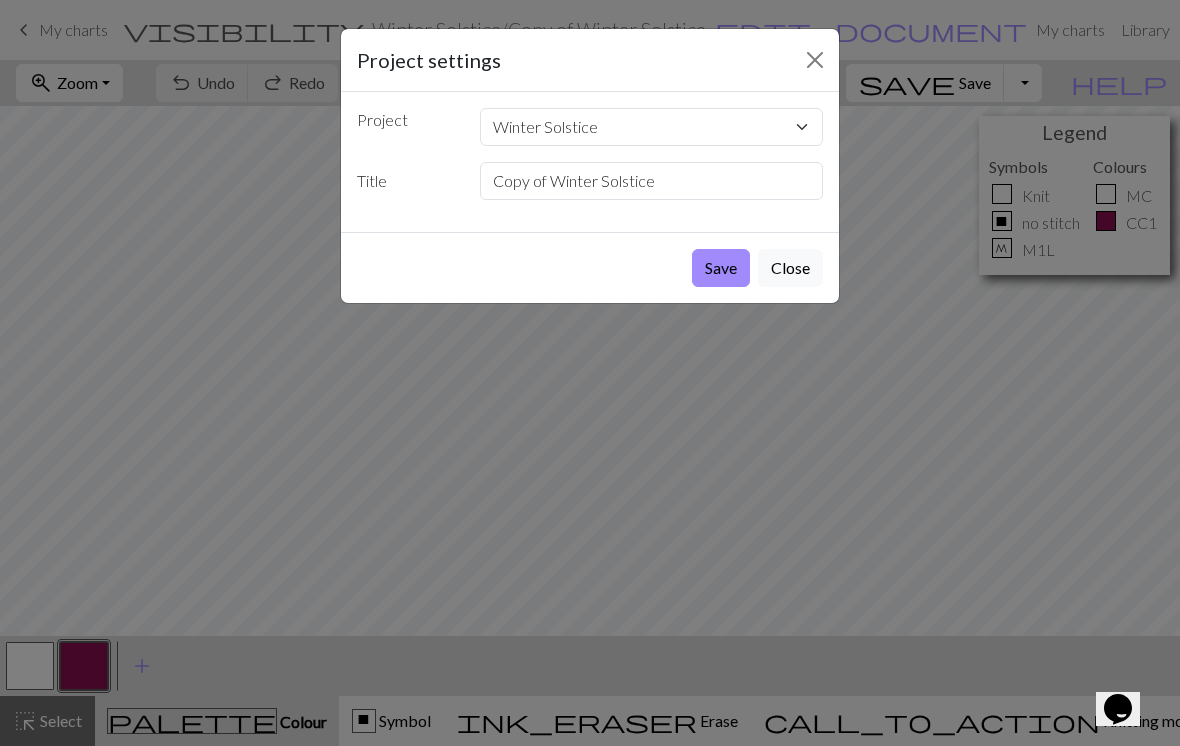 click on "Save" at bounding box center [721, 268] 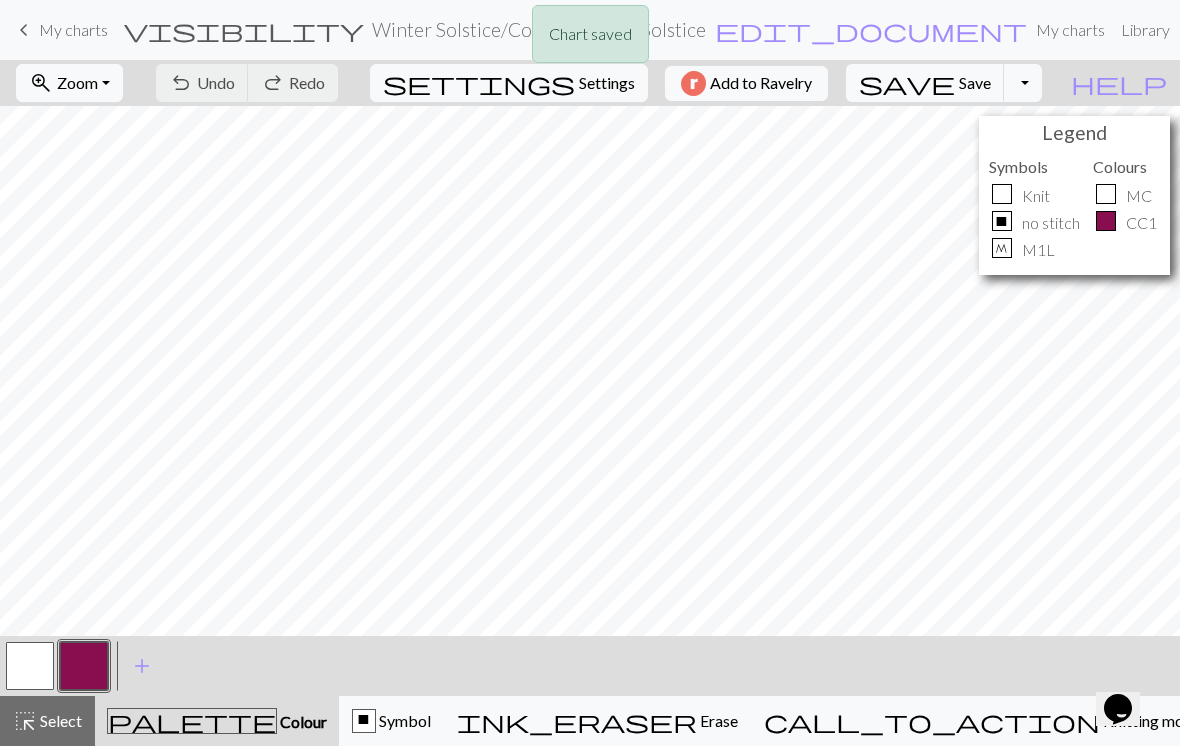 click on "Chart saved" at bounding box center (590, 39) 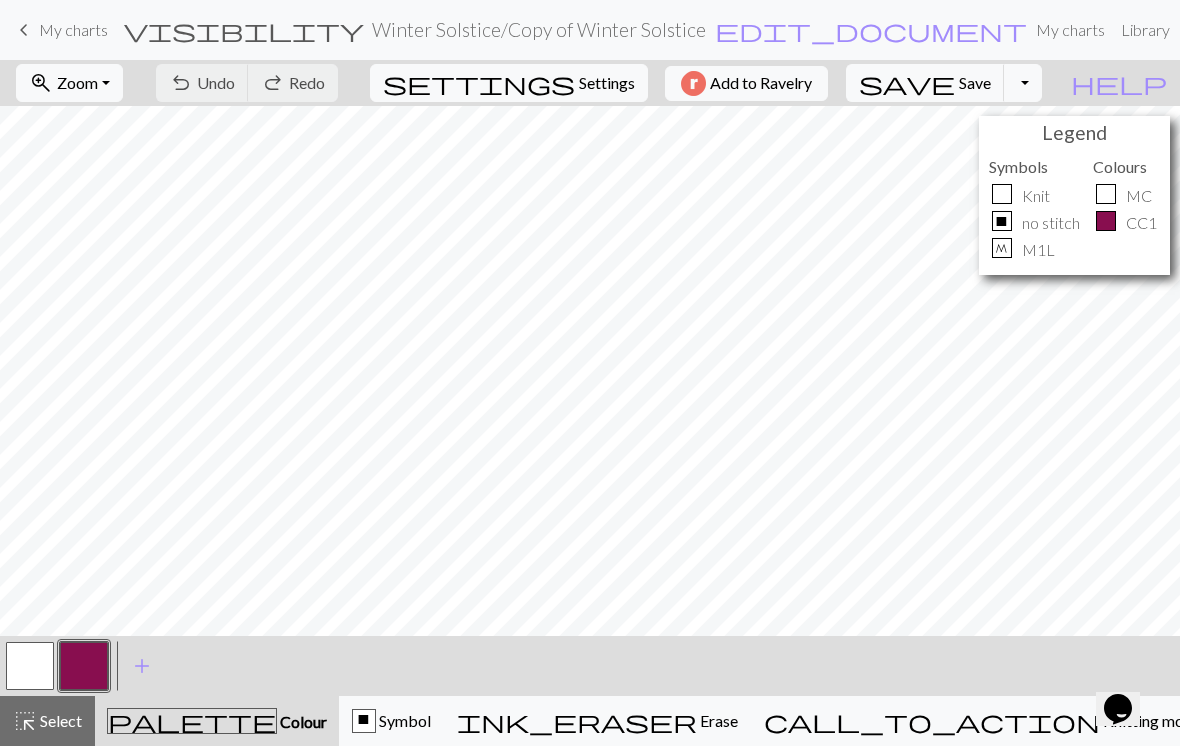 click on "My charts" at bounding box center [73, 29] 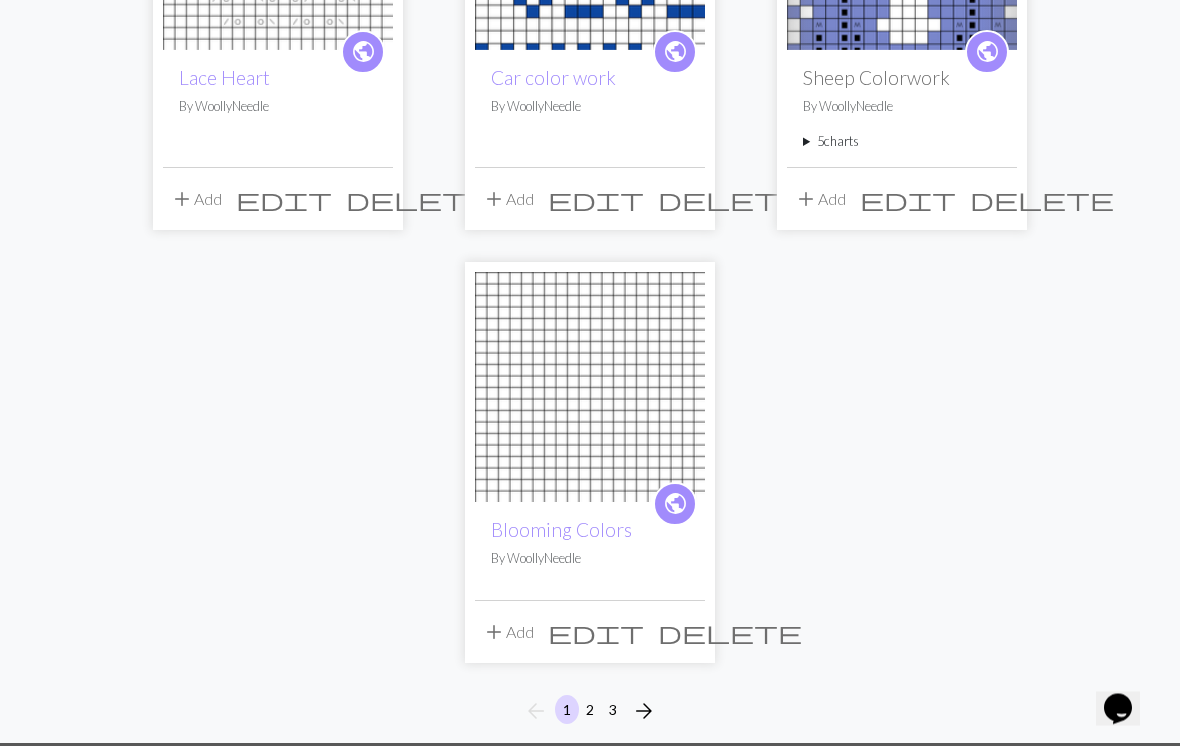 scroll, scrollTop: 2265, scrollLeft: 0, axis: vertical 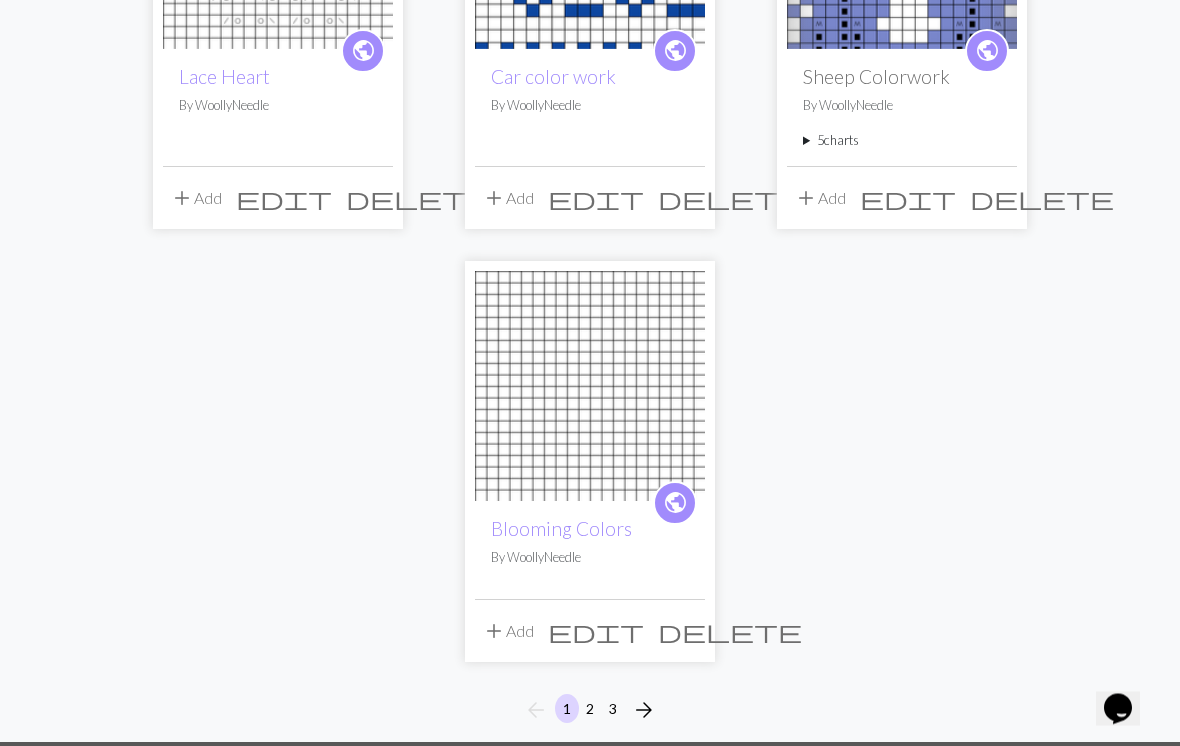 click at bounding box center [590, 387] 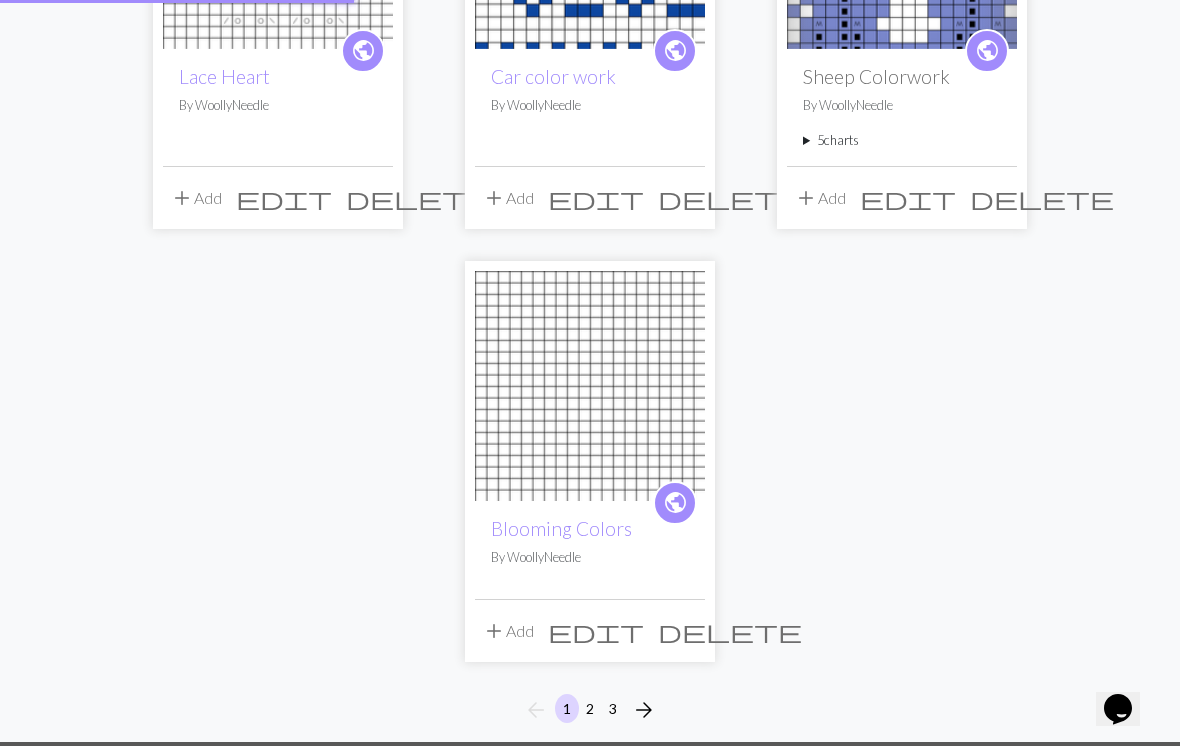 scroll, scrollTop: 0, scrollLeft: 0, axis: both 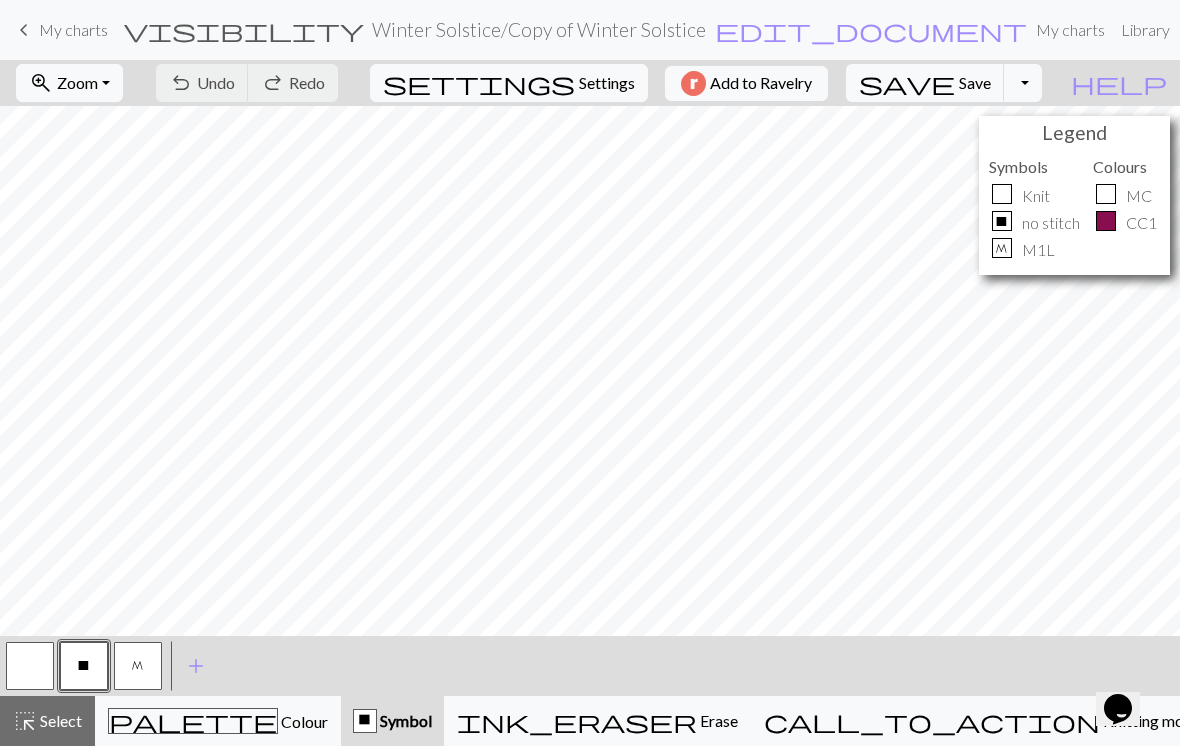 click on "keyboard_arrow_left   My charts" at bounding box center (60, 30) 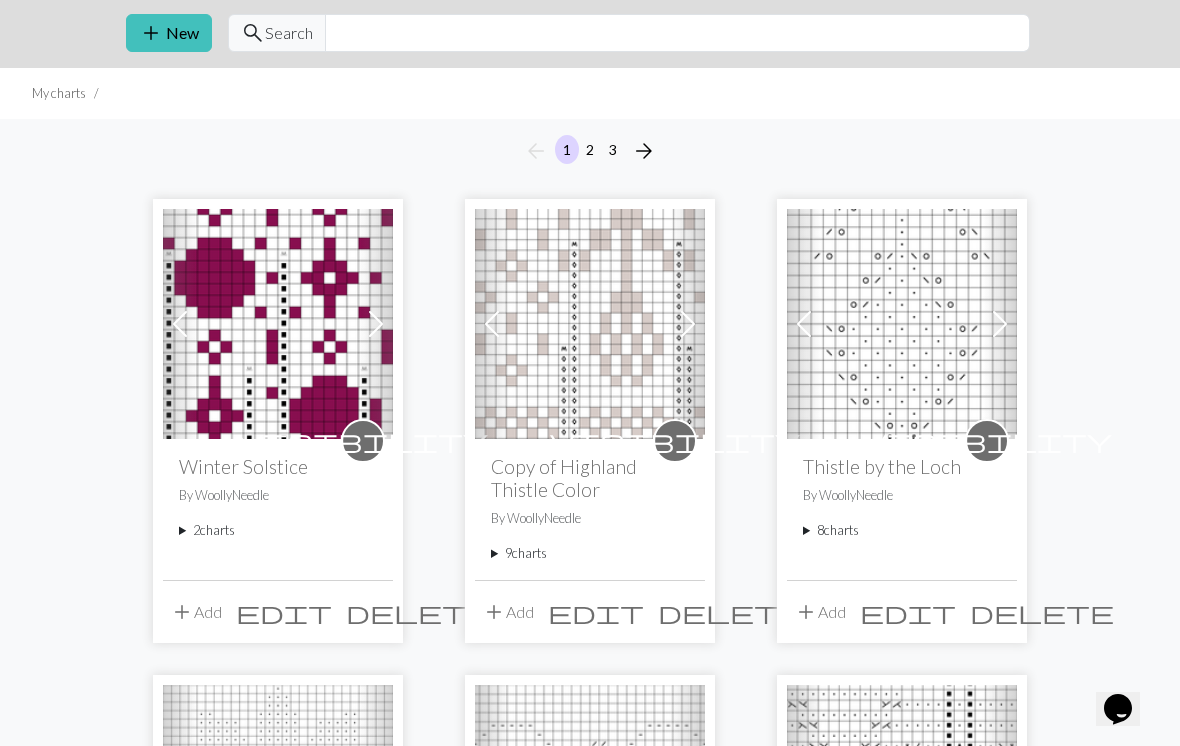 scroll, scrollTop: 66, scrollLeft: 0, axis: vertical 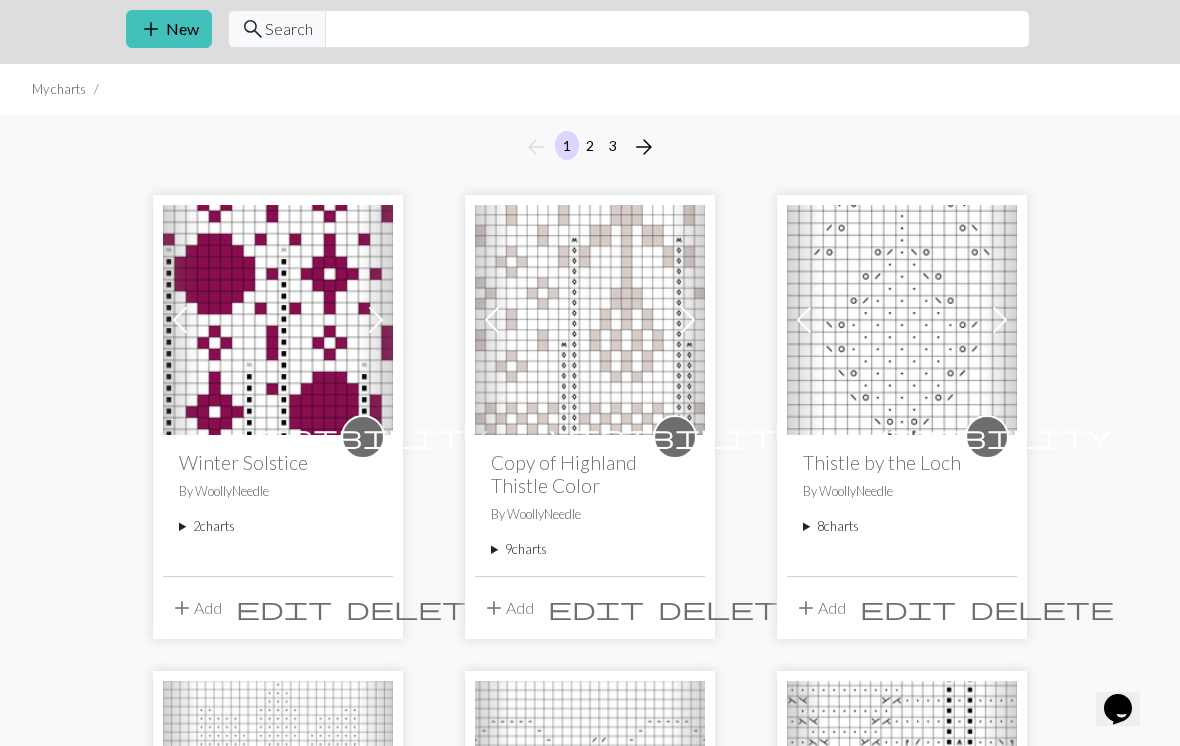 click on "9 charts" at bounding box center [590, 549] 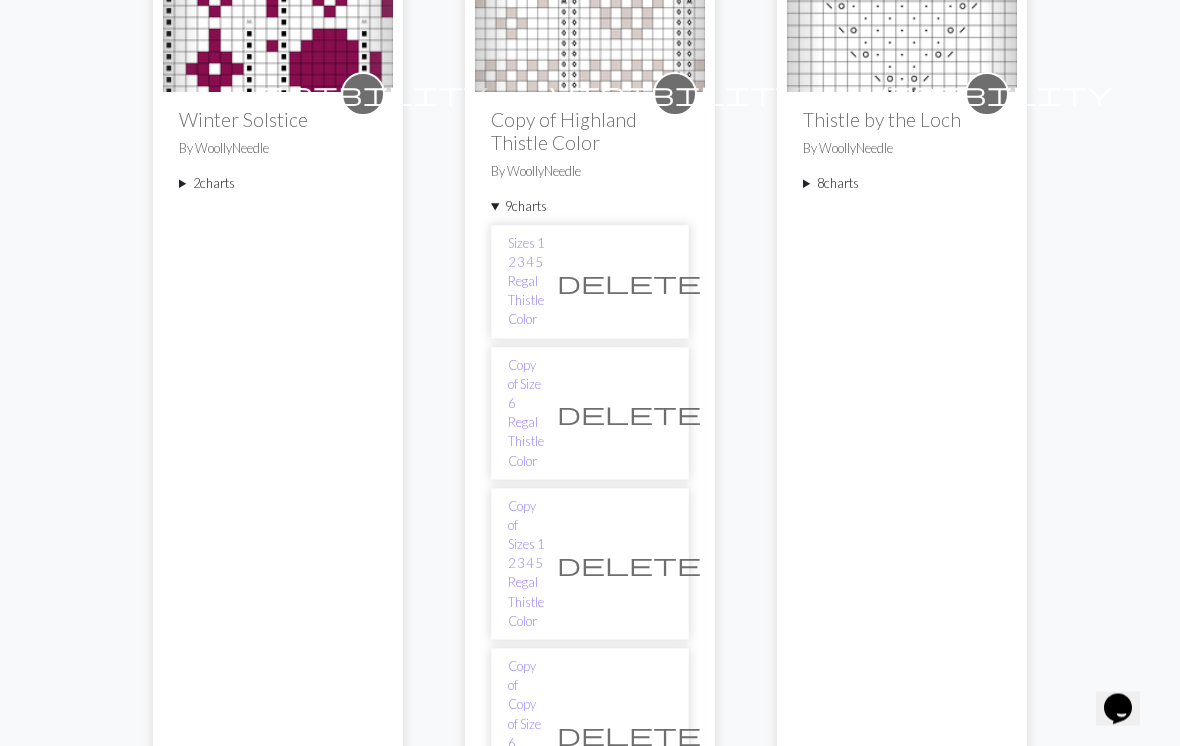 scroll, scrollTop: 409, scrollLeft: 0, axis: vertical 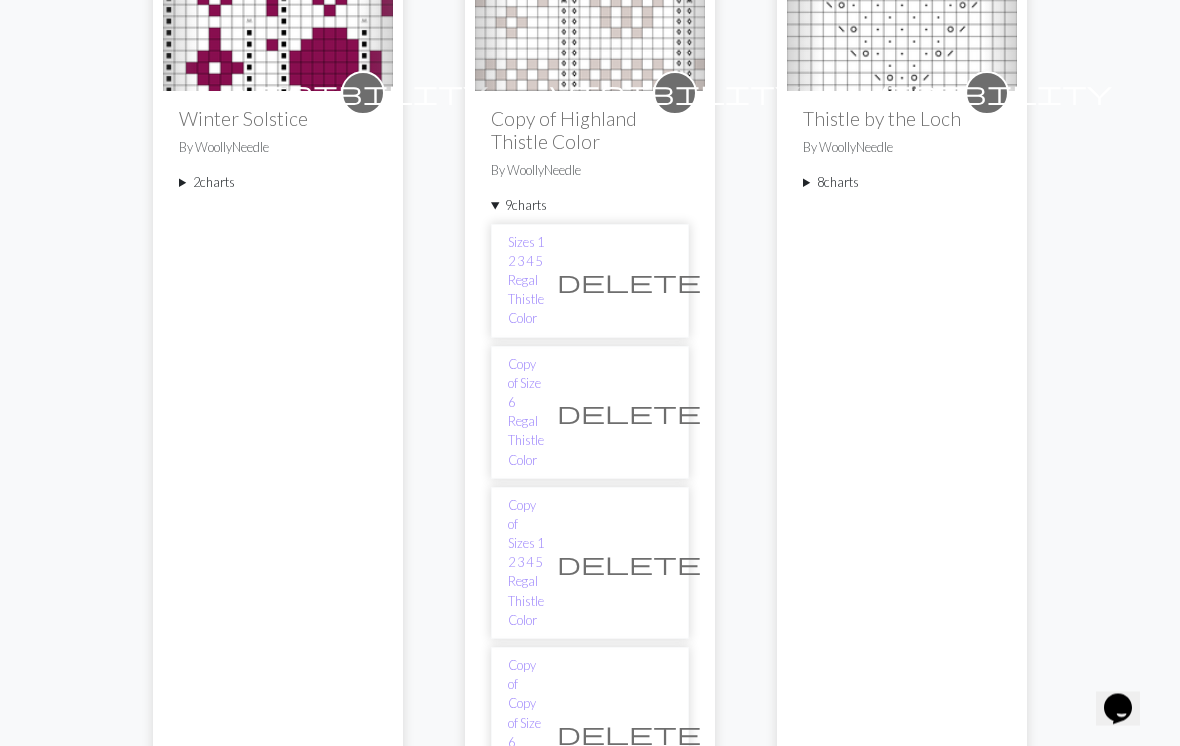 click on "Blooming Colors" at bounding box center (533, 856) 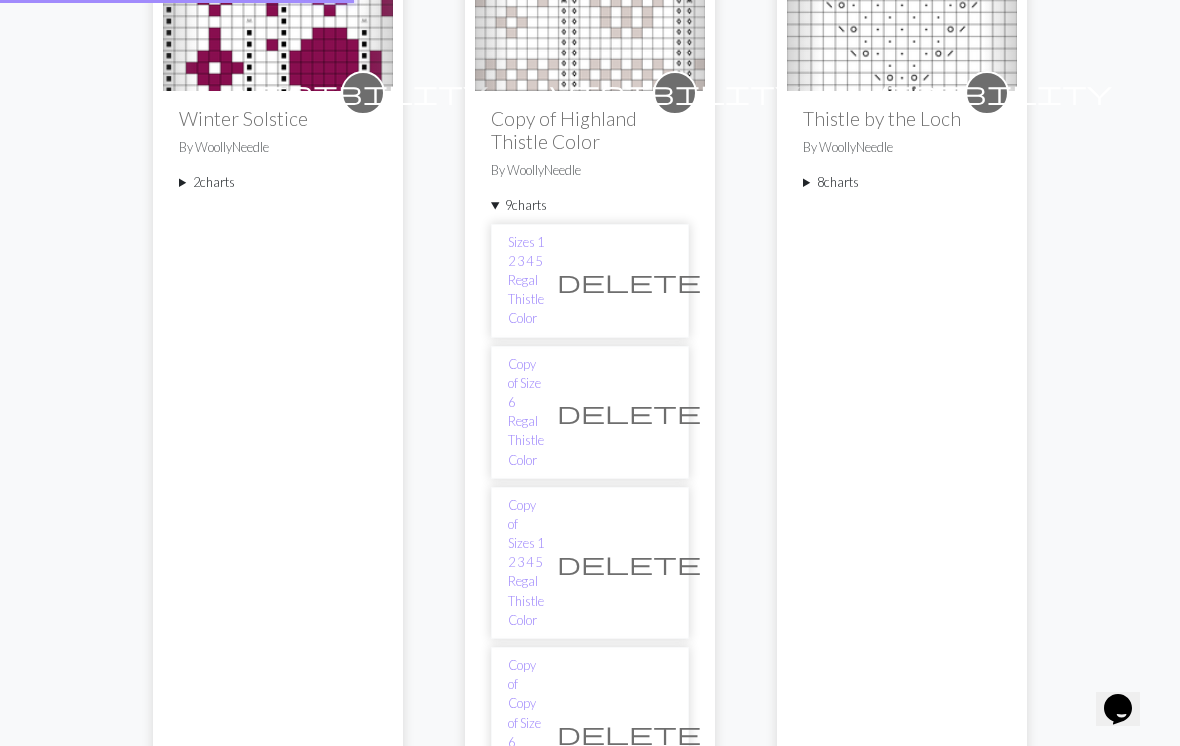 scroll, scrollTop: 0, scrollLeft: 0, axis: both 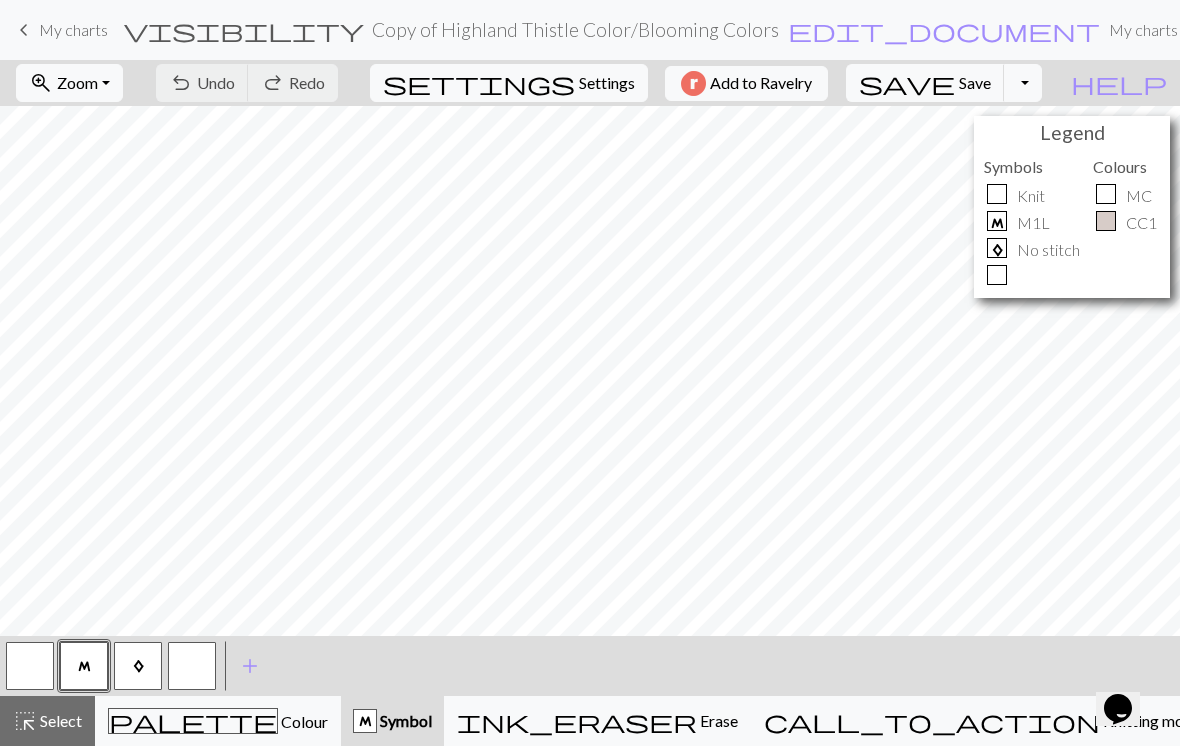 click on "zoom_in Zoom Zoom" at bounding box center (69, 83) 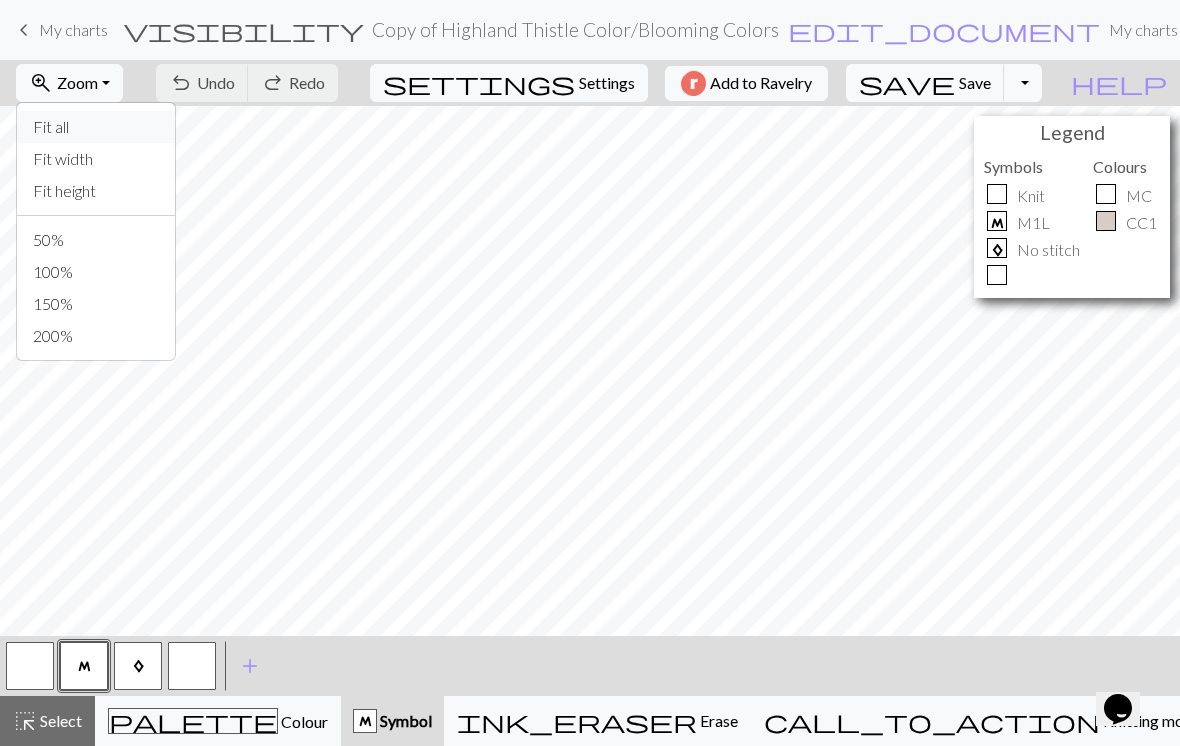 click on "Fit all" at bounding box center (96, 127) 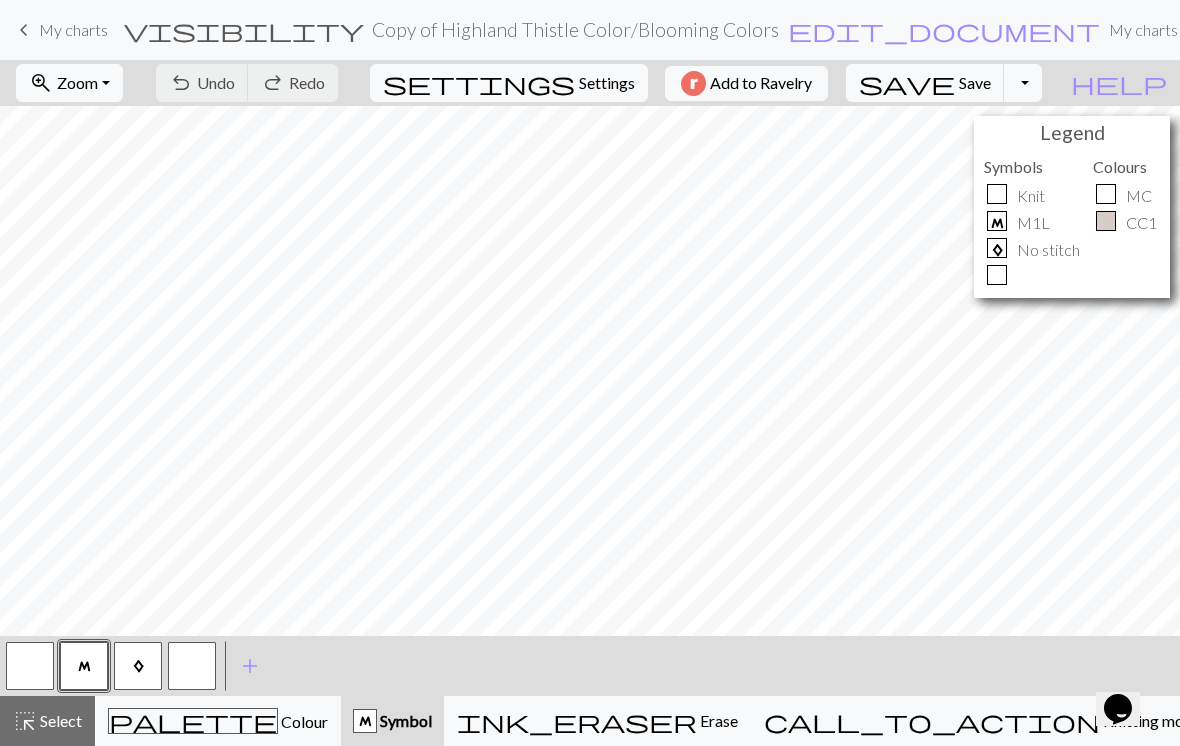 click on "My charts" at bounding box center (73, 29) 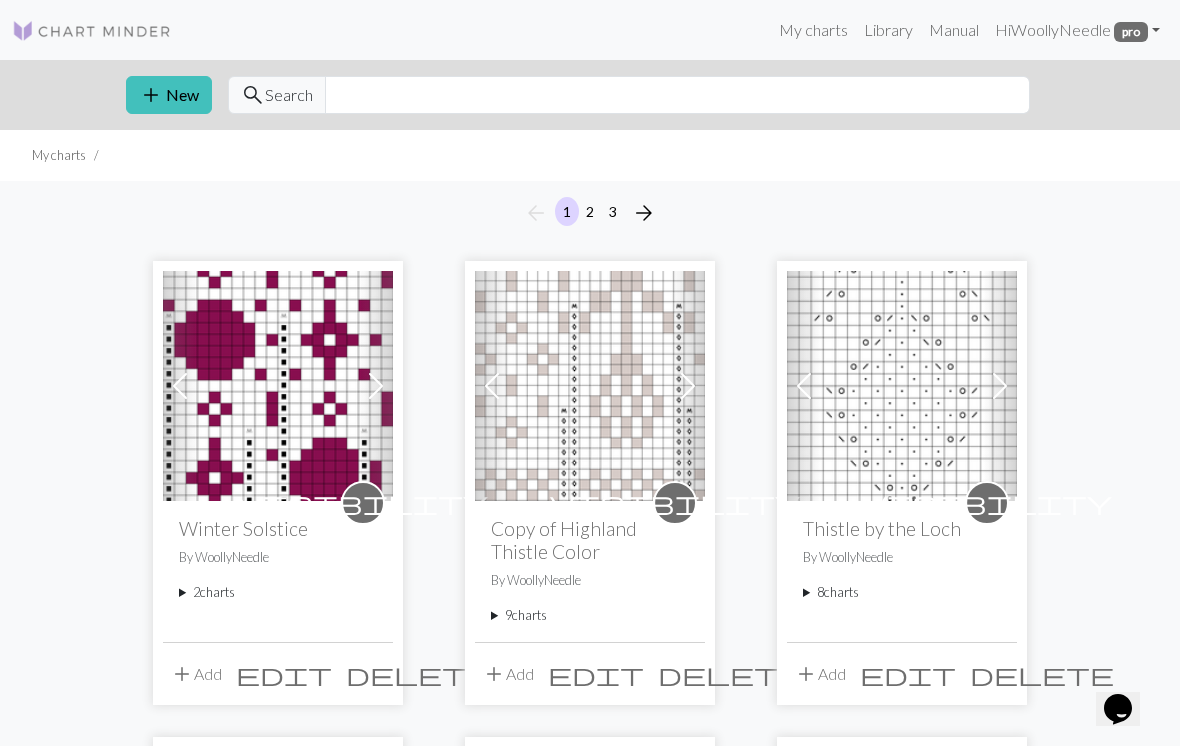 click at bounding box center [278, 386] 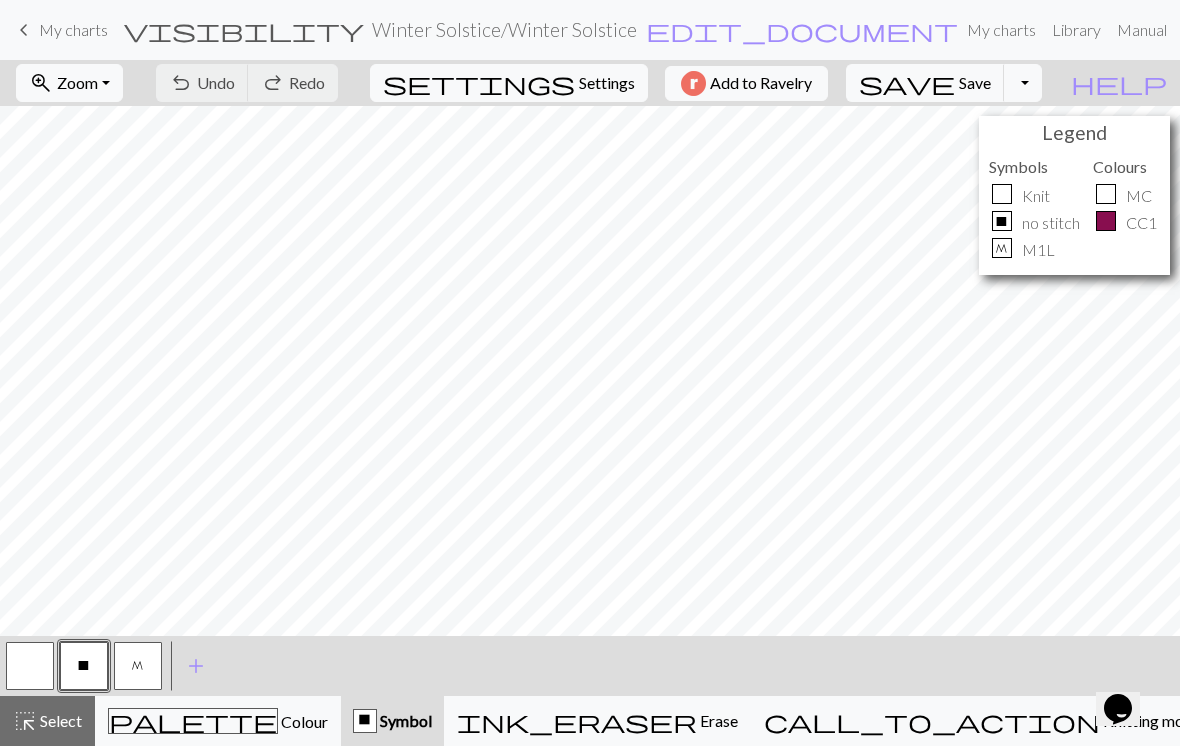 click on "keyboard_arrow_left   My charts" at bounding box center [60, 30] 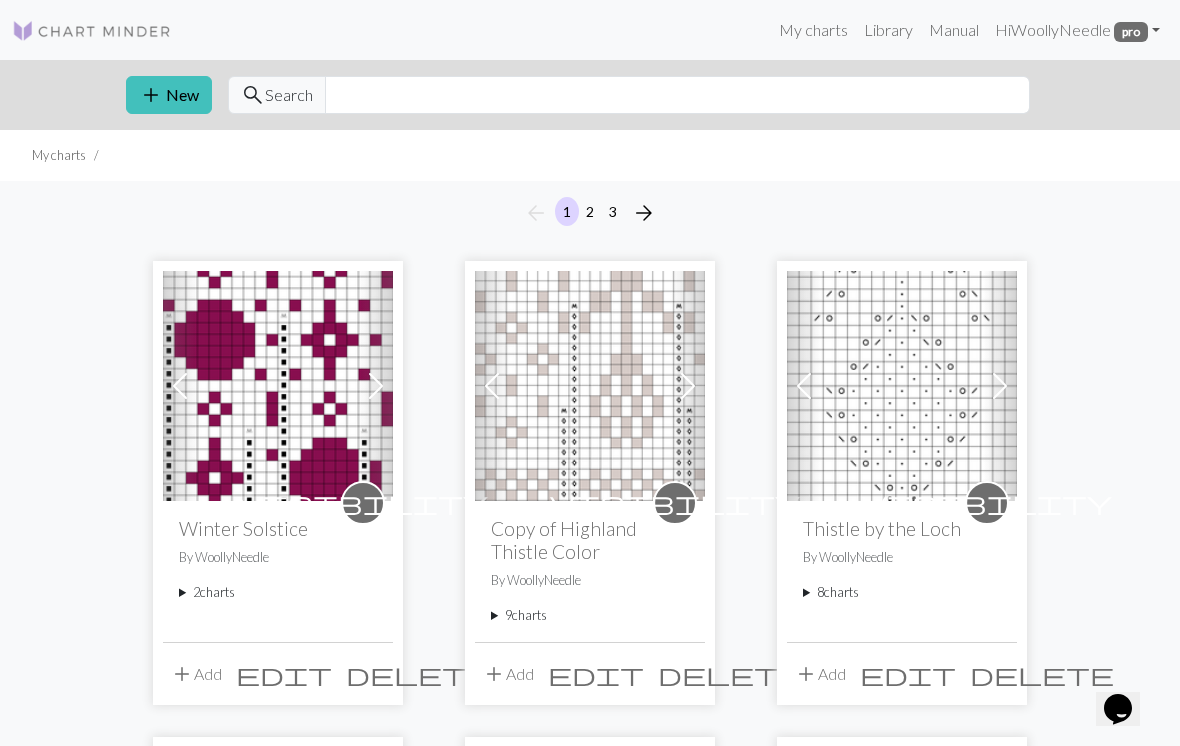 click on "visibility Winter Solstice By WoollyNeedle 2 charts Winter Solstice delete Copy of Winter Solstice delete" at bounding box center (278, 571) 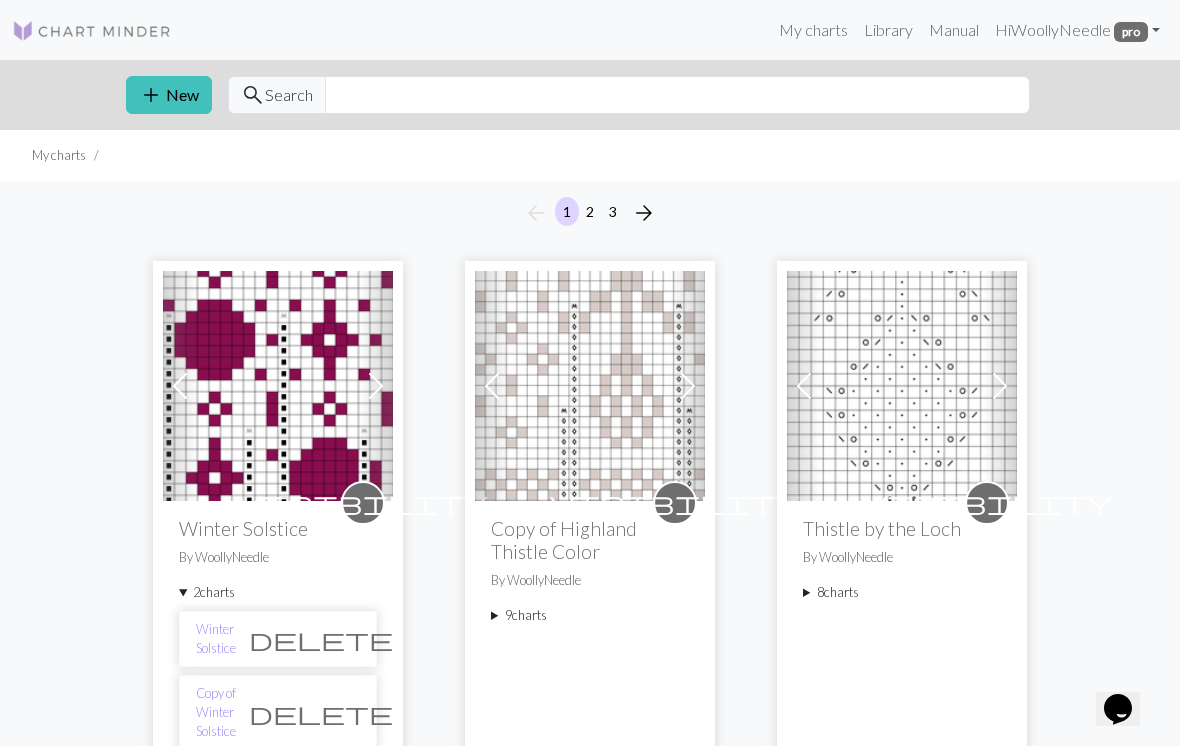 click on "Copy of Winter Solstice" at bounding box center [216, 713] 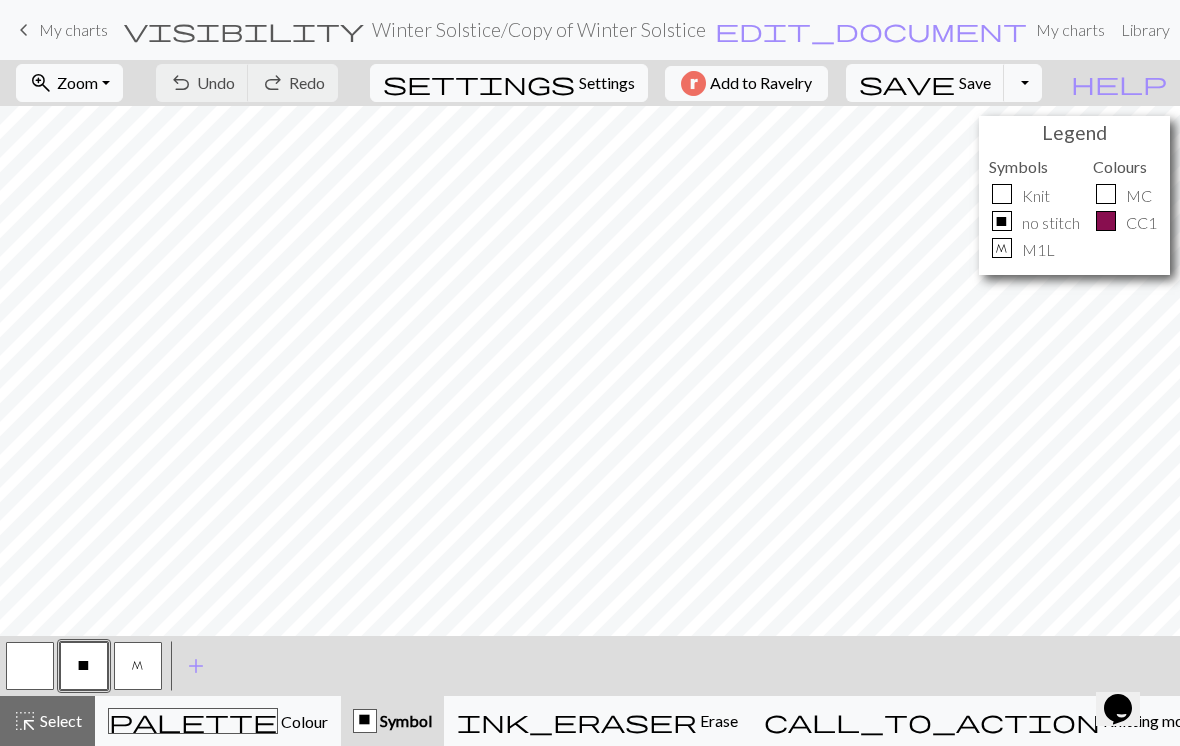 click on "zoom_in Zoom Zoom" at bounding box center [69, 83] 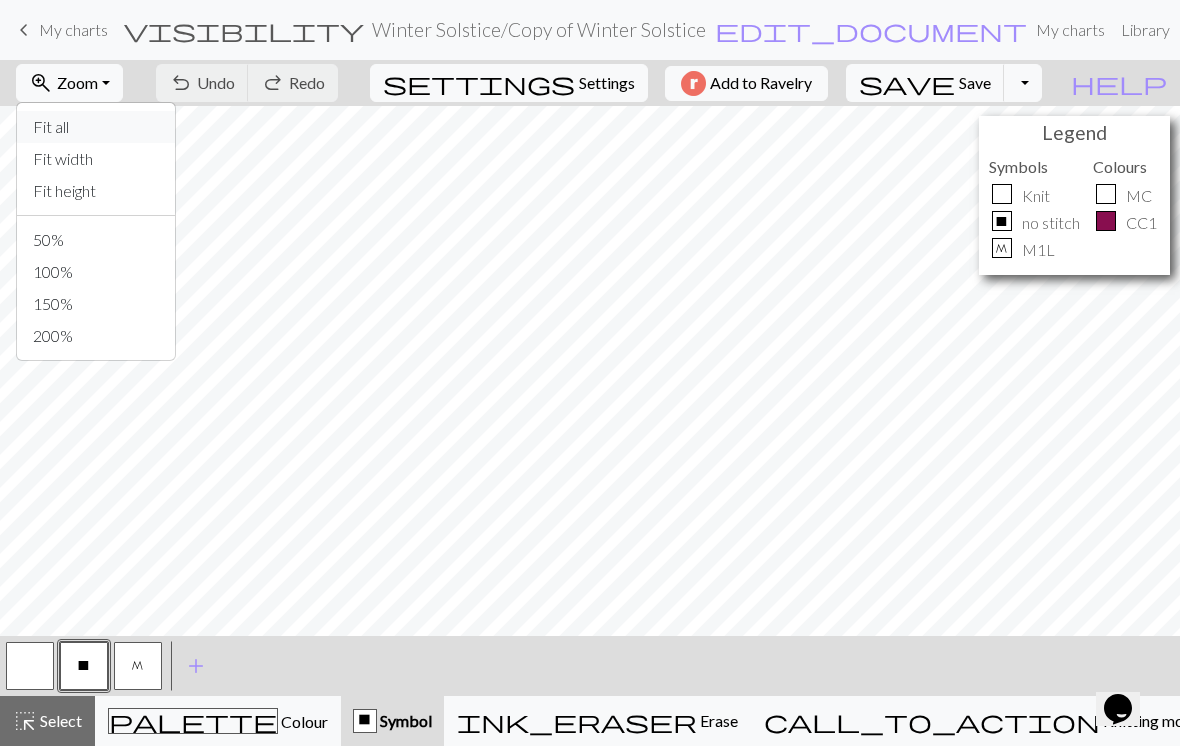click on "Fit all" at bounding box center [96, 127] 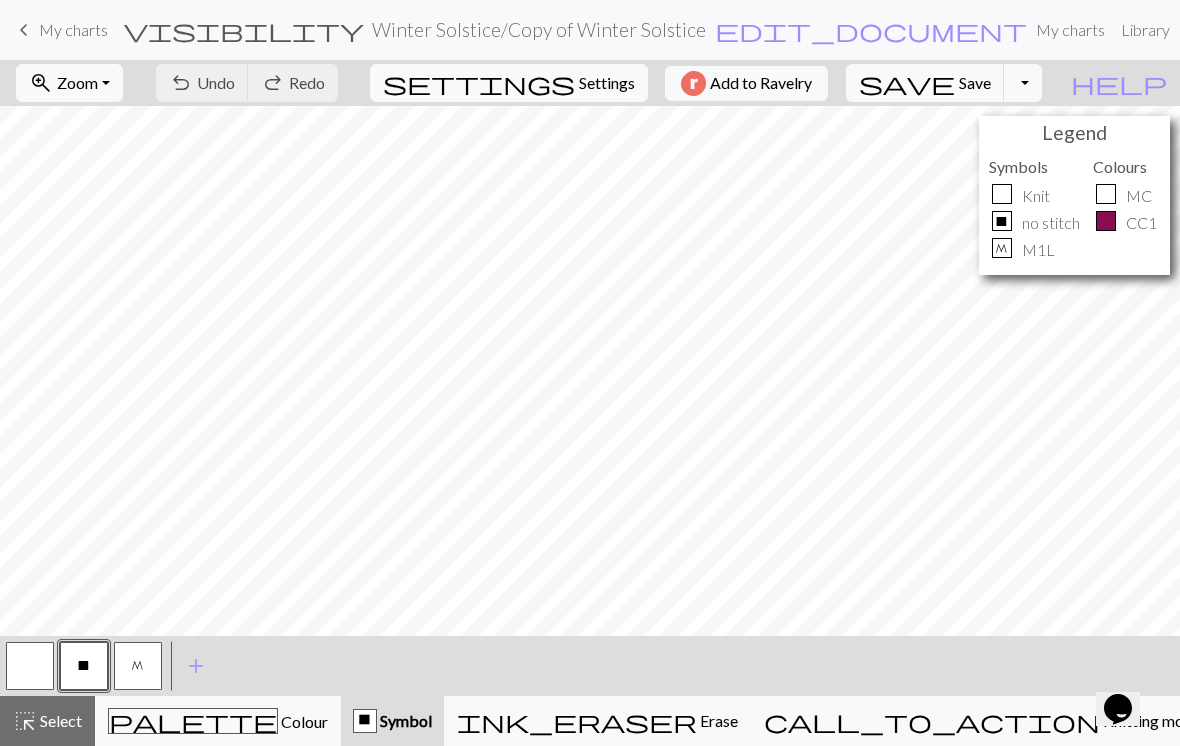 click on "palette   Colour   Colour" at bounding box center (218, 721) 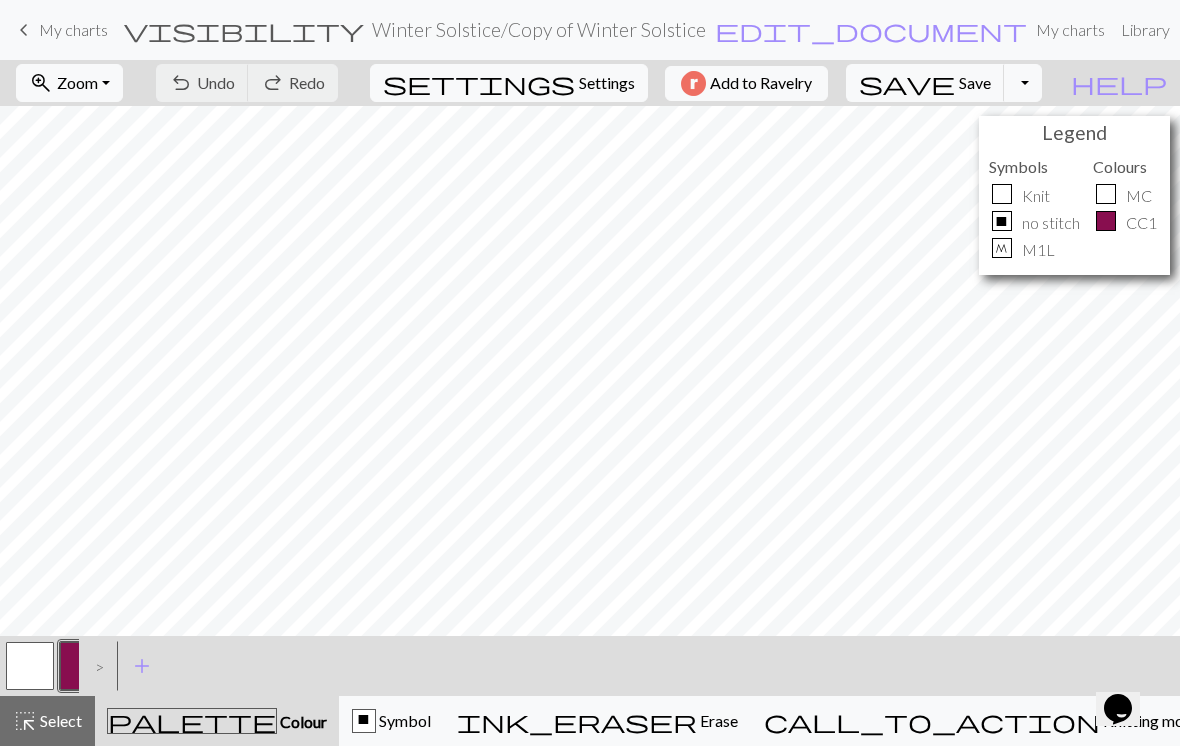 click on ">" at bounding box center [95, 666] 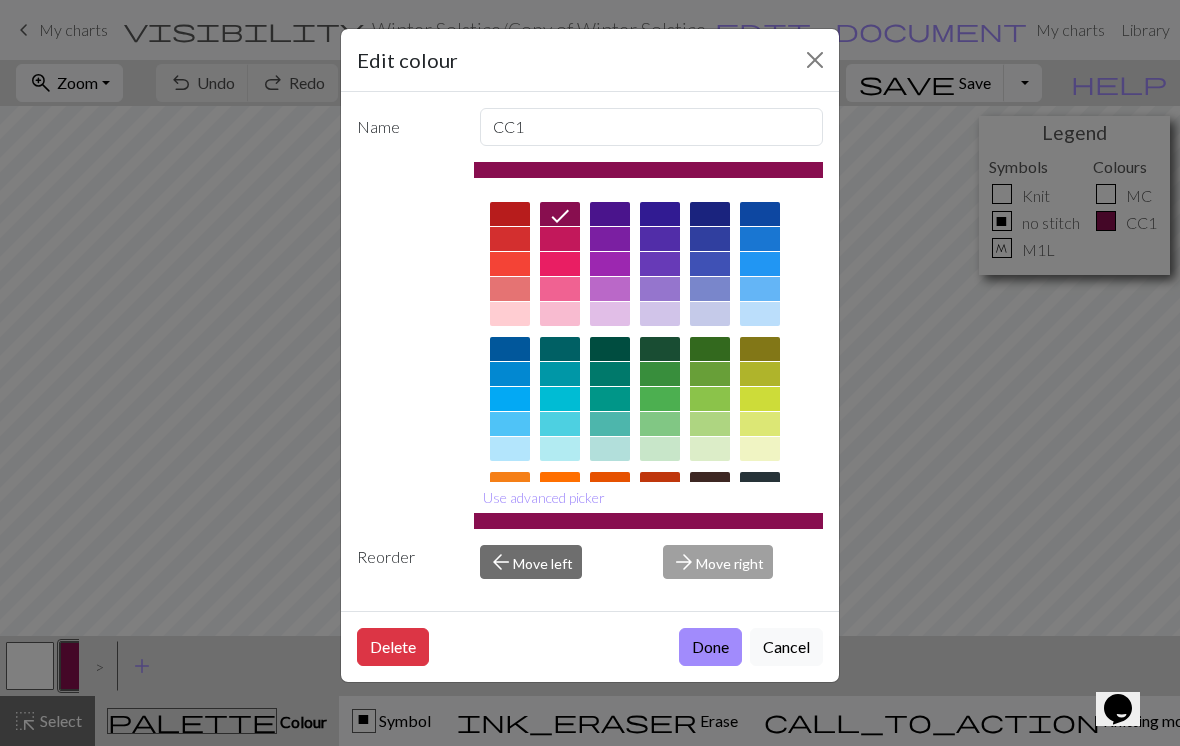click at bounding box center [510, 214] 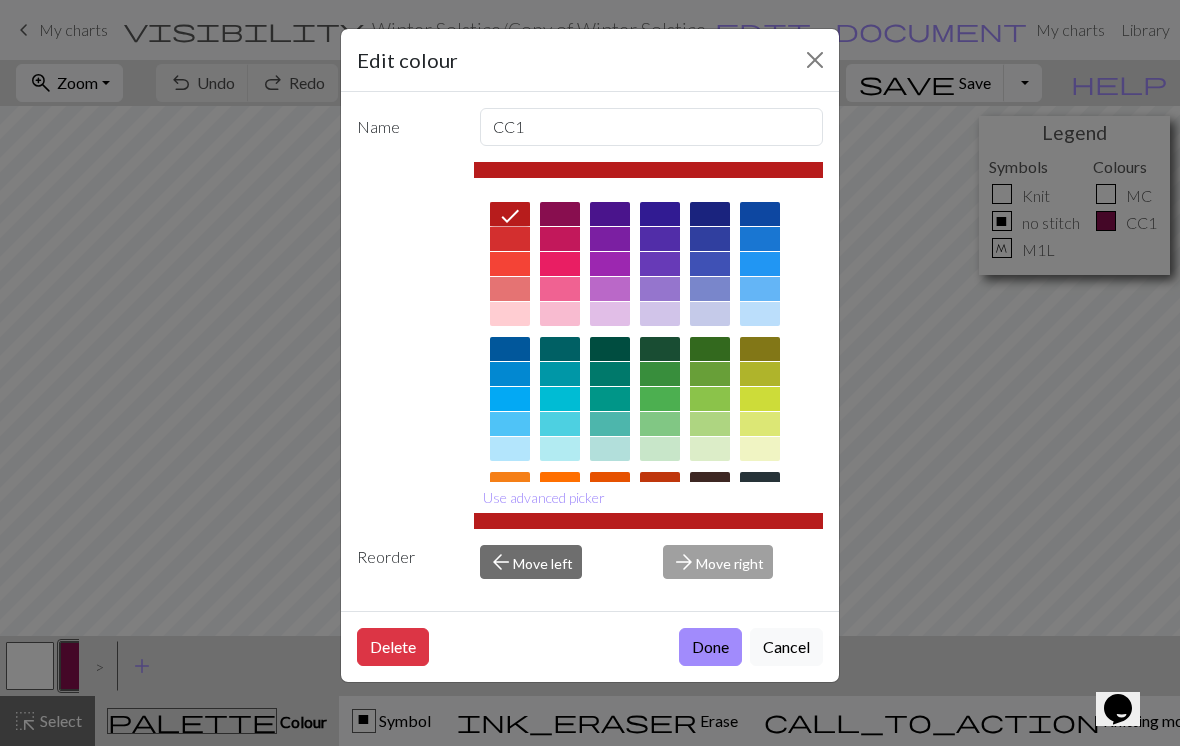 click on "Done" at bounding box center (710, 647) 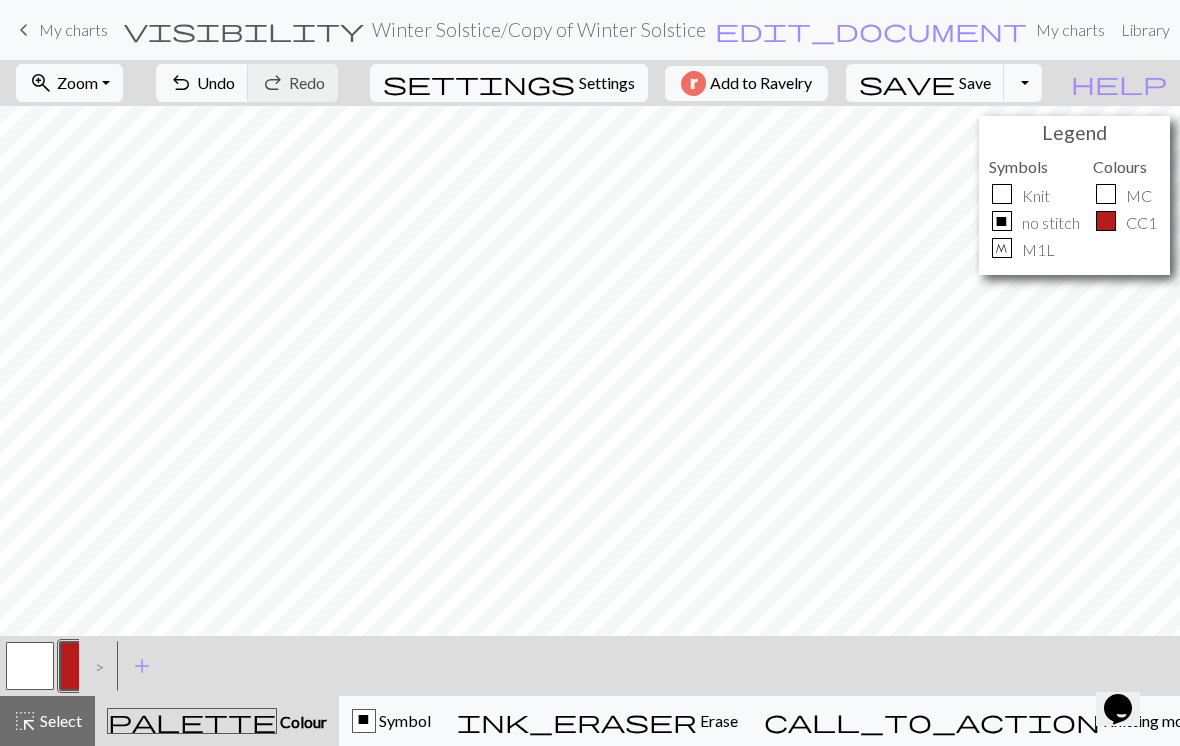 click on ">" at bounding box center [95, 666] 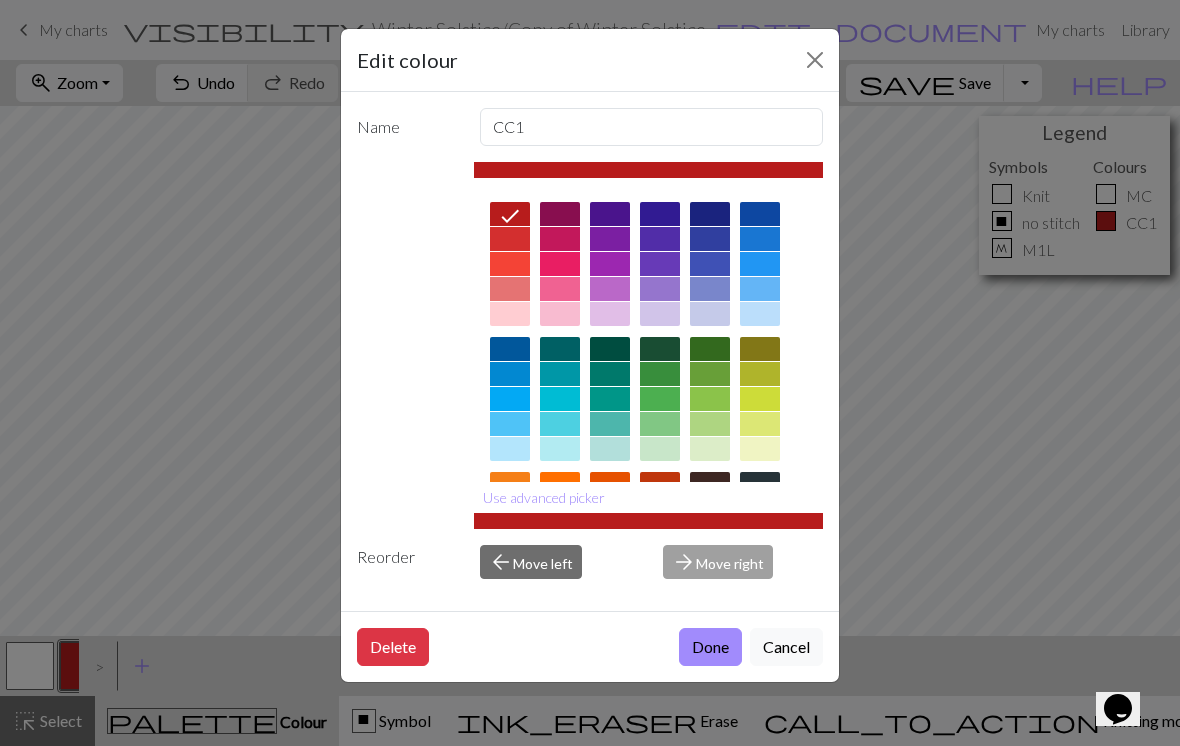 click at bounding box center (510, 264) 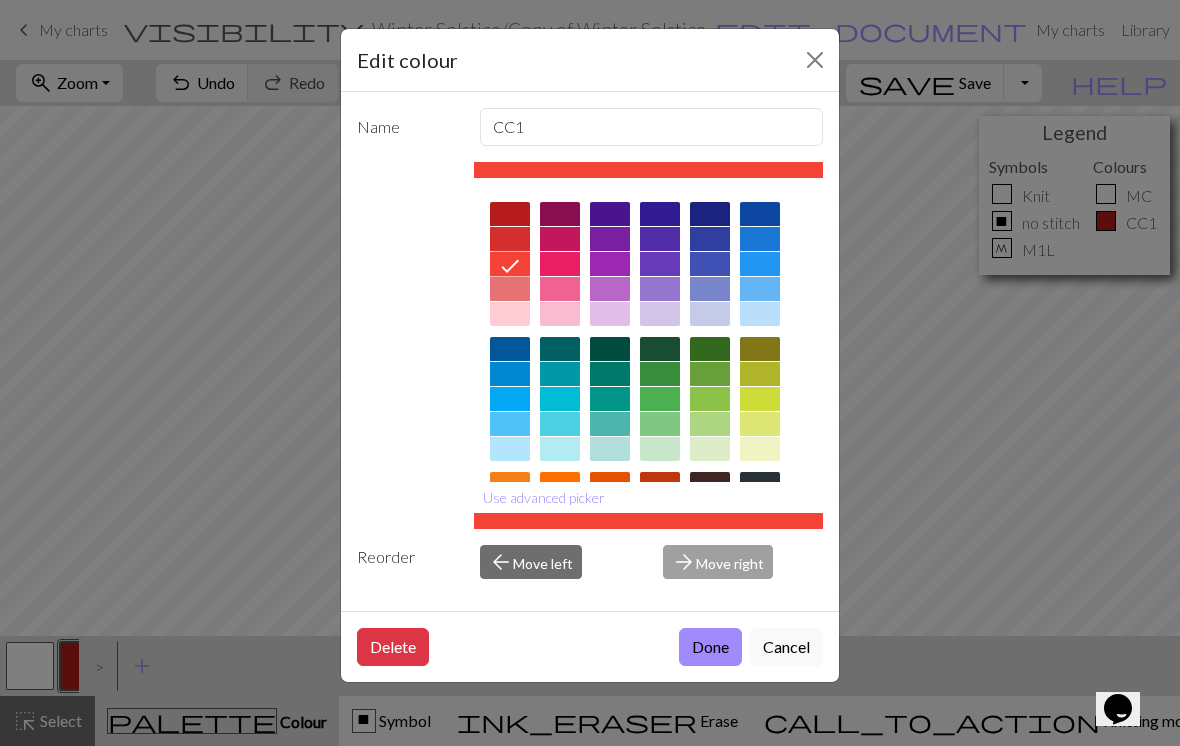 click on "Done" at bounding box center (710, 647) 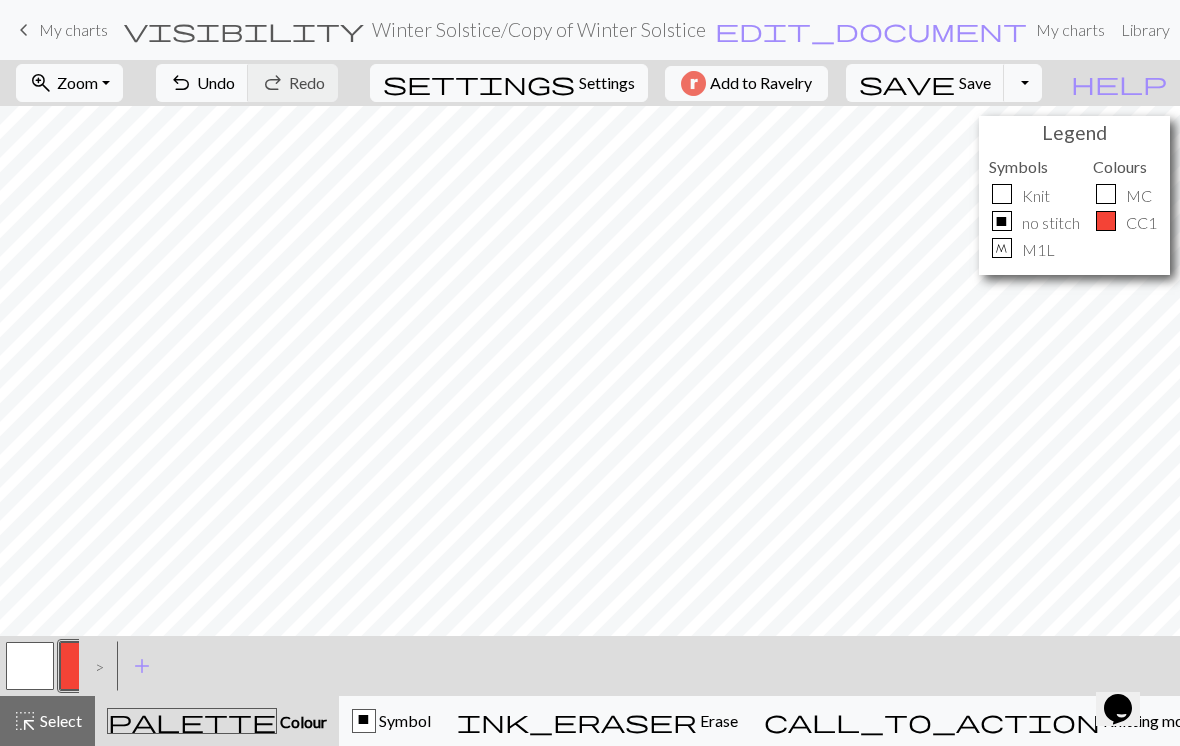 click on "edit_document" at bounding box center [871, 30] 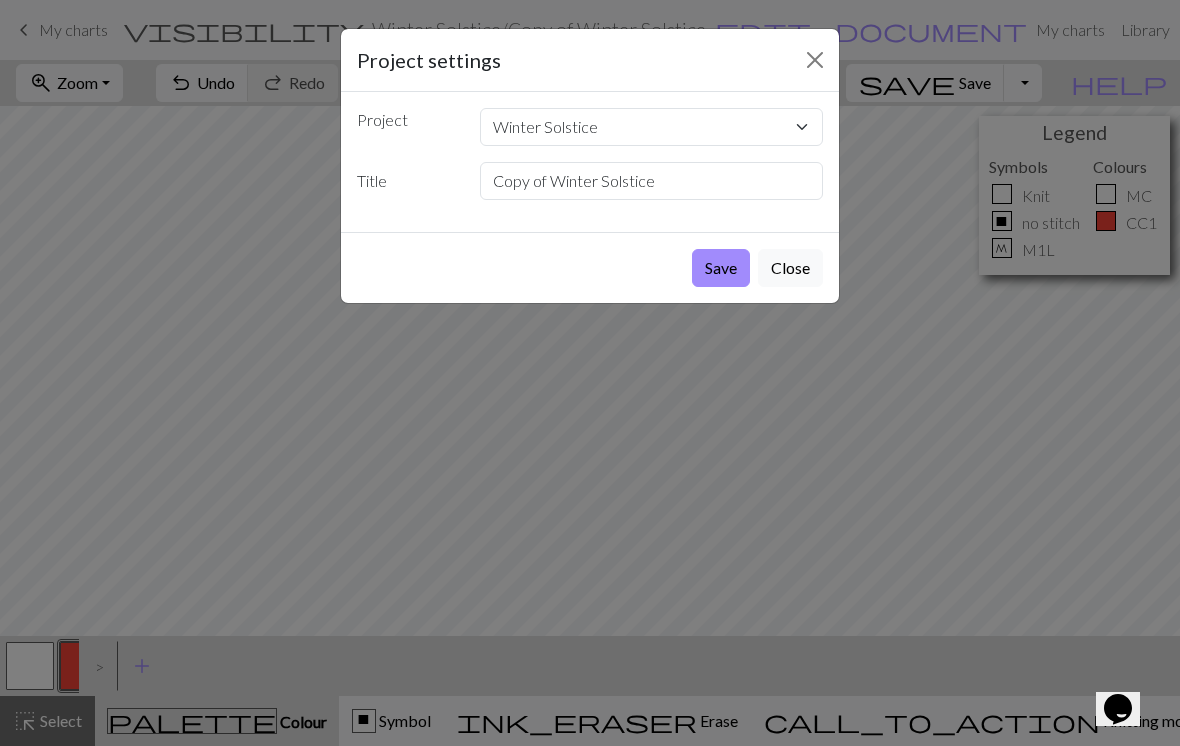 click on "Save" at bounding box center [721, 268] 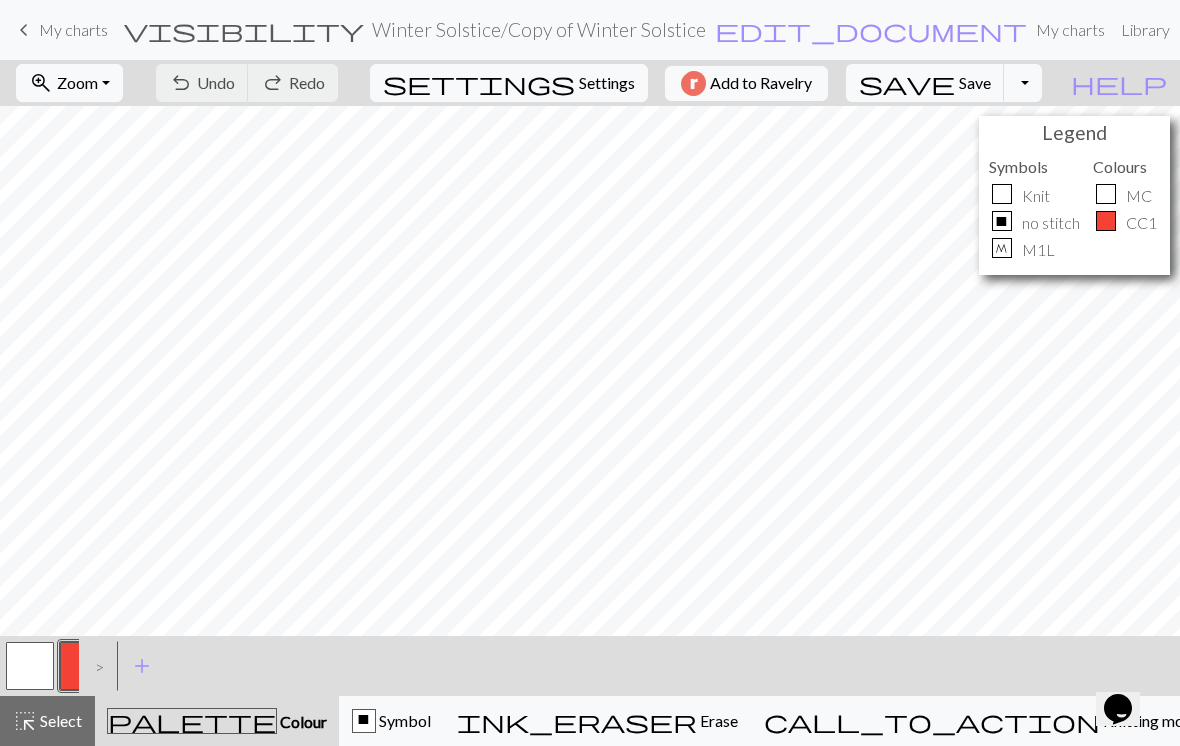 click on ">" at bounding box center (95, 666) 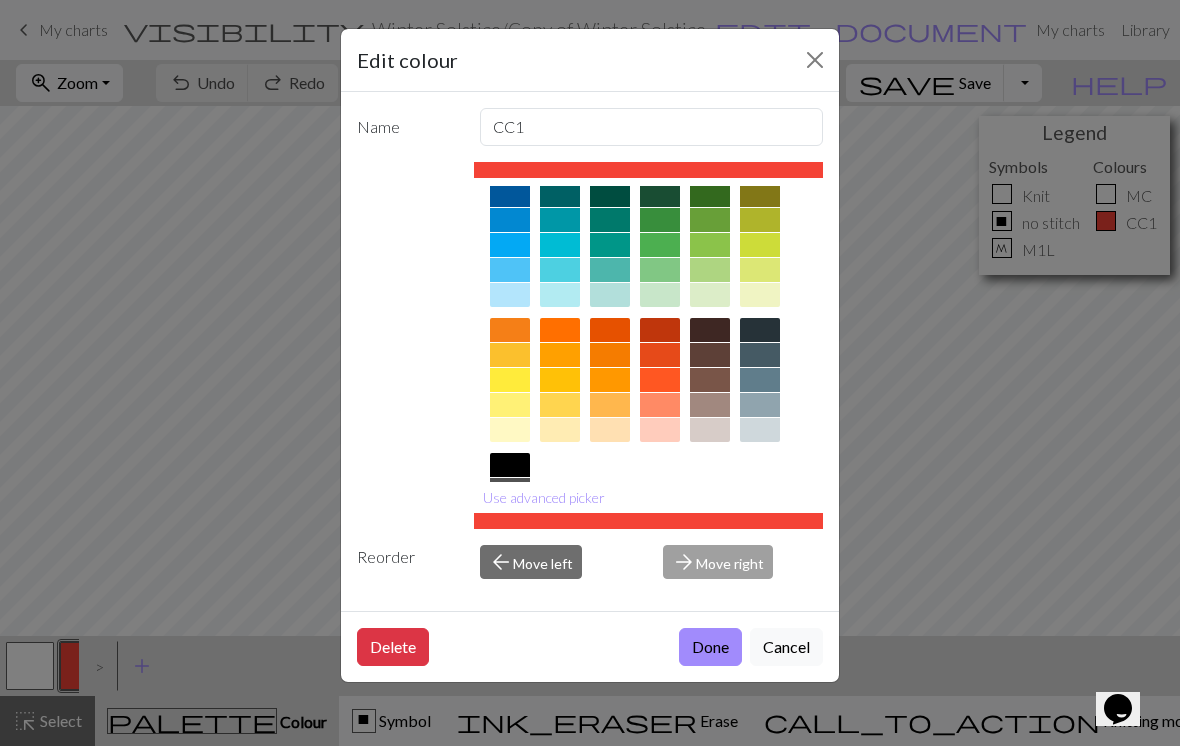 scroll, scrollTop: 153, scrollLeft: 0, axis: vertical 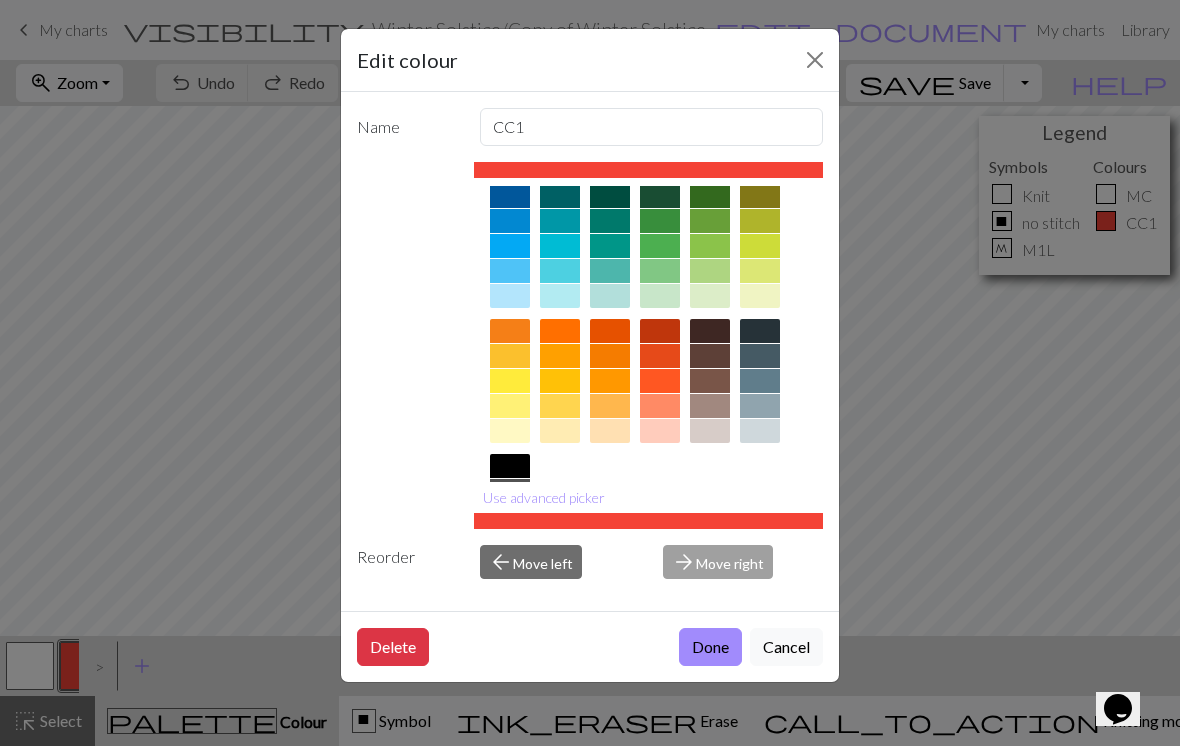 click at bounding box center (660, 406) 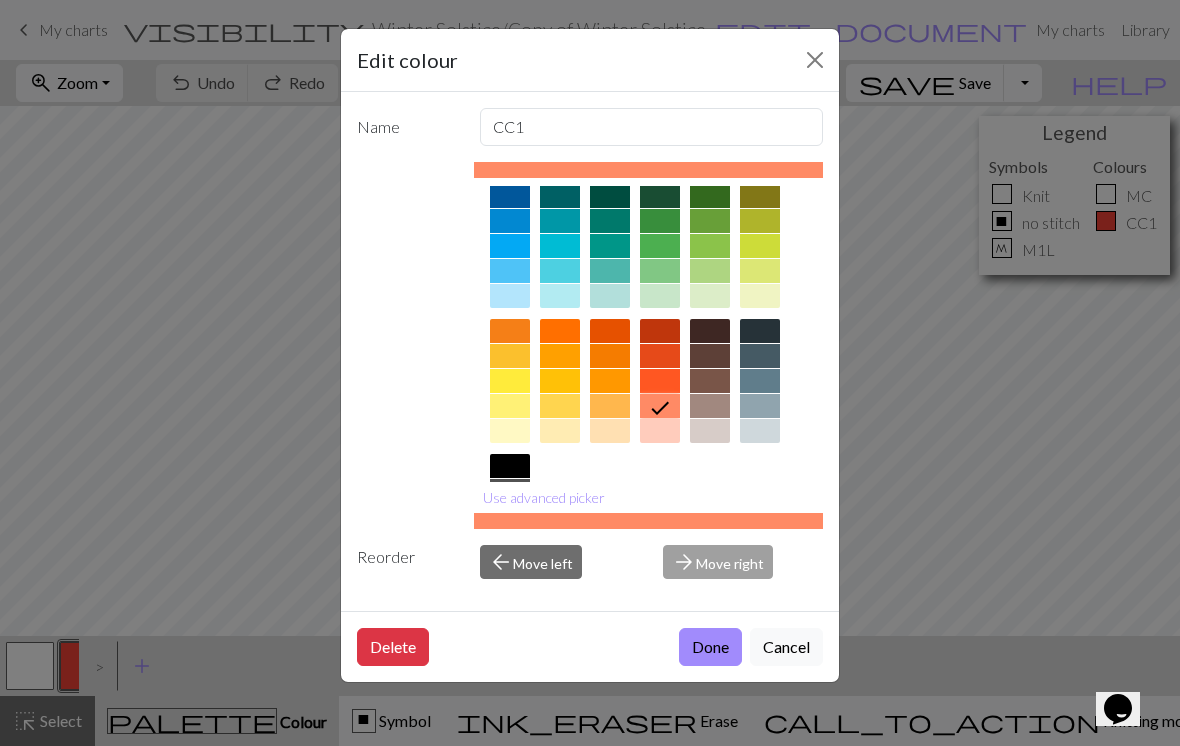 click on "Done" at bounding box center [710, 647] 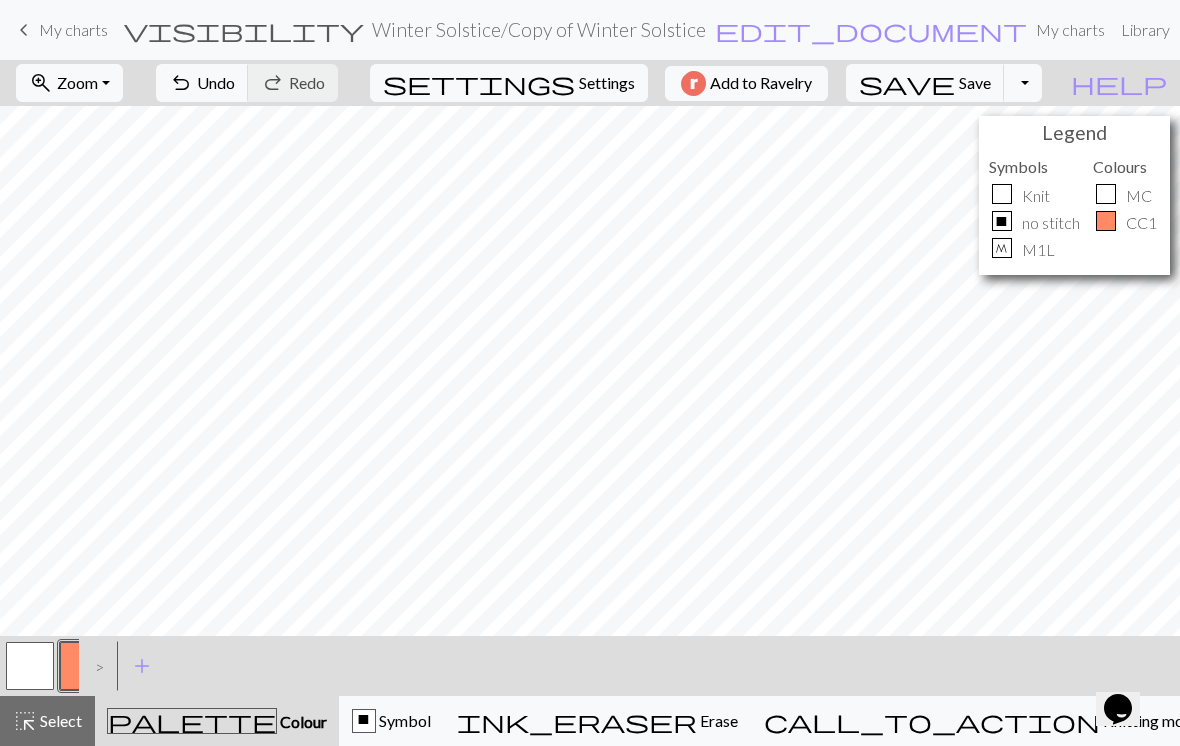 click on "Settings" at bounding box center [607, 83] 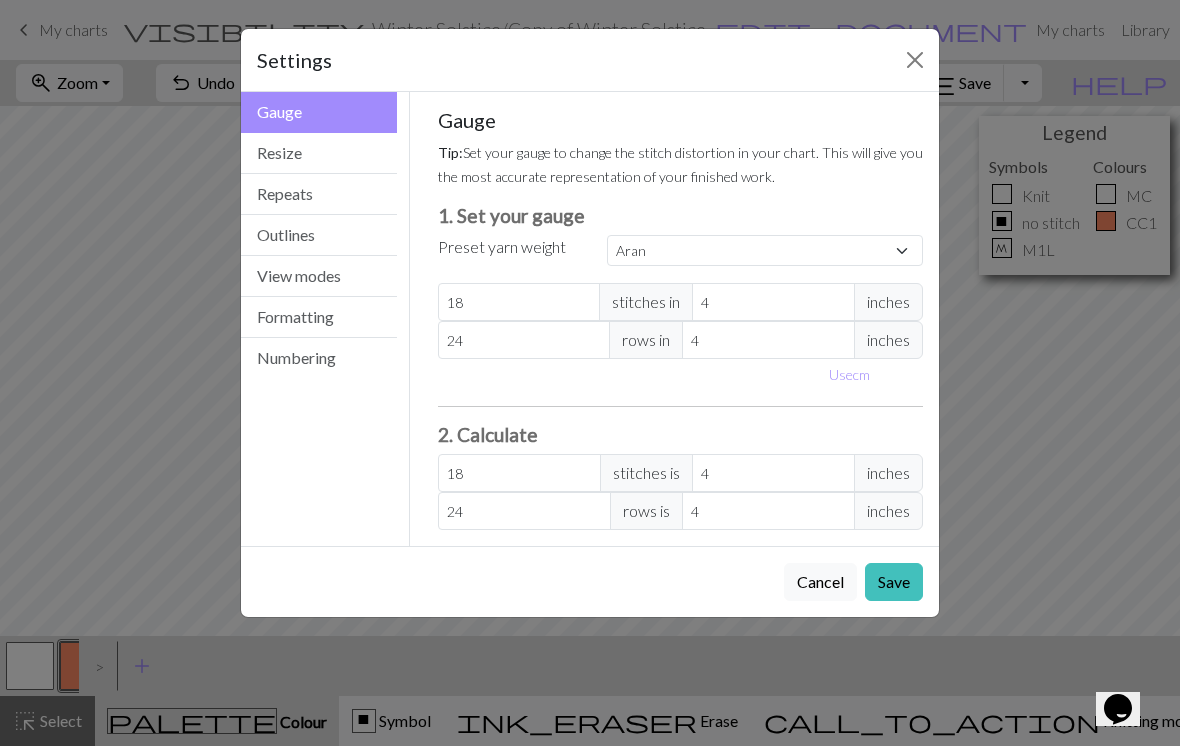 click on "Outlines" at bounding box center [319, 235] 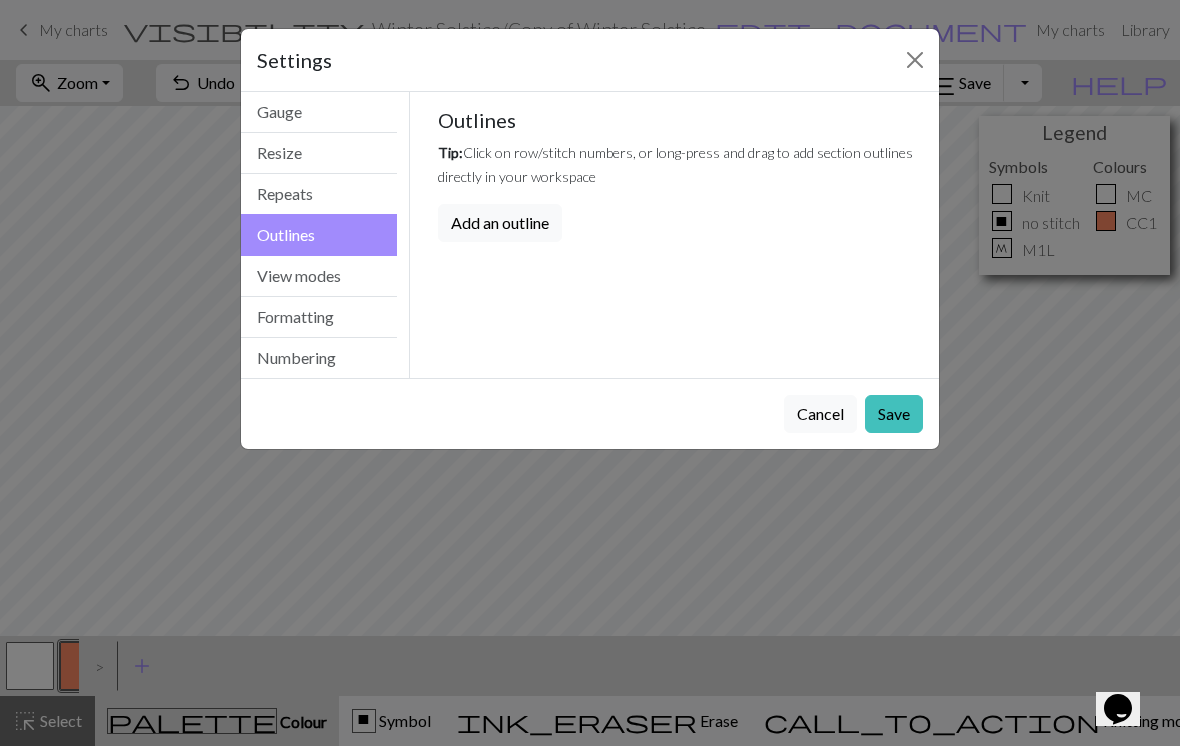 click on "Formatting" at bounding box center [319, 317] 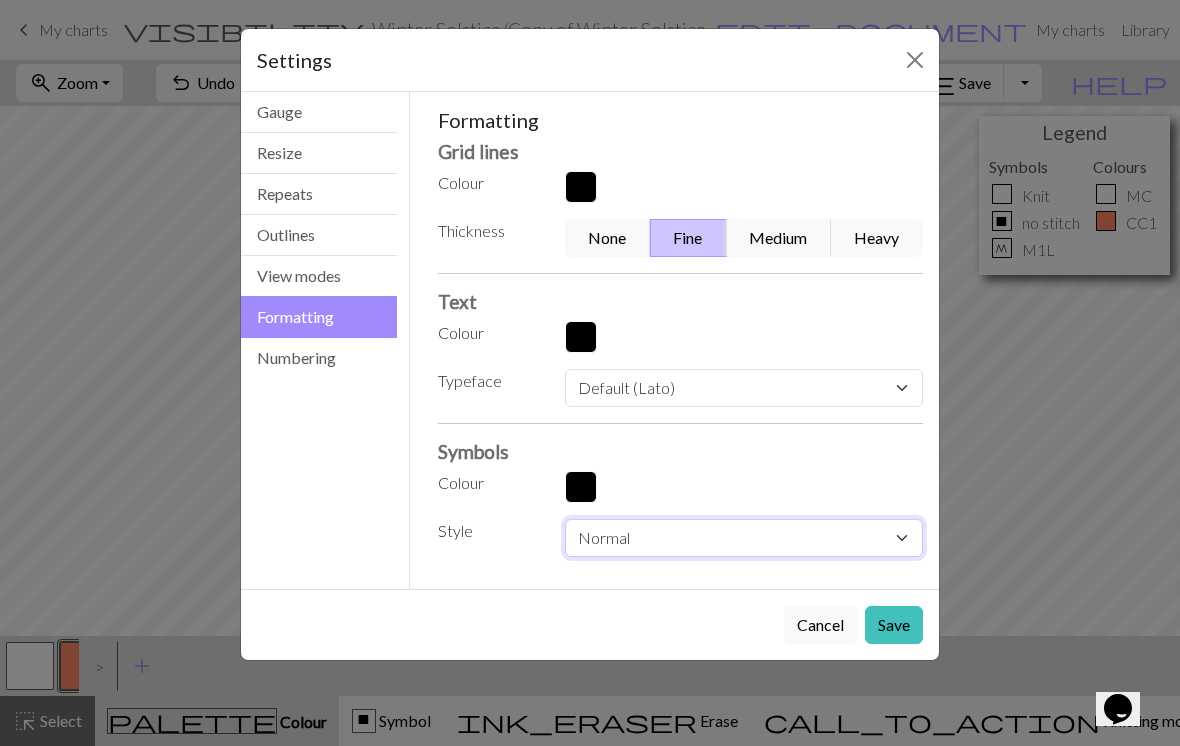 click on "Normal Heavy Hand drawn" at bounding box center (744, 538) 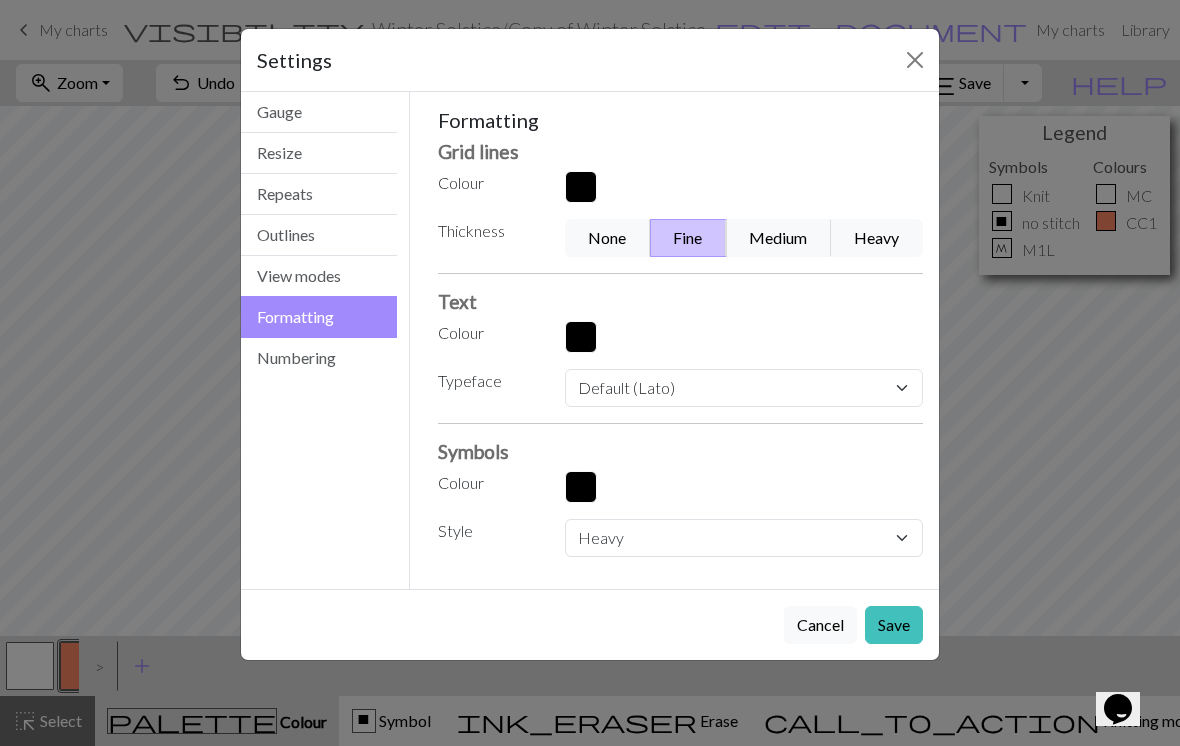 click on "Save" at bounding box center [894, 625] 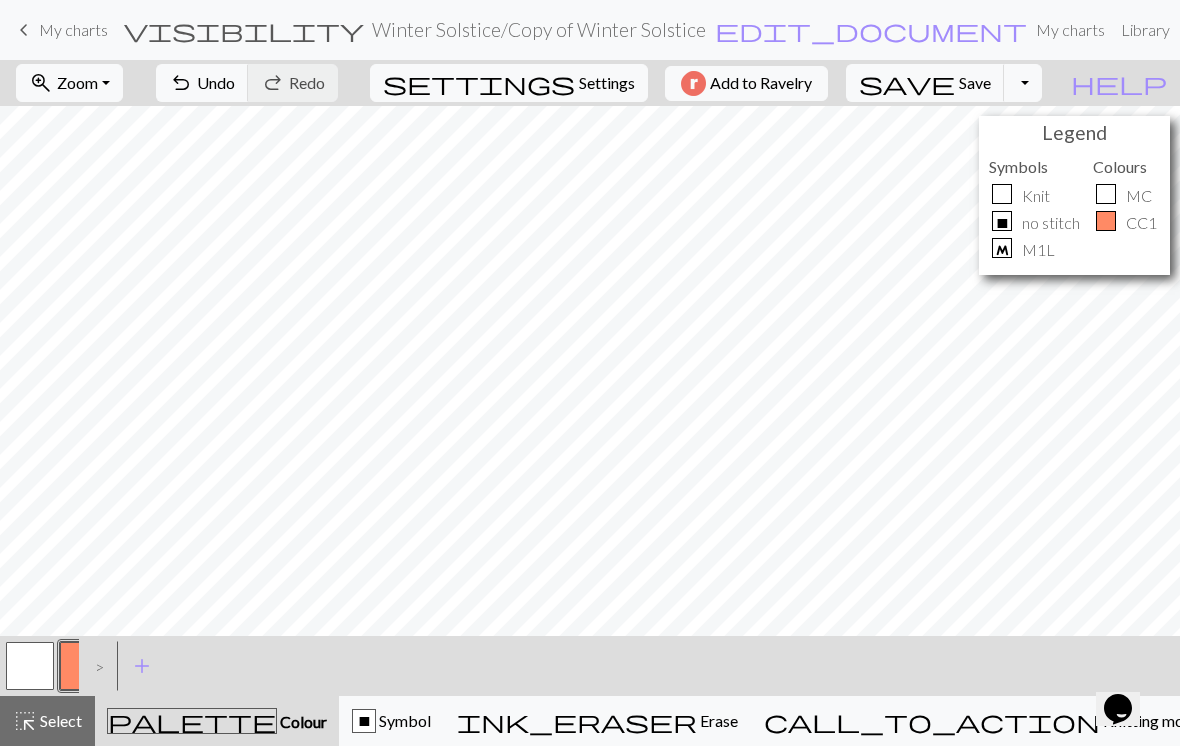 click on ">" at bounding box center (95, 666) 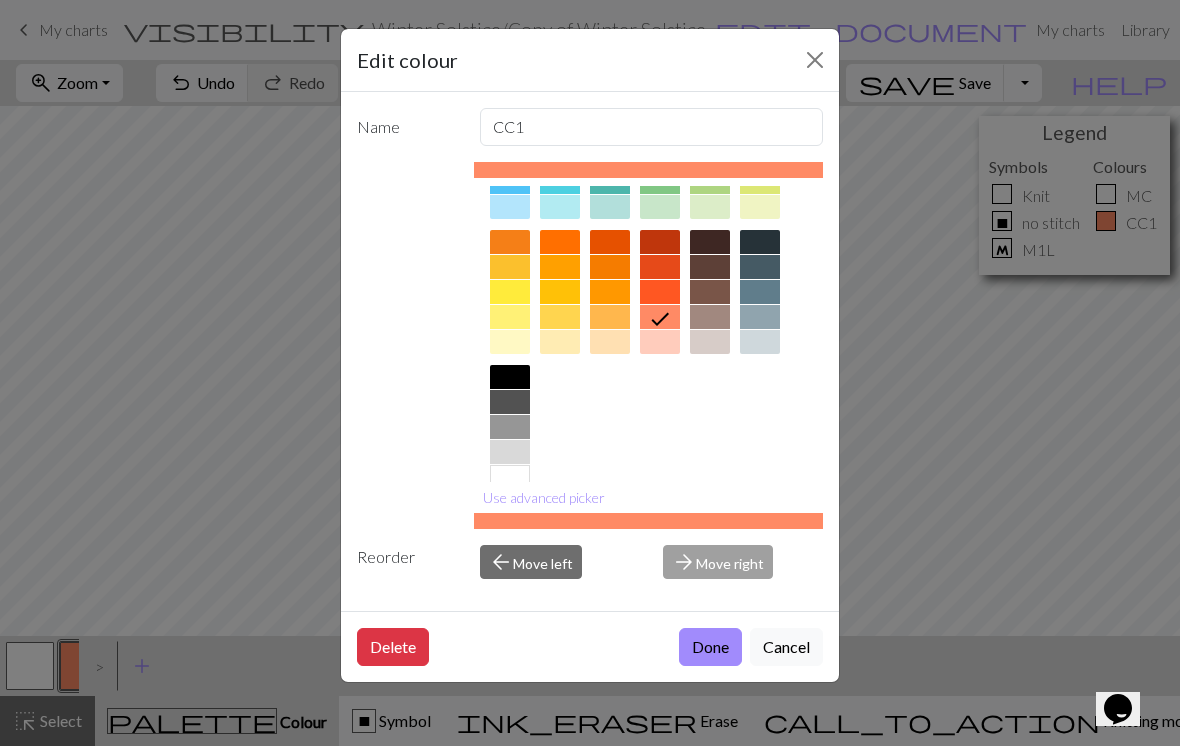 scroll, scrollTop: 240, scrollLeft: 0, axis: vertical 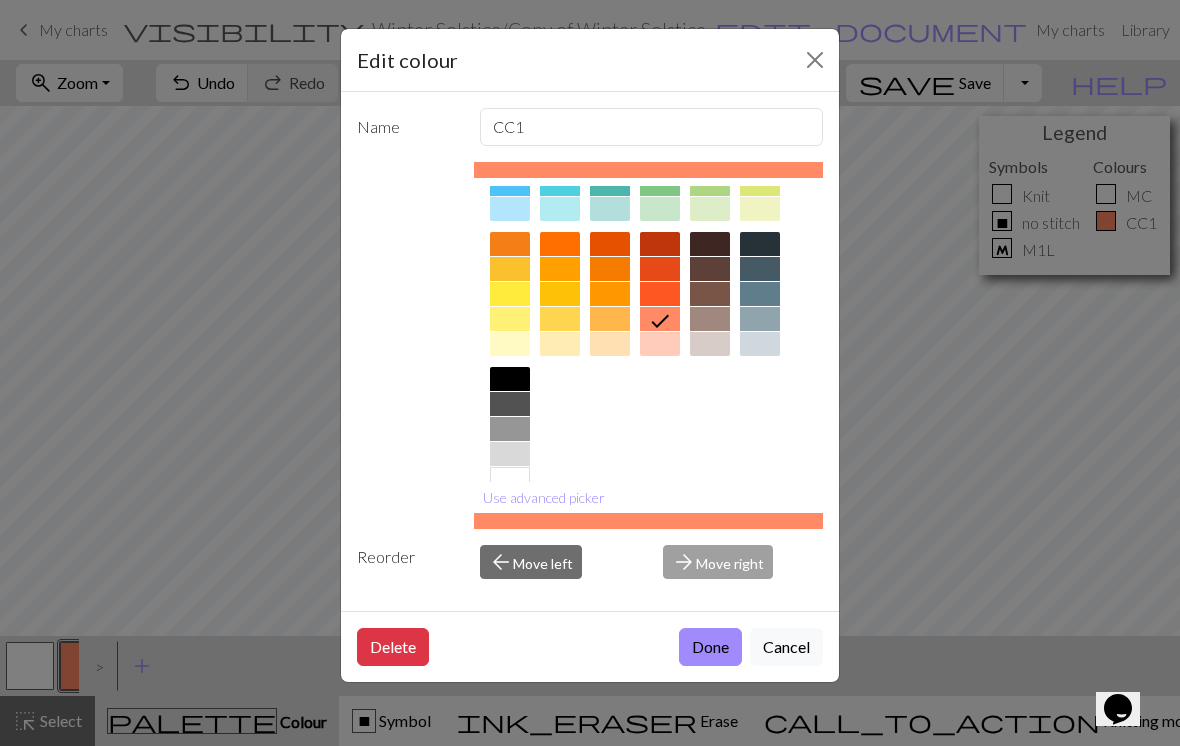 click at bounding box center [510, 429] 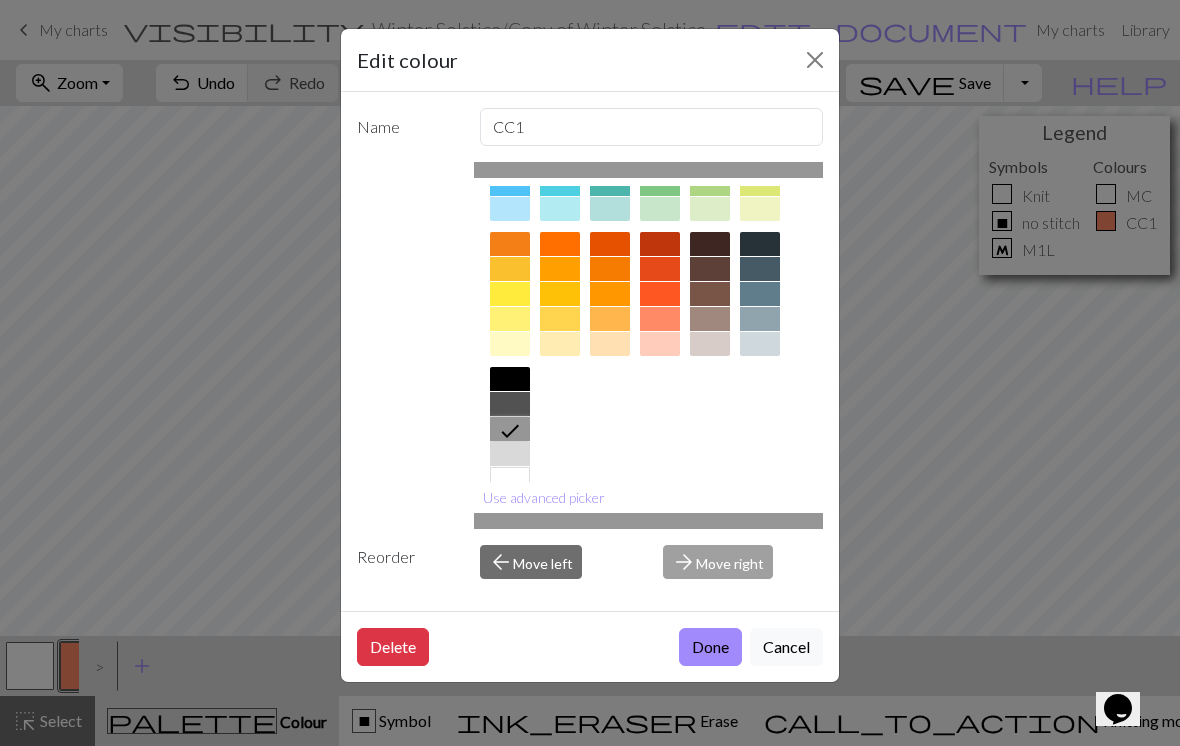 click on "Done" at bounding box center [710, 647] 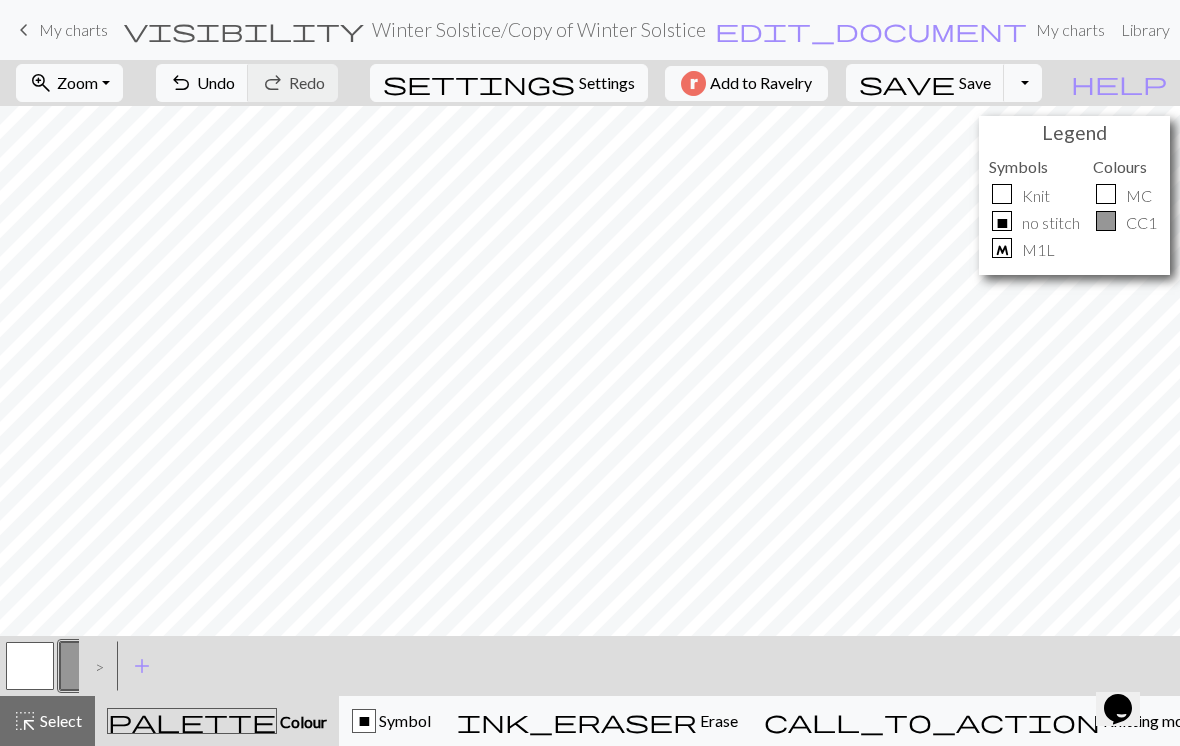 click on "edit_document" at bounding box center (871, 30) 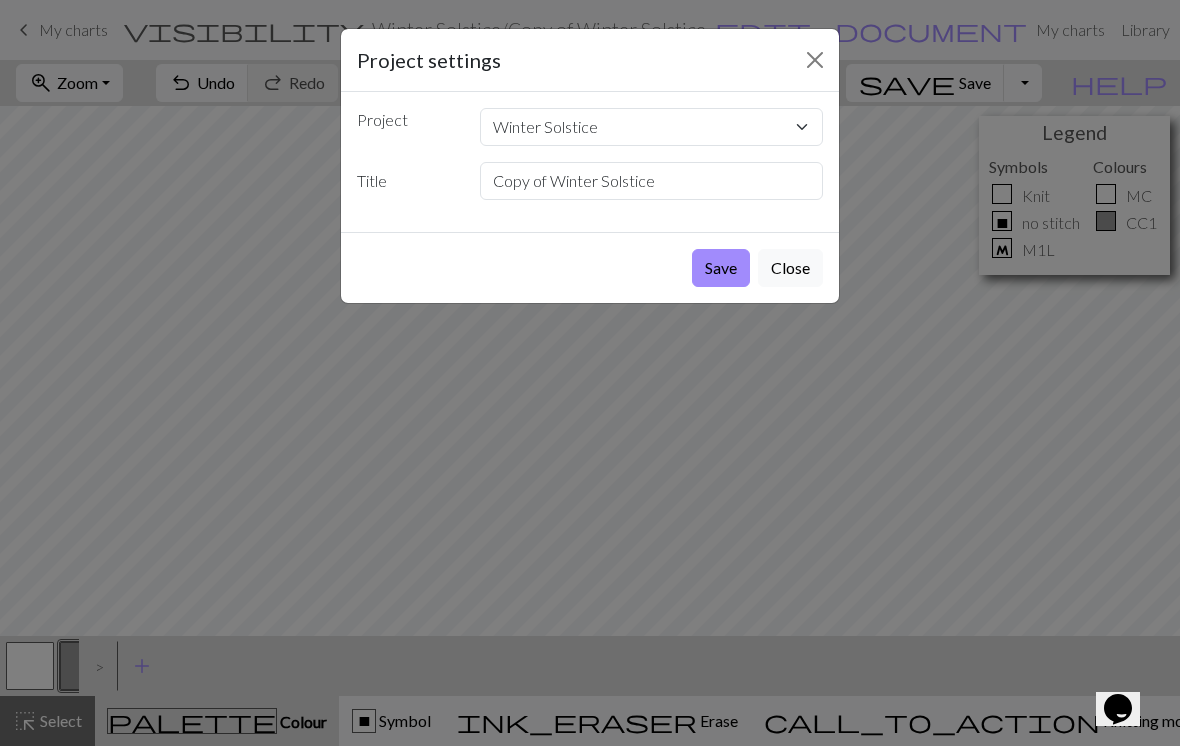 click on "Save" at bounding box center [721, 268] 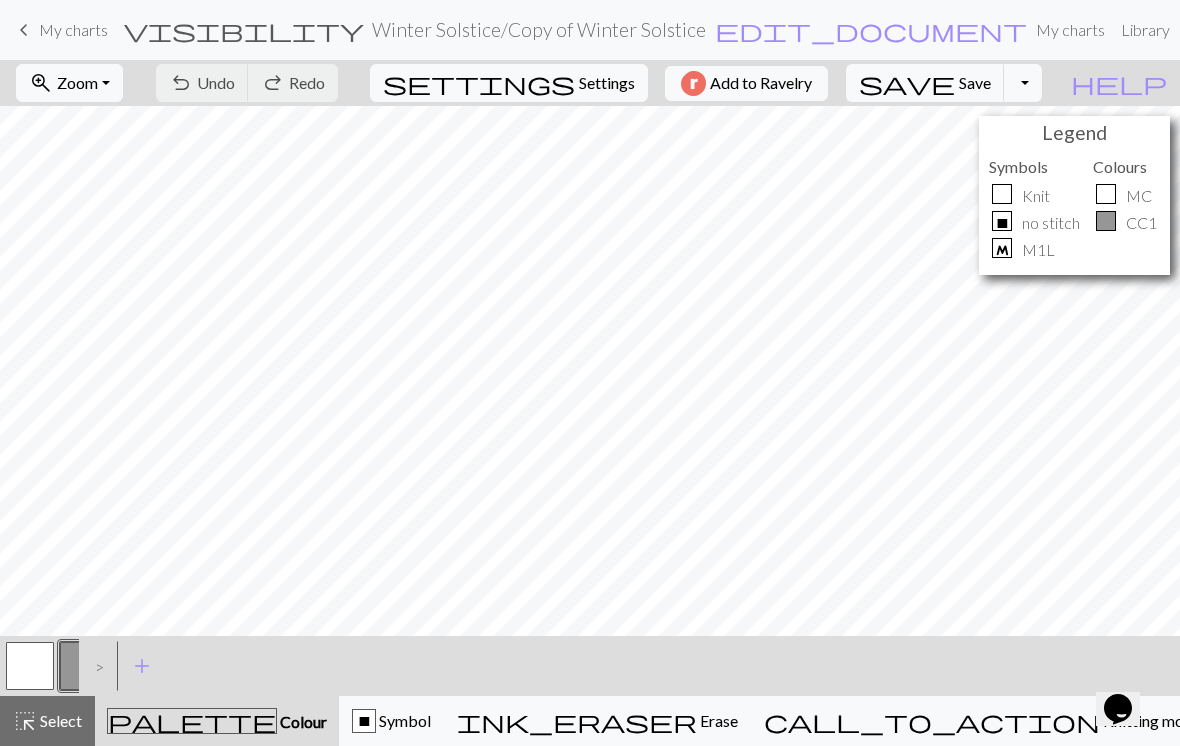 click on "keyboard_arrow_left   My charts" at bounding box center (60, 30) 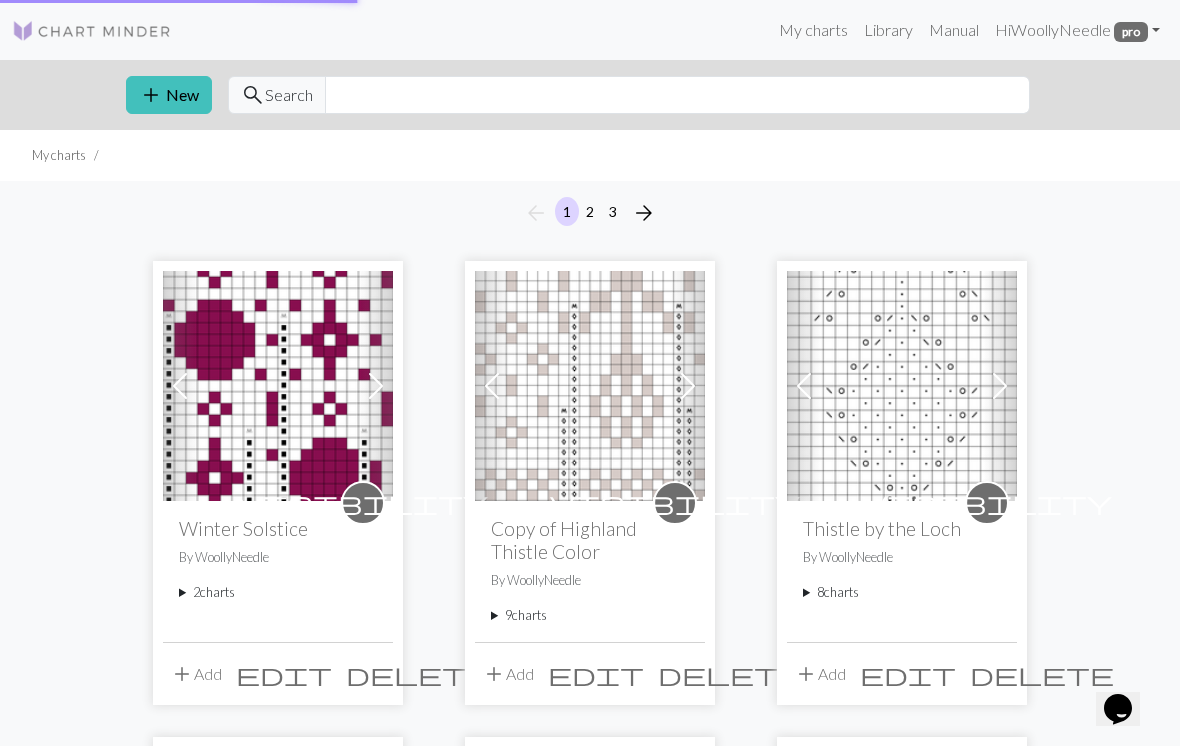 click at bounding box center (92, 31) 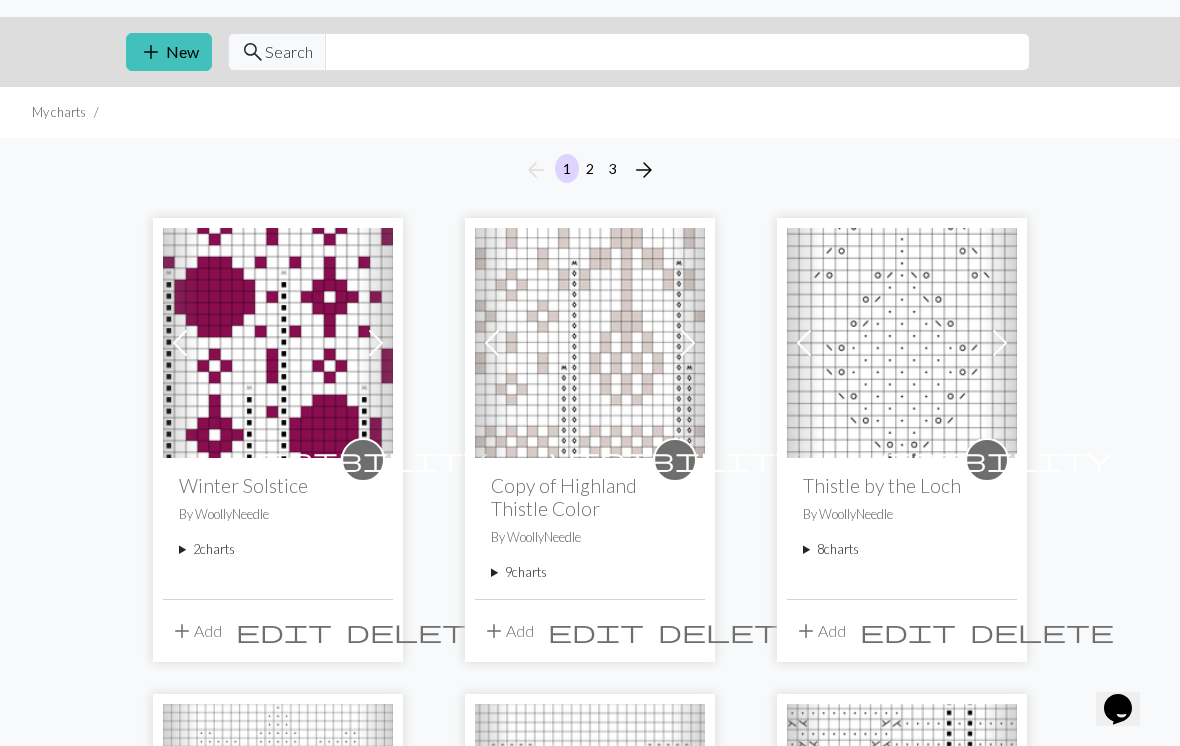 scroll, scrollTop: 43, scrollLeft: 0, axis: vertical 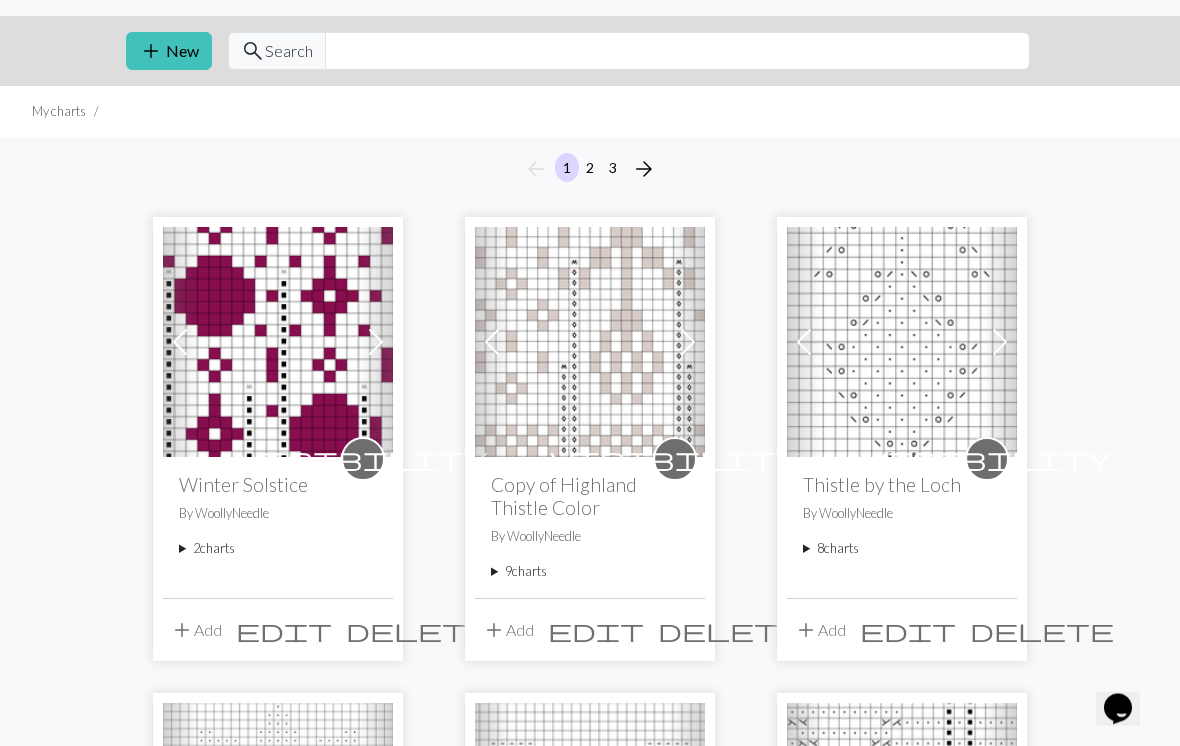 click on "9 charts" at bounding box center (590, 572) 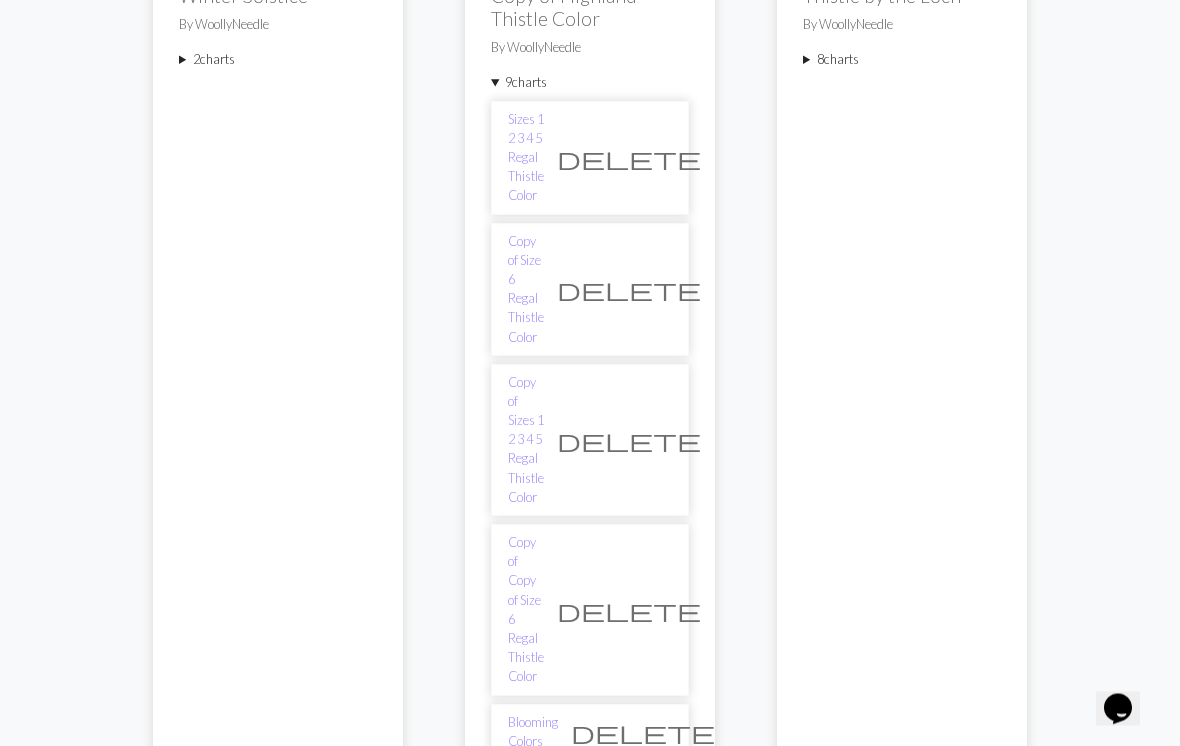 scroll, scrollTop: 534, scrollLeft: 0, axis: vertical 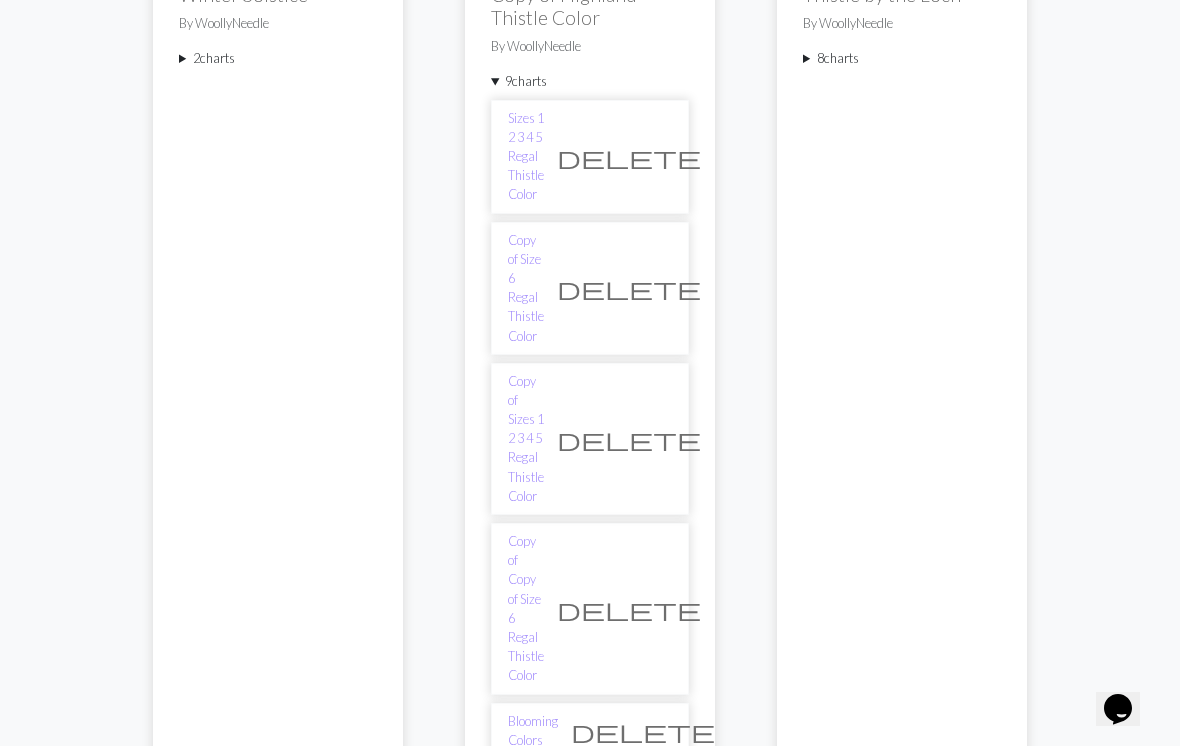 click on "All About the Feathers" at bounding box center [532, 805] 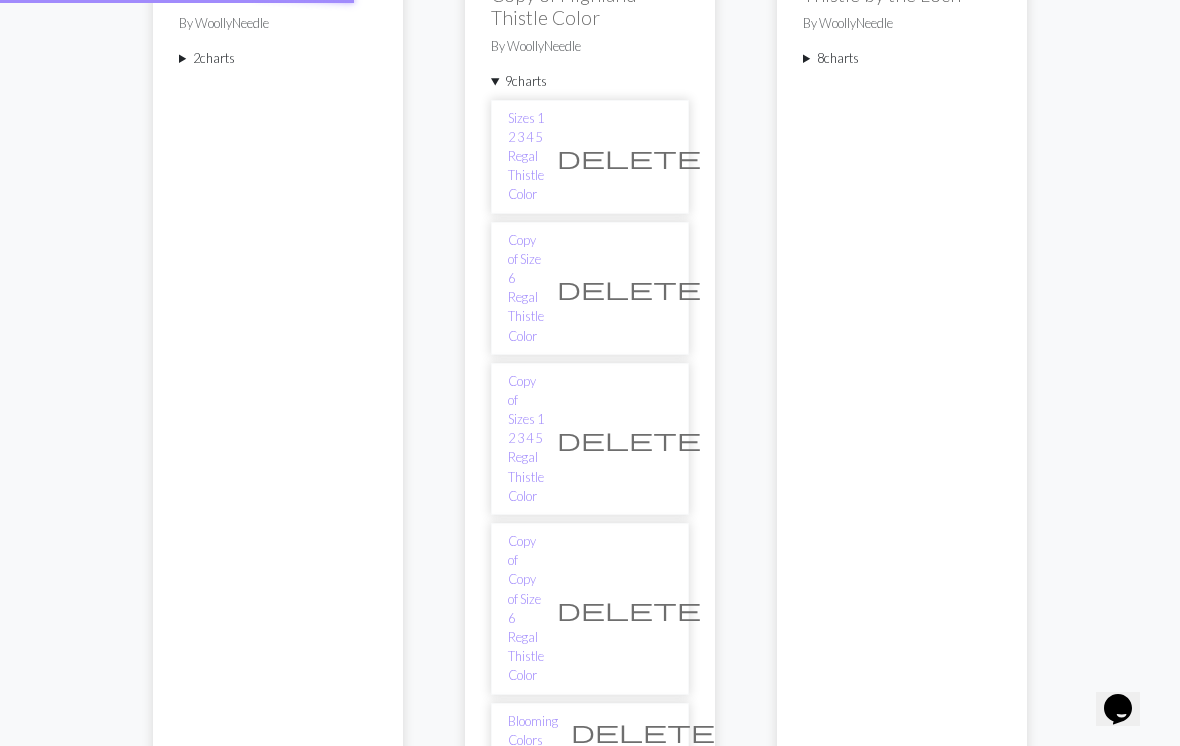 scroll, scrollTop: 0, scrollLeft: 0, axis: both 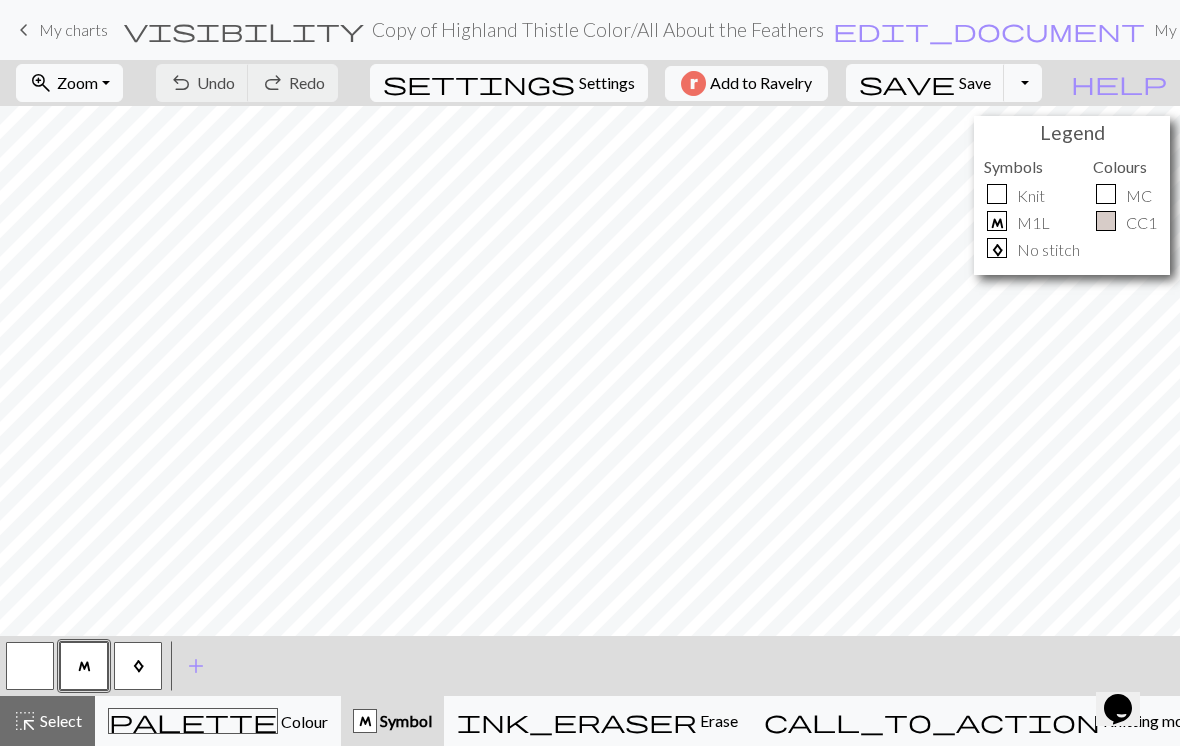 click on "zoom_in Zoom Zoom" at bounding box center (69, 83) 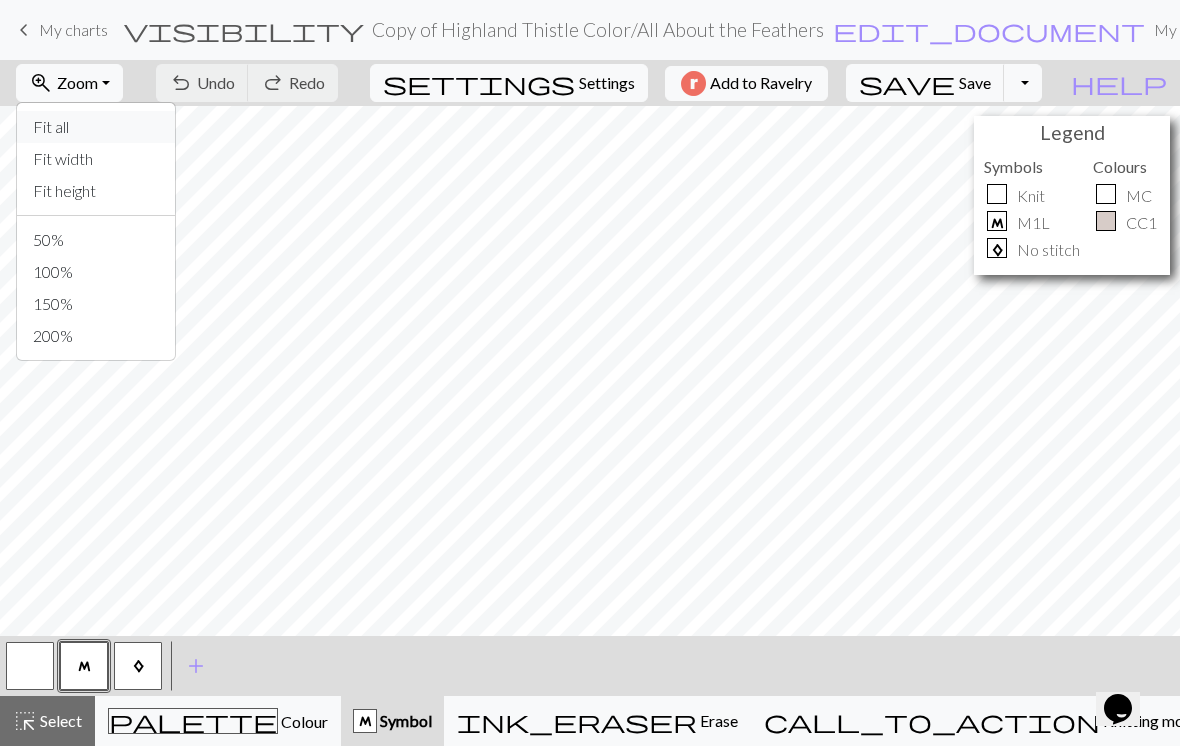 click on "Fit all" at bounding box center (96, 127) 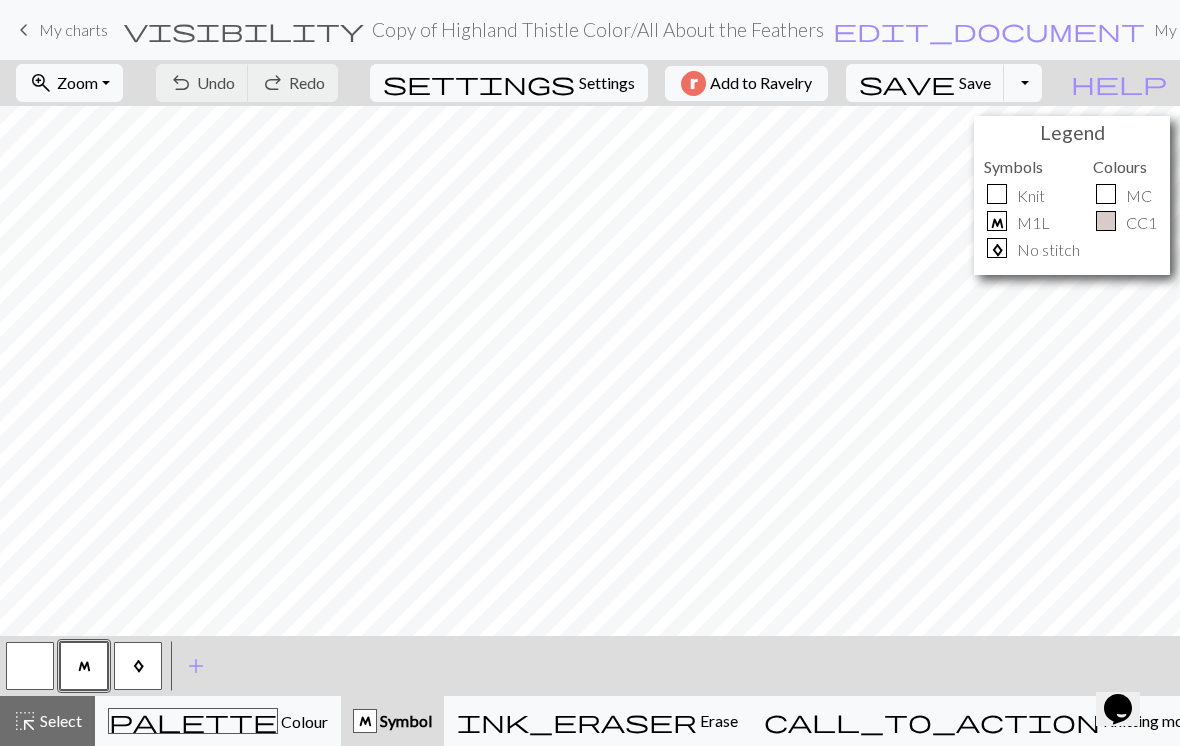 click on "keyboard_arrow_left   My charts" at bounding box center (60, 30) 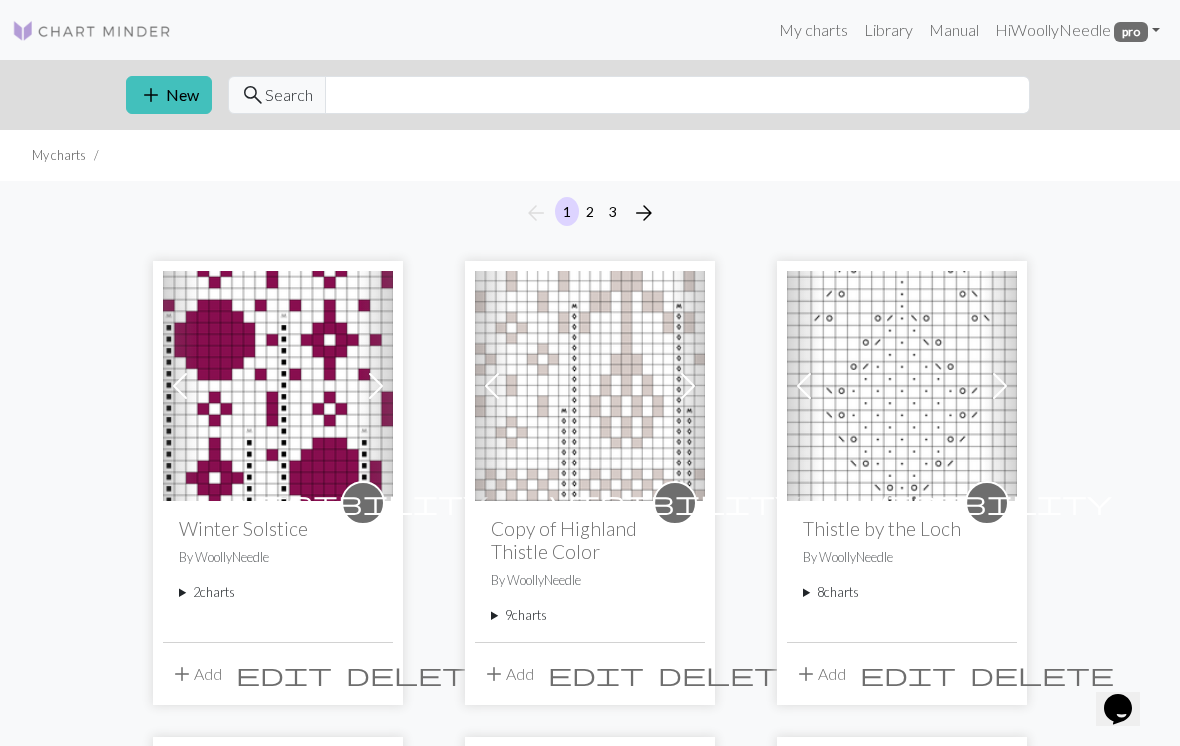 click on "9 charts" at bounding box center [590, 615] 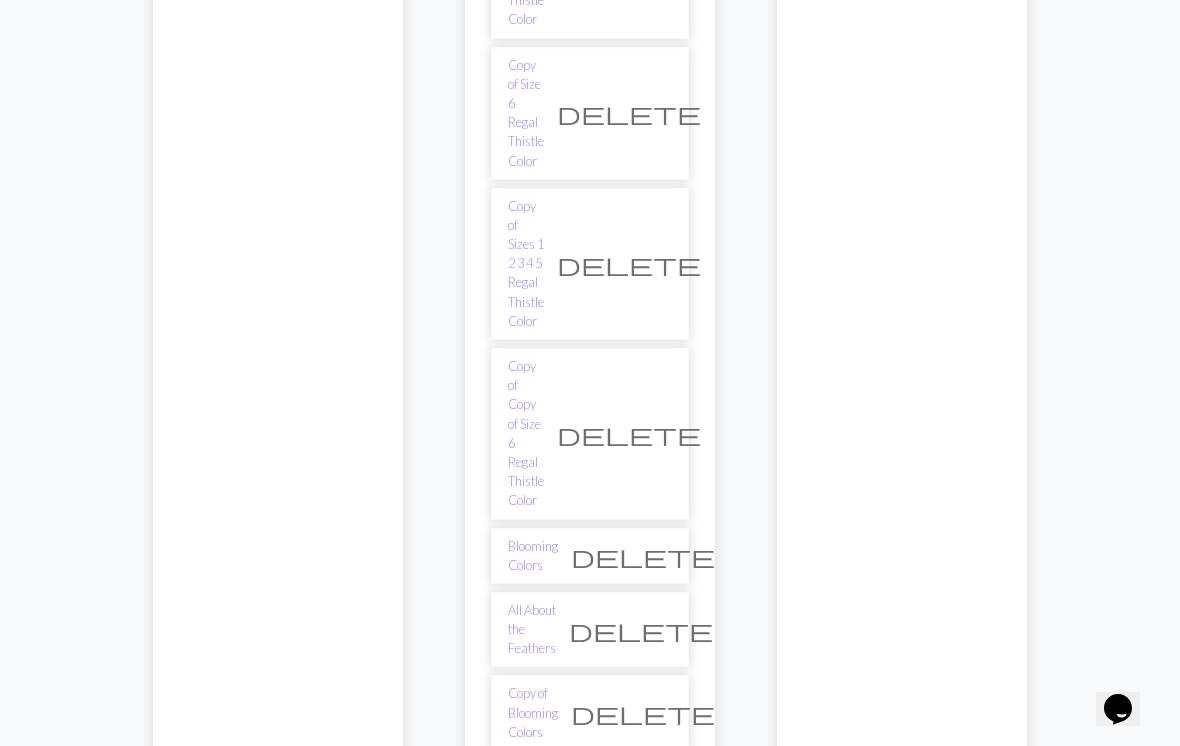 scroll, scrollTop: 718, scrollLeft: 0, axis: vertical 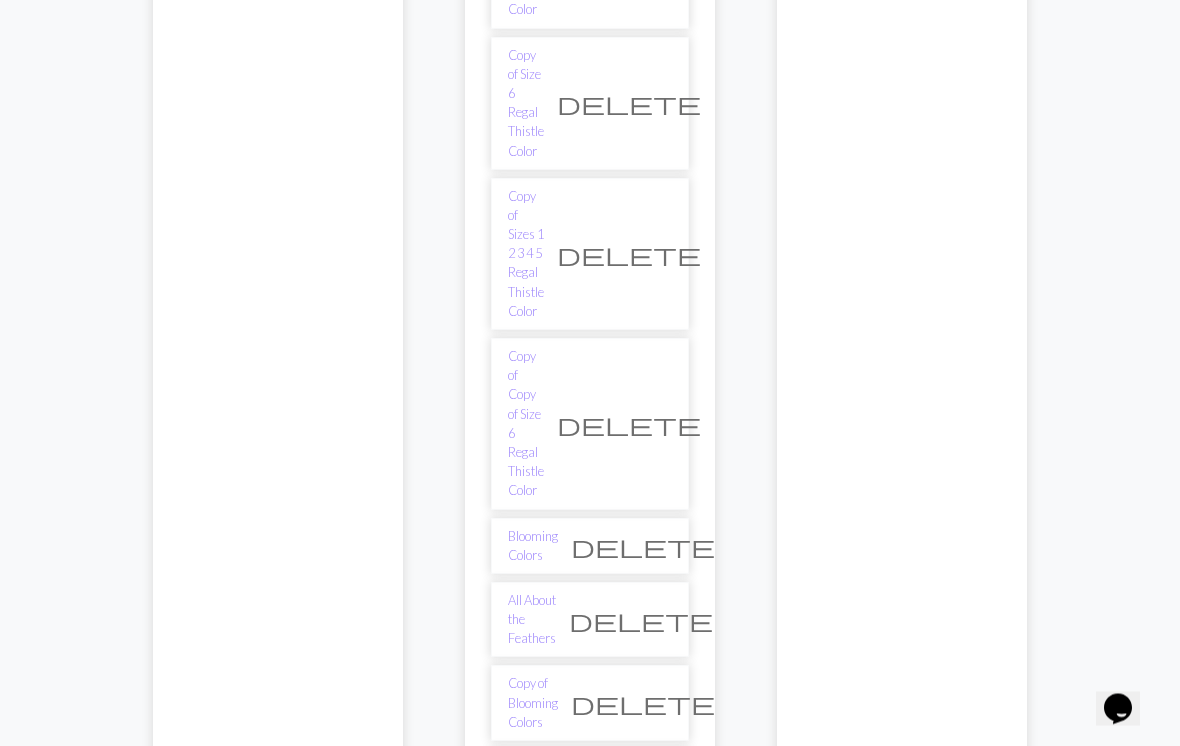 click on "Copy of Copy of All About the Feathers" at bounding box center [532, 910] 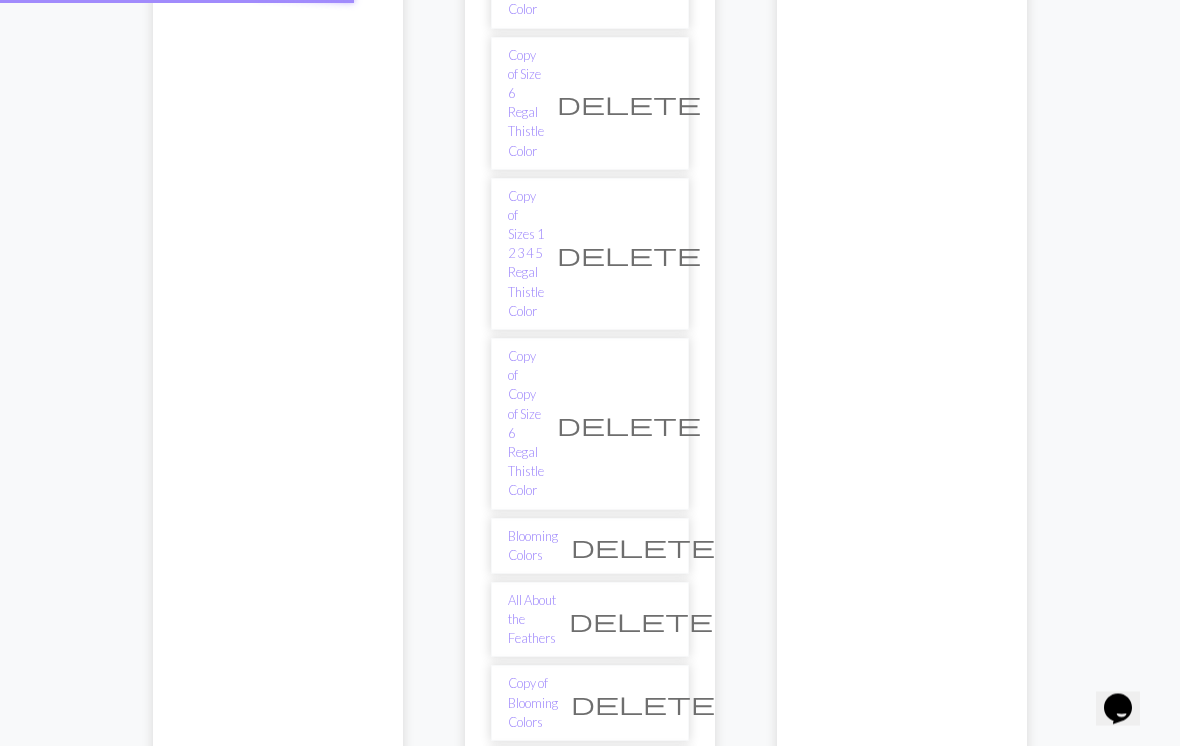 scroll, scrollTop: 719, scrollLeft: 0, axis: vertical 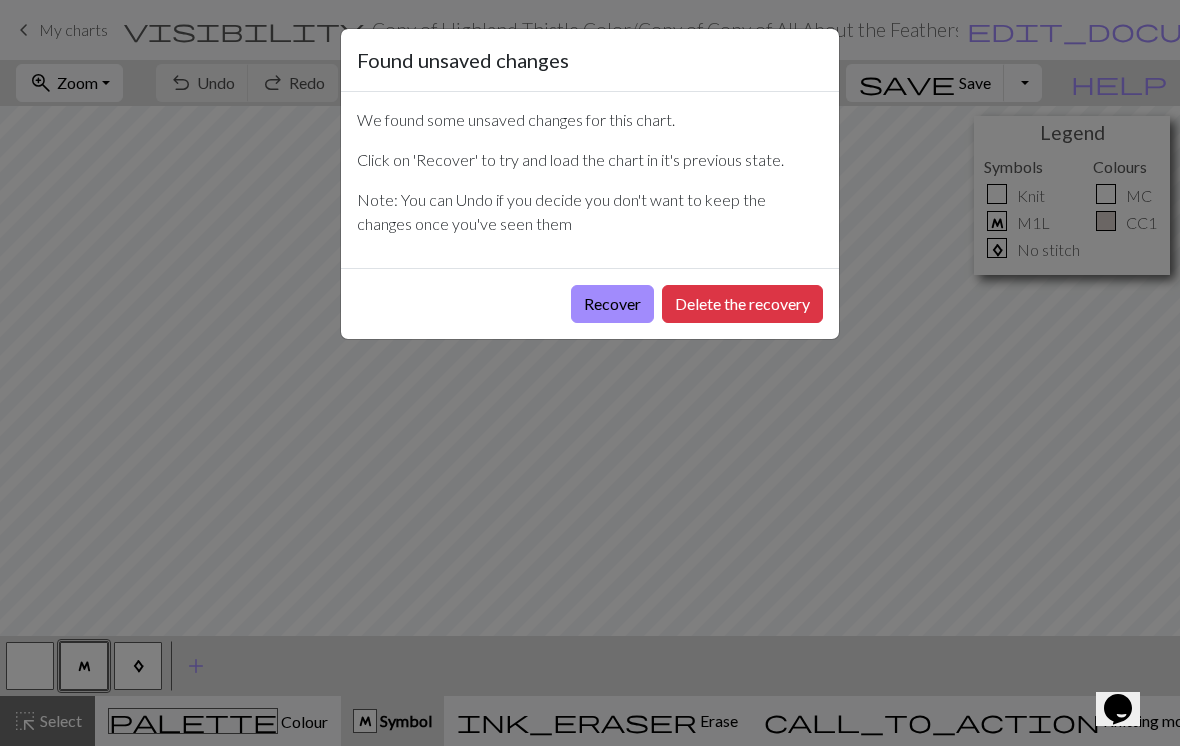 click on "Recover" at bounding box center [612, 304] 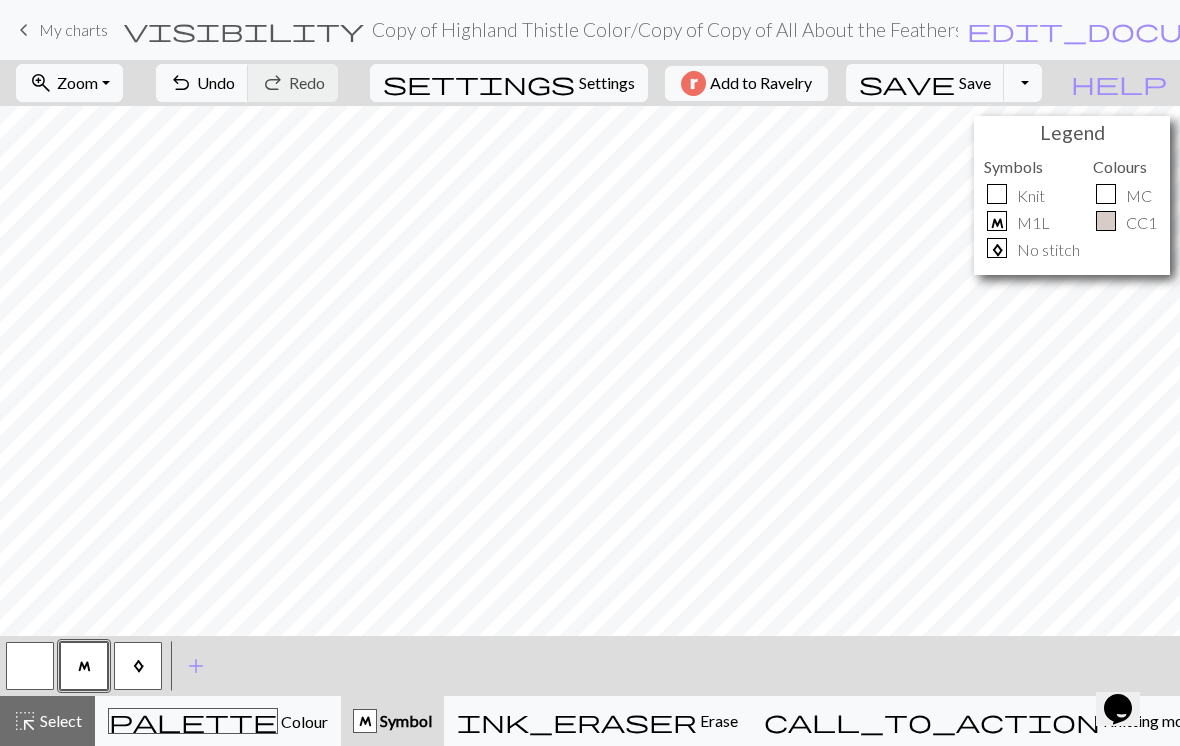 click on "zoom_in Zoom Zoom" at bounding box center (69, 83) 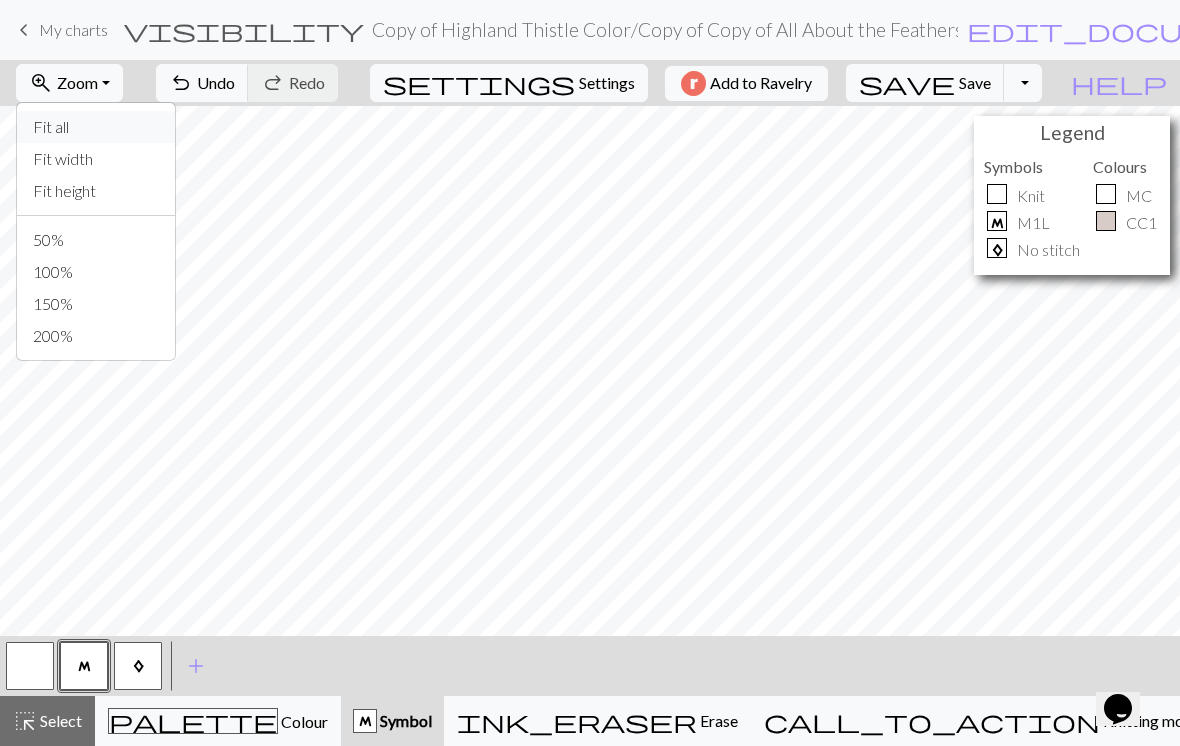 click on "Fit all" at bounding box center (96, 127) 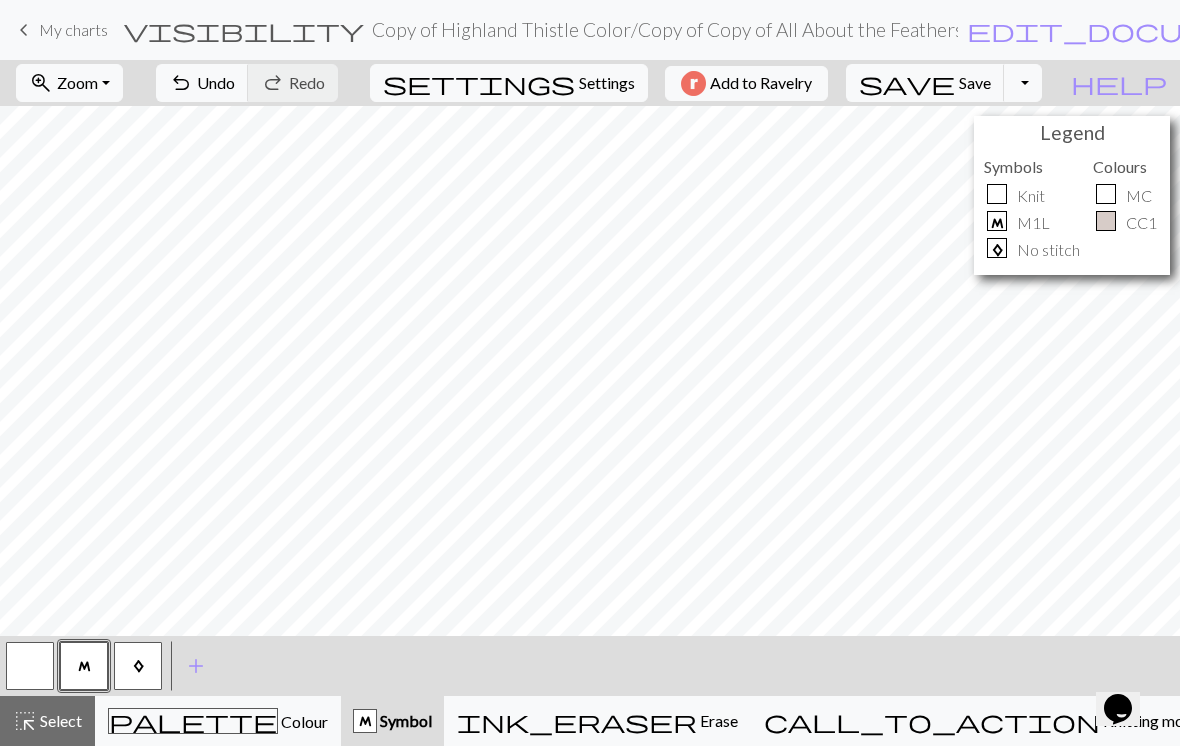 click on "edit_document" at bounding box center [1123, 30] 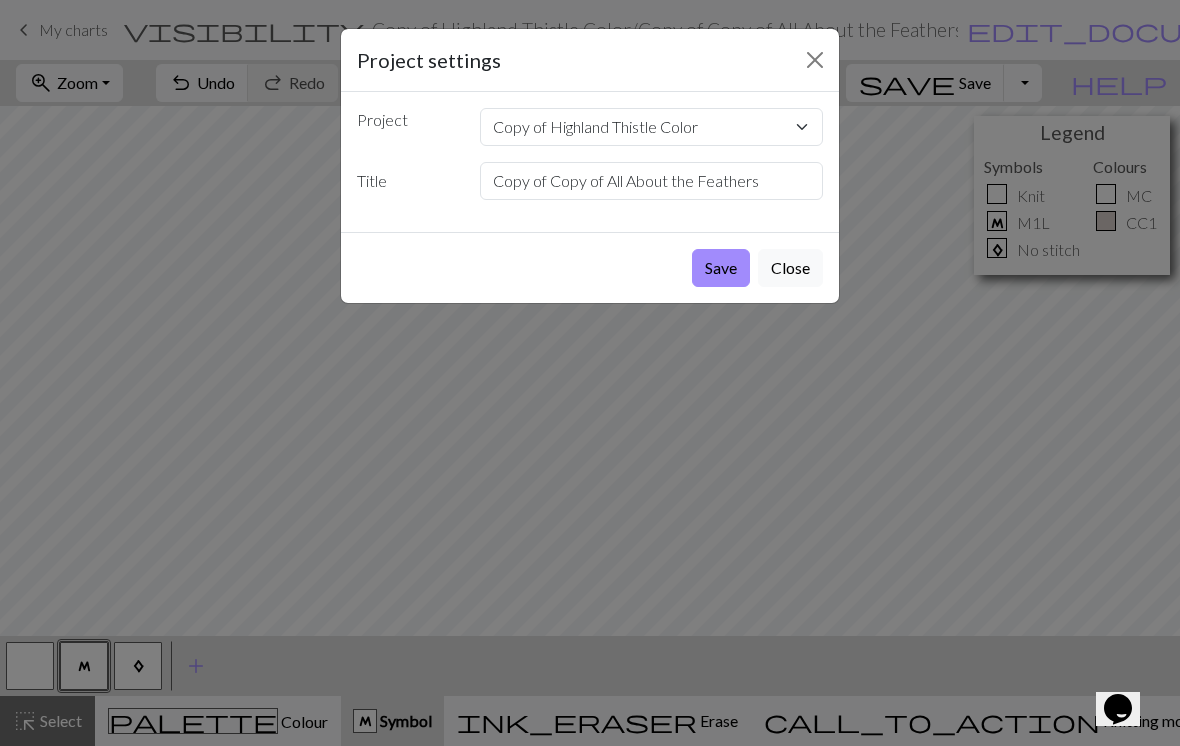 click on "Save" at bounding box center (721, 268) 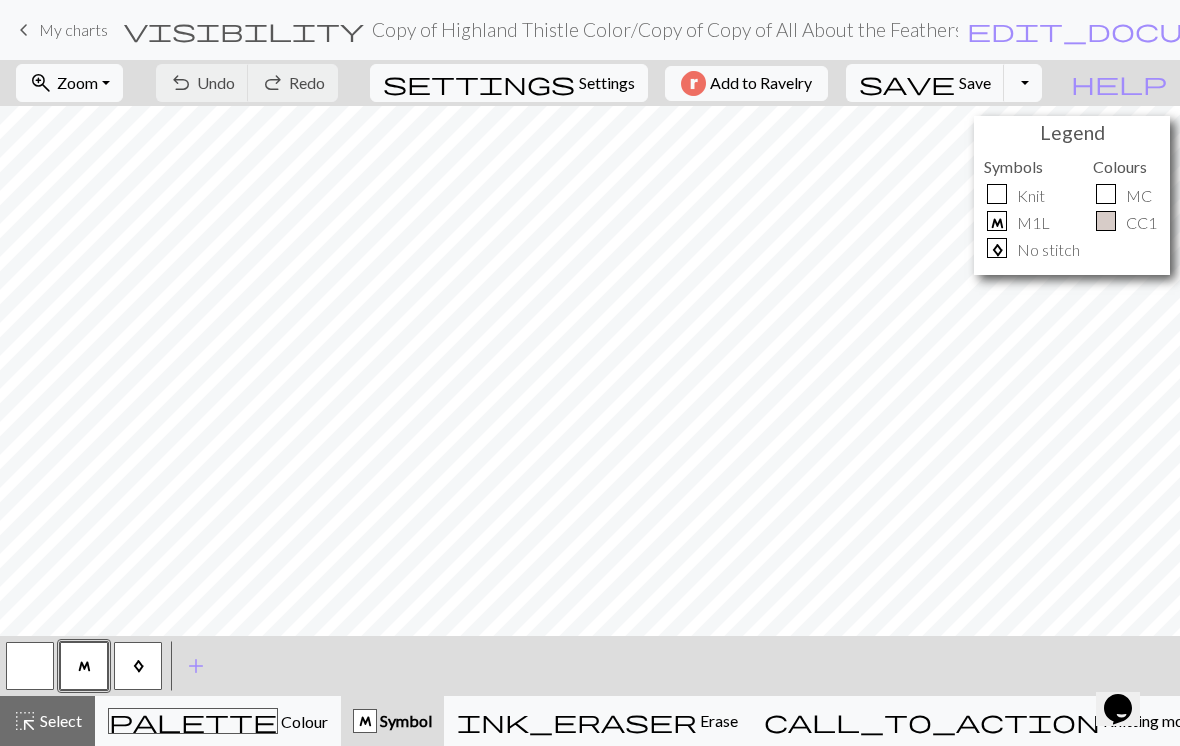 click on "zoom_in Zoom Zoom" at bounding box center [69, 83] 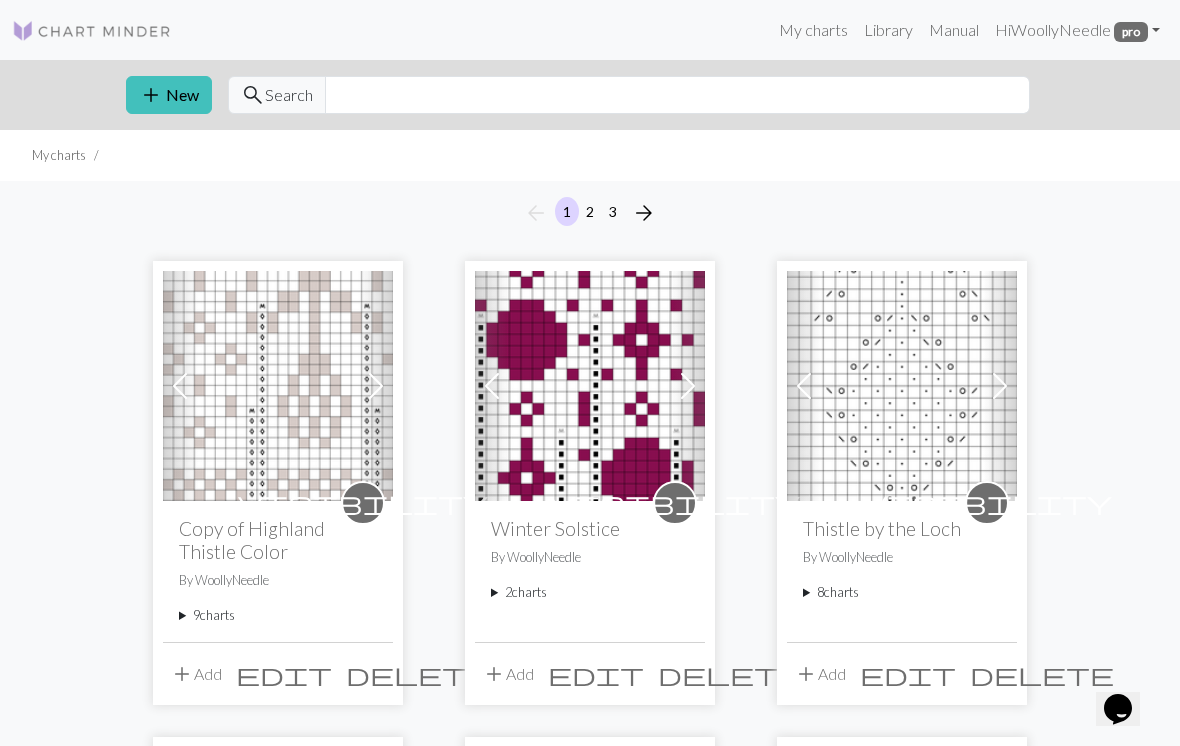 click on "9 charts" at bounding box center [278, 615] 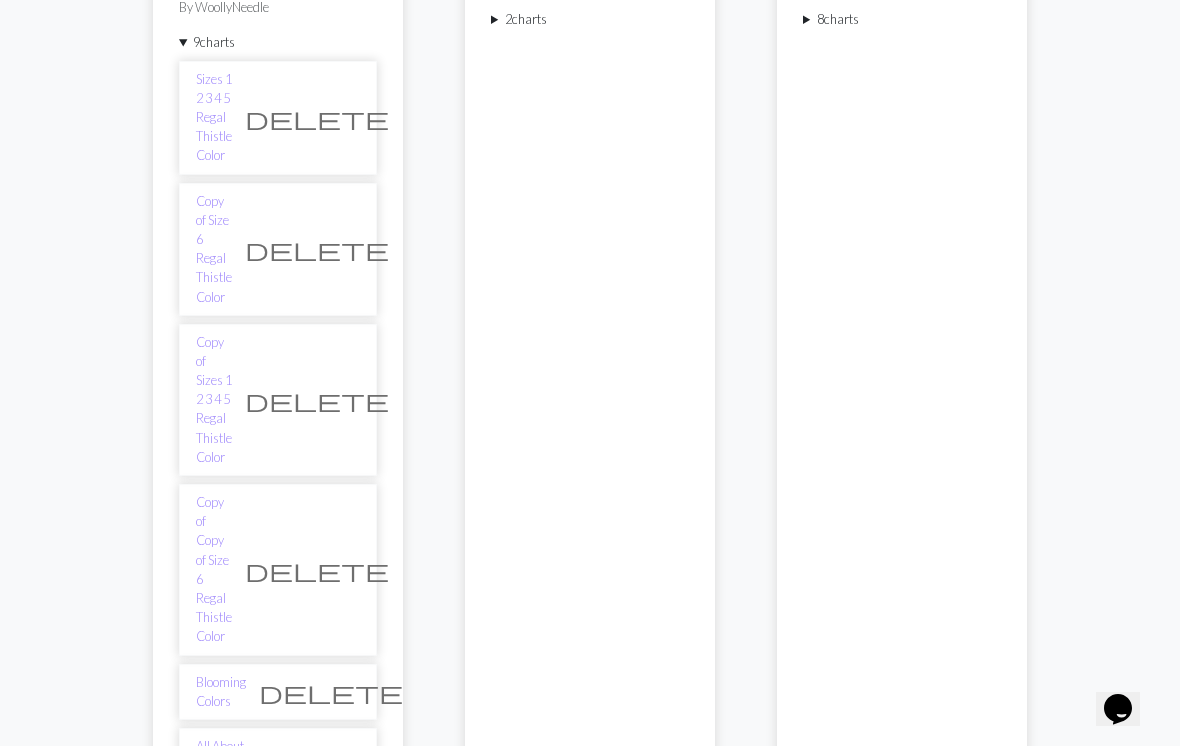 scroll, scrollTop: 577, scrollLeft: 0, axis: vertical 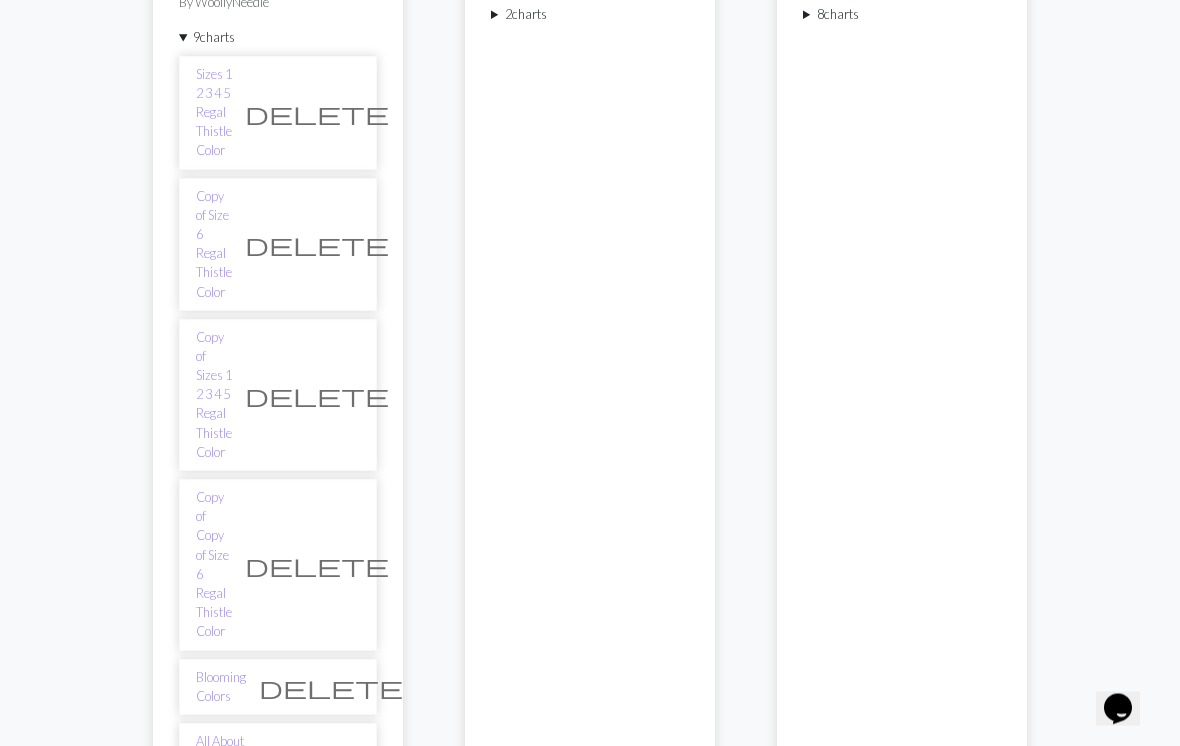 click on "Copy of Copy of All About the Feathers" at bounding box center (220, 1051) 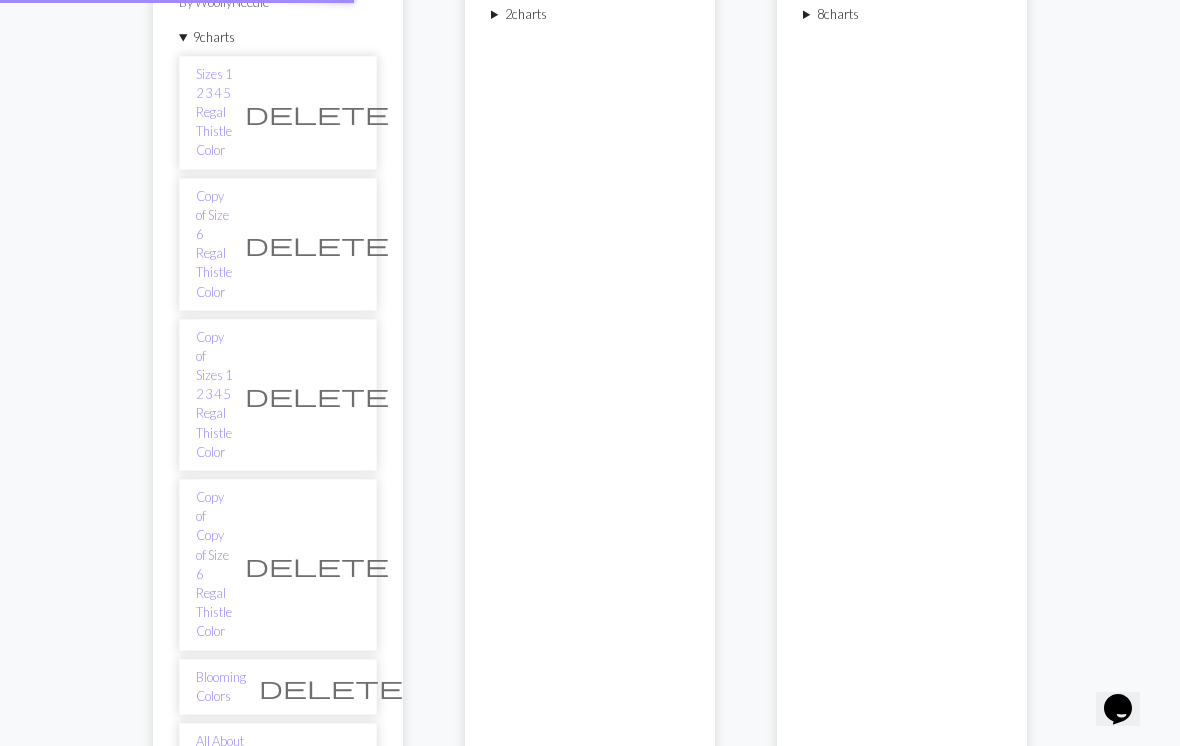 scroll, scrollTop: 0, scrollLeft: 0, axis: both 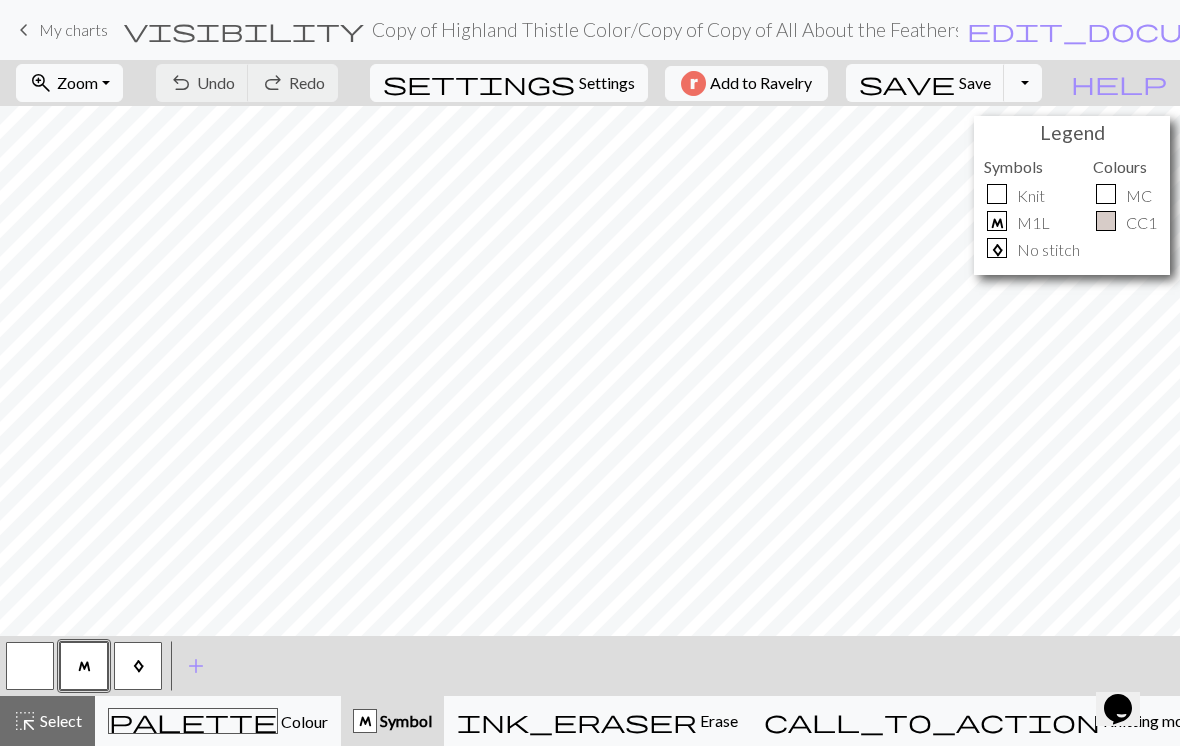 click on "zoom_in Zoom Zoom" at bounding box center [69, 83] 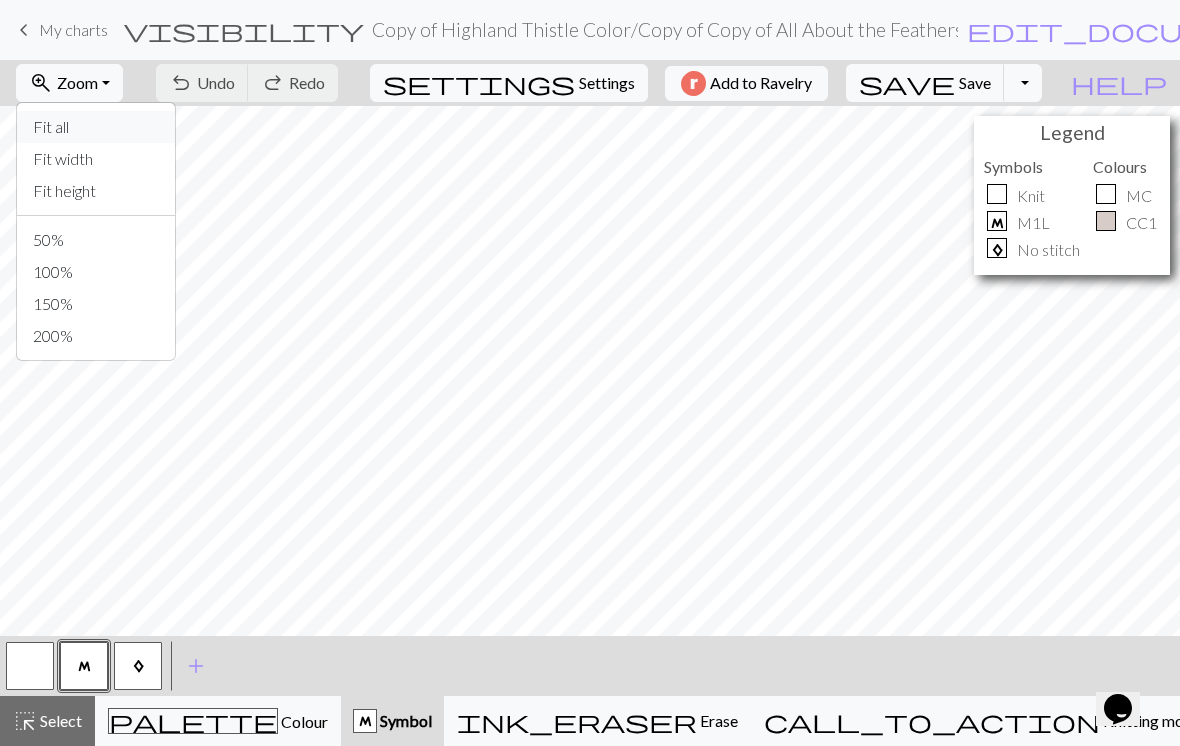 click on "Fit all" at bounding box center [96, 127] 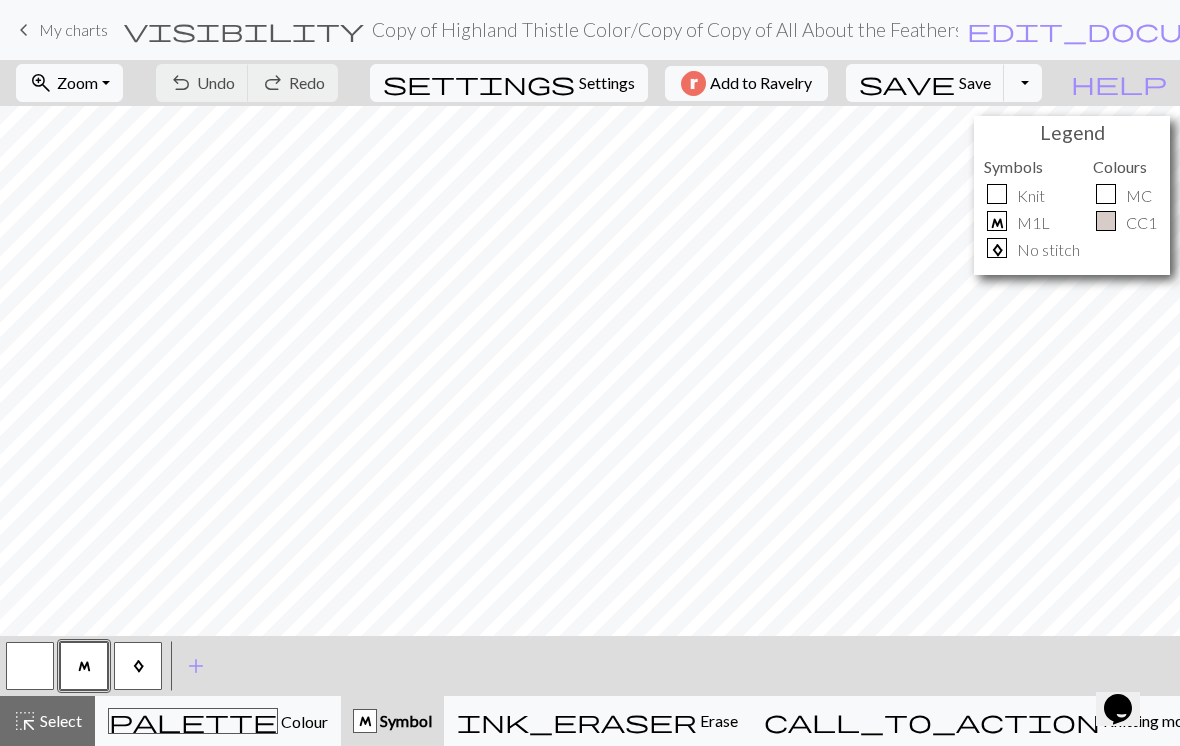 click on "keyboard_arrow_left   My charts" at bounding box center [60, 30] 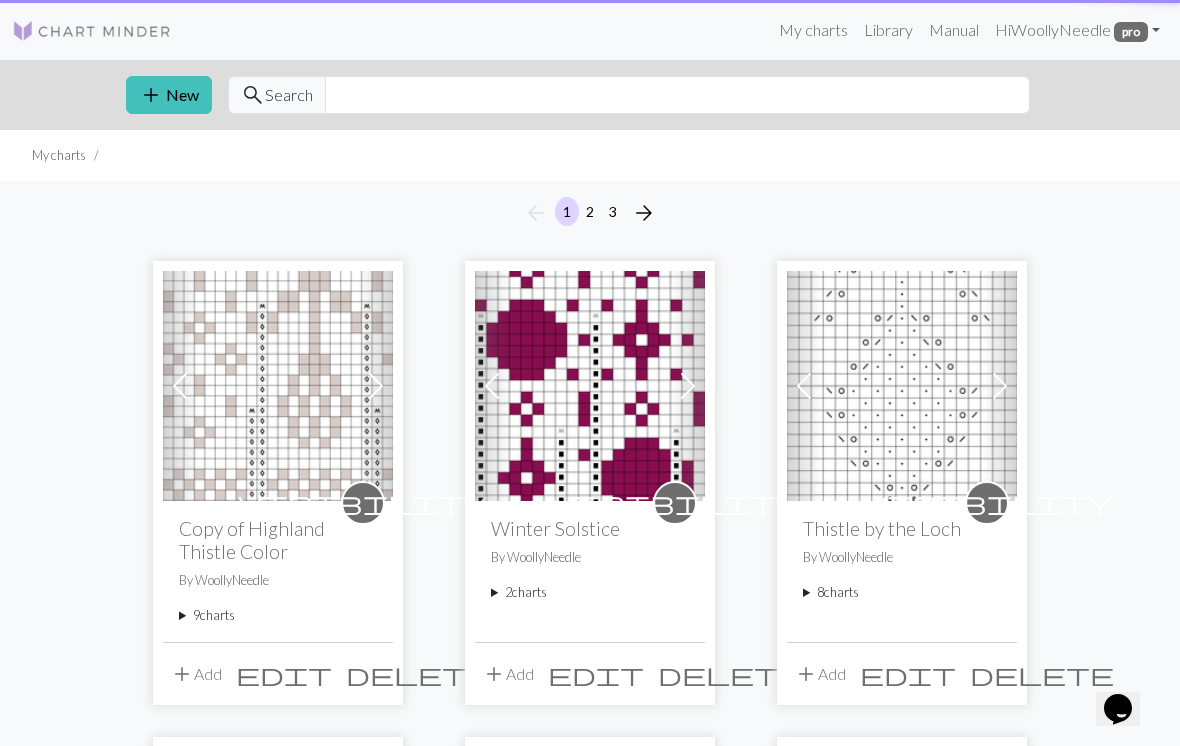 click at bounding box center (92, 31) 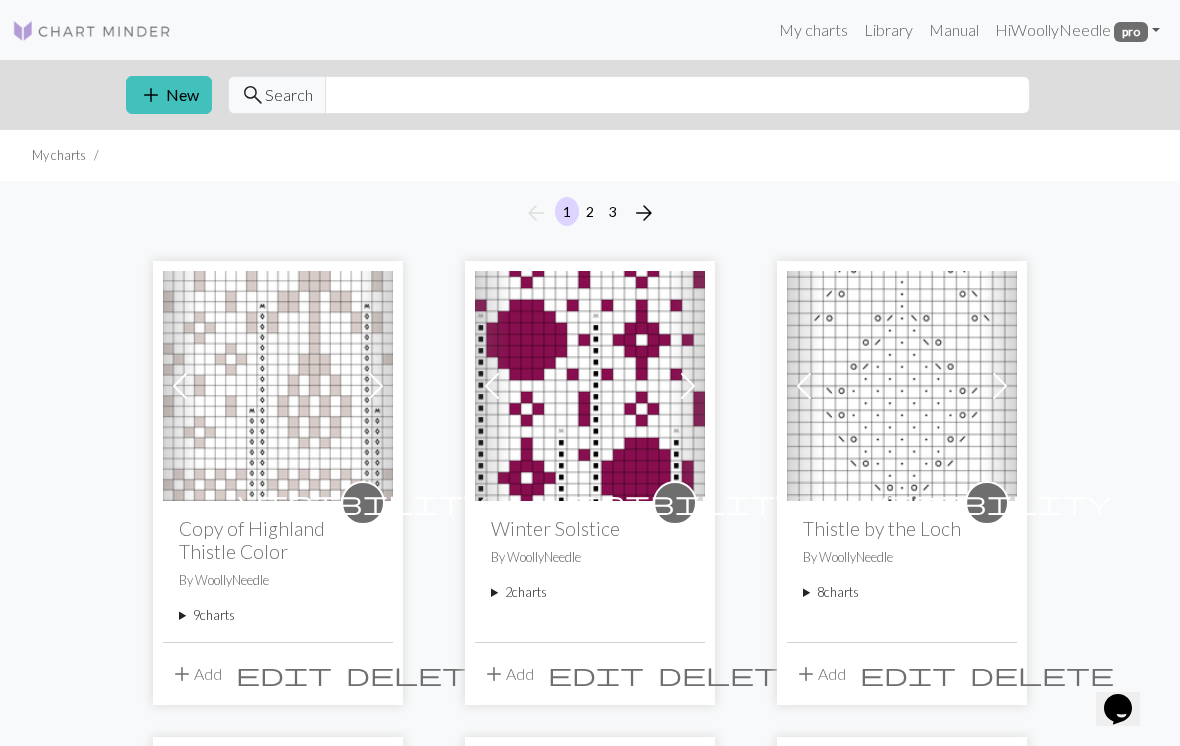 click at bounding box center [590, 386] 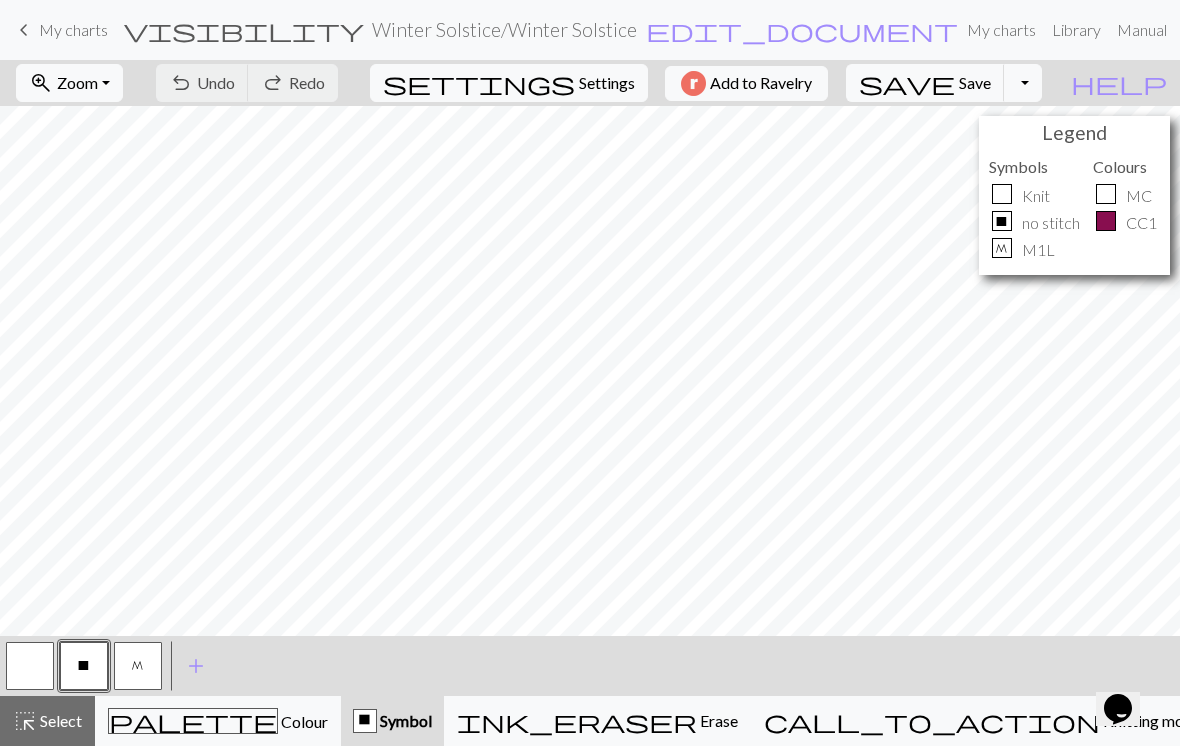 click on "zoom_in Zoom Zoom" at bounding box center [69, 83] 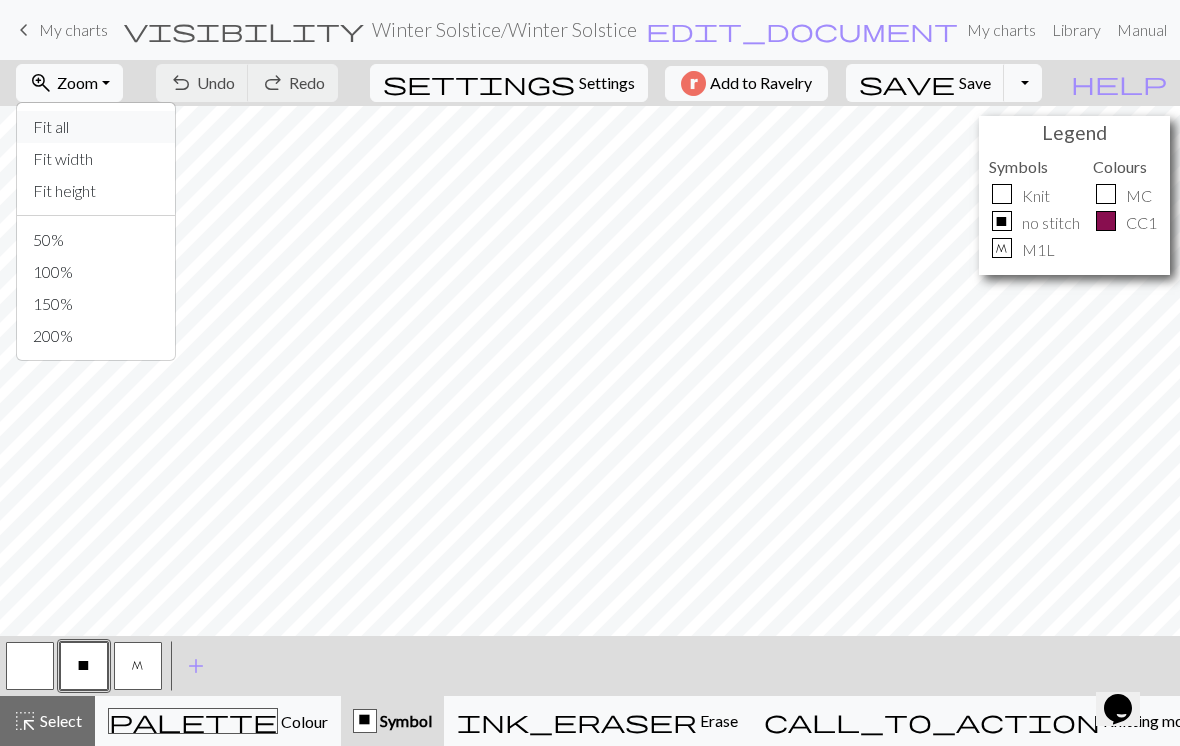 click on "Fit all" at bounding box center [96, 127] 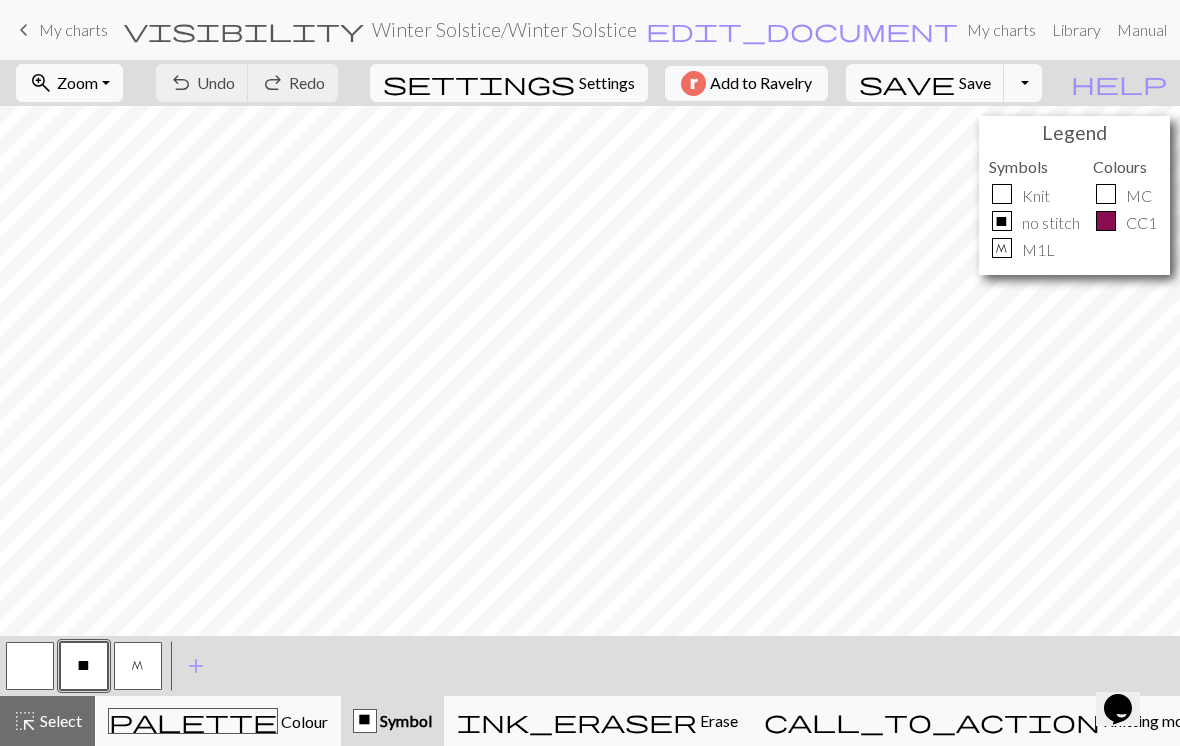 click on "My charts" at bounding box center [73, 29] 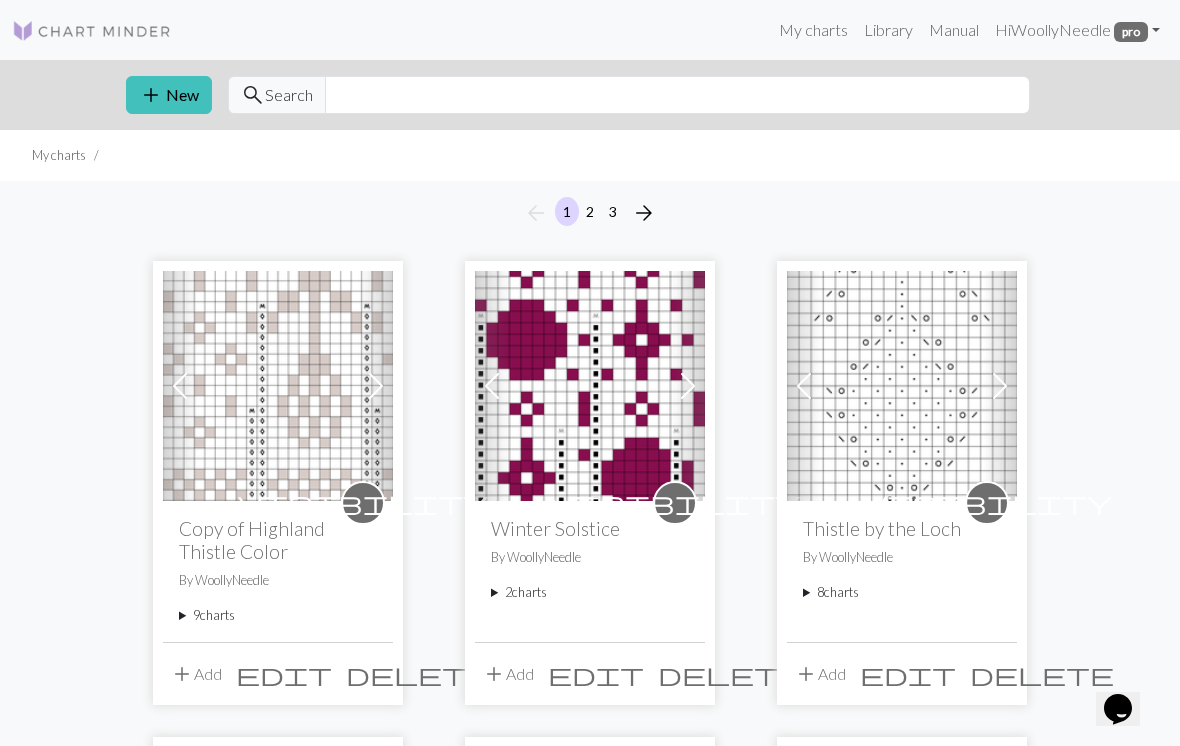 click on "9 charts" at bounding box center [278, 615] 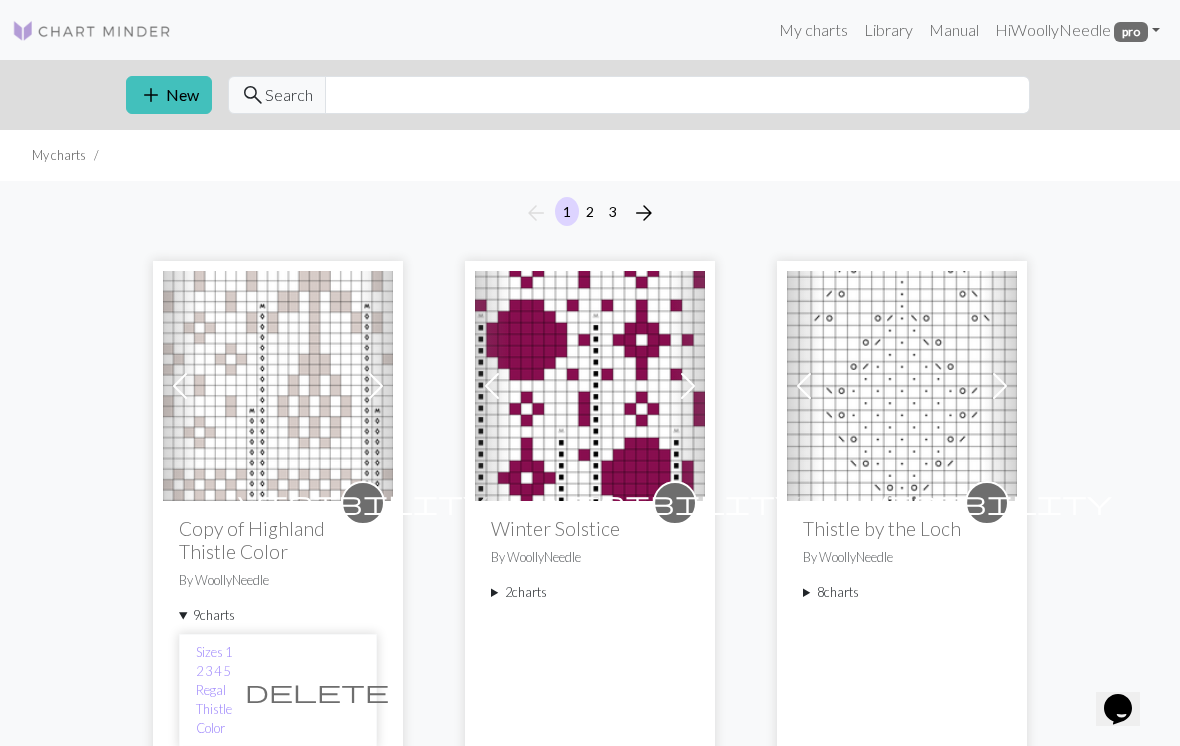 click on "2  charts" at bounding box center (590, 592) 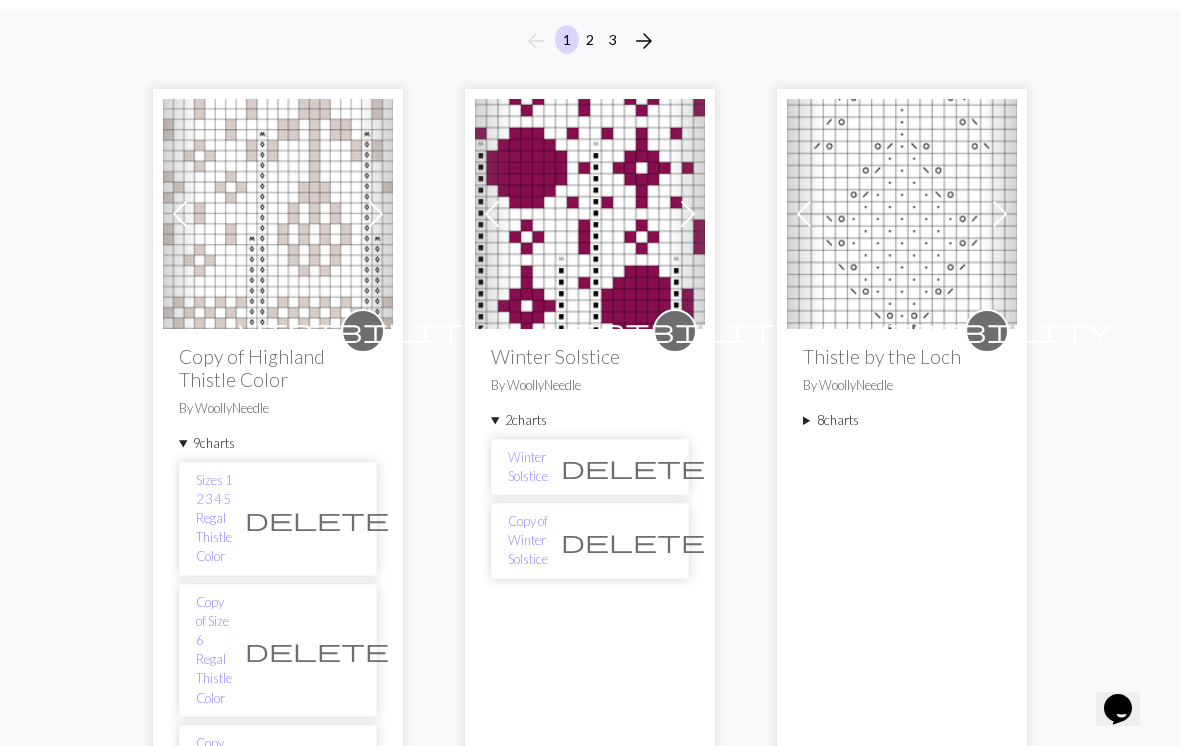 scroll, scrollTop: 173, scrollLeft: 0, axis: vertical 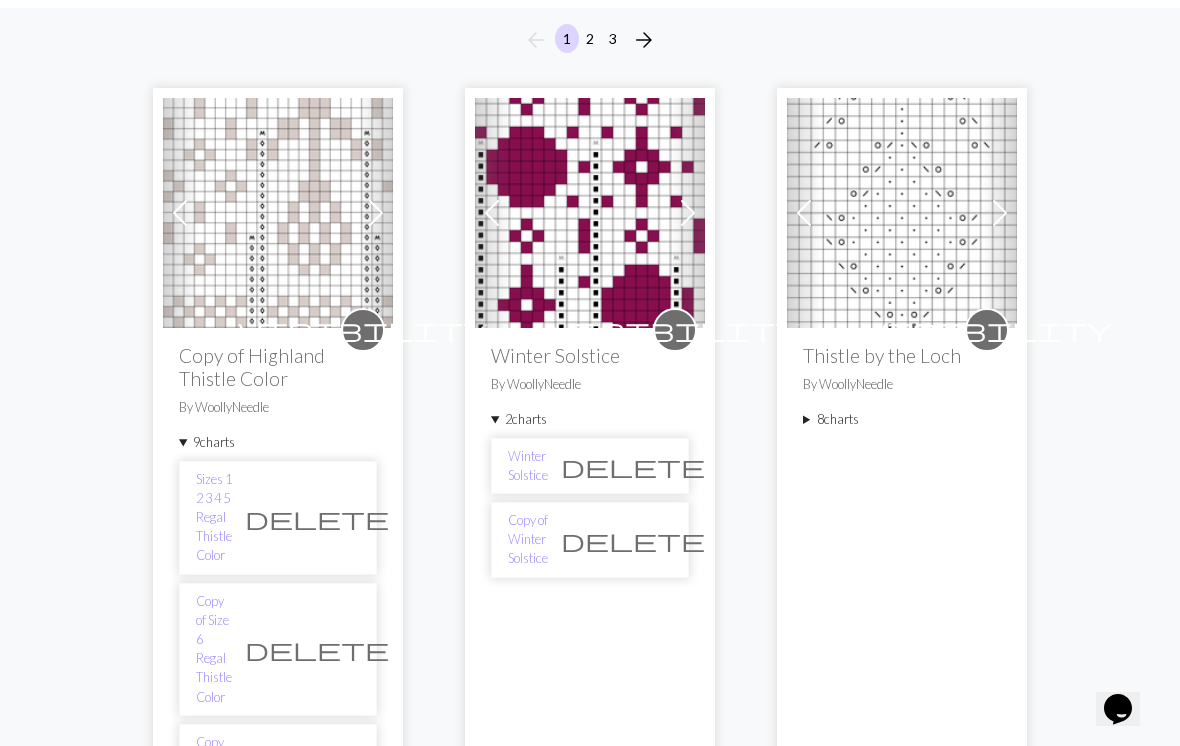 click on "Copy of Winter Solstice" at bounding box center [528, 540] 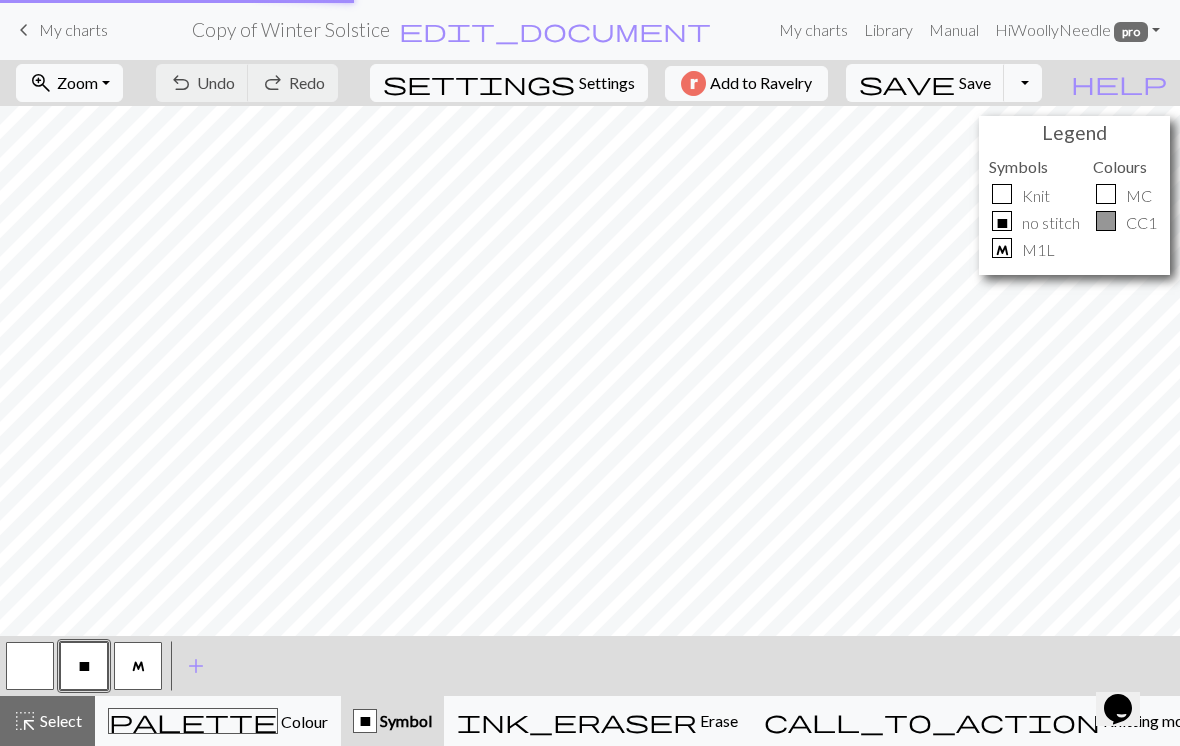scroll, scrollTop: 0, scrollLeft: 0, axis: both 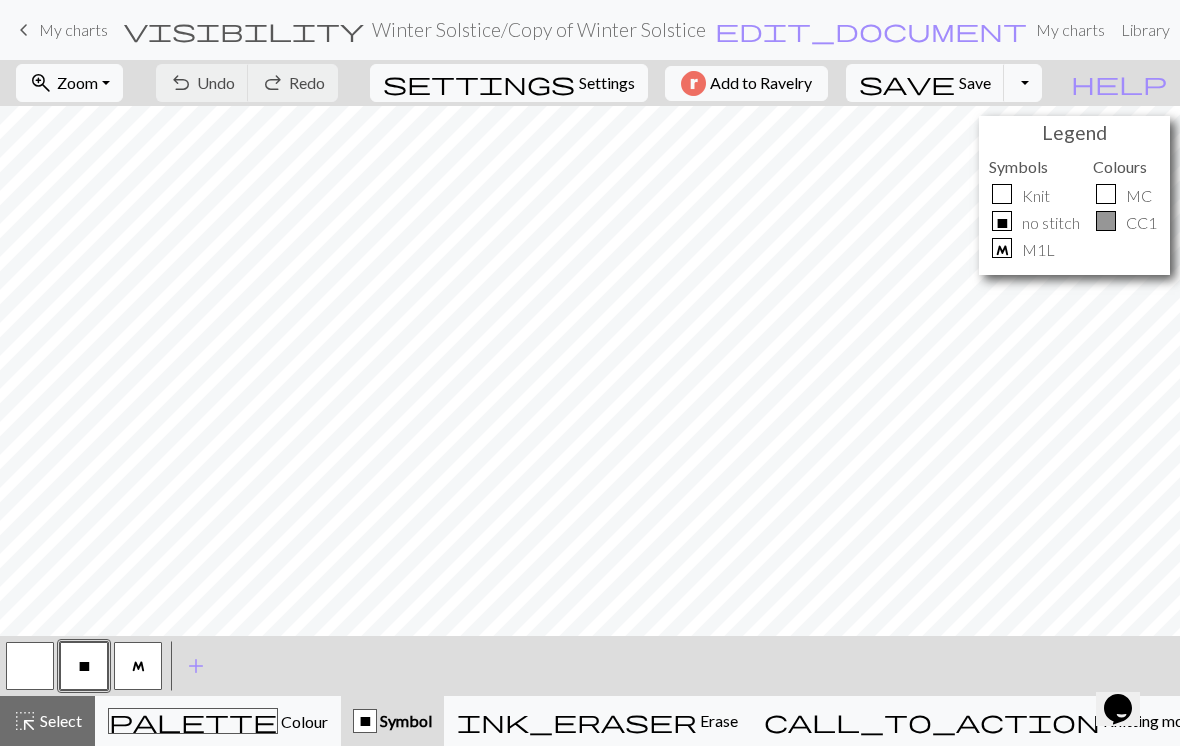 click on "zoom_in Zoom Zoom" at bounding box center [69, 83] 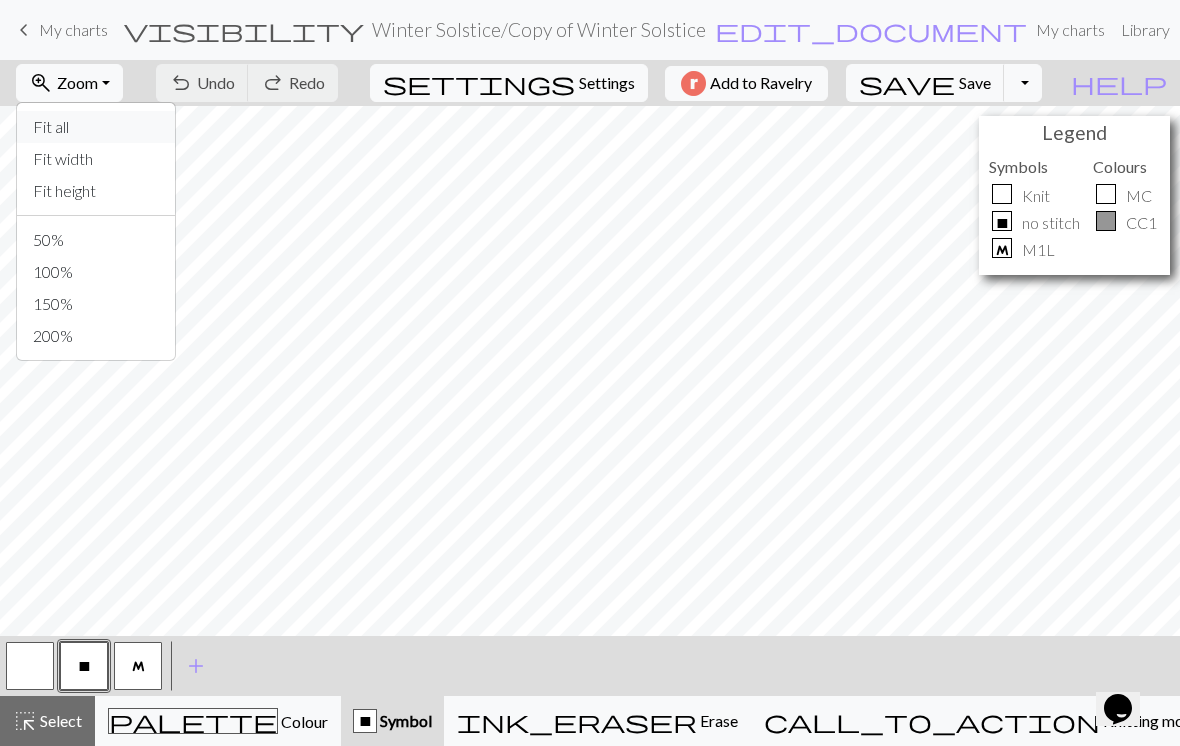 click on "Fit all" at bounding box center (96, 127) 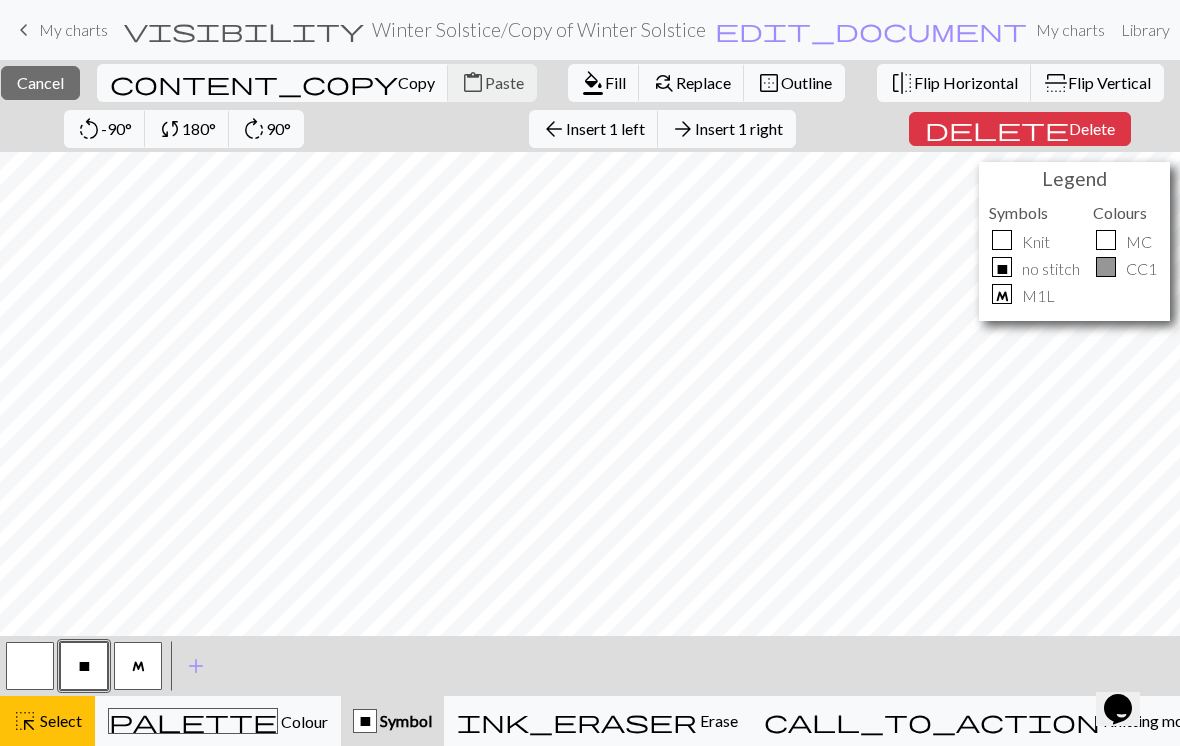 click on "Insert 1 left" at bounding box center (605, 128) 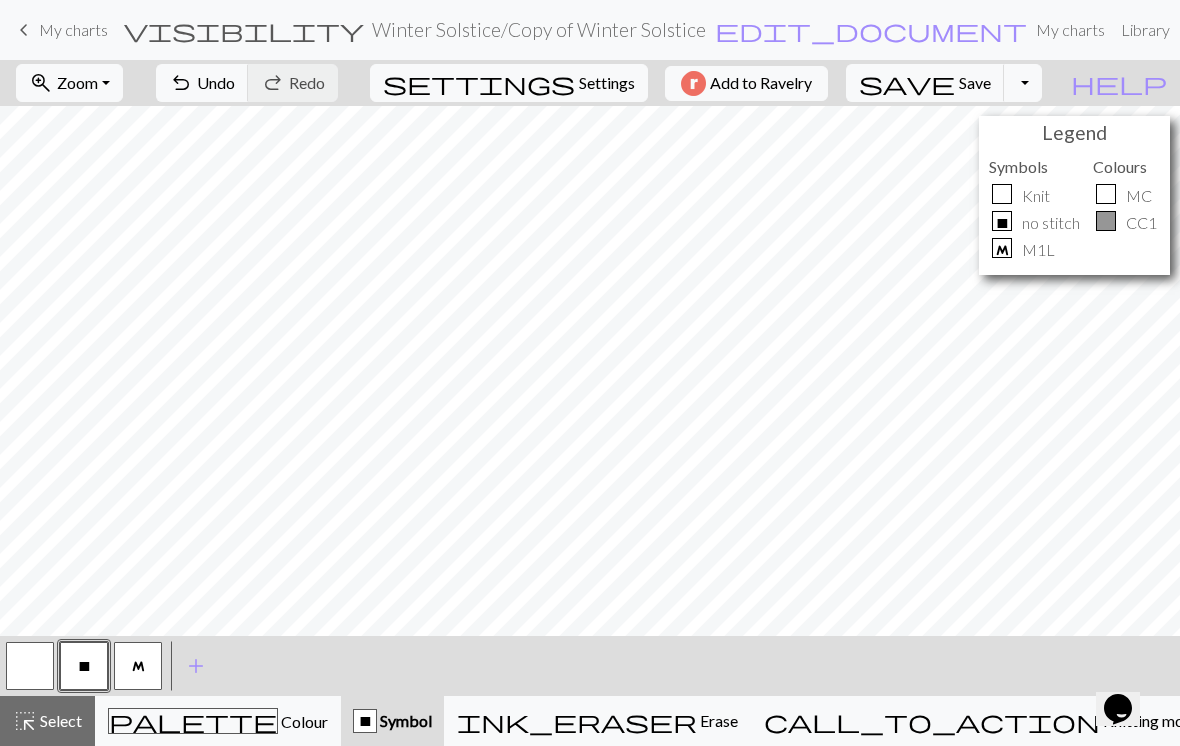 click at bounding box center [30, 666] 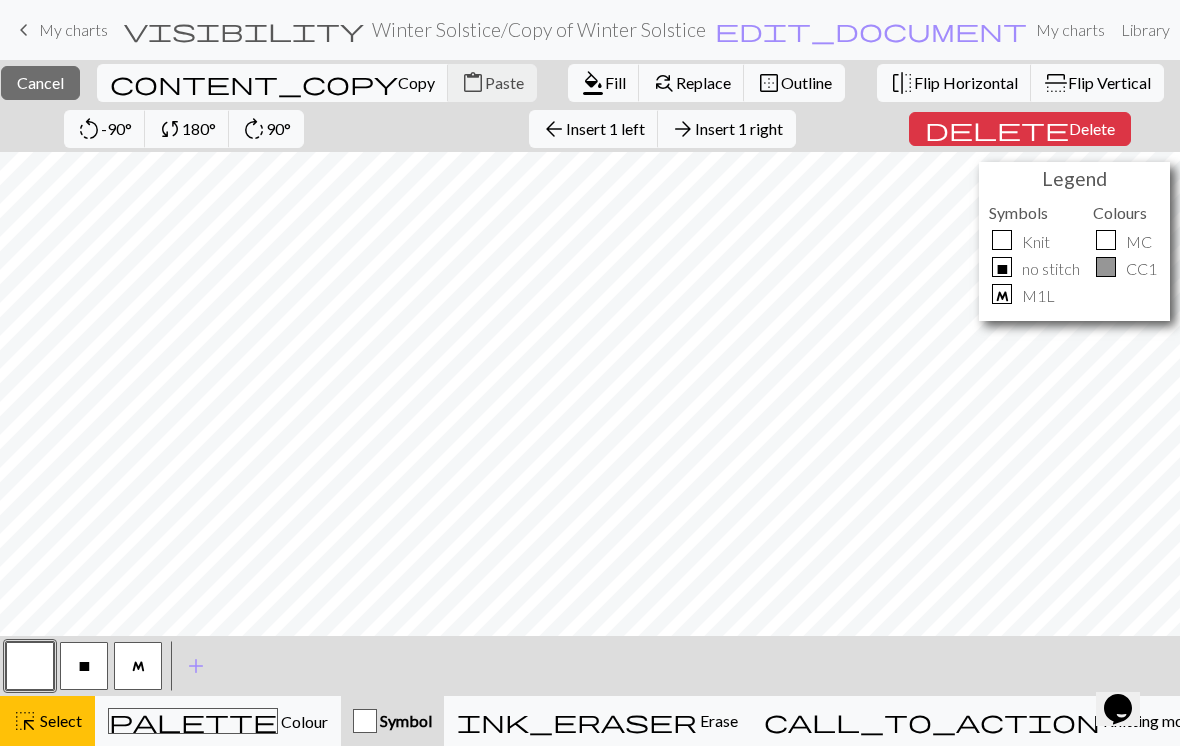 click on "Insert 1 left" at bounding box center (605, 128) 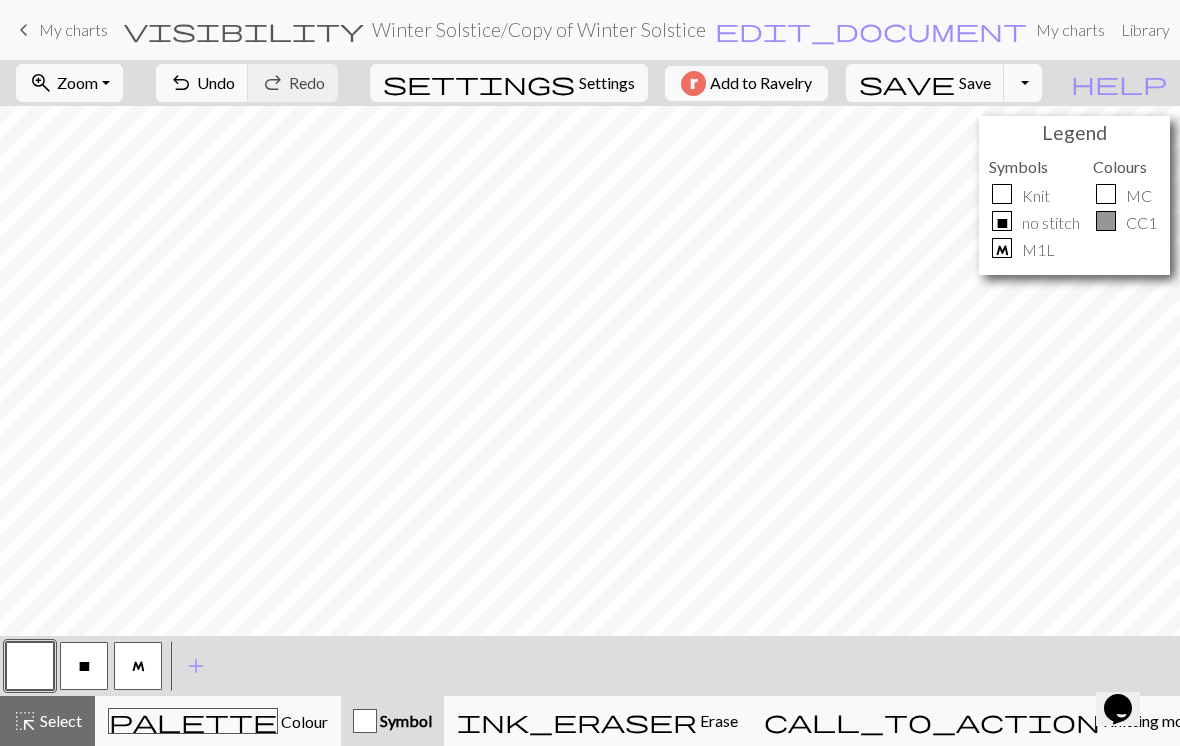 click on "X" at bounding box center [84, 667] 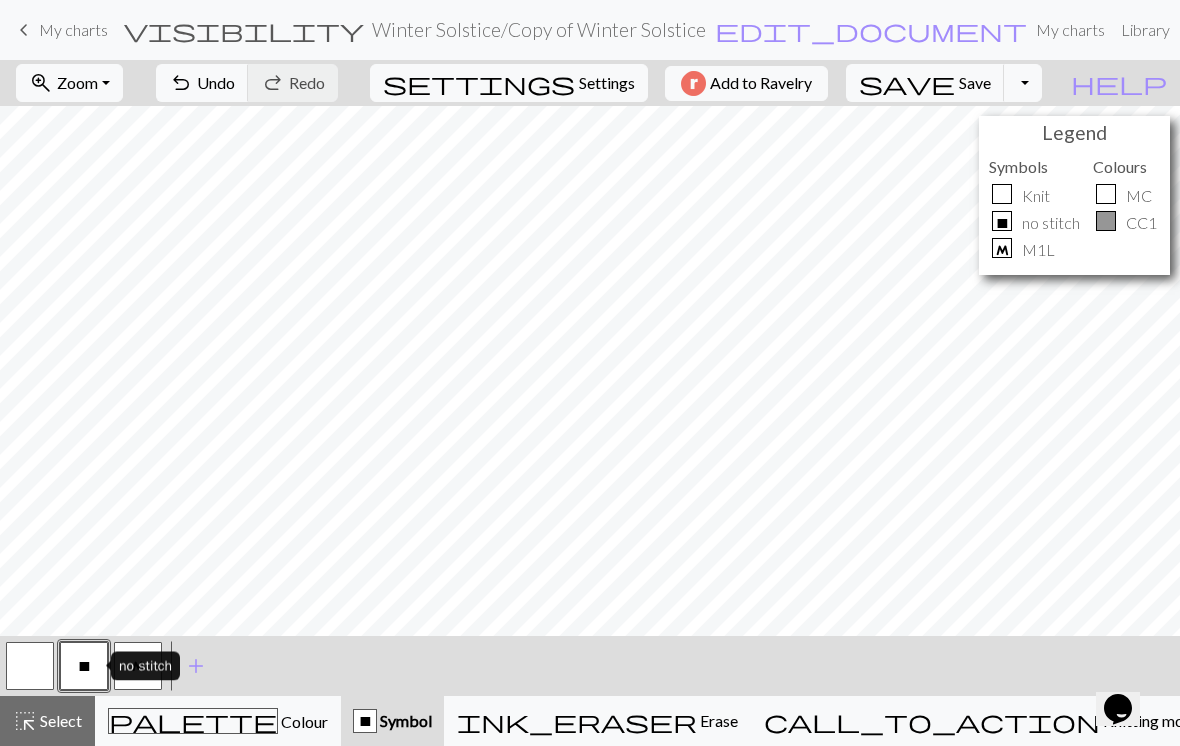 click at bounding box center [30, 666] 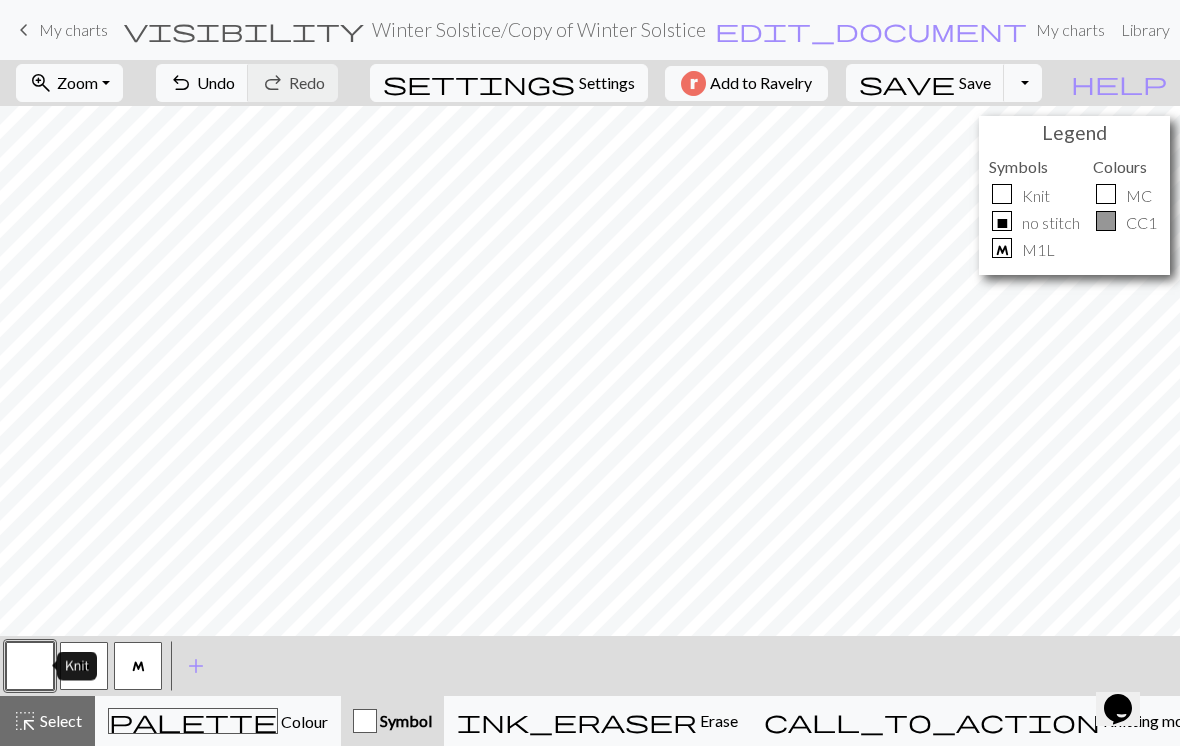 click on "Colour" at bounding box center (303, 721) 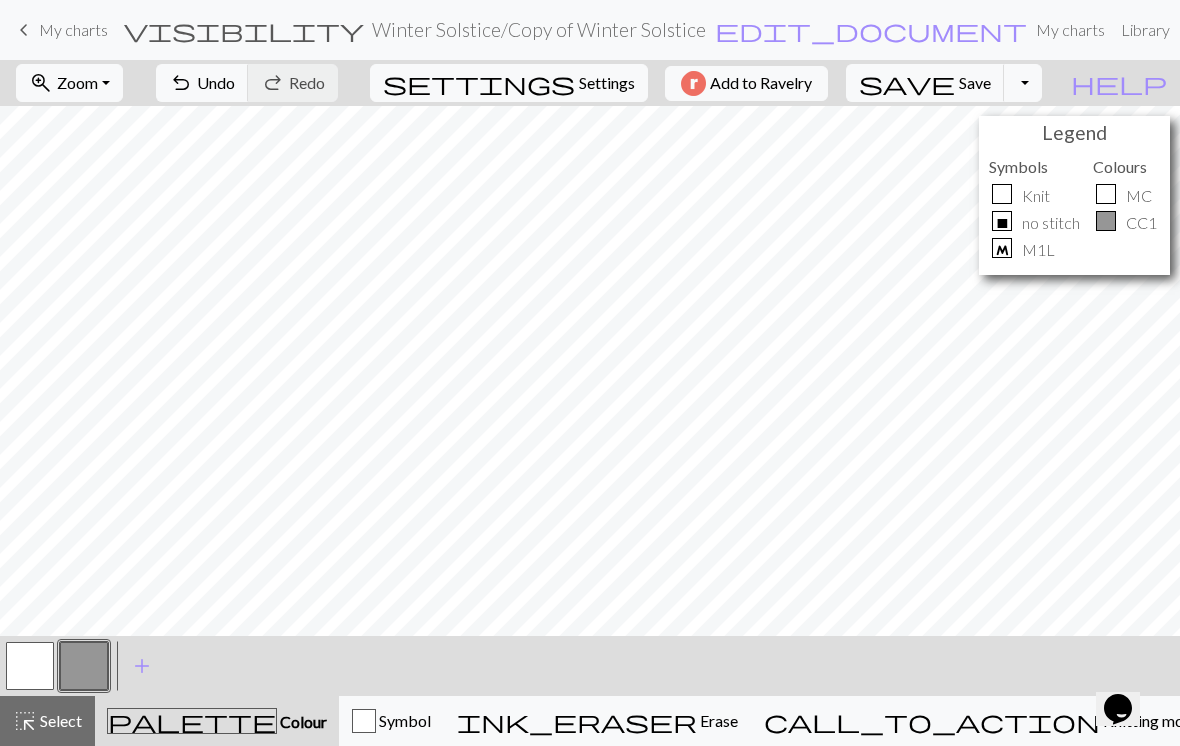 click at bounding box center [30, 666] 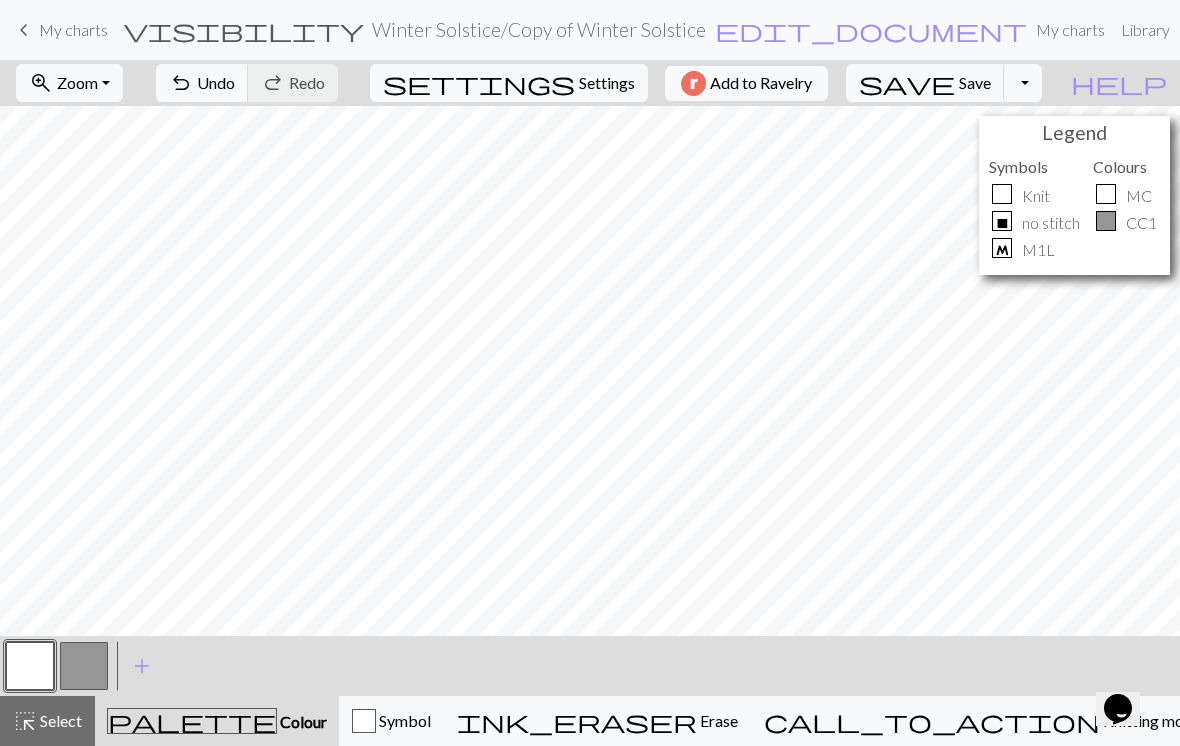 click at bounding box center (364, 721) 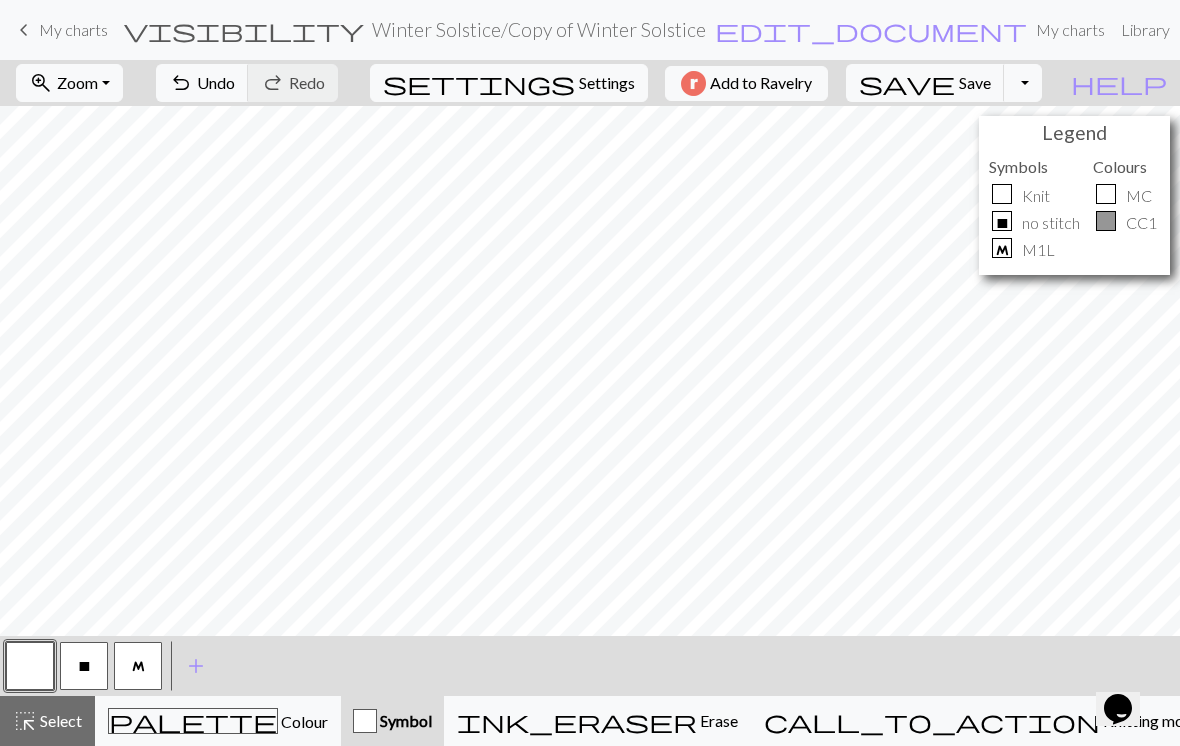 click on "X" at bounding box center [84, 666] 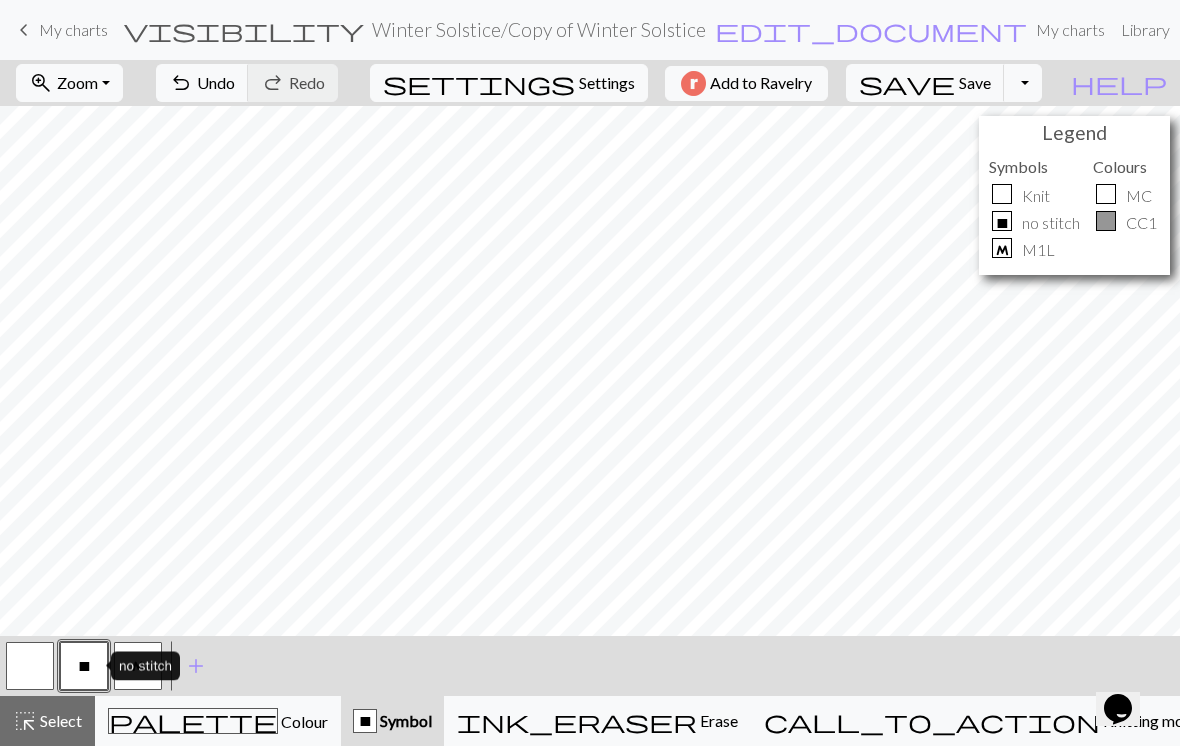 click at bounding box center [30, 666] 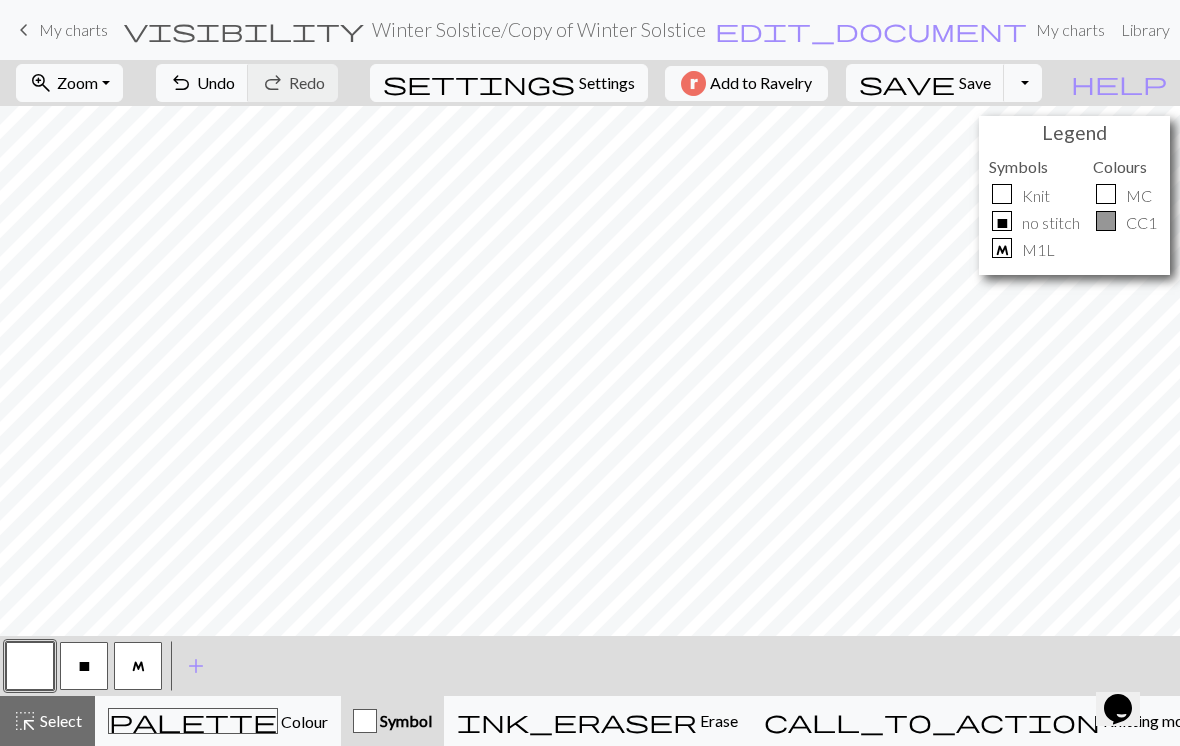 click on "M" at bounding box center [138, 666] 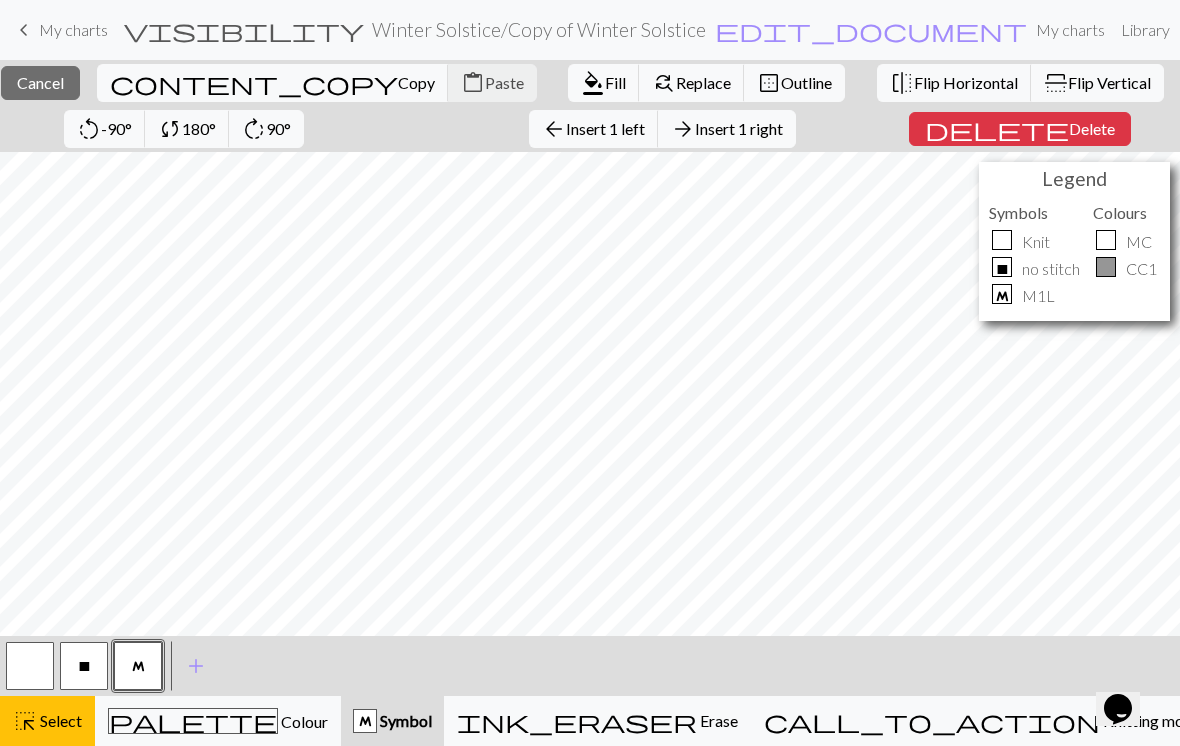 click on "Insert 1 left" at bounding box center [605, 128] 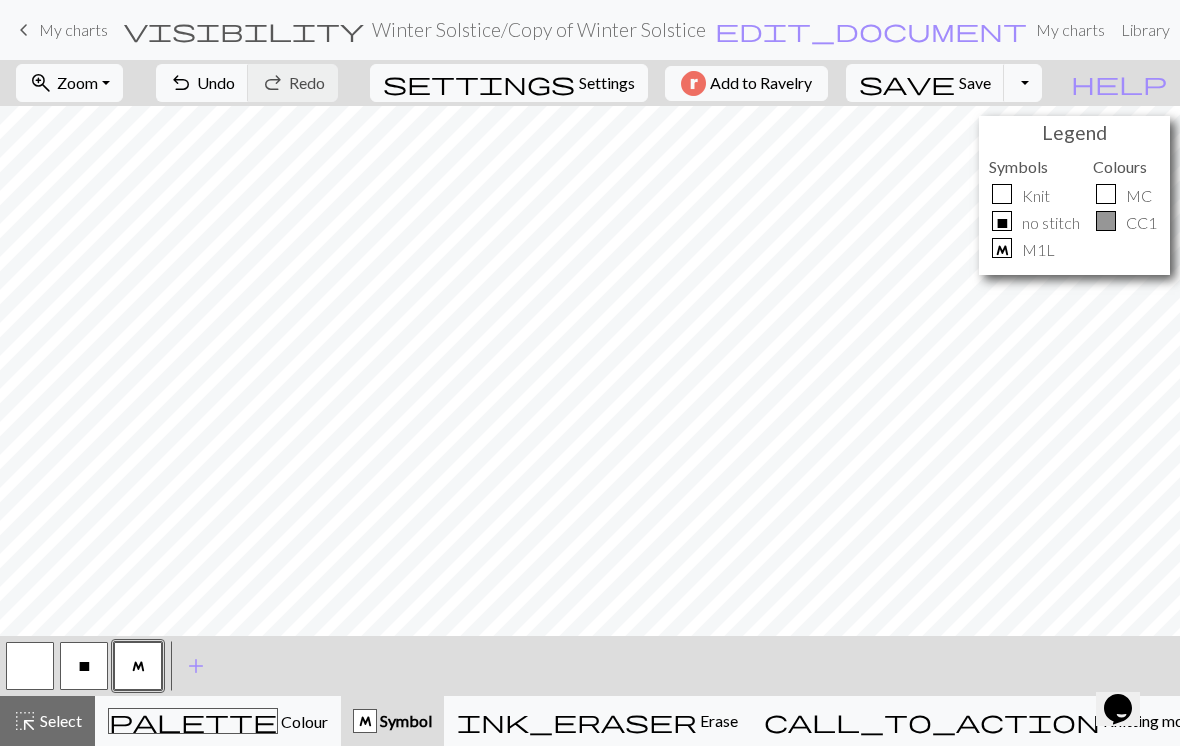 click on "X" at bounding box center [84, 666] 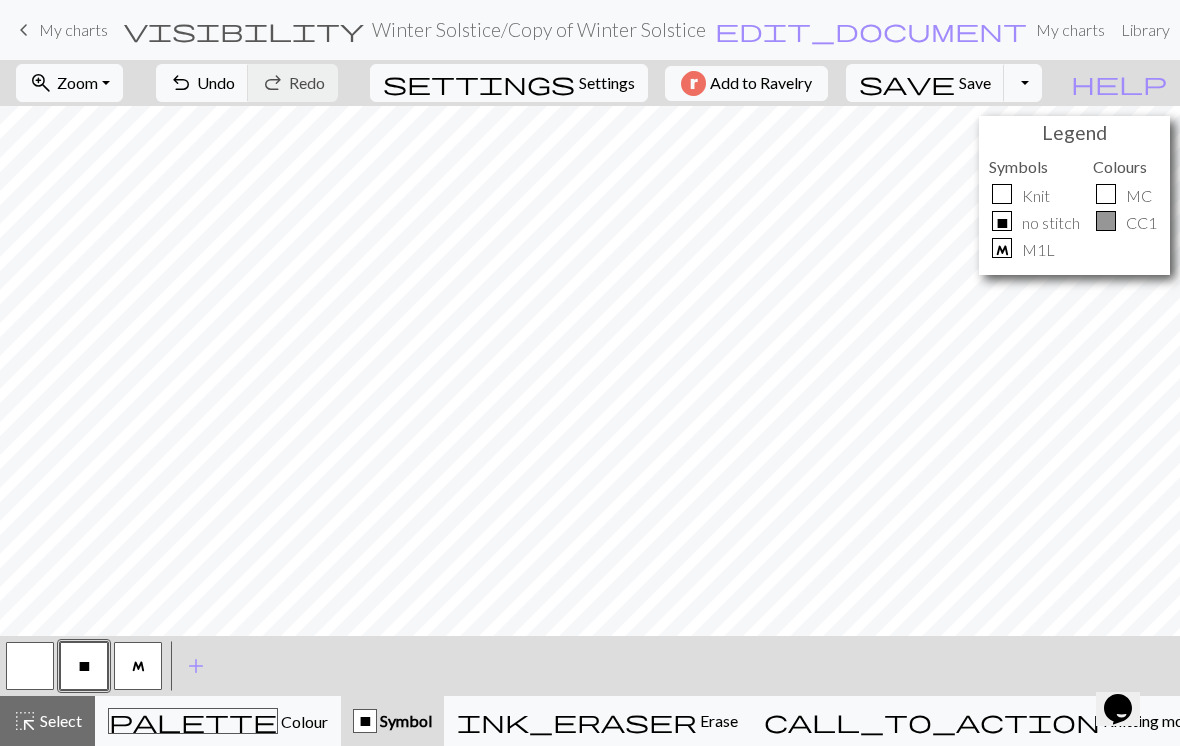 click on "M" at bounding box center [138, 667] 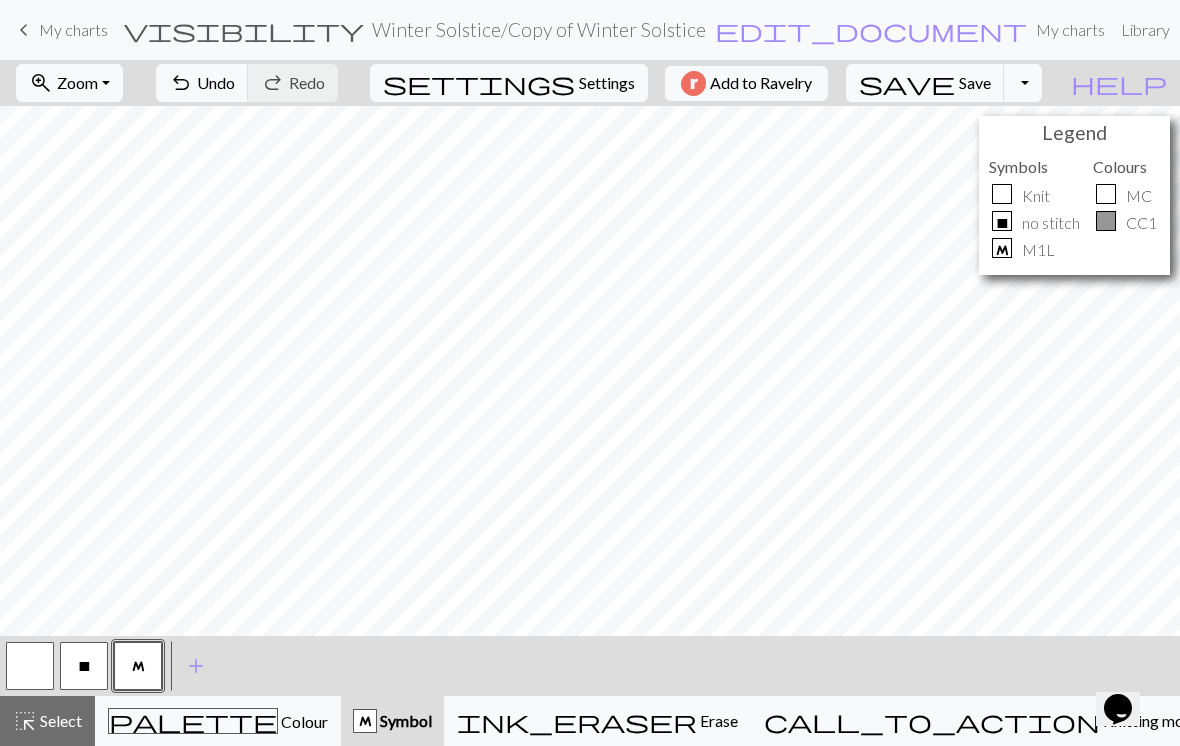 click on "keyboard_arrow_left My charts visibility Winter Solstice / Copy of Winter Solstice edit_document Edit settings My charts Library Manual Hi WoollyNeedle pro Account settings Logout" at bounding box center (590, 30) 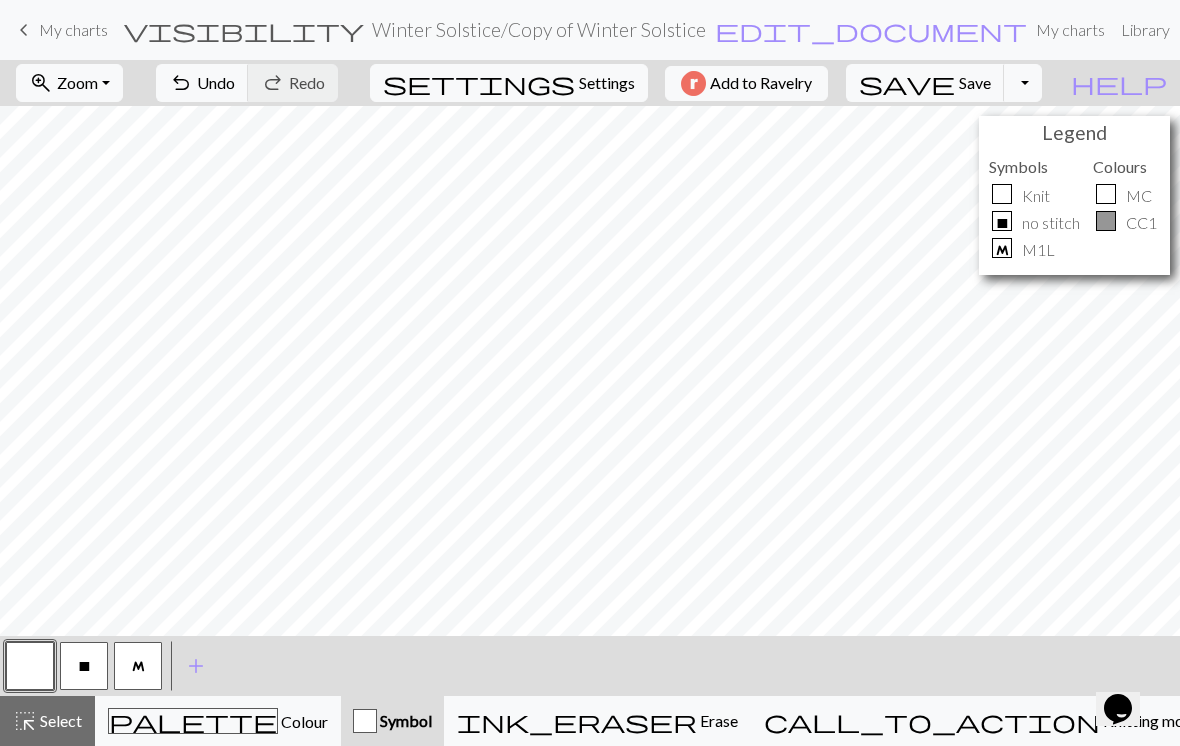 click on "X" at bounding box center [84, 666] 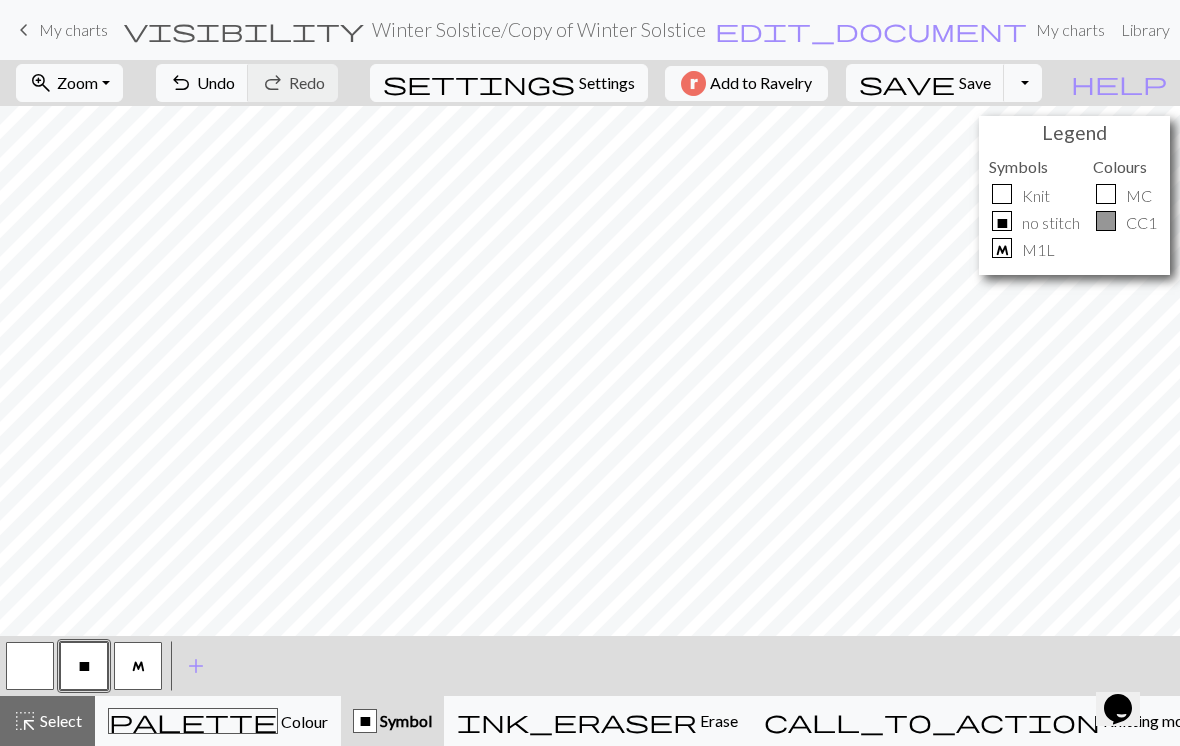 click on "Colour" at bounding box center [303, 721] 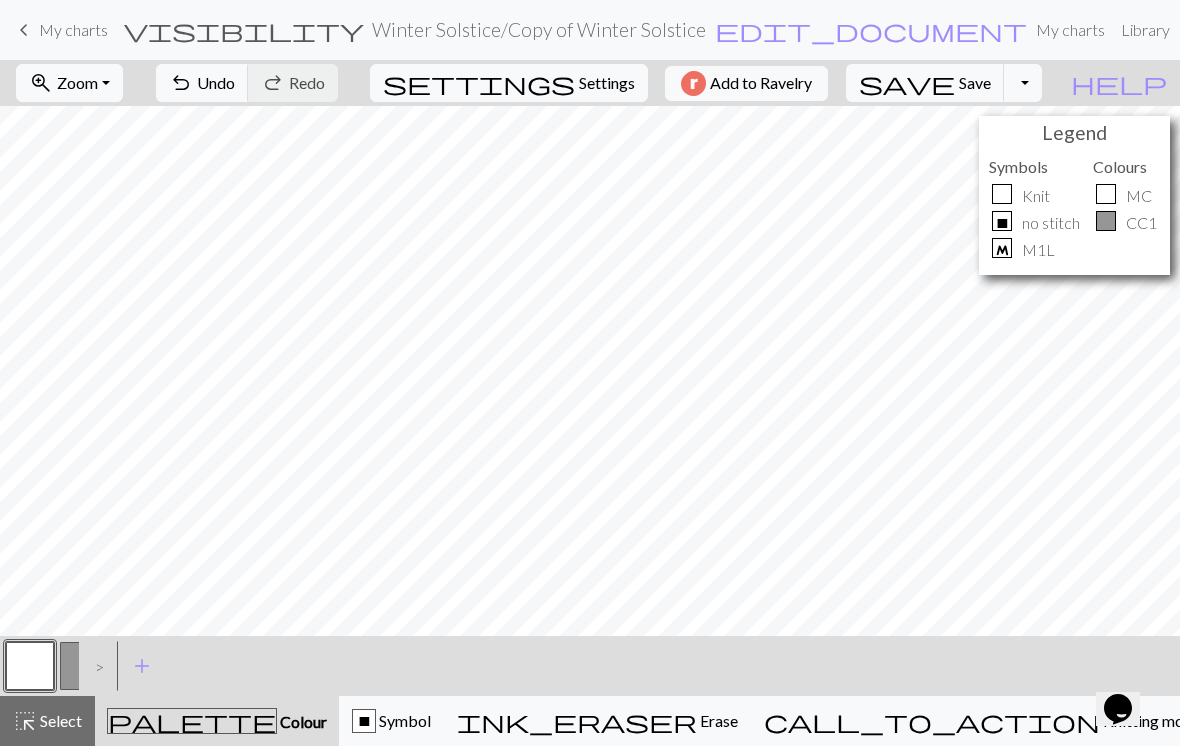 click at bounding box center (84, 666) 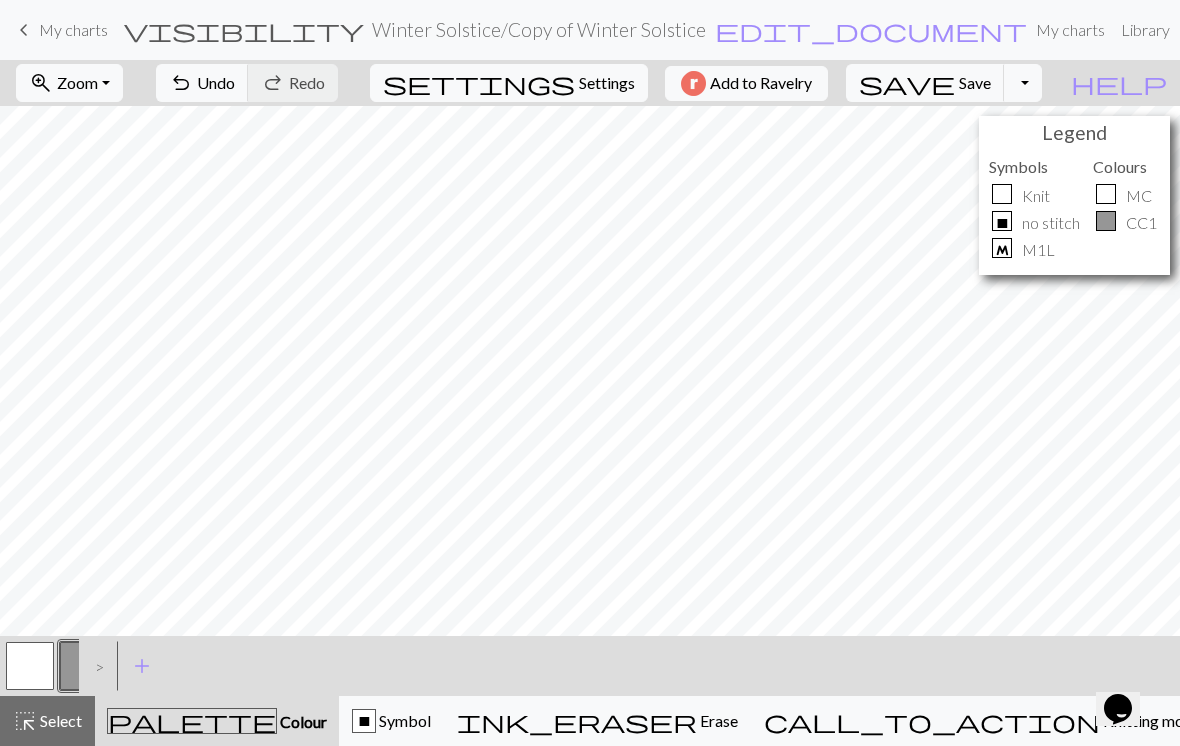 click at bounding box center [30, 666] 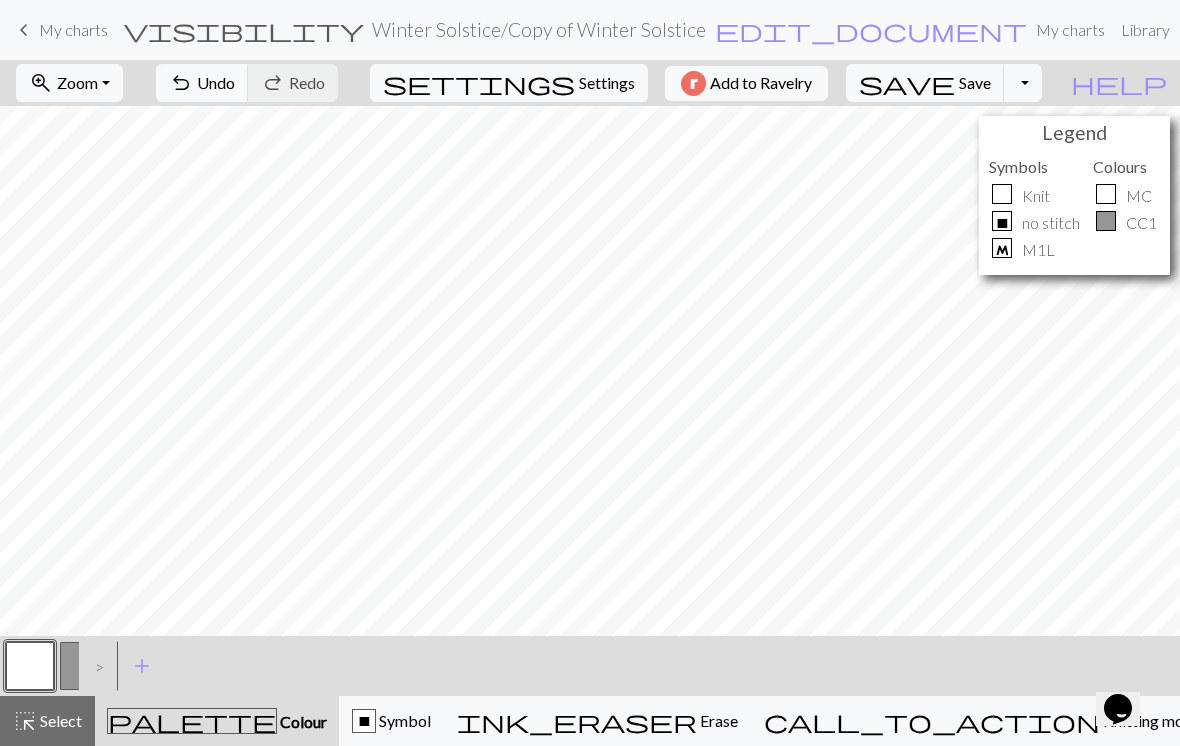 click on "Colour" at bounding box center (302, 721) 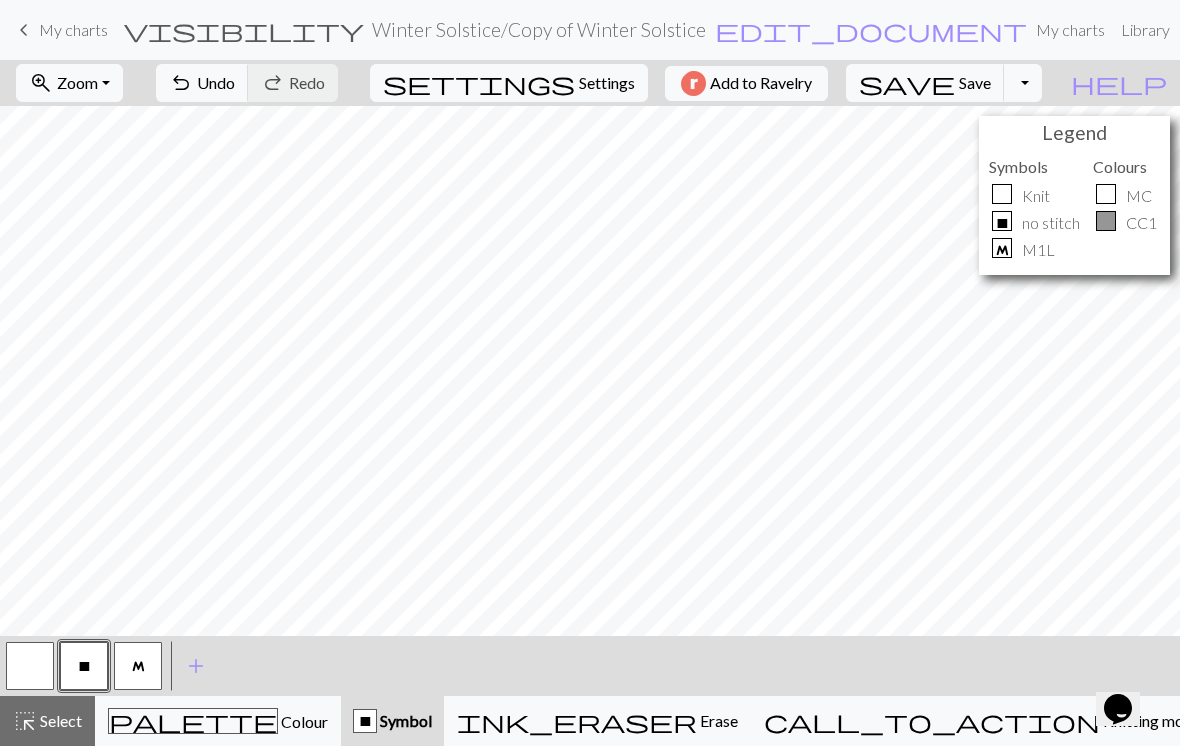 click at bounding box center [30, 666] 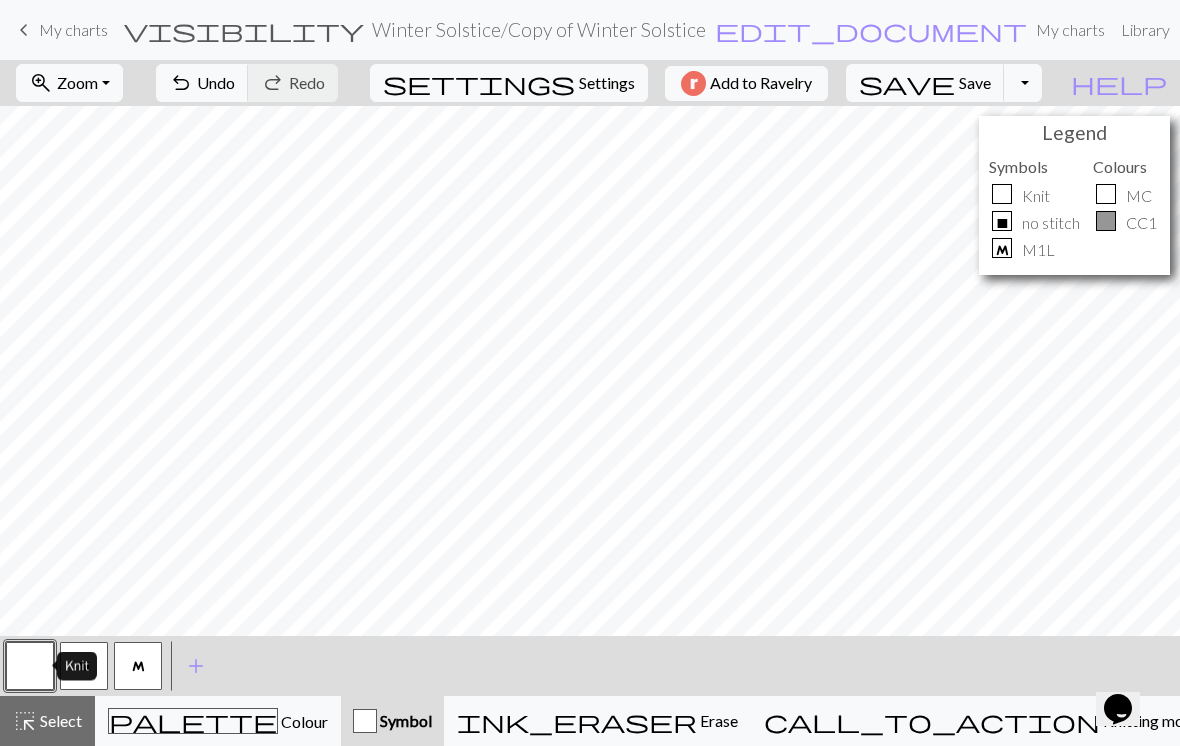 click on "M" at bounding box center (138, 667) 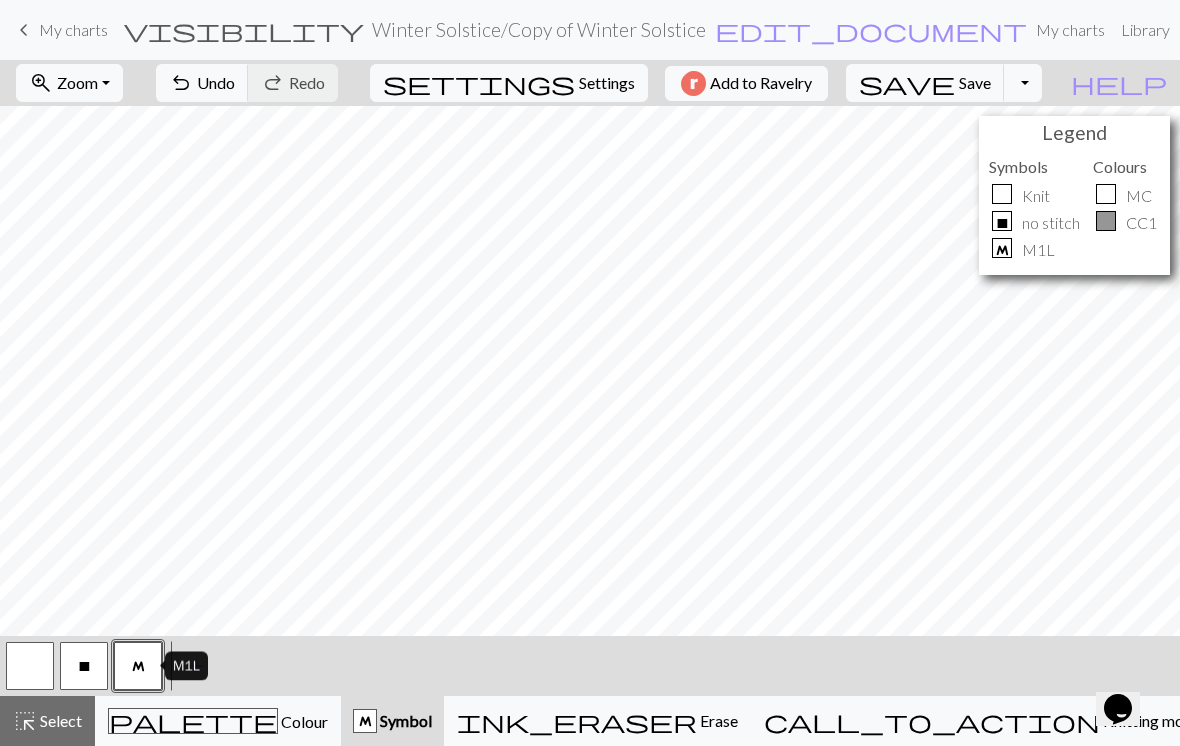 click at bounding box center (30, 666) 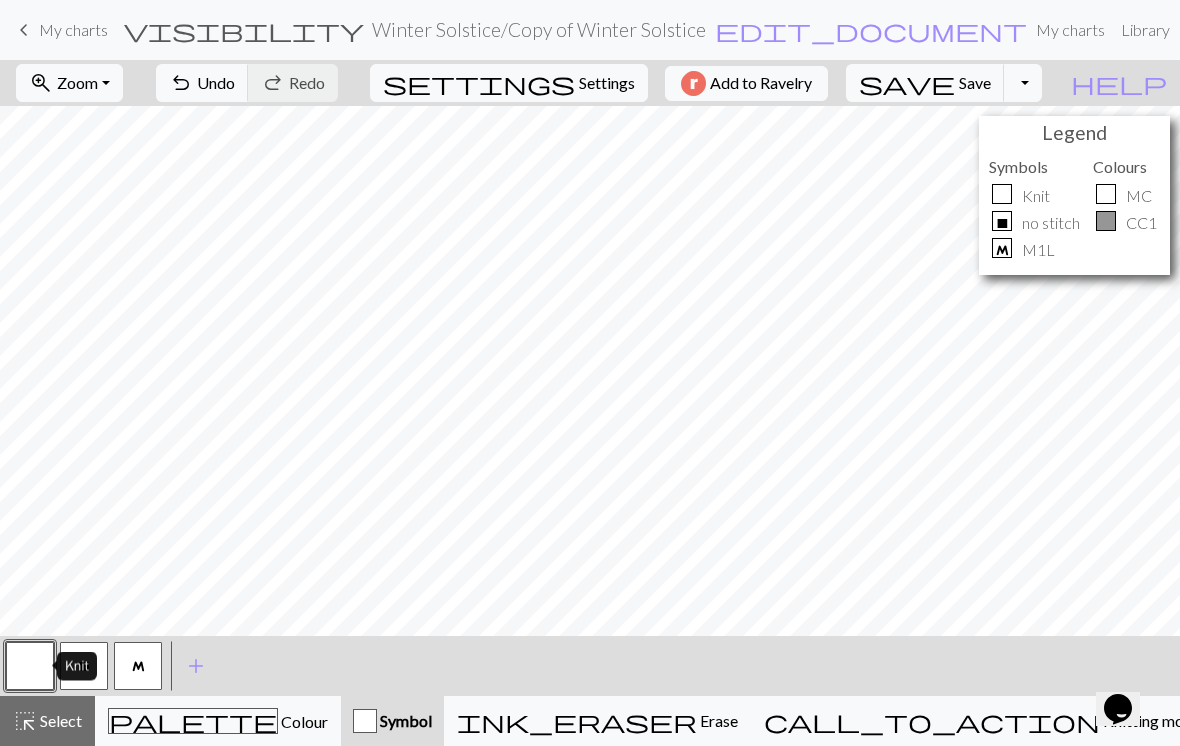 click on "M" at bounding box center (138, 666) 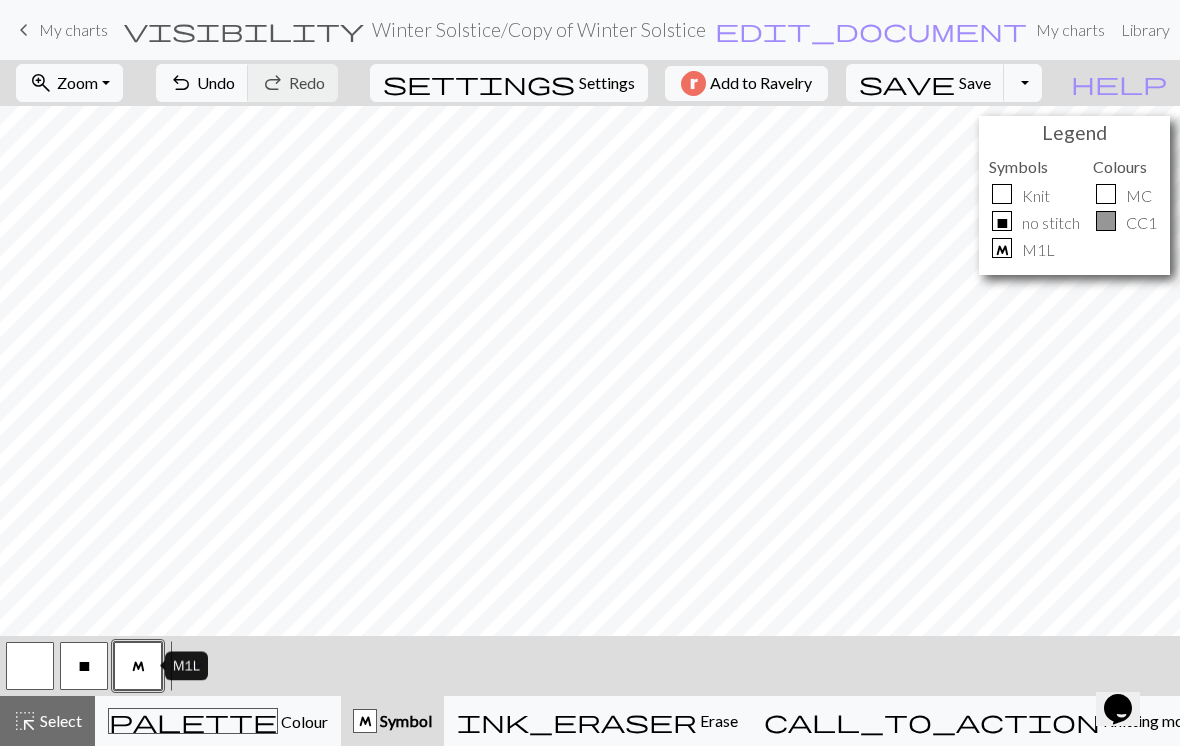 click at bounding box center [30, 666] 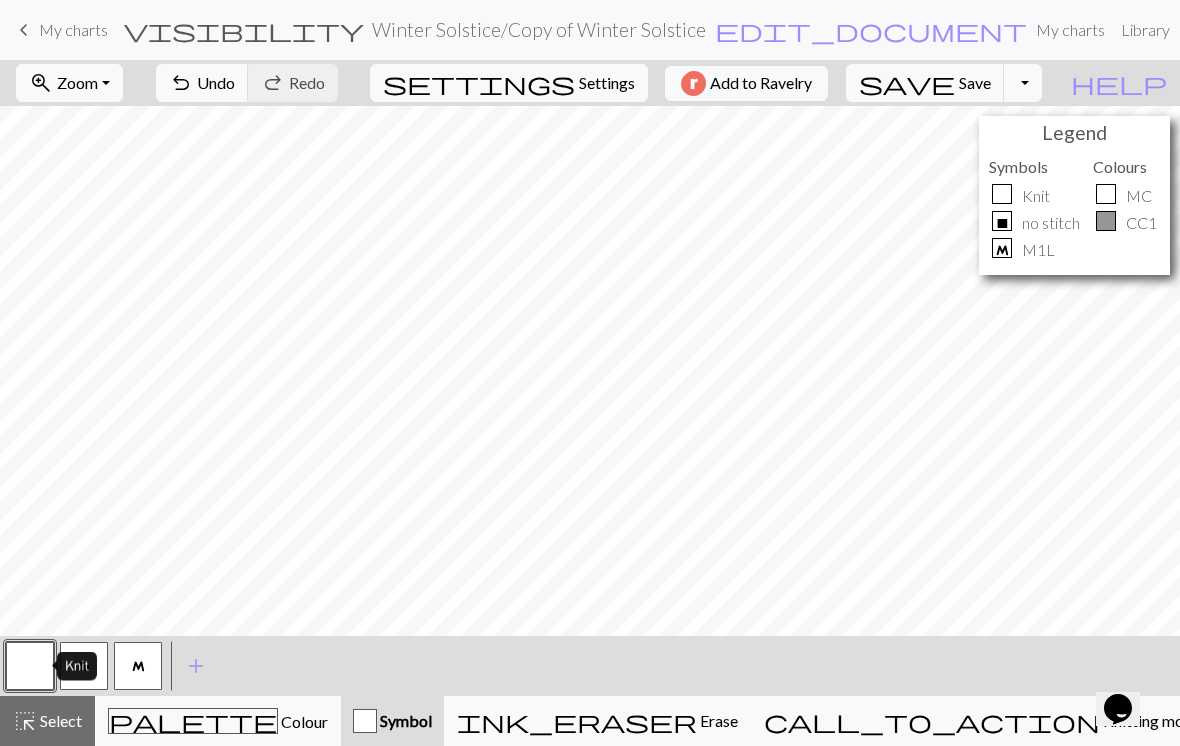 click on "< X M > add Add a symbol" at bounding box center (590, 666) 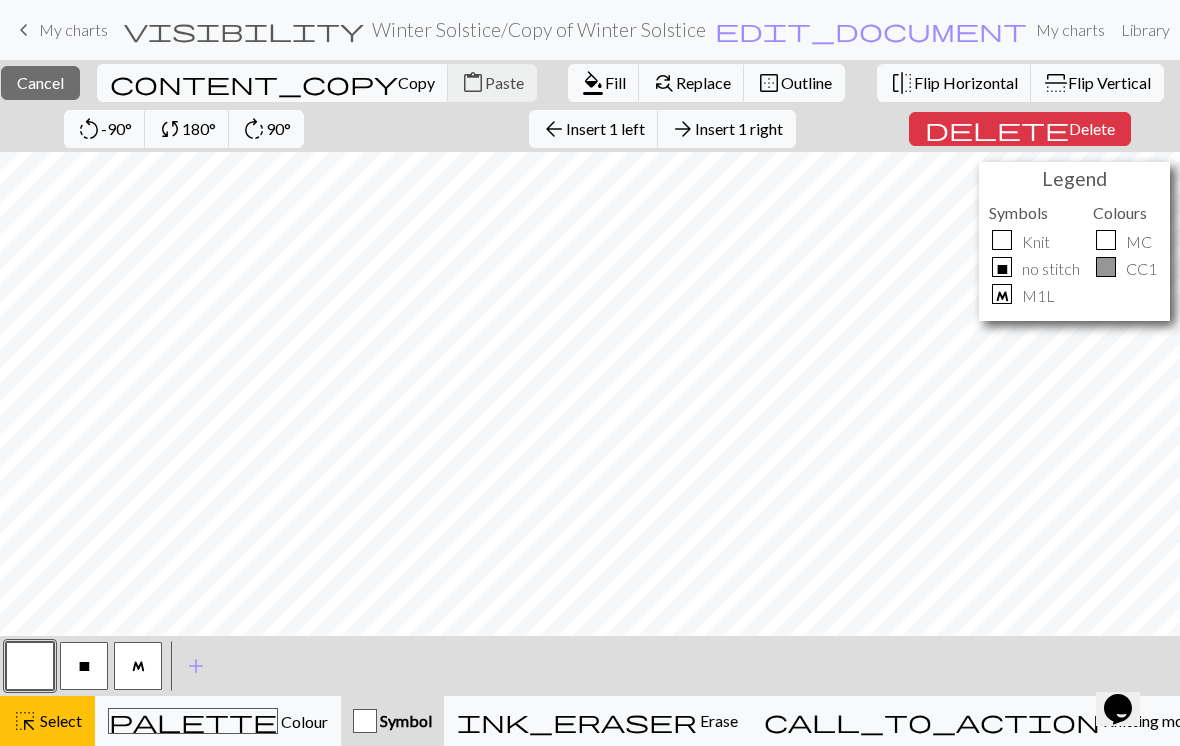 click on "Insert 1 left" at bounding box center [605, 128] 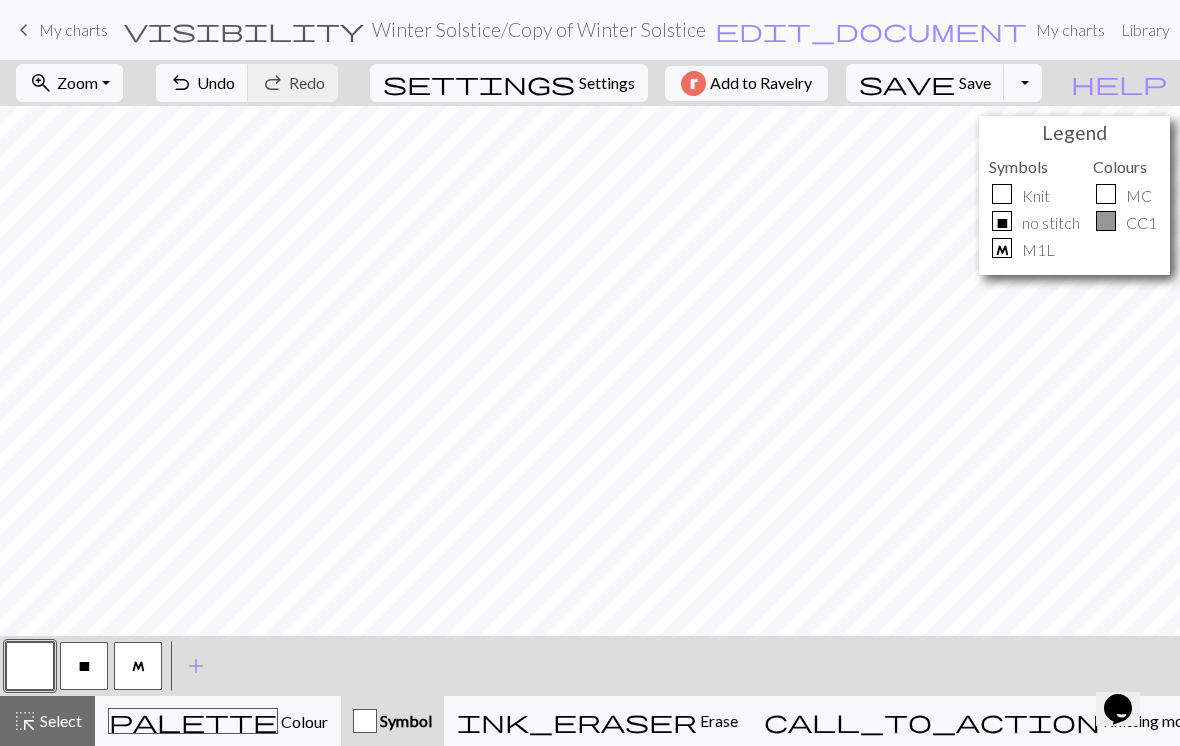 click on "X" at bounding box center (84, 666) 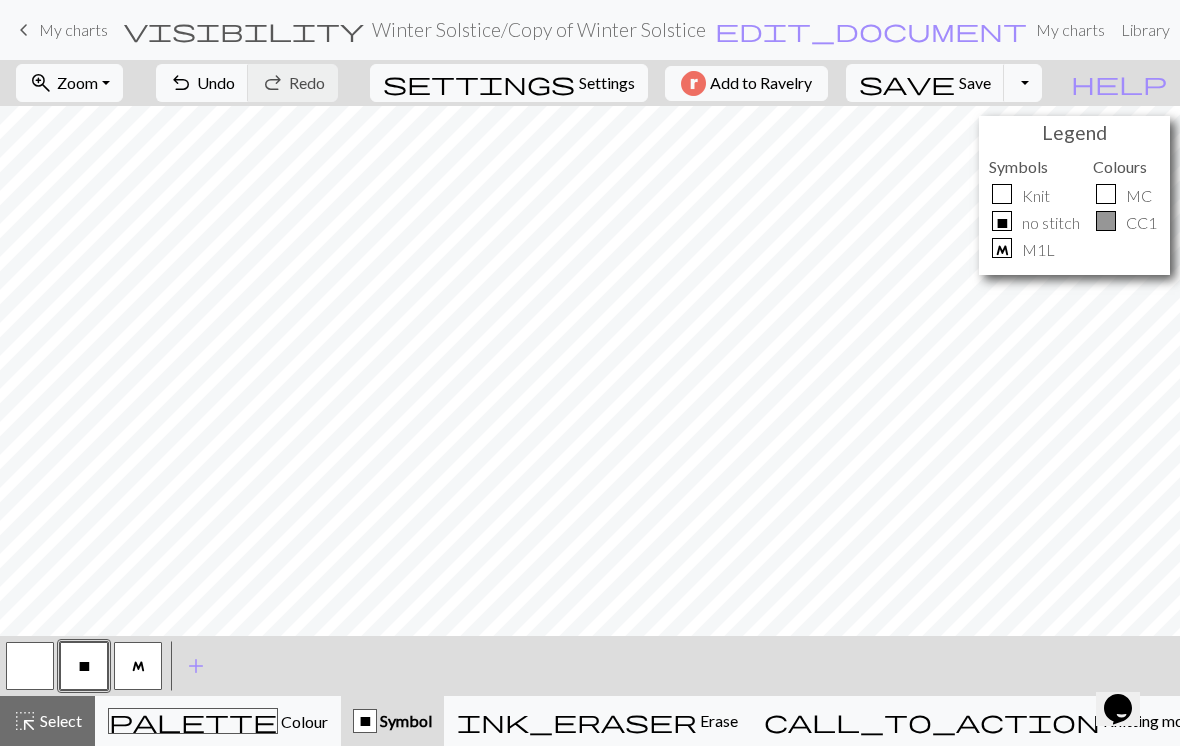 click on "M" at bounding box center (138, 666) 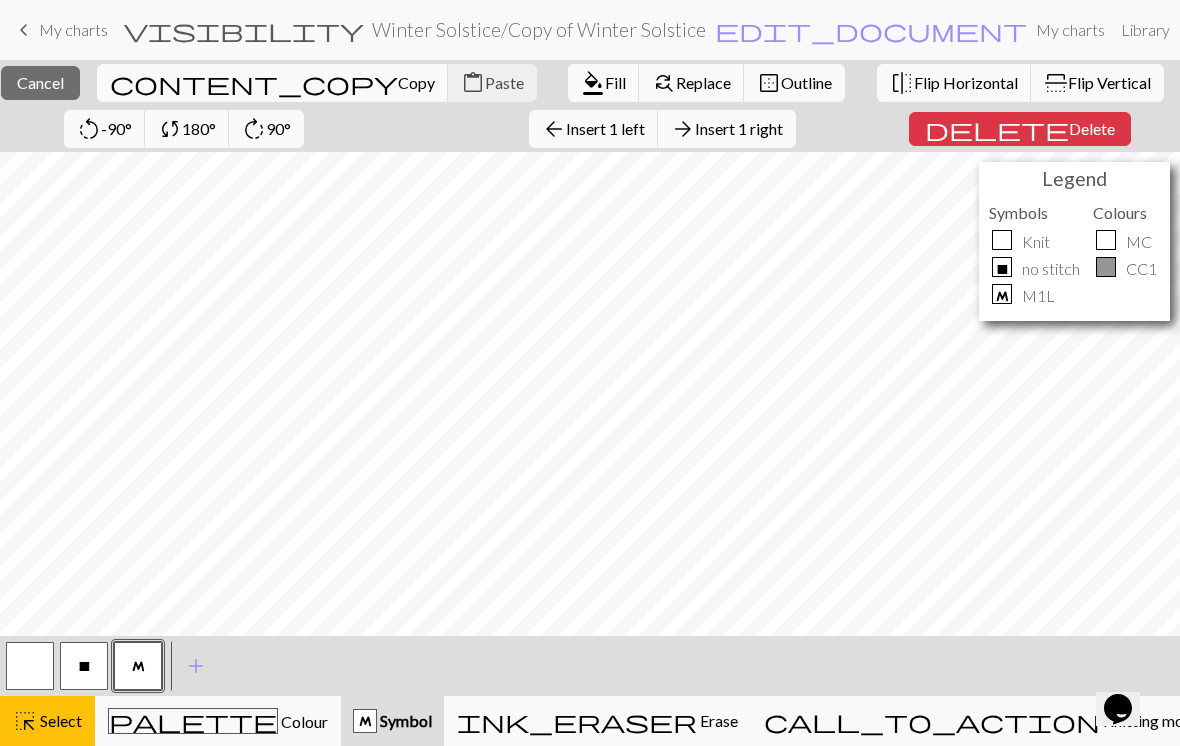 click on "Insert 1 left" at bounding box center [605, 128] 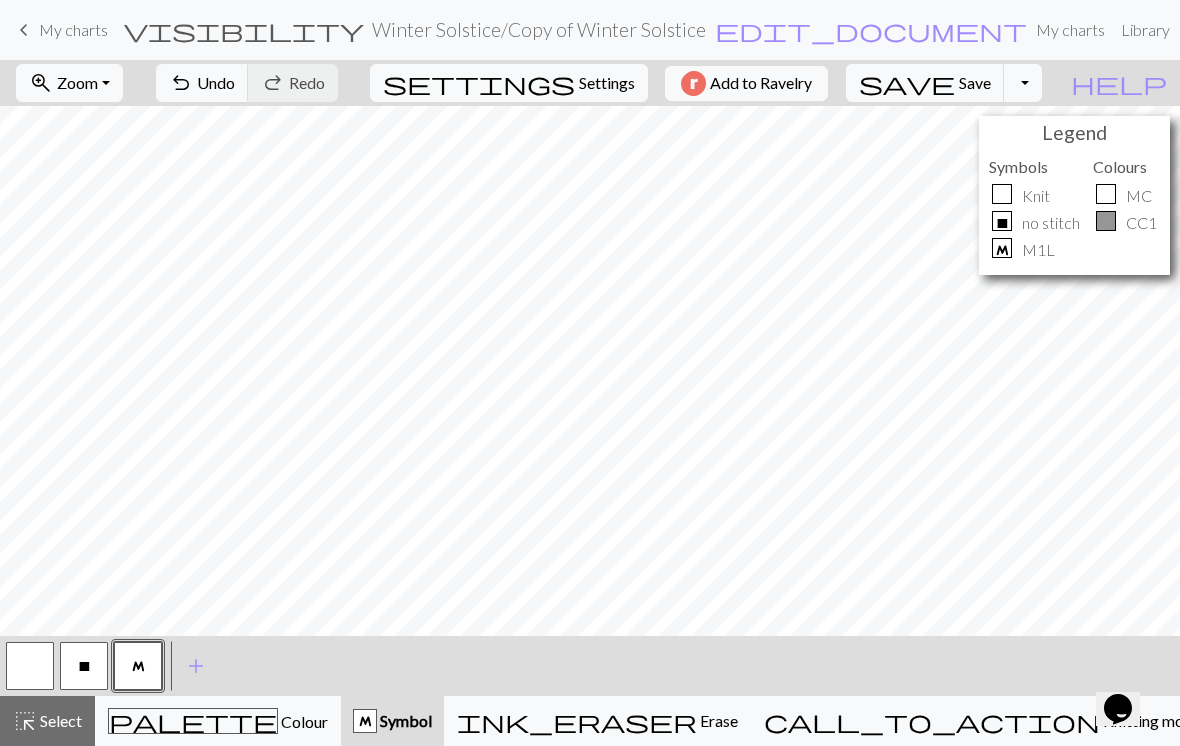 click at bounding box center (30, 666) 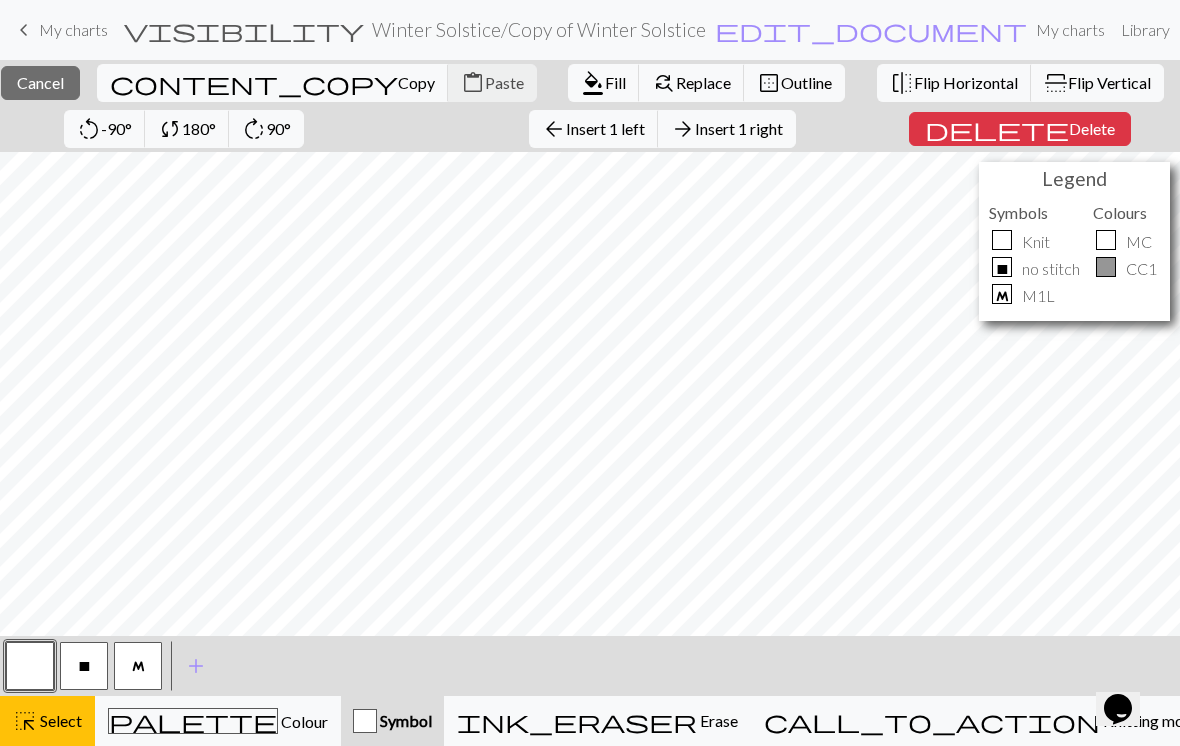 click on "Insert 1 left" at bounding box center (605, 128) 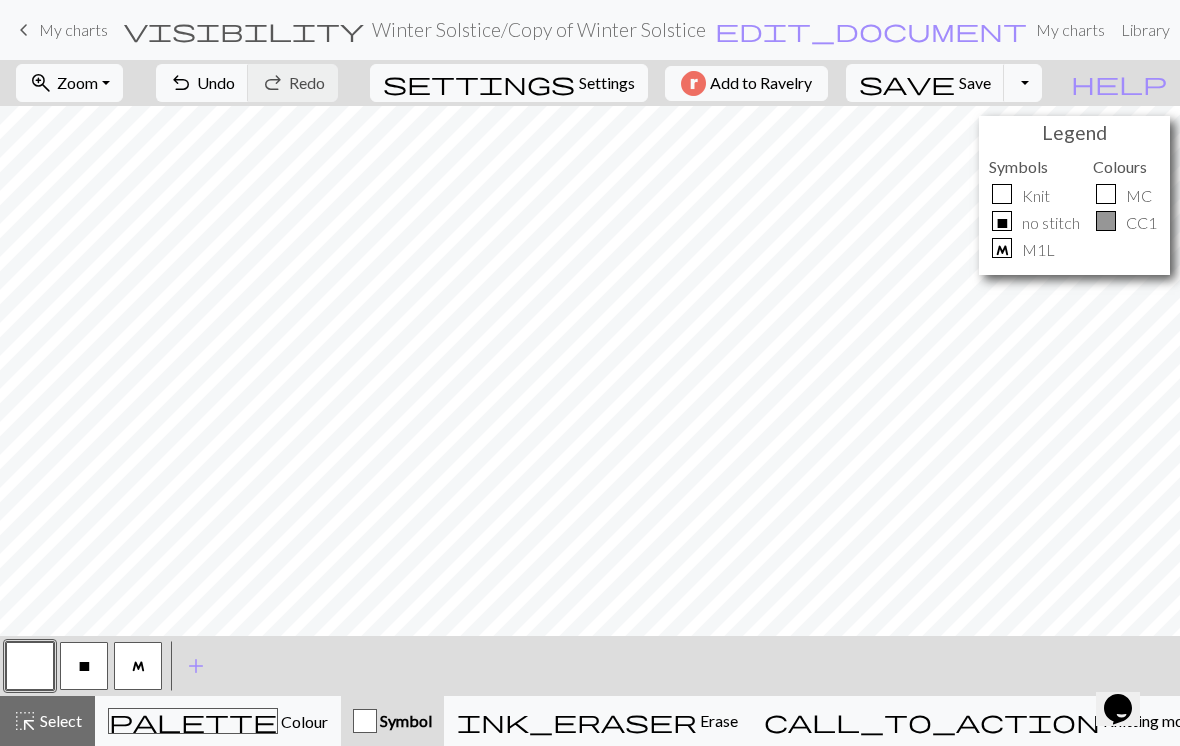 click on "X" at bounding box center [84, 666] 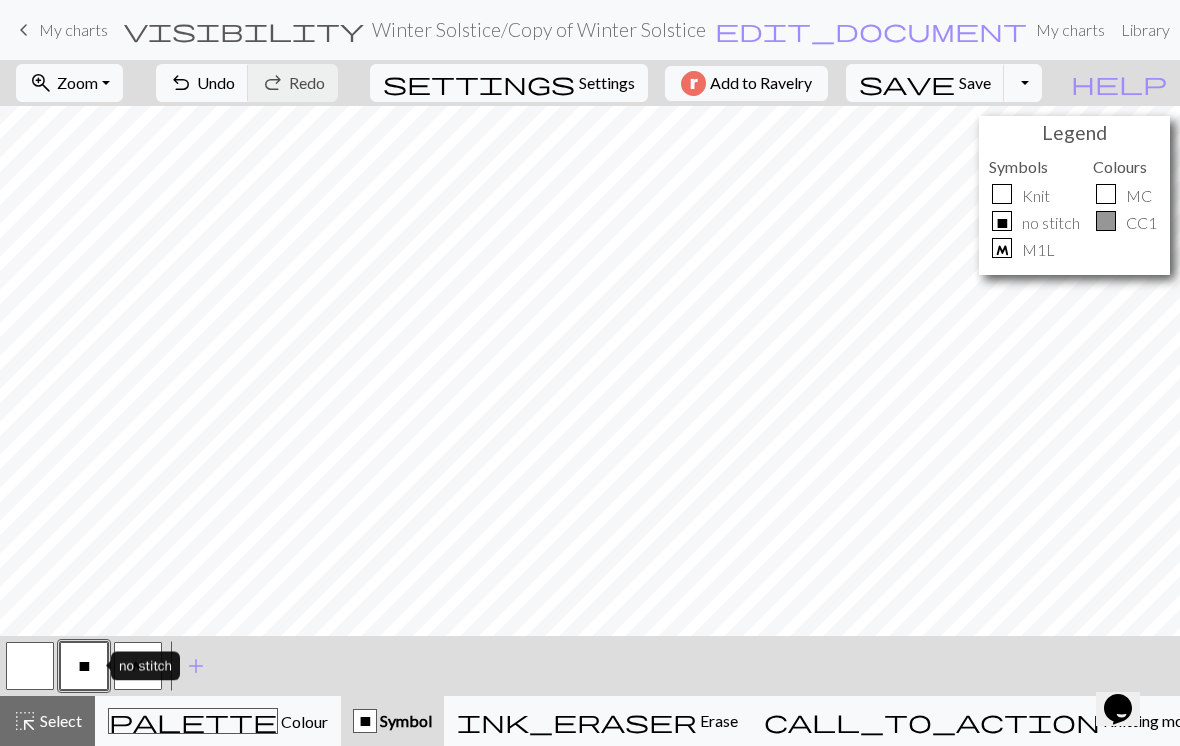 click on "< X M > add Add a symbol" at bounding box center (590, 666) 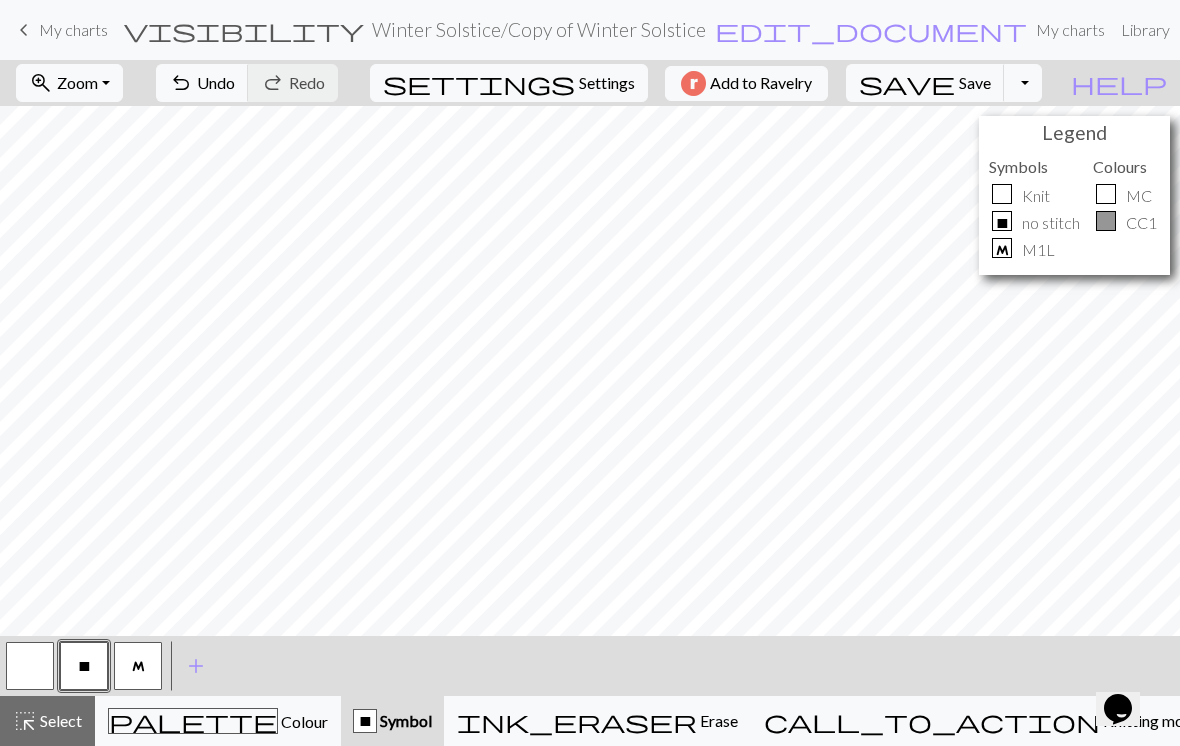 click on "palette   Colour   Colour" at bounding box center (218, 721) 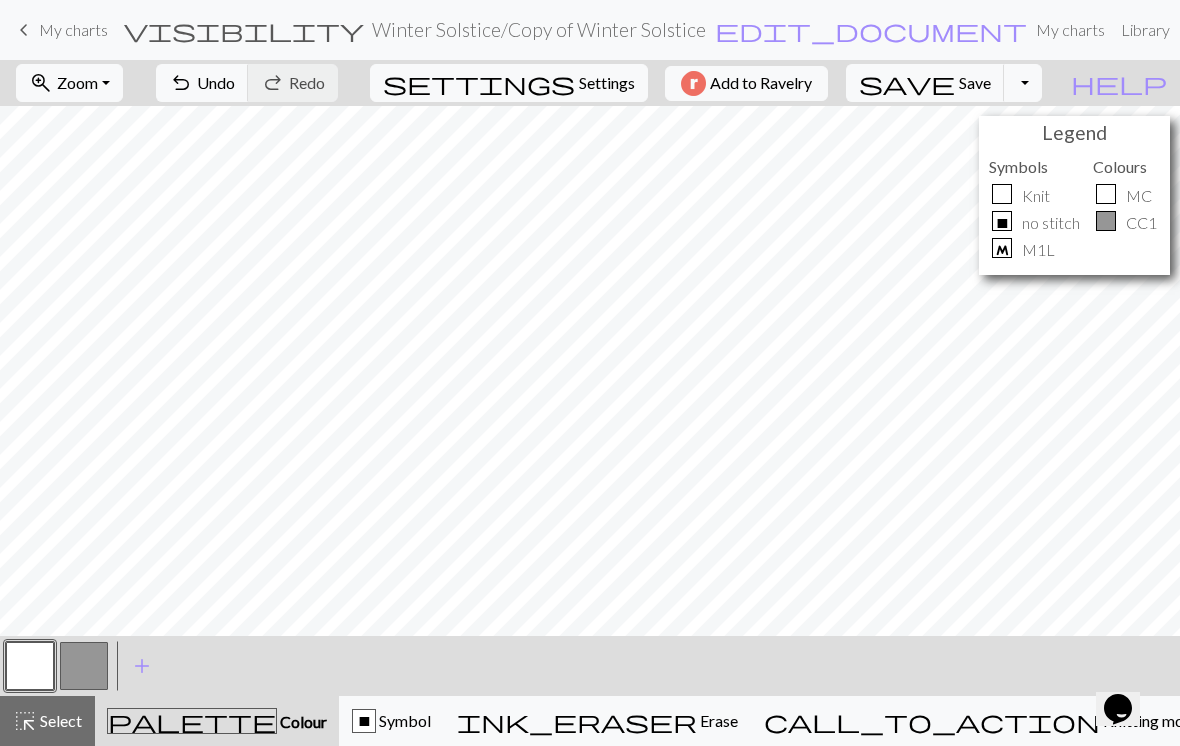 click at bounding box center (84, 666) 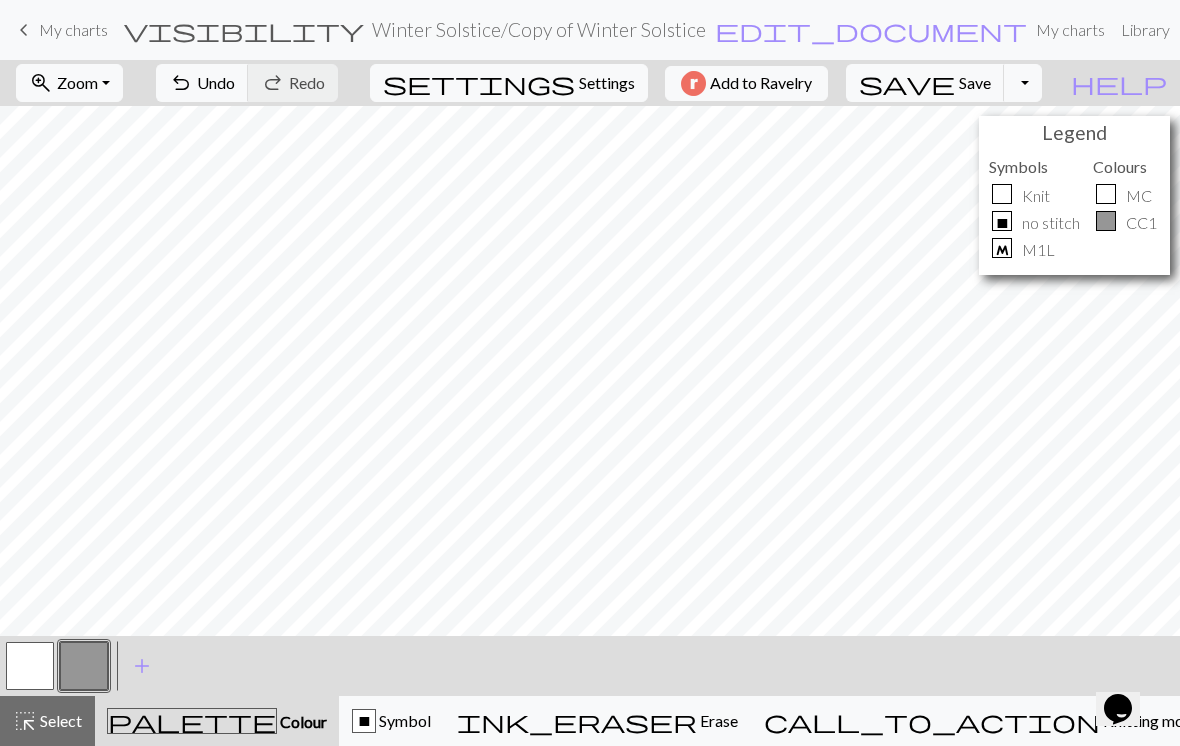 click at bounding box center [30, 666] 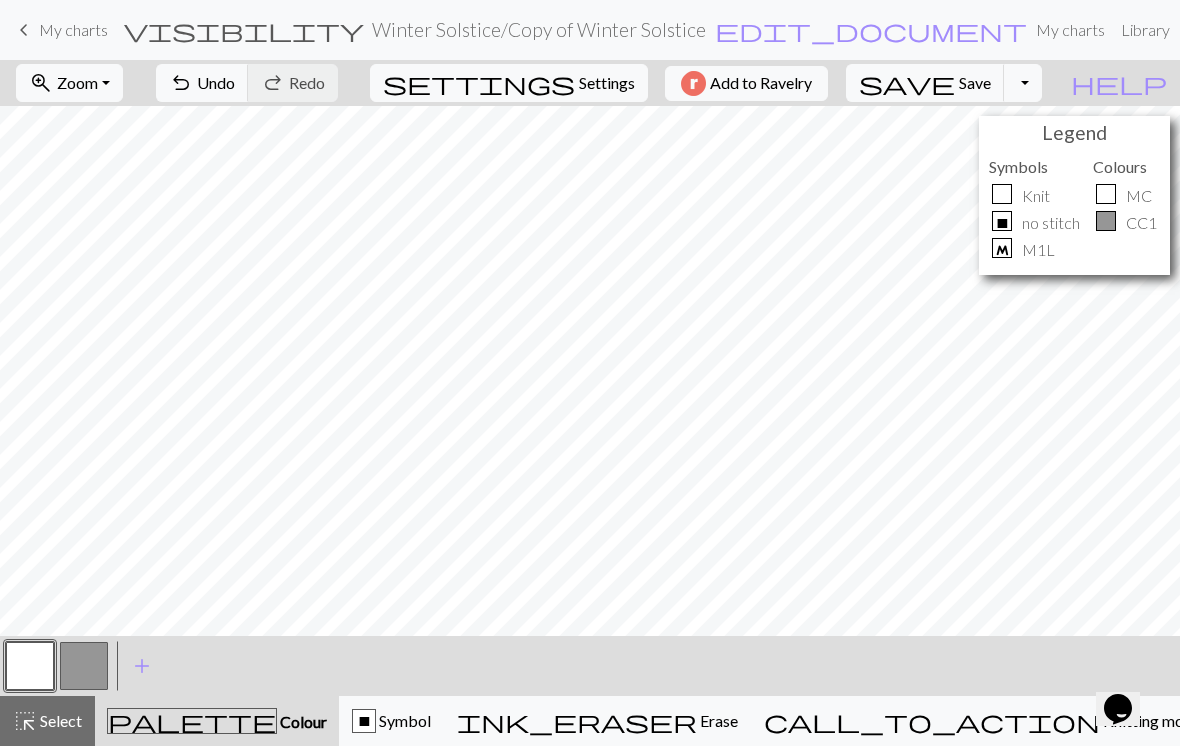 click on "Symbol" at bounding box center [403, 720] 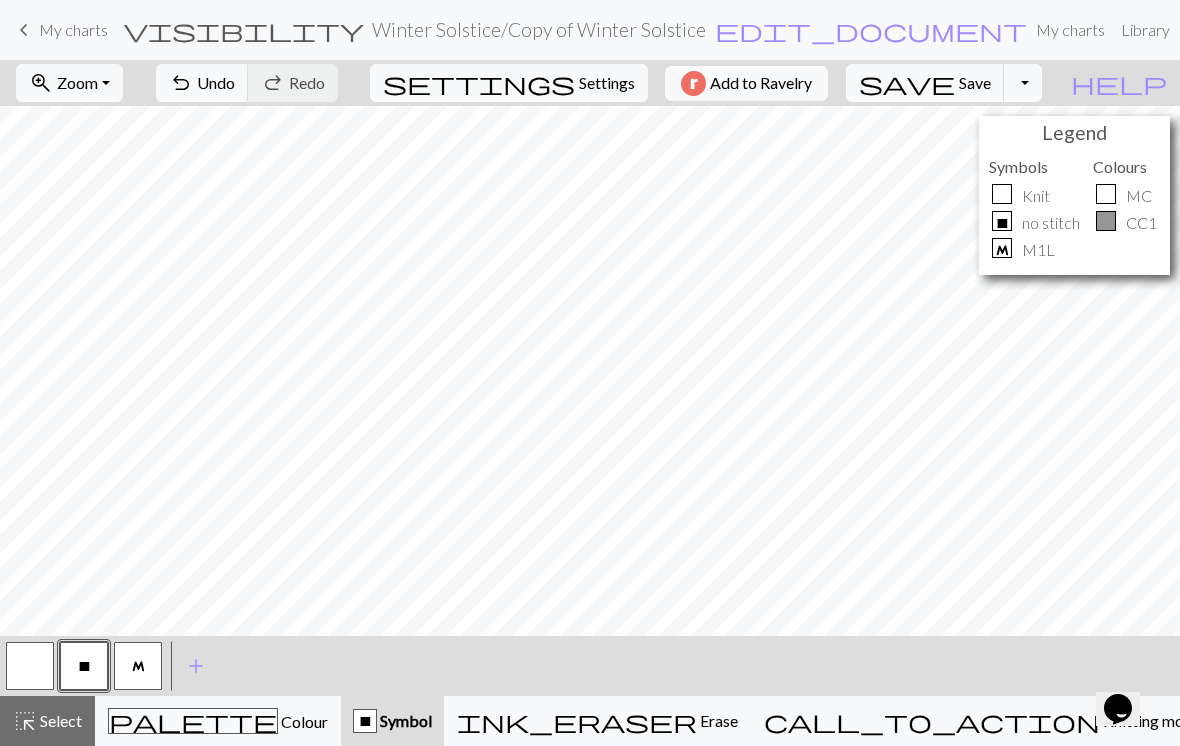click at bounding box center (30, 666) 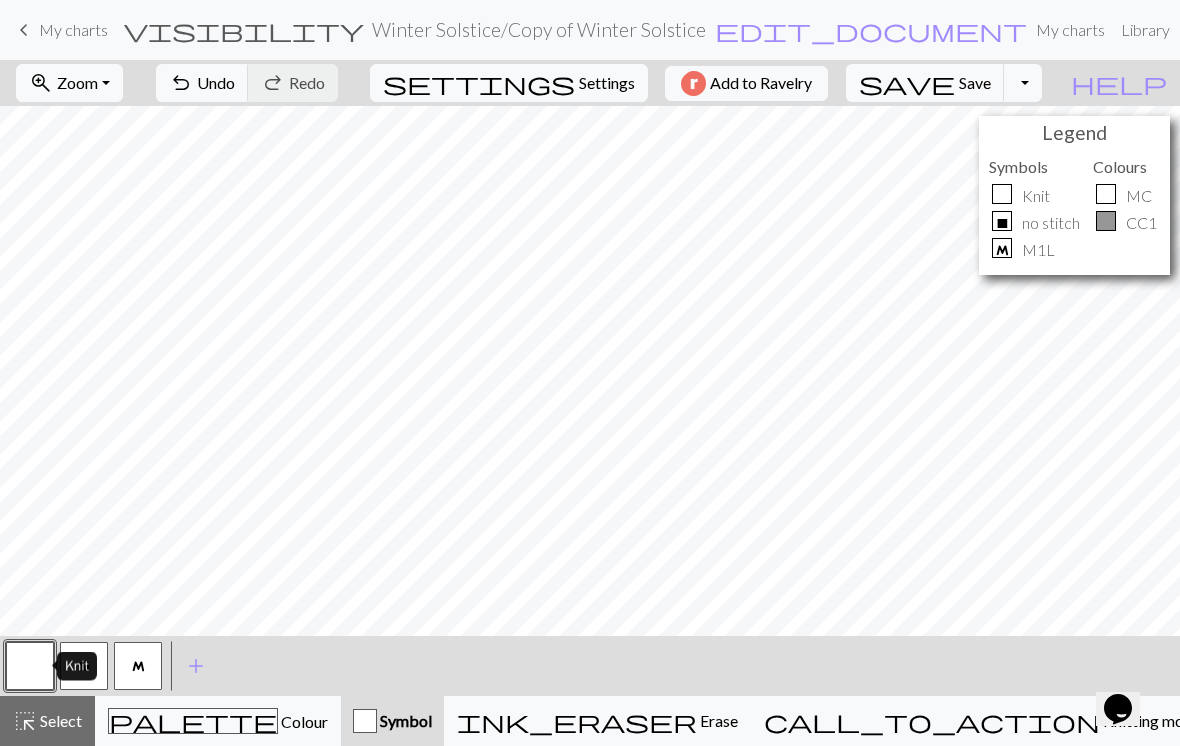 click on "palette   Colour   Colour" at bounding box center (218, 721) 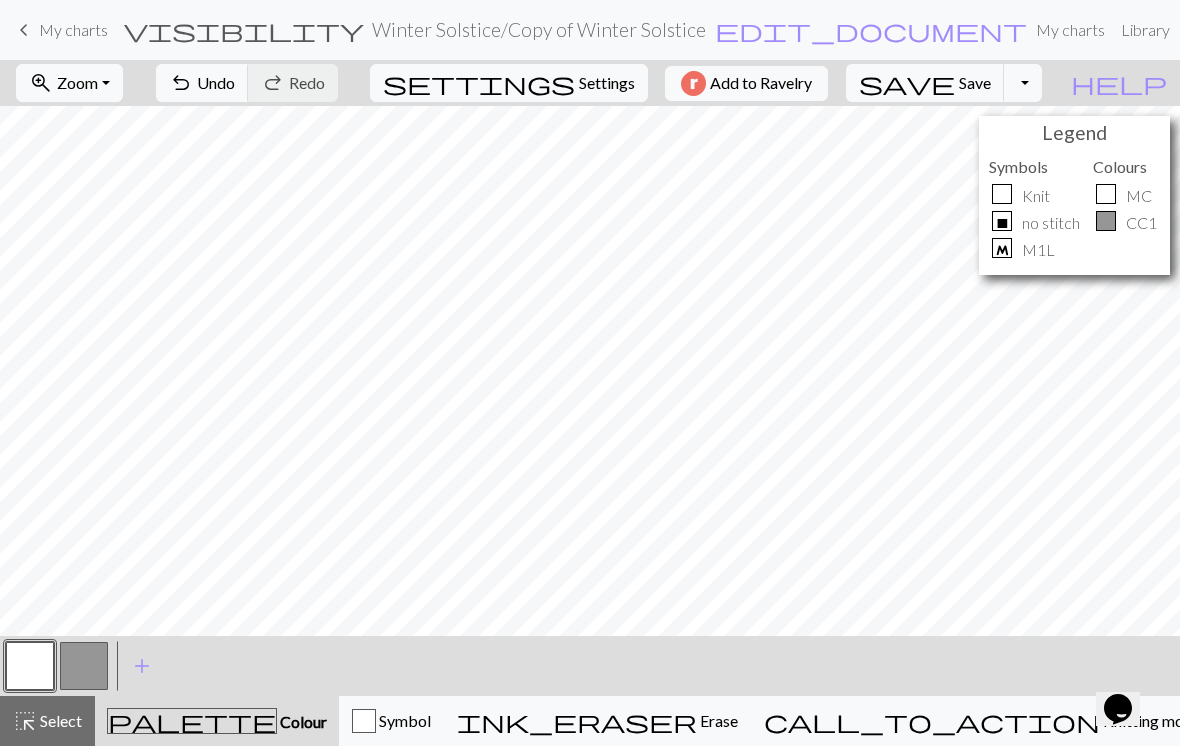 click at bounding box center (84, 666) 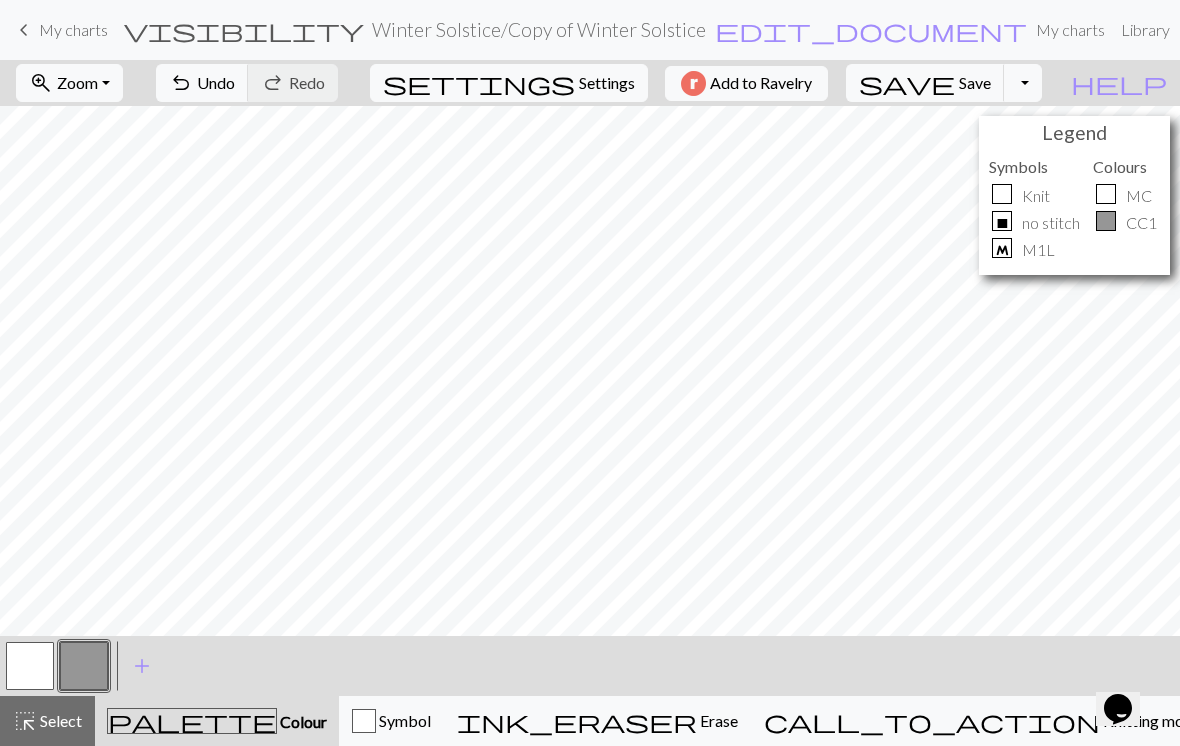 click at bounding box center [30, 666] 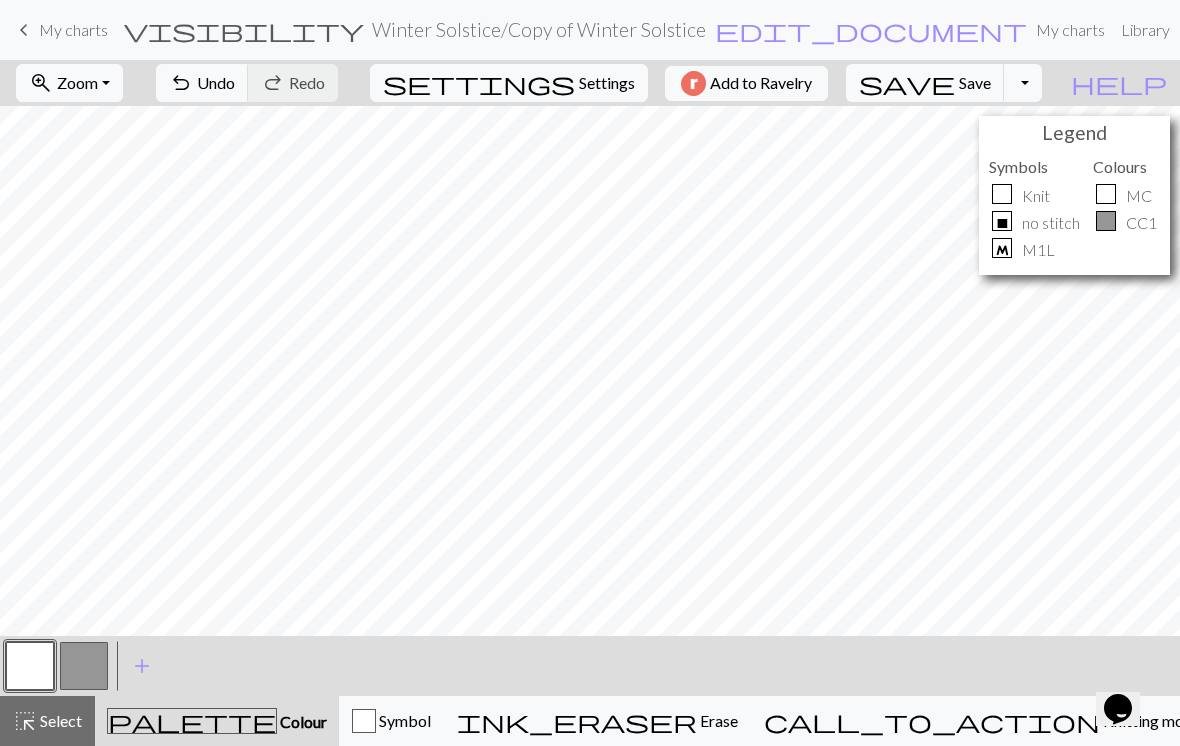 click at bounding box center (84, 666) 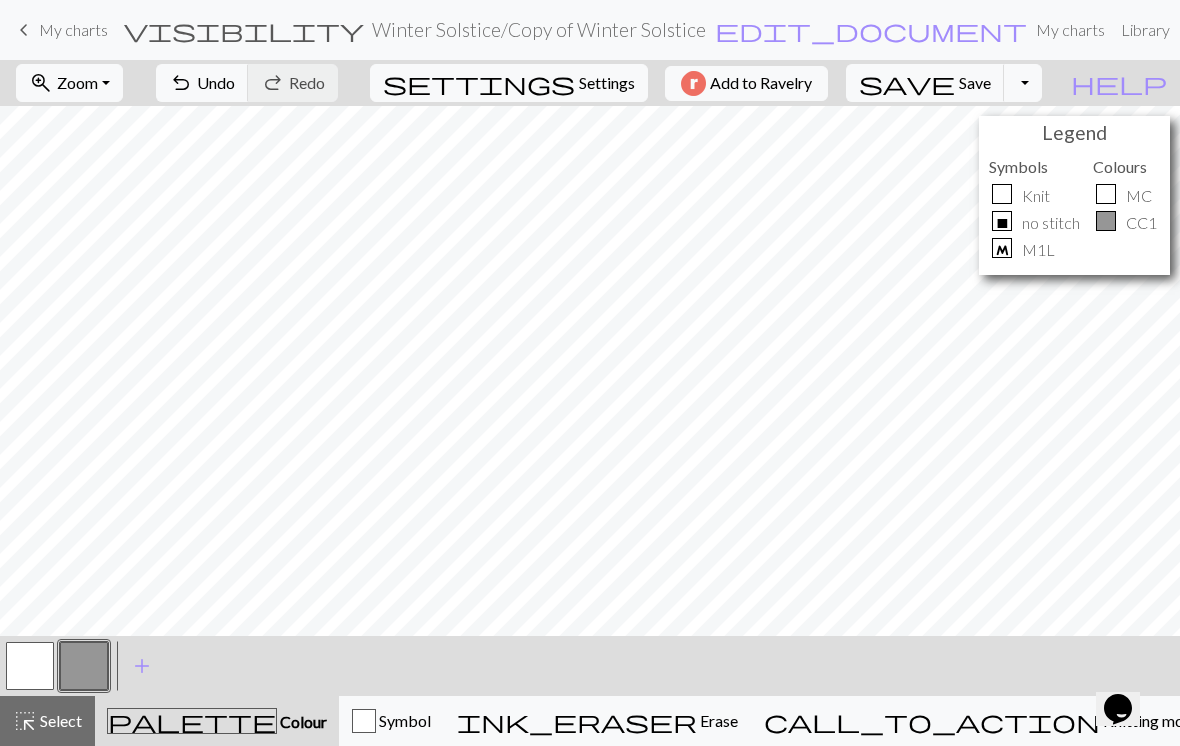 click on "Symbol" at bounding box center [403, 720] 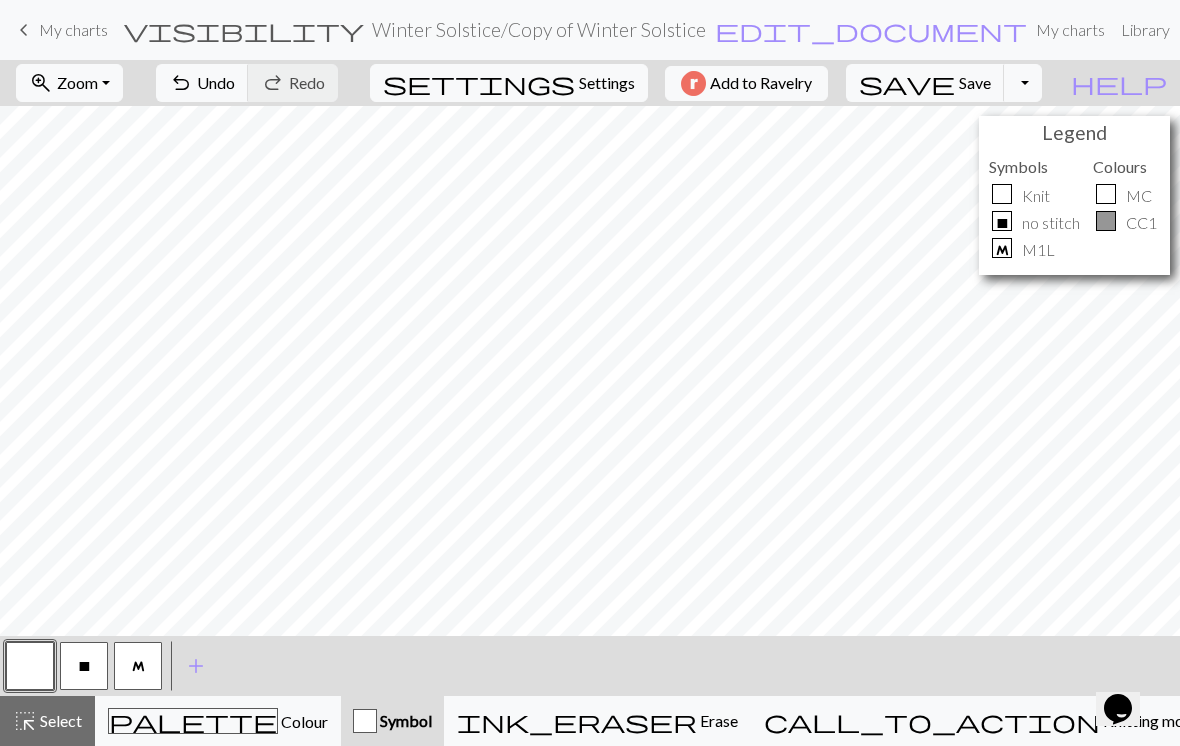 click at bounding box center [365, 721] 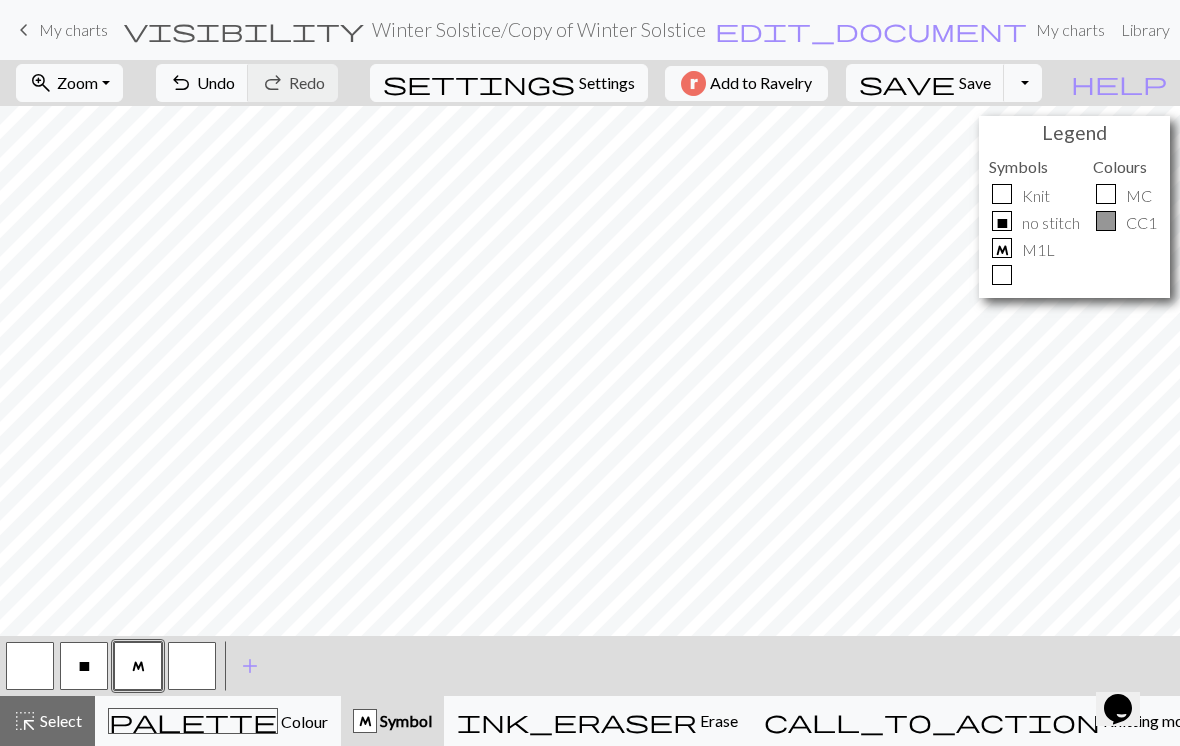 click at bounding box center [192, 666] 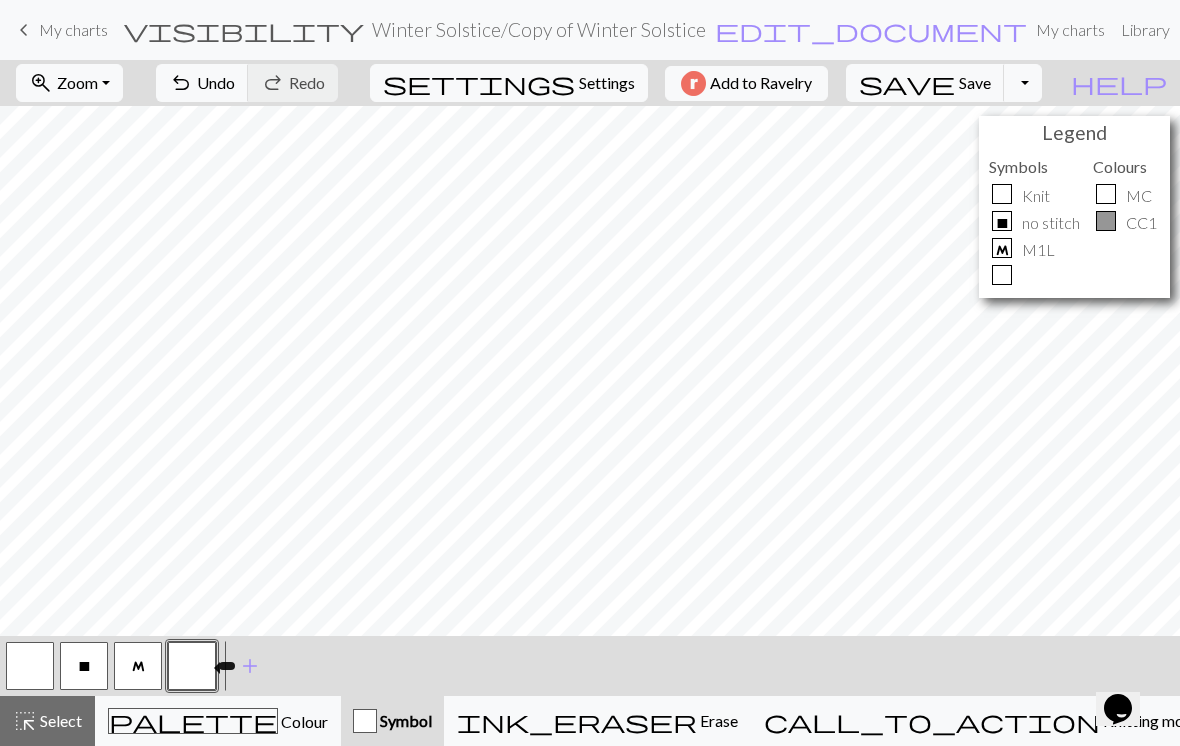 click at bounding box center [192, 666] 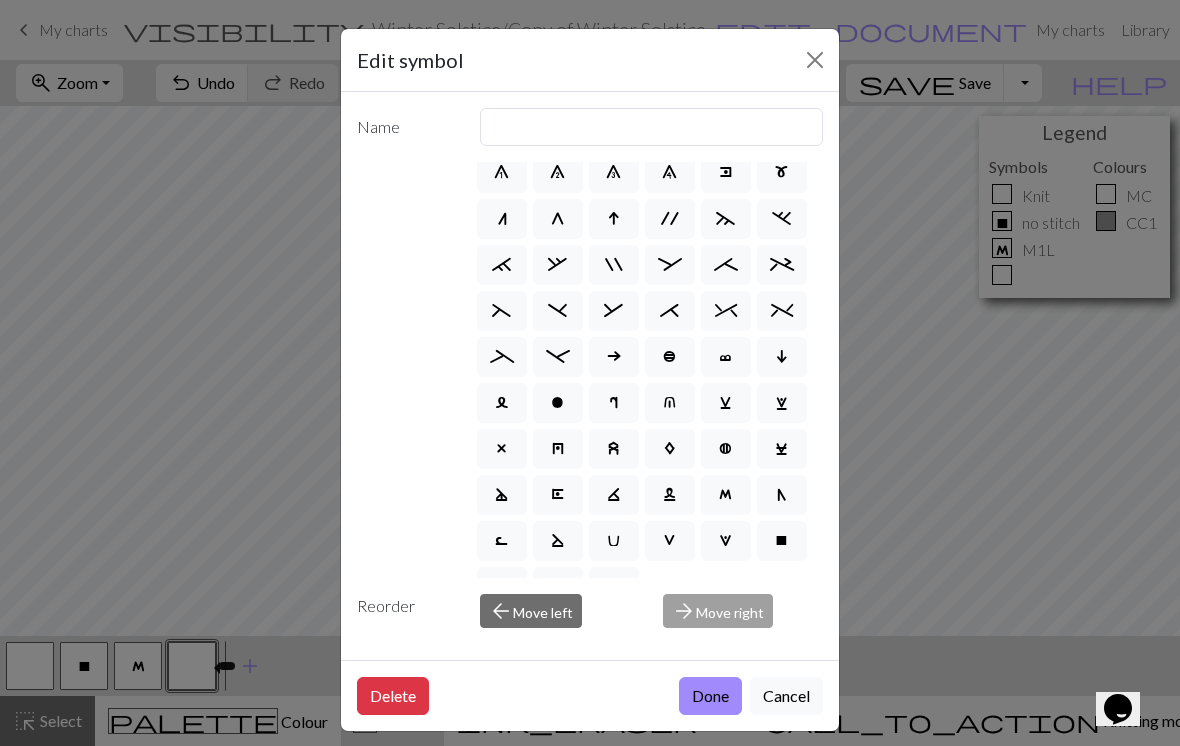 scroll, scrollTop: 196, scrollLeft: 0, axis: vertical 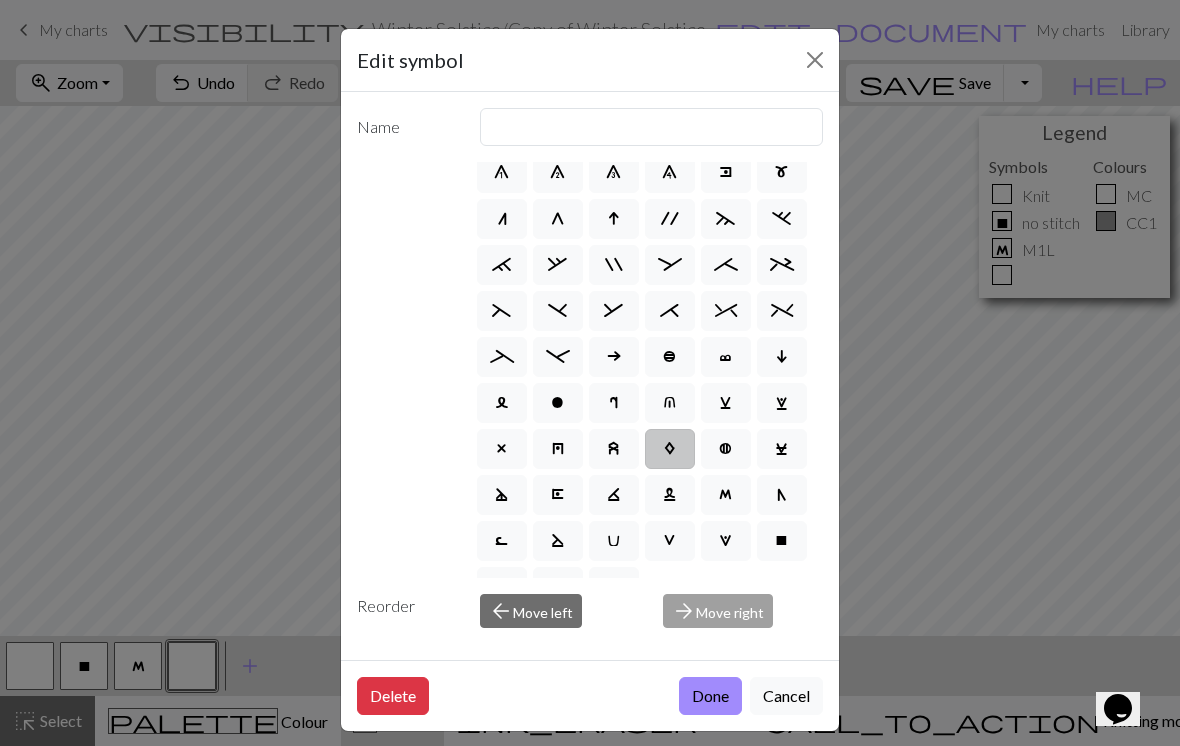 click on "Edit symbol Name d f g h j k p s t F H J O P T / | 0 1 2 3 4 5 6 7 8 9 e m n G I ' ~ . ` , " : ; + ( ) & * ^ % _ - a b c i l o r u v w x y z A B C D E K L M N R S U V W X Y < > Reorder arrow_back Move left arrow_forward Move right Delete Done Cancel" at bounding box center (590, 373) 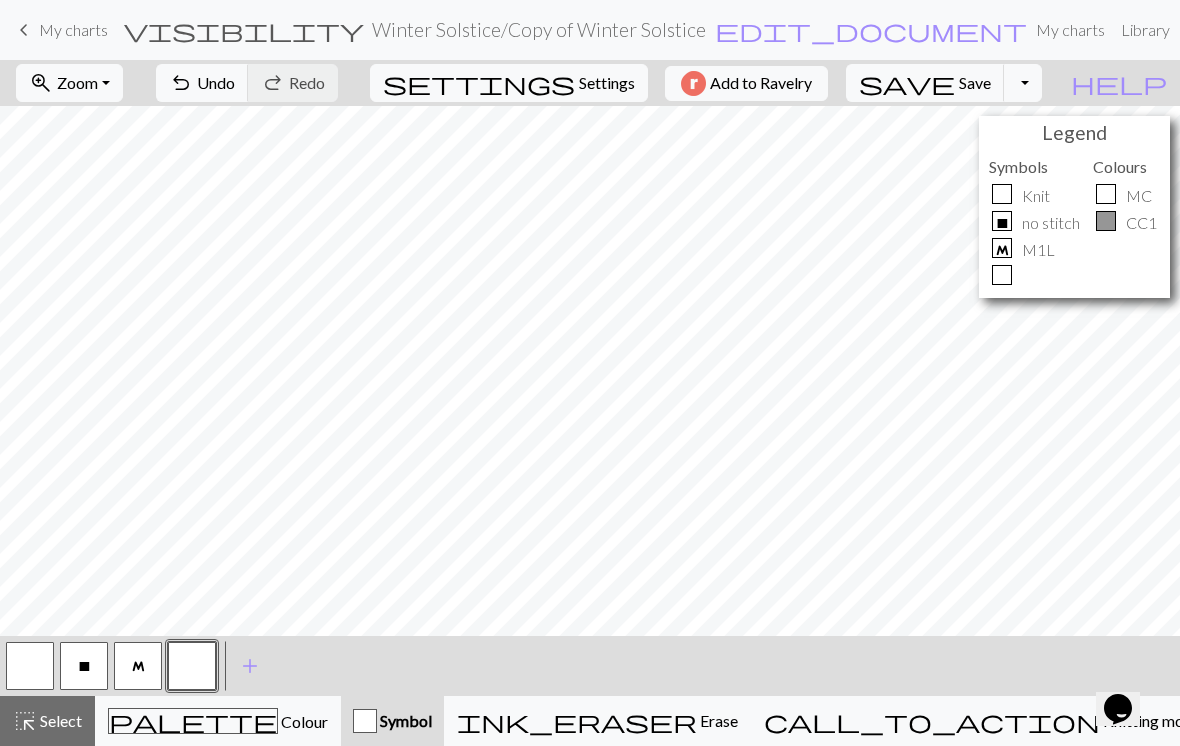 click on "M" at bounding box center [138, 666] 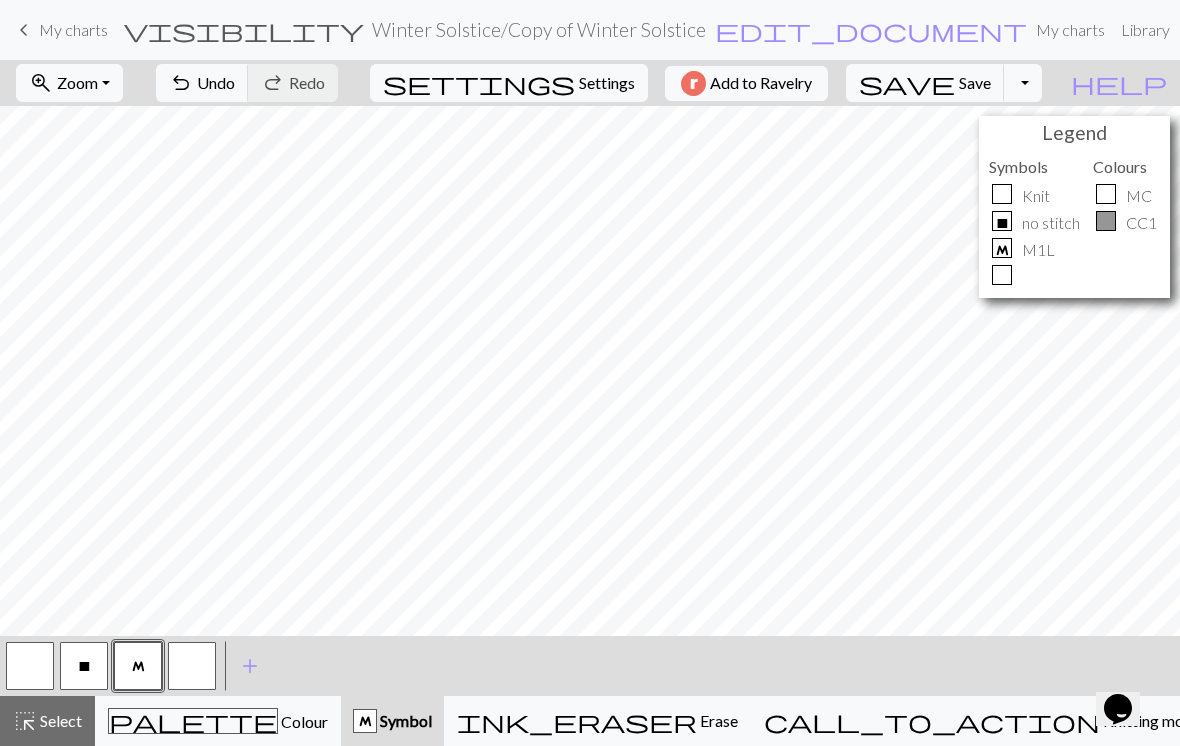 click on "M" at bounding box center [138, 666] 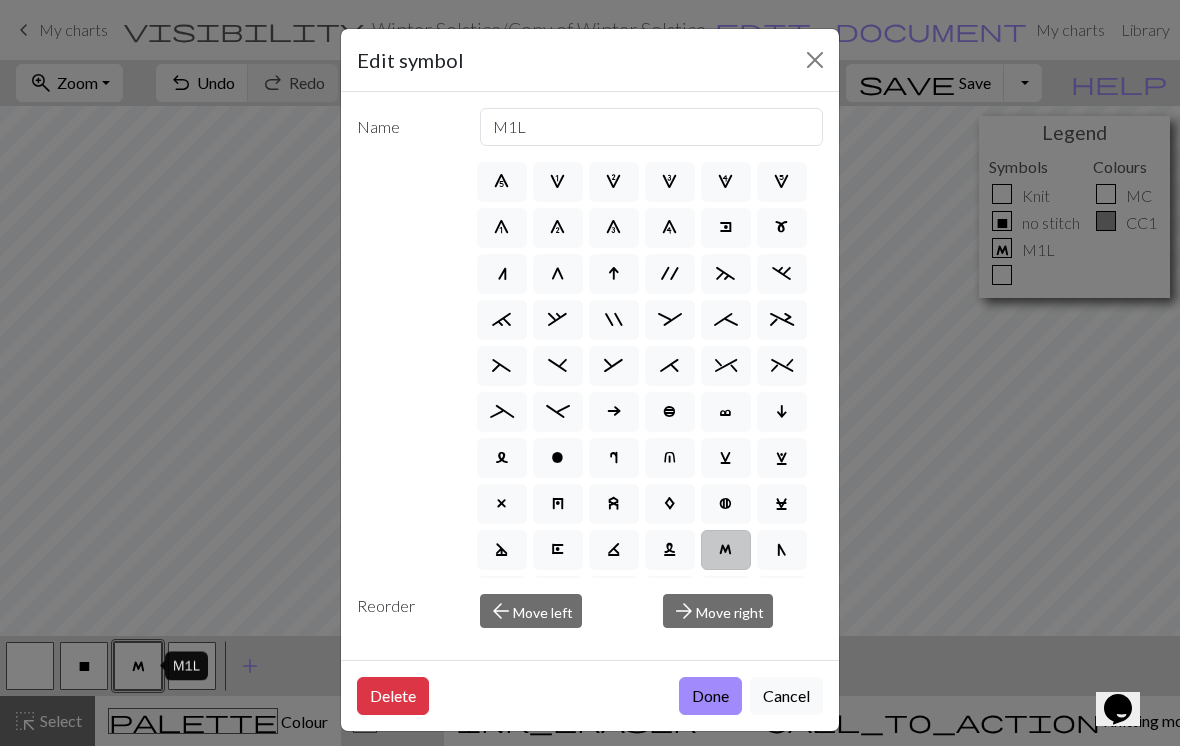 scroll, scrollTop: 172, scrollLeft: 0, axis: vertical 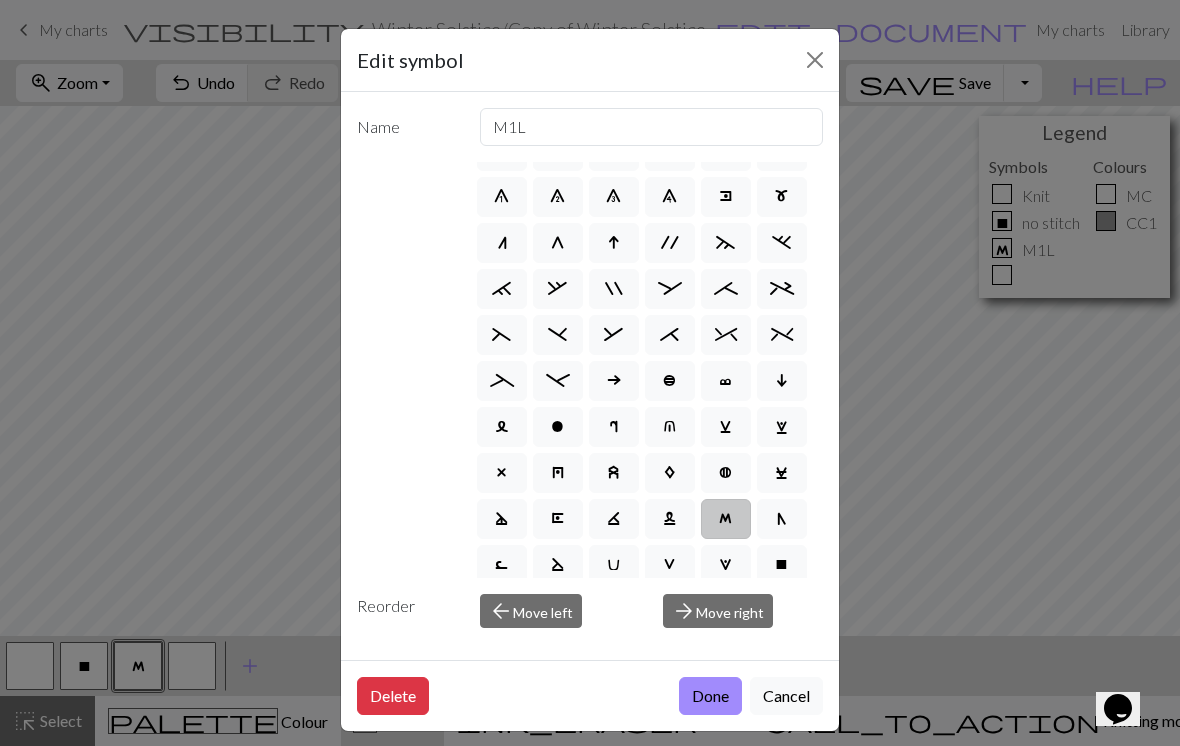 click on "A" at bounding box center [669, 473] 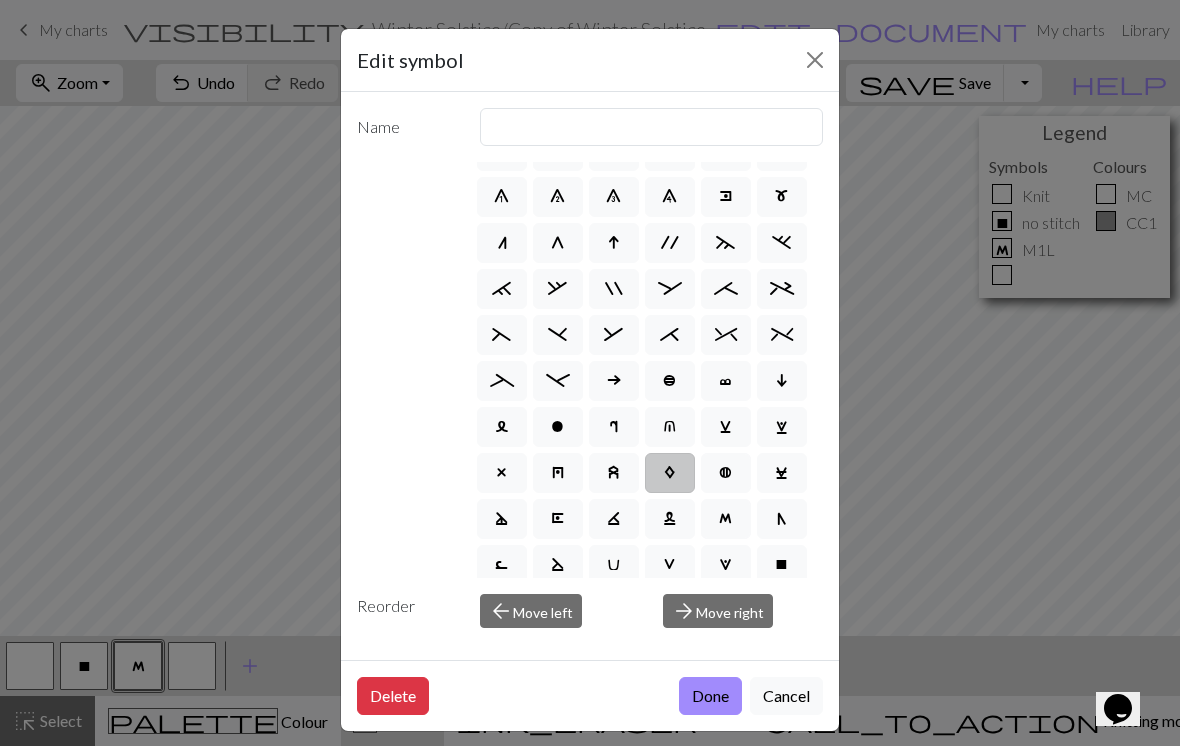 click on "Done" at bounding box center [710, 696] 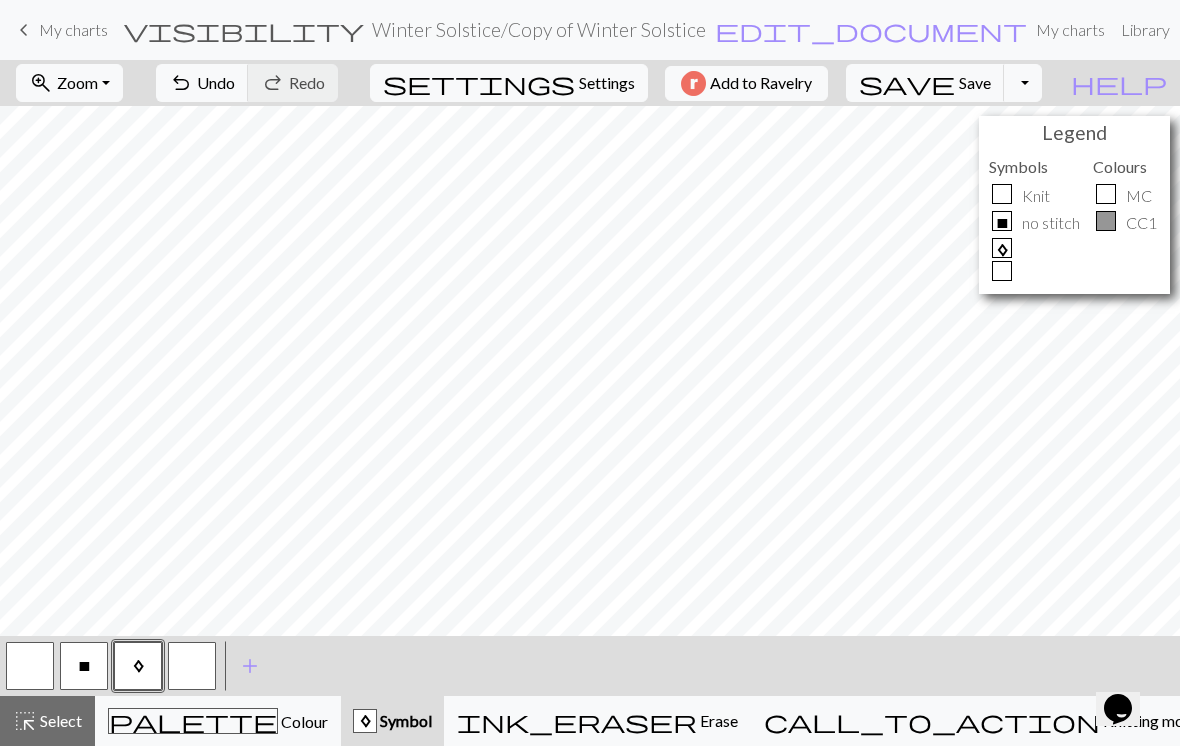 click on "X" at bounding box center (84, 666) 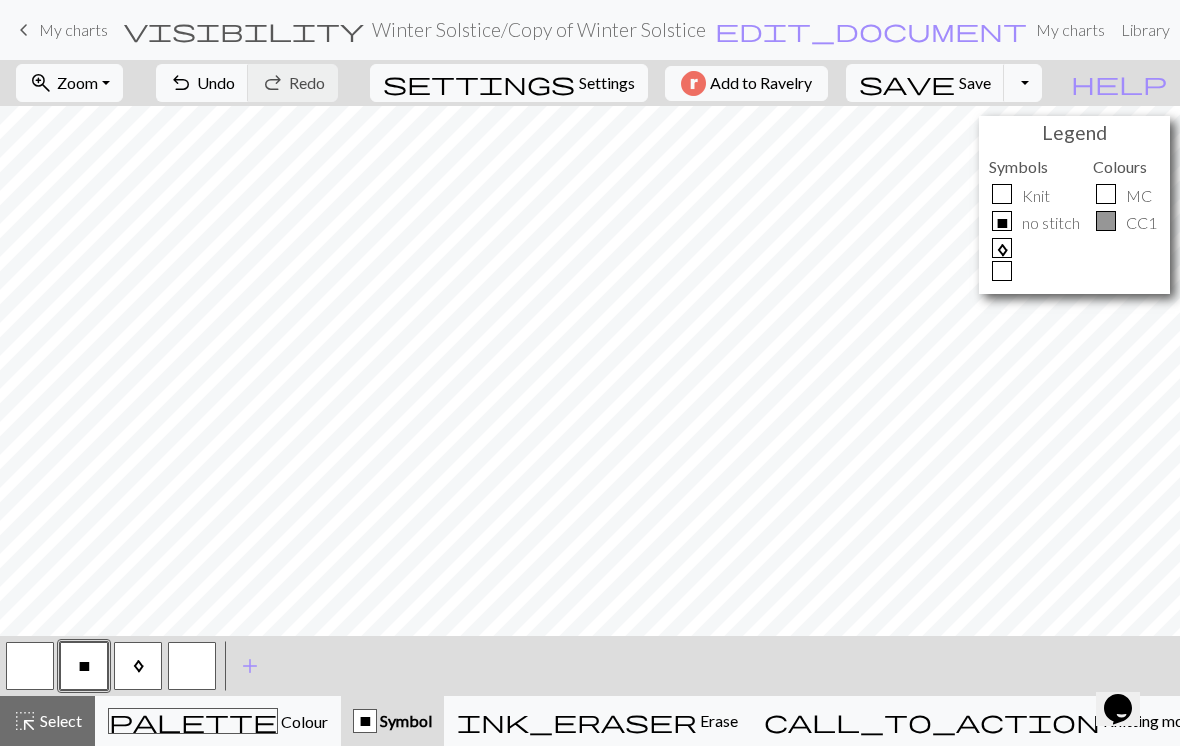 click on "X" at bounding box center (84, 667) 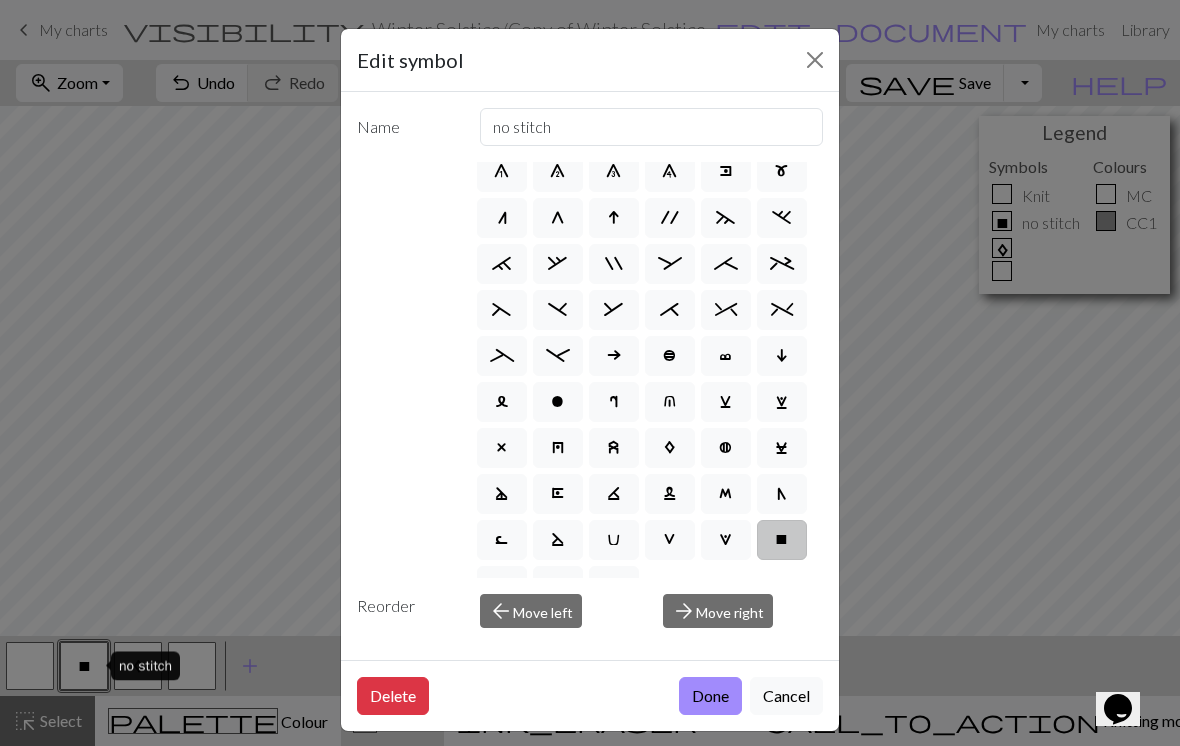 scroll, scrollTop: 196, scrollLeft: 0, axis: vertical 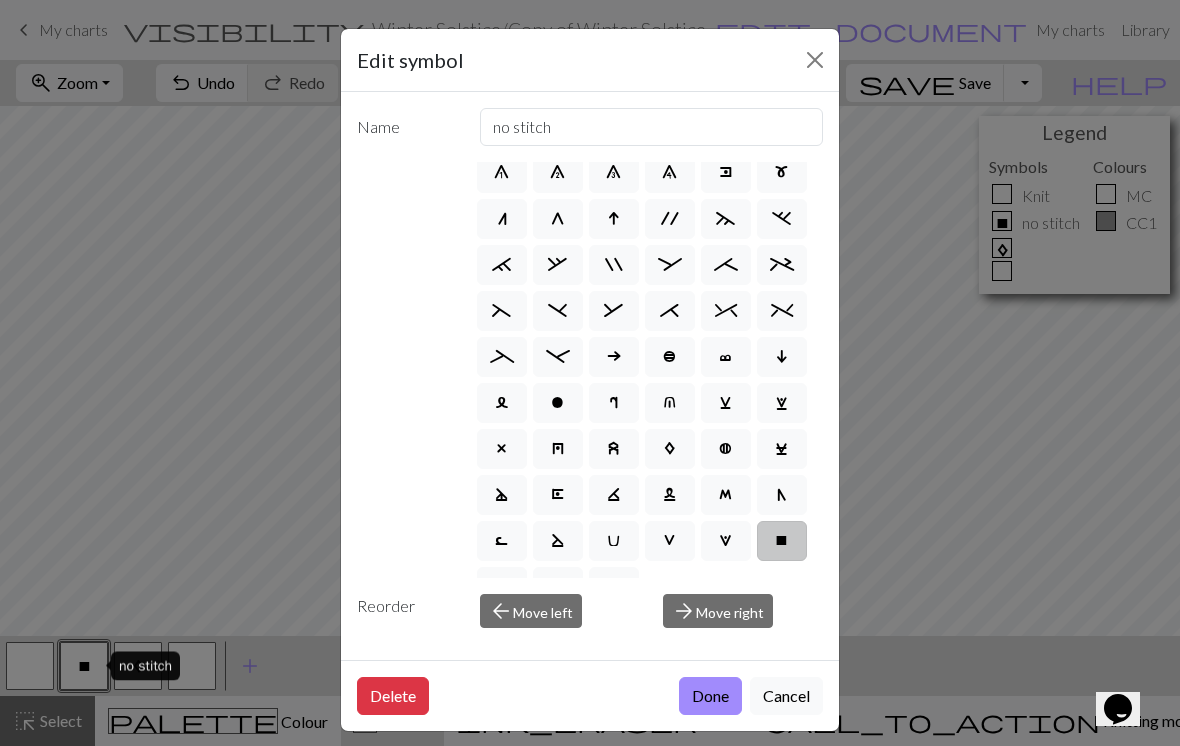 click on "A" at bounding box center (669, 449) 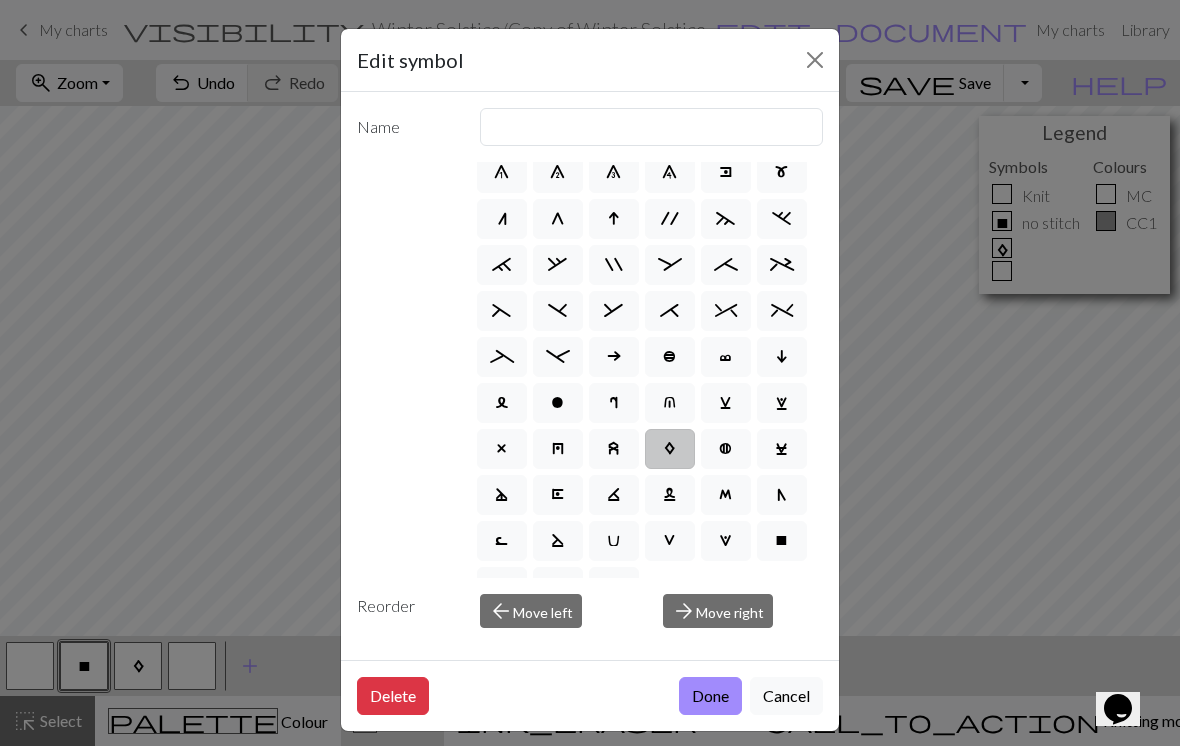 click on "Done" at bounding box center (710, 696) 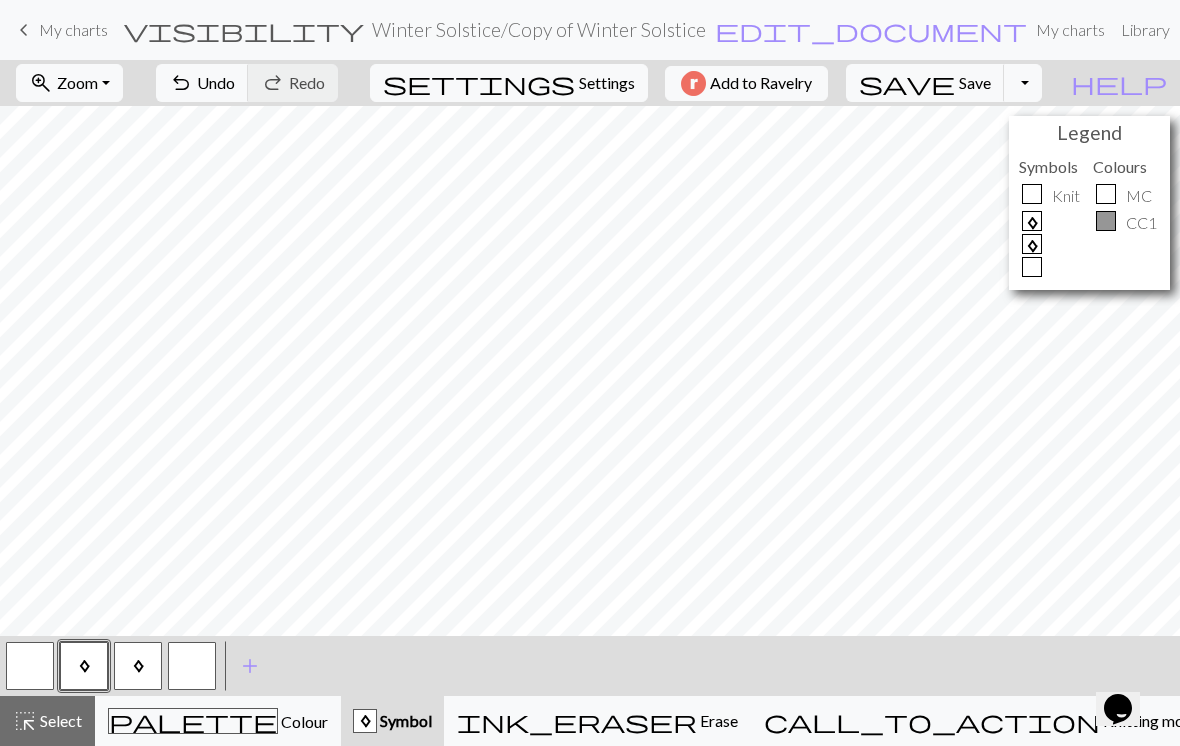click on "A" at bounding box center [138, 667] 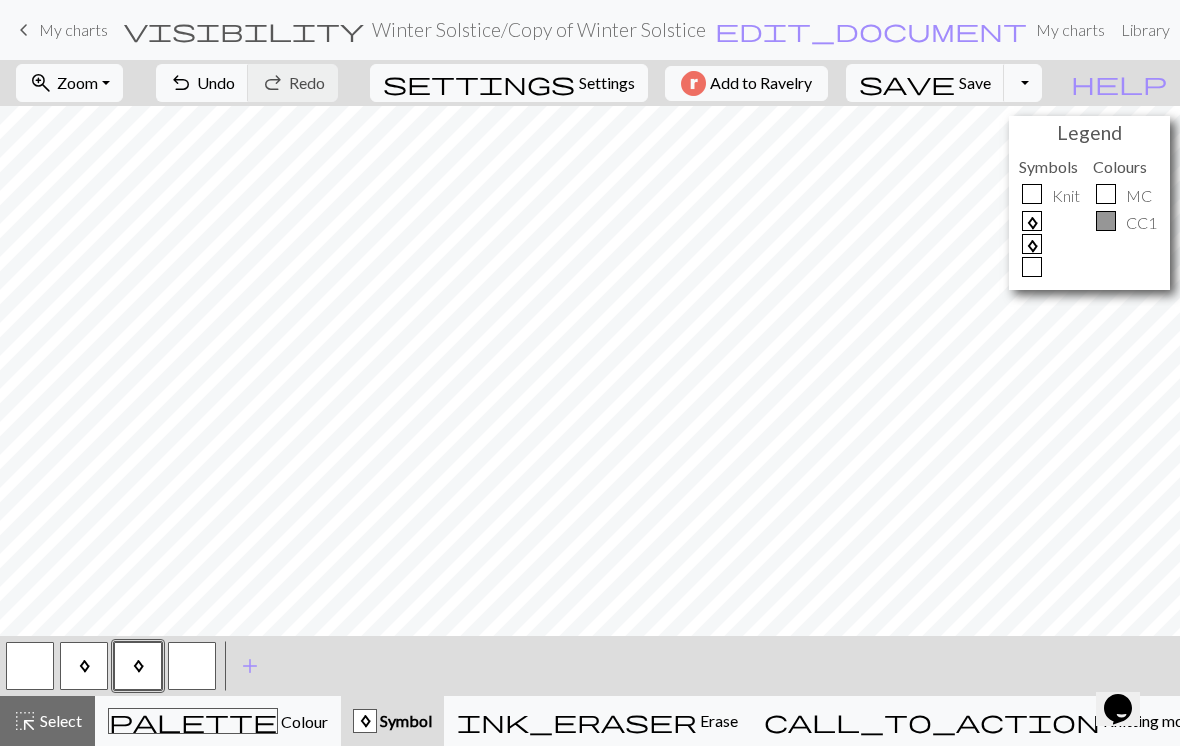 click on "A" at bounding box center (138, 666) 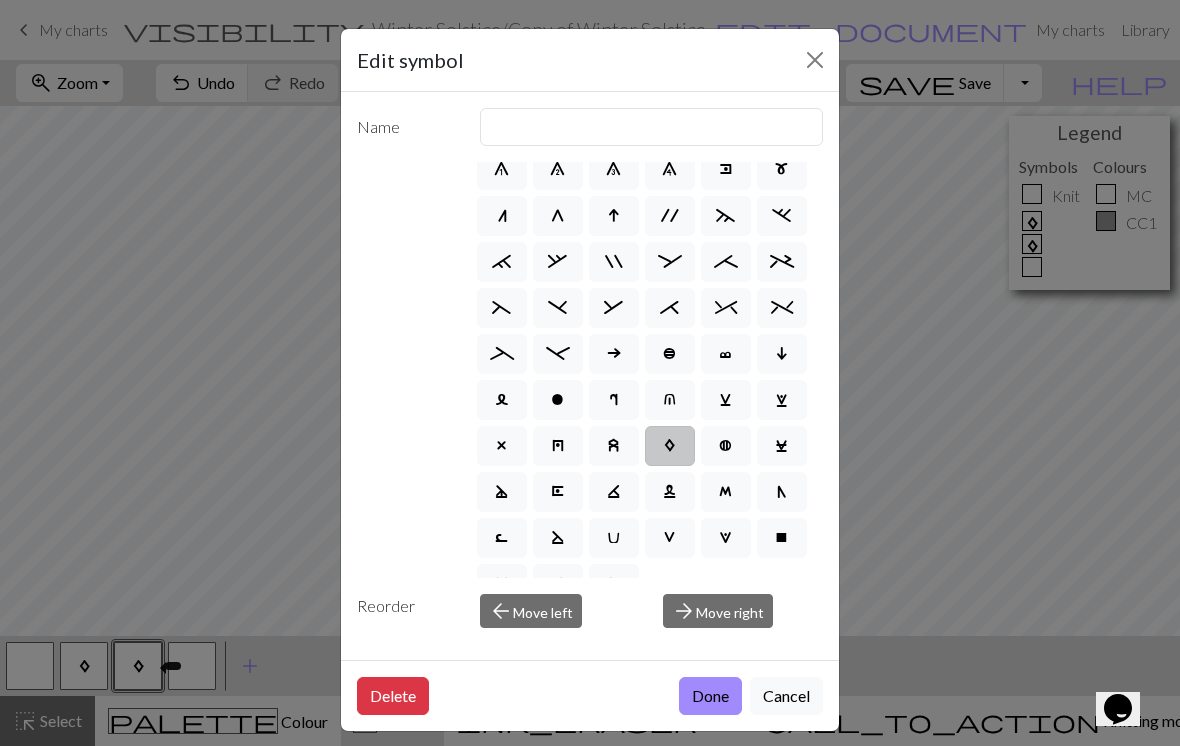 scroll, scrollTop: 196, scrollLeft: 0, axis: vertical 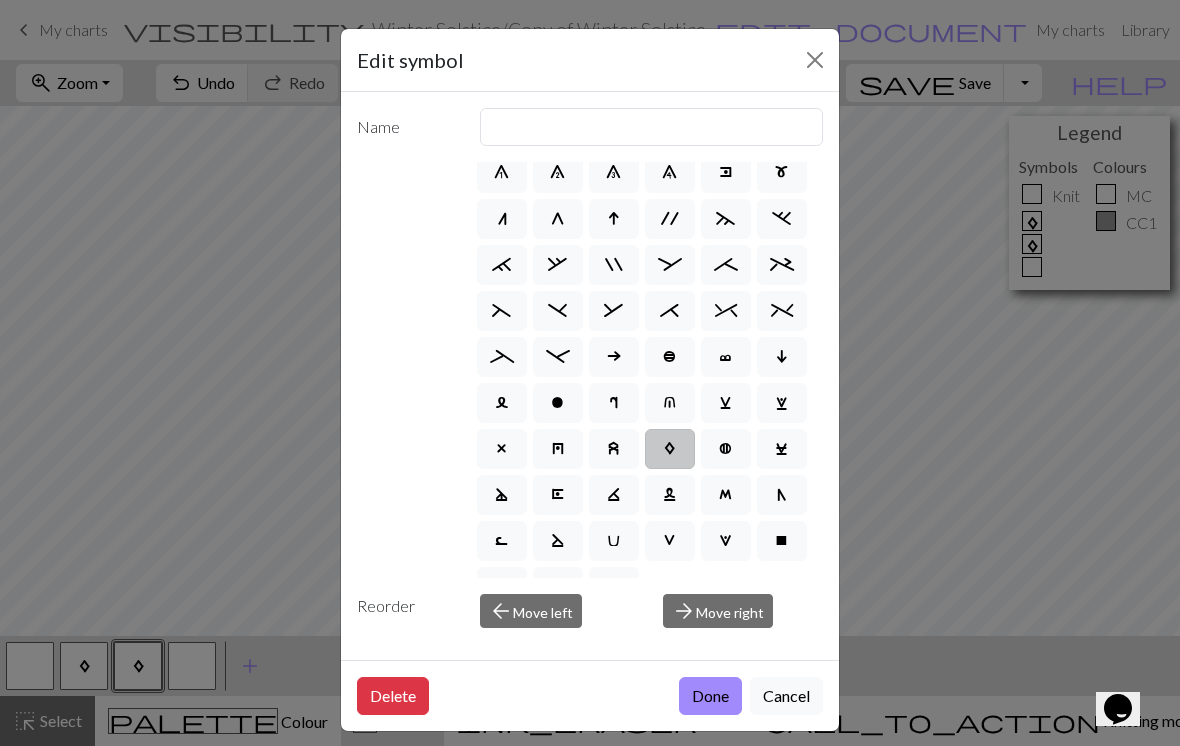 click on "M" at bounding box center [726, 495] 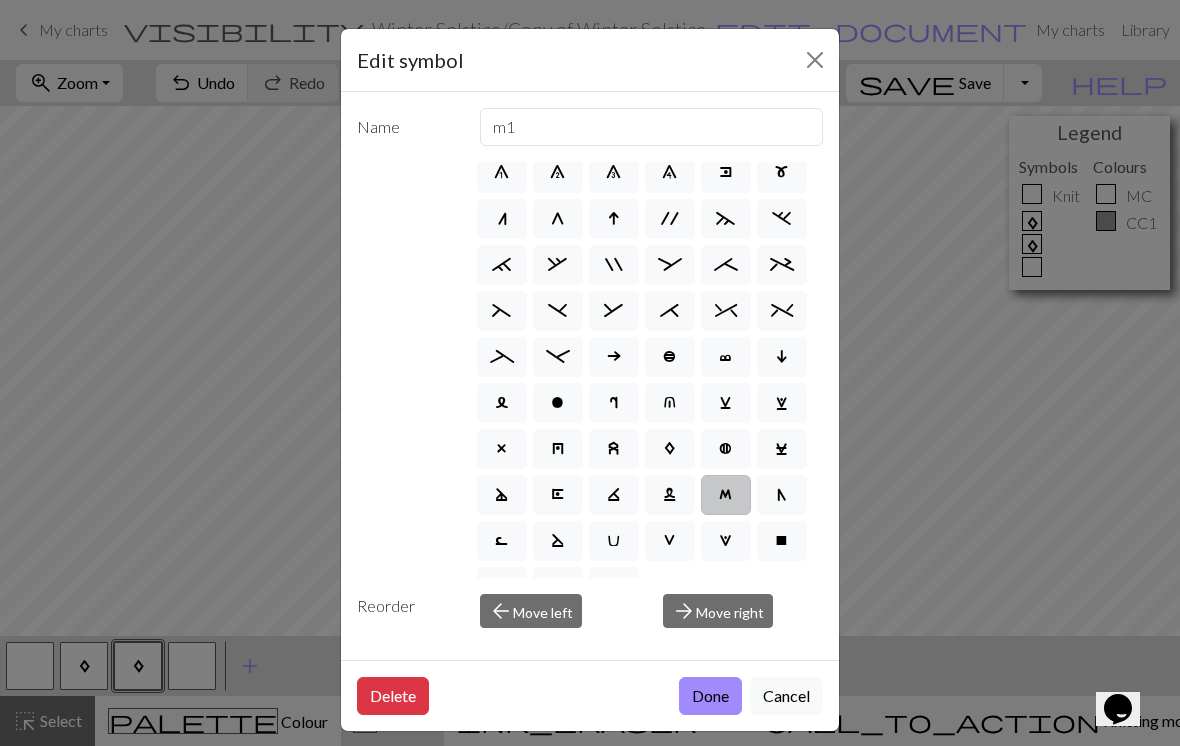 click on "Done" at bounding box center [710, 696] 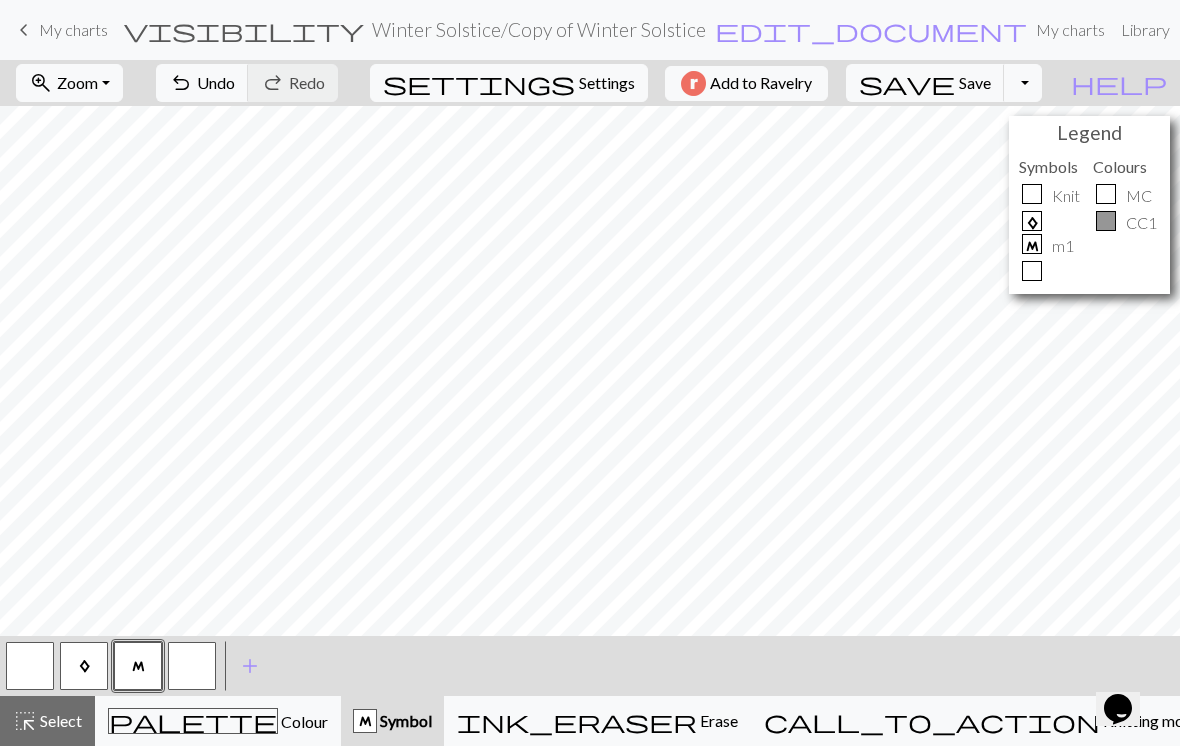 click on "Opens Chat This icon Opens the chat window." at bounding box center [1118, 709] 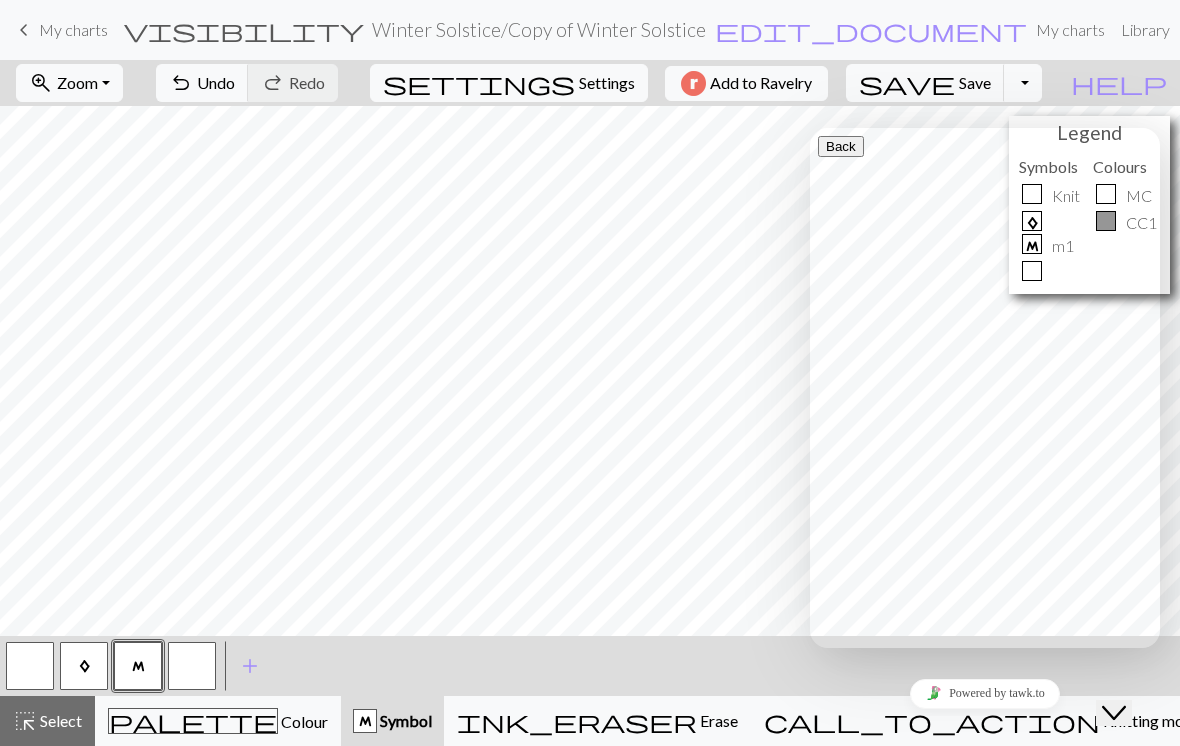 click on "Close Chat This icon closes the chat window." at bounding box center (1114, 713) 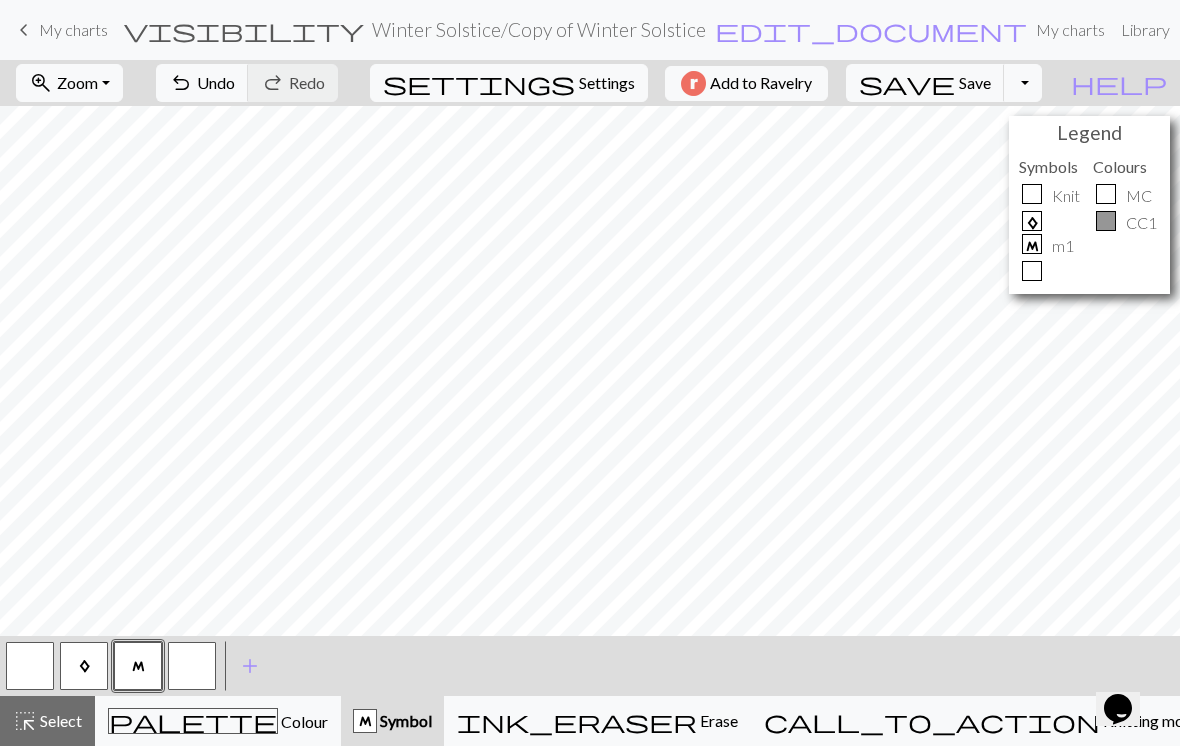 click on "A" at bounding box center [84, 667] 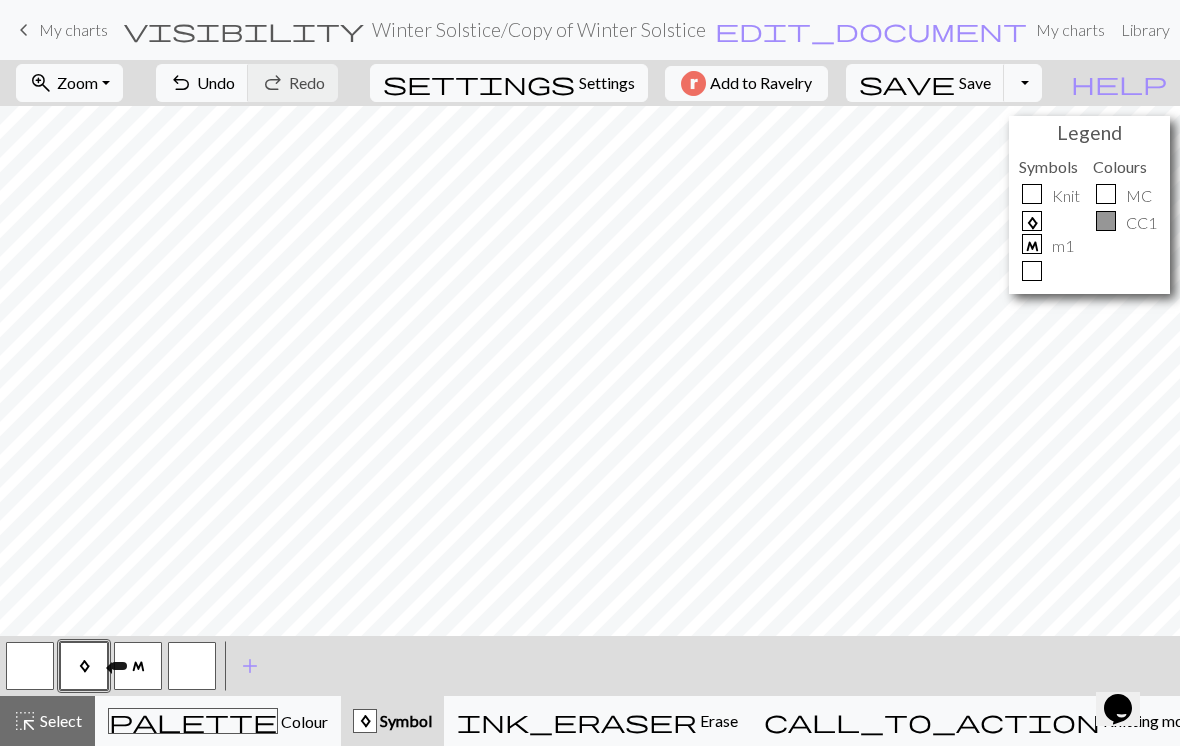 click on "palette   Colour   Colour" at bounding box center [218, 721] 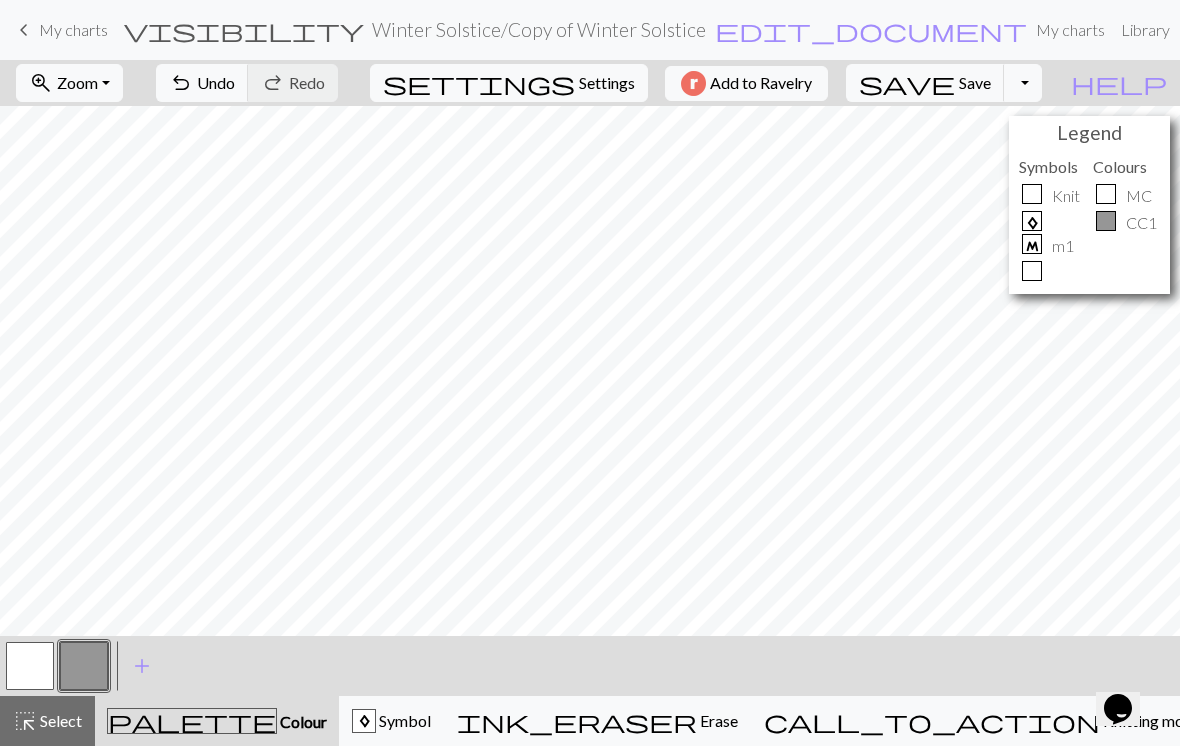 click at bounding box center (30, 666) 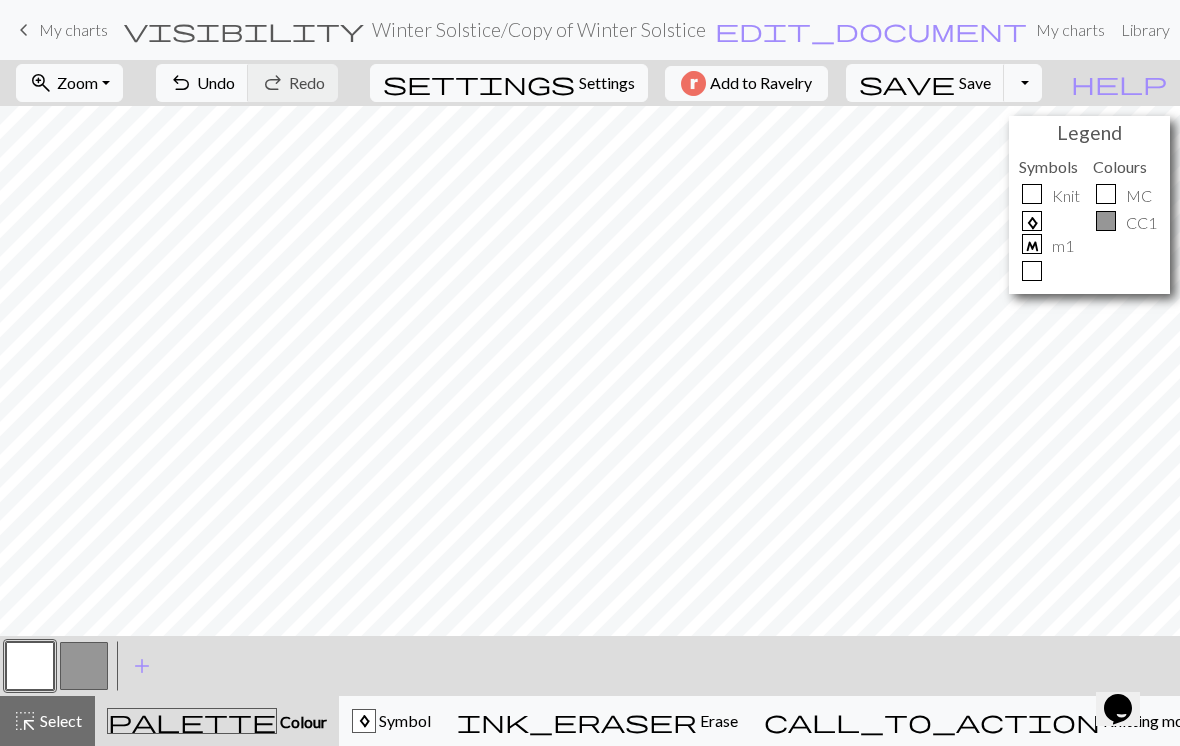 click on "Symbol" at bounding box center (403, 720) 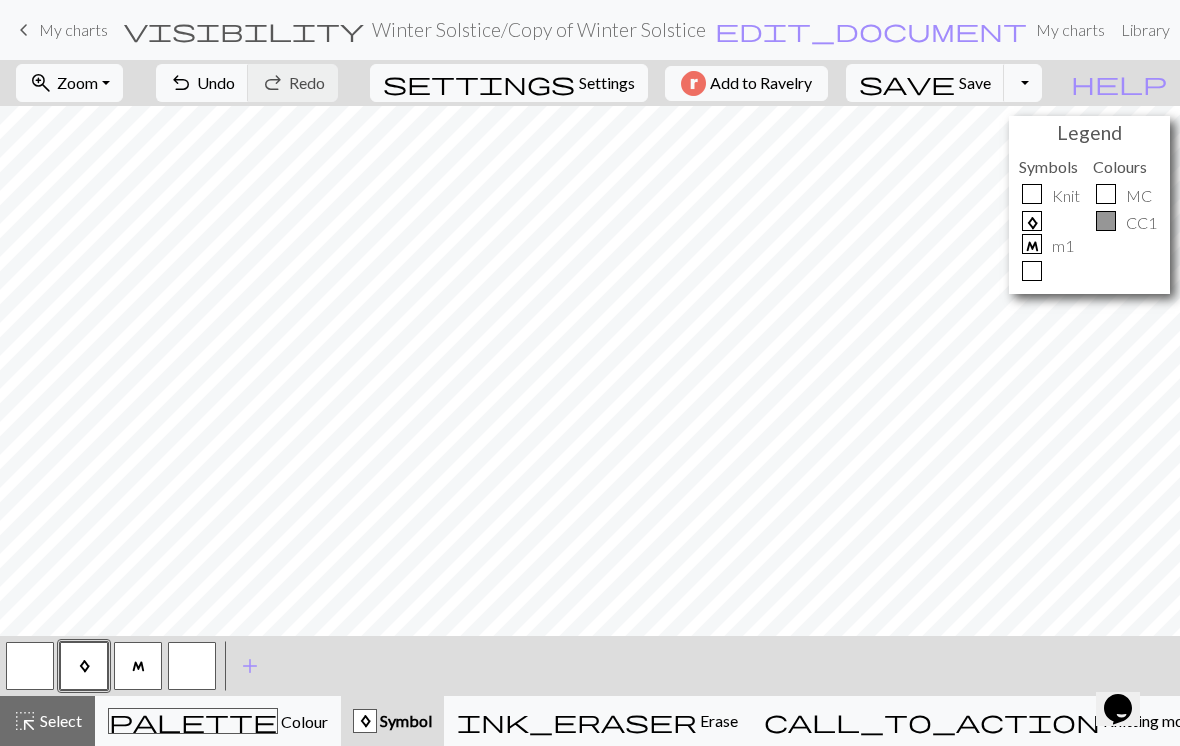 click at bounding box center (192, 666) 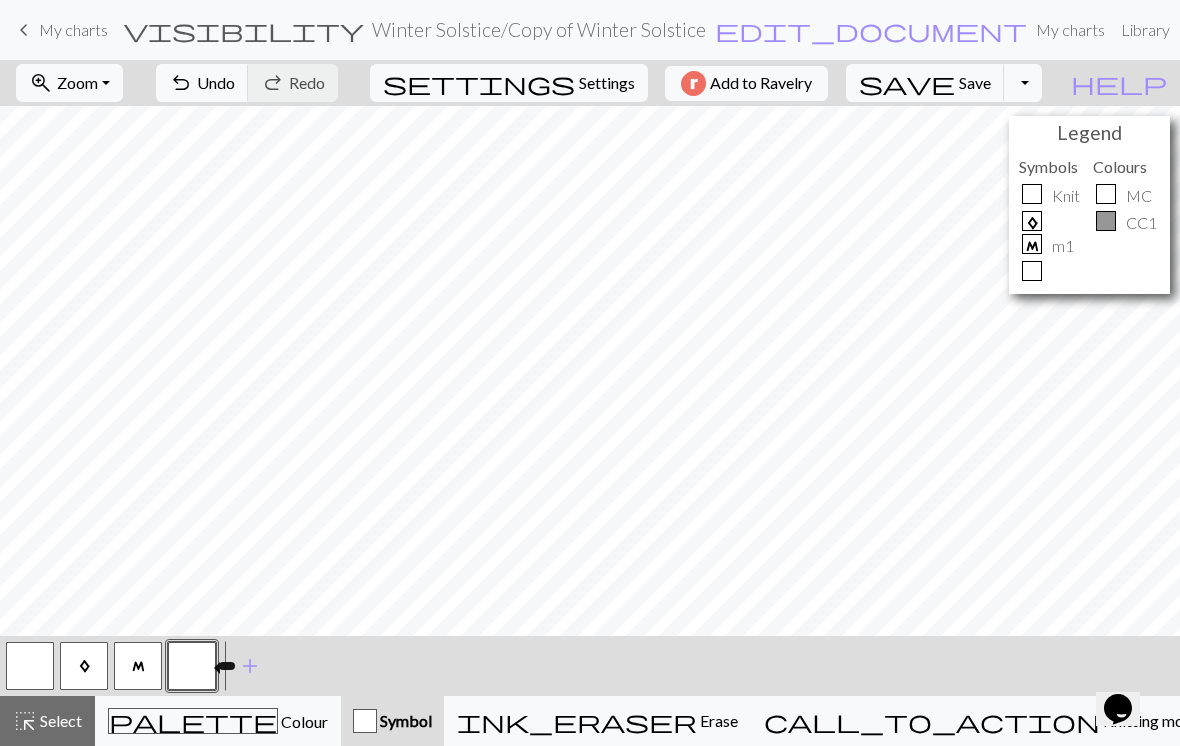 click at bounding box center (192, 666) 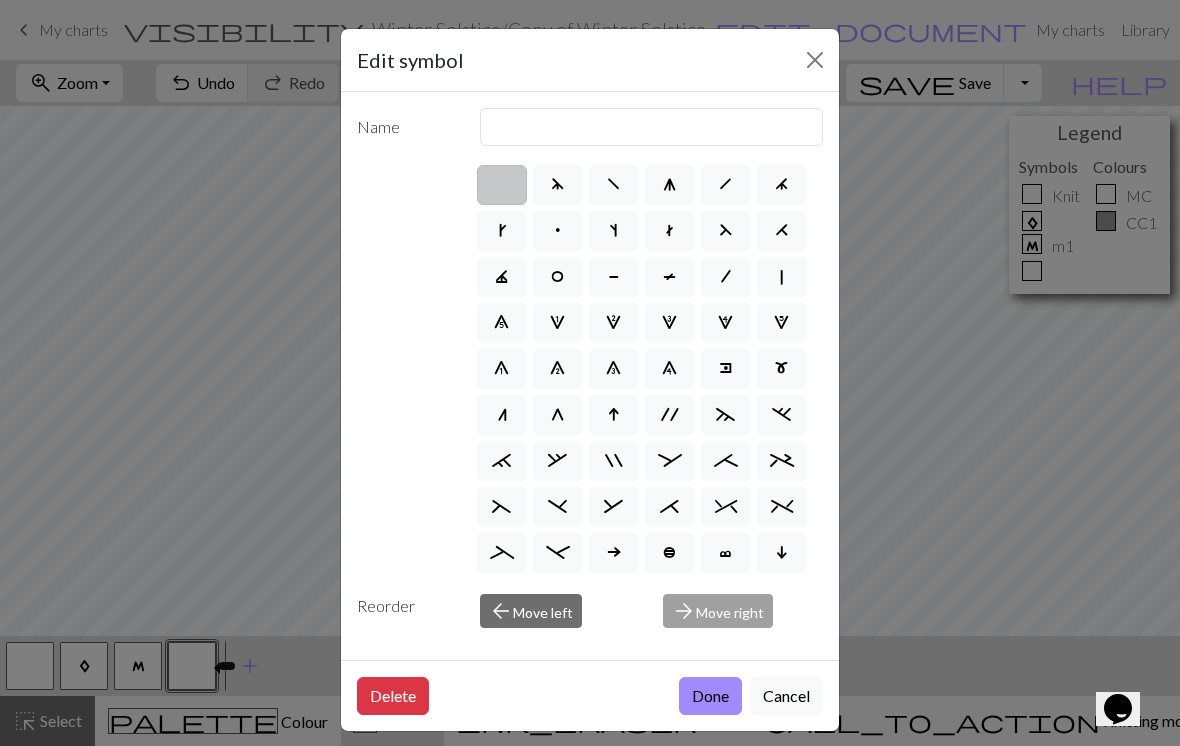 click on "Delete" at bounding box center (393, 696) 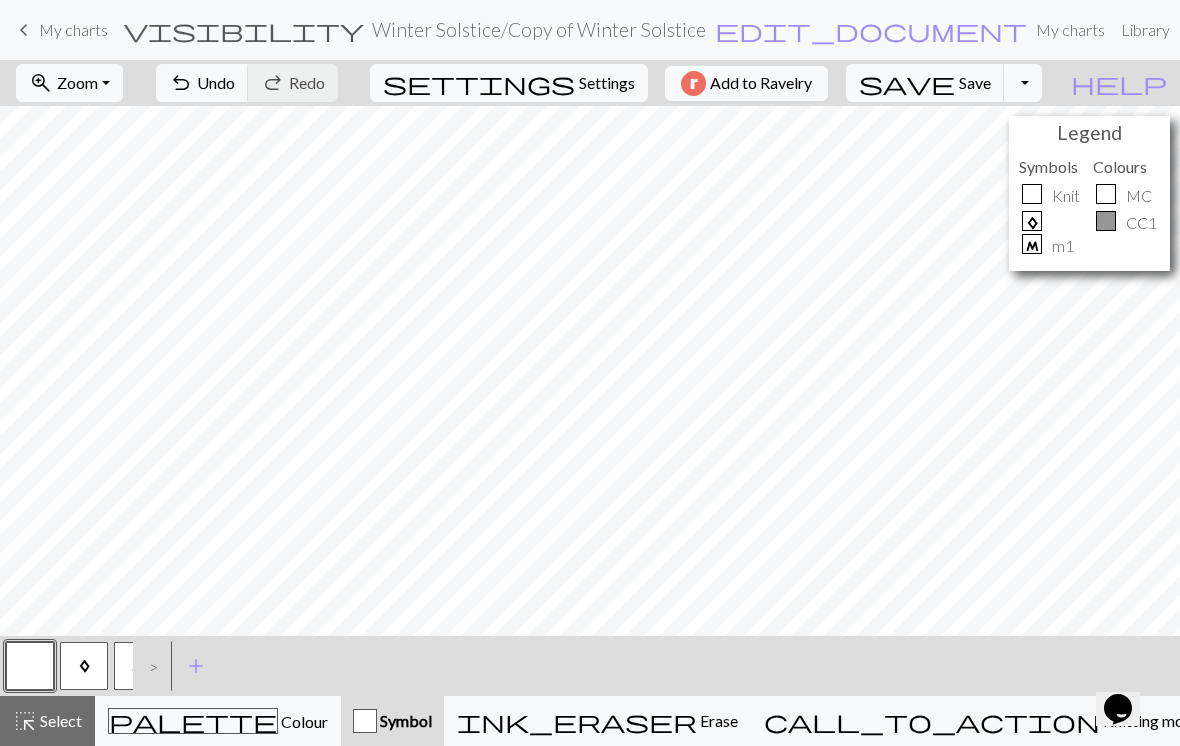 click on "palette   Colour   Colour" at bounding box center (218, 721) 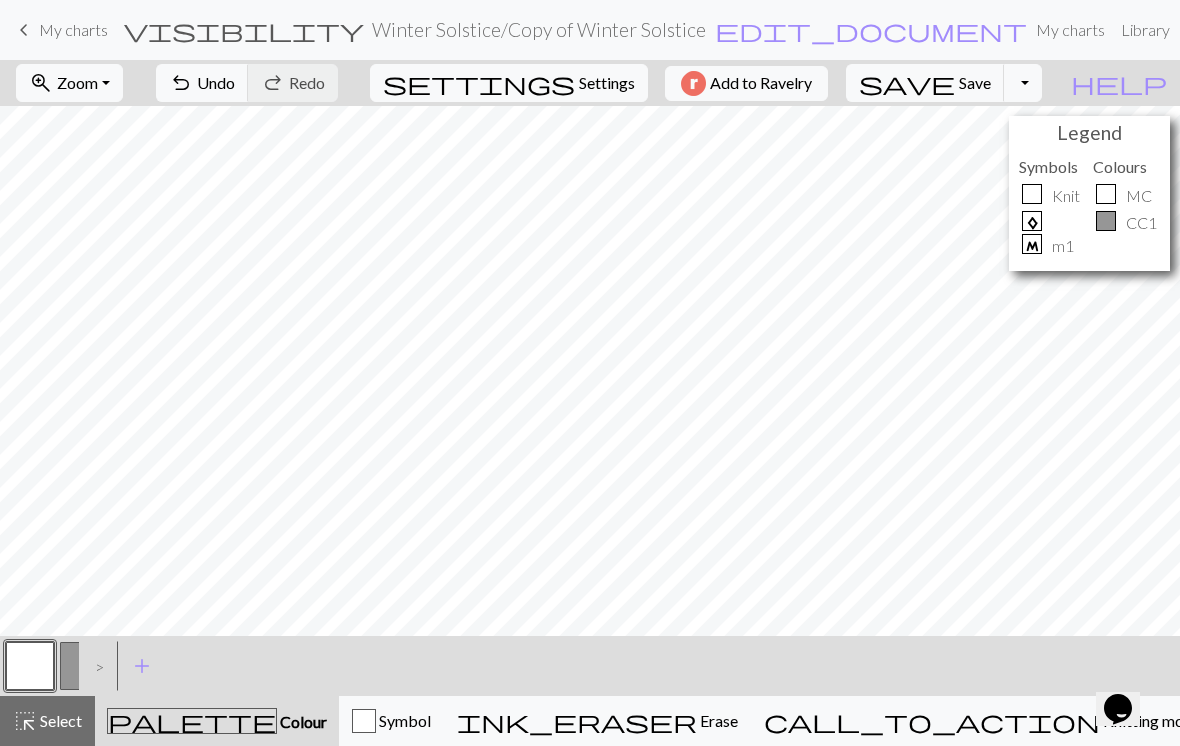 click at bounding box center [364, 721] 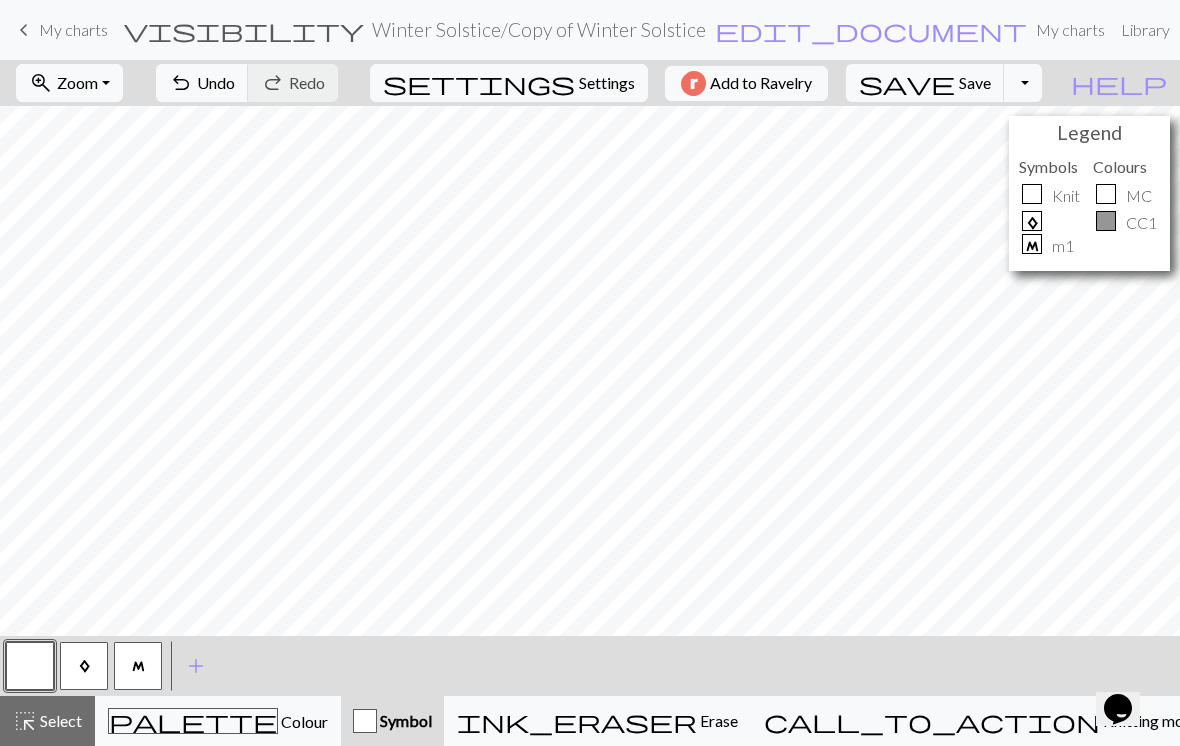 click on "palette   Colour   Colour" at bounding box center [218, 721] 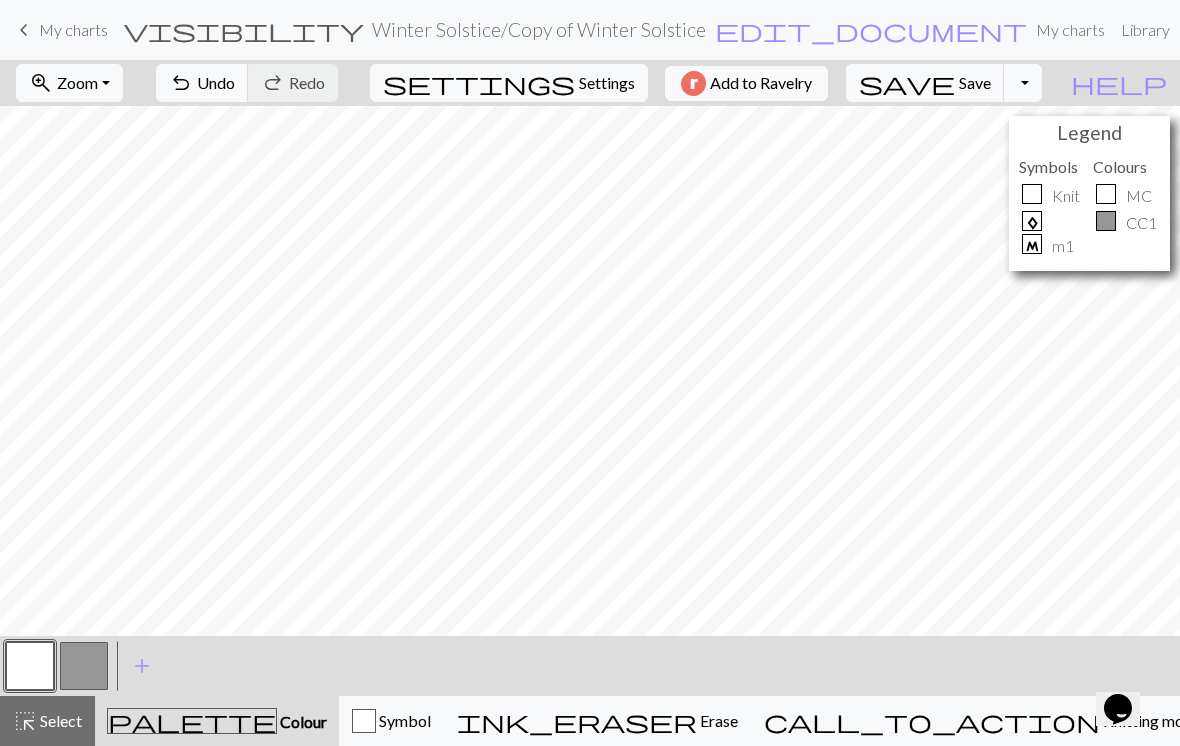 click at bounding box center (84, 666) 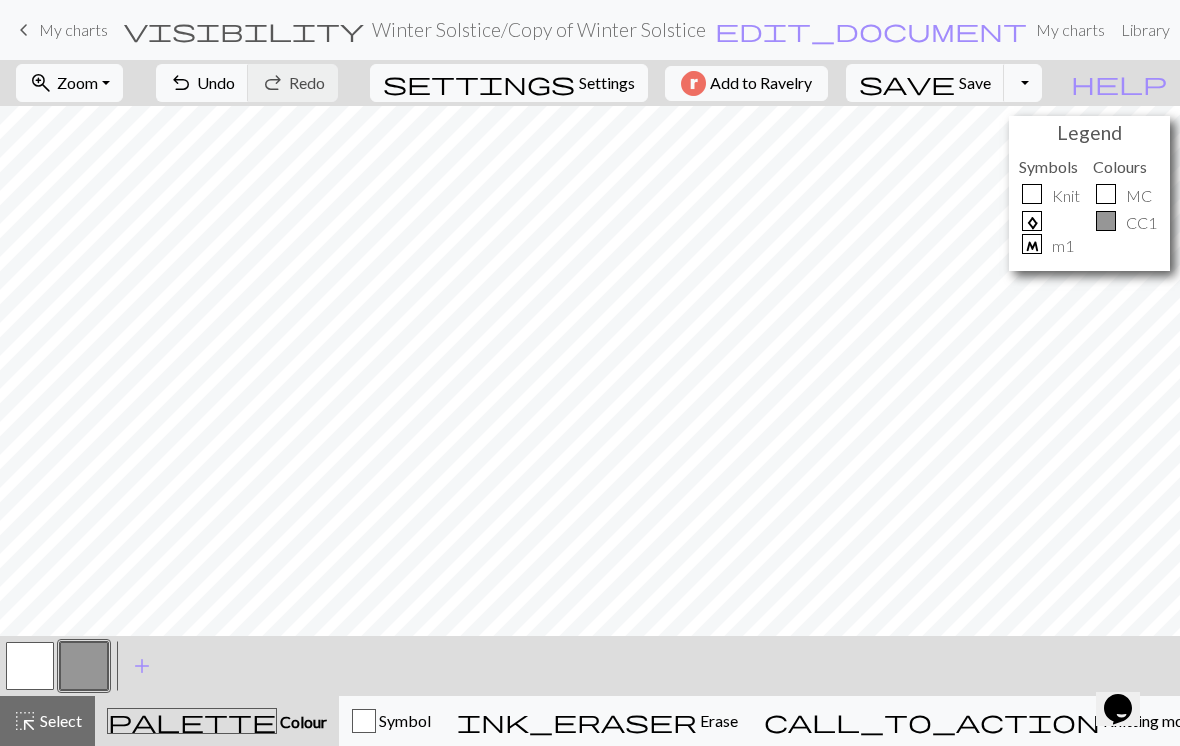 click at bounding box center (30, 666) 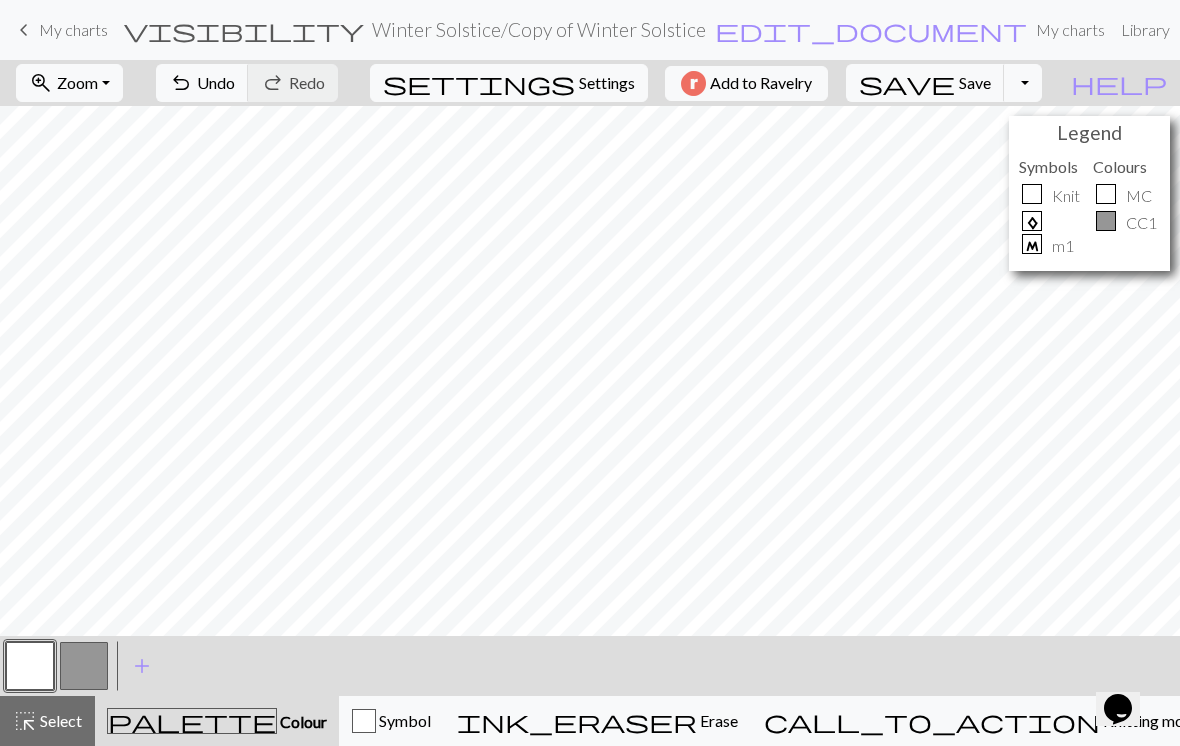 click at bounding box center [364, 721] 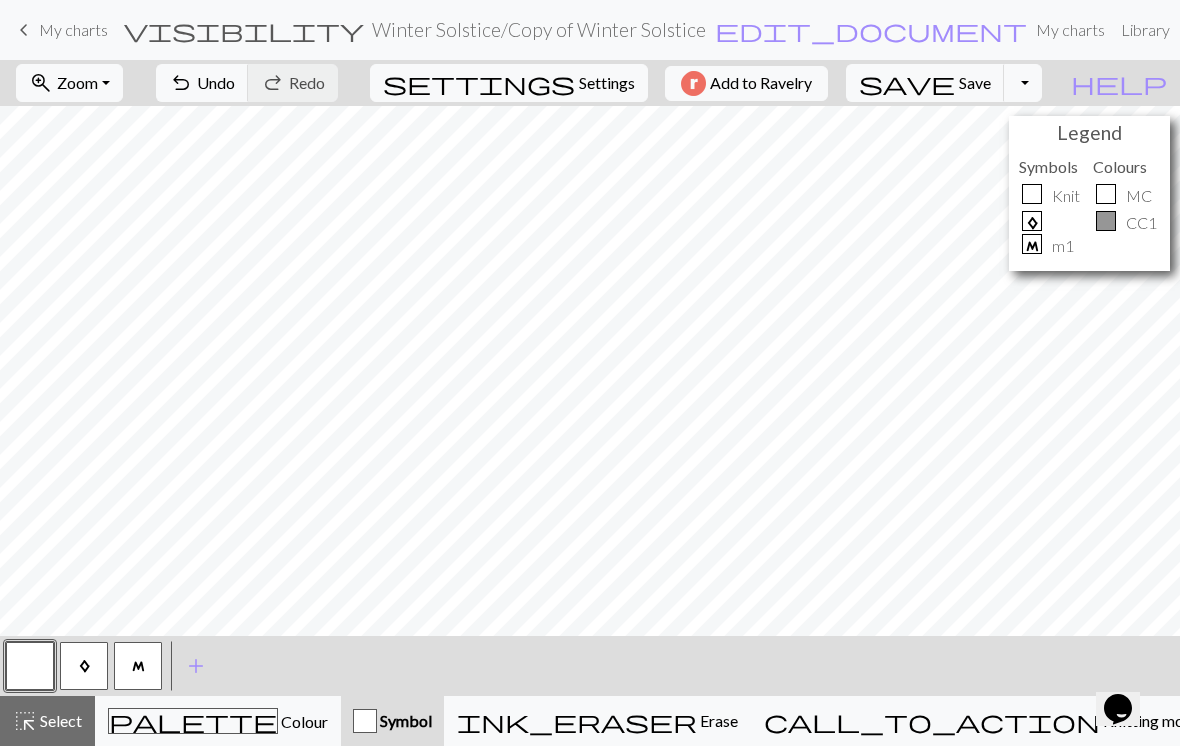 click on "M" at bounding box center (138, 666) 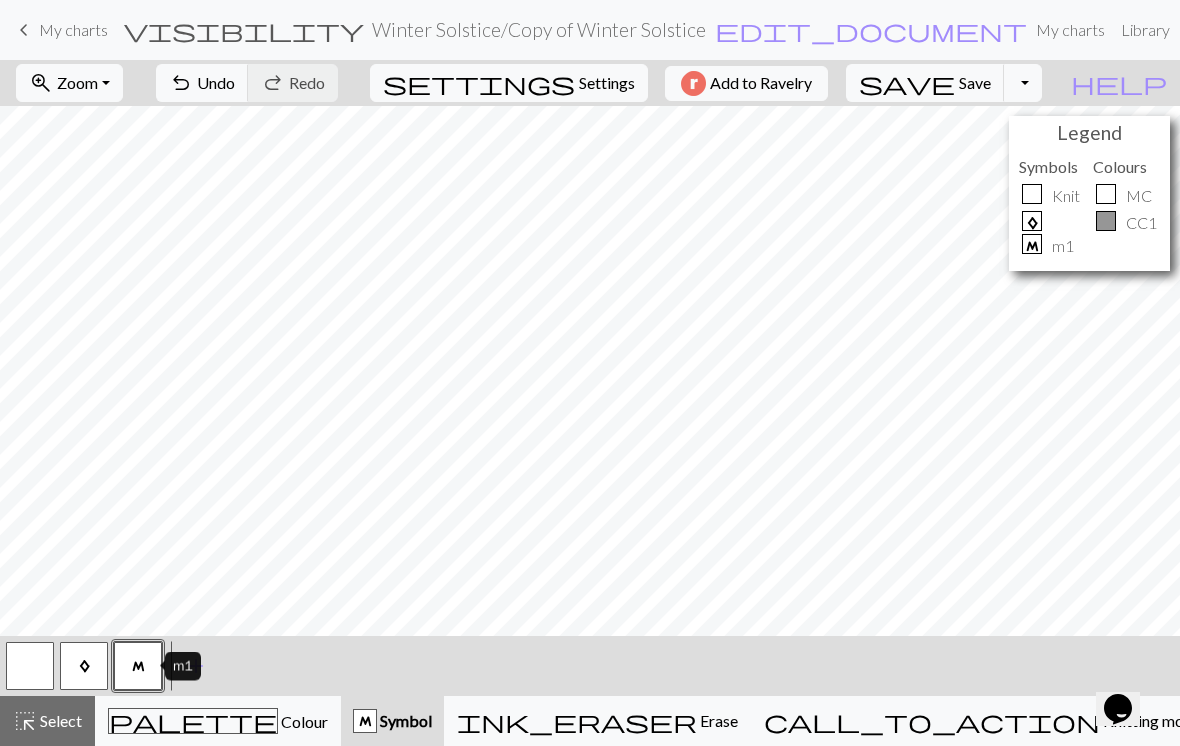 click at bounding box center [30, 666] 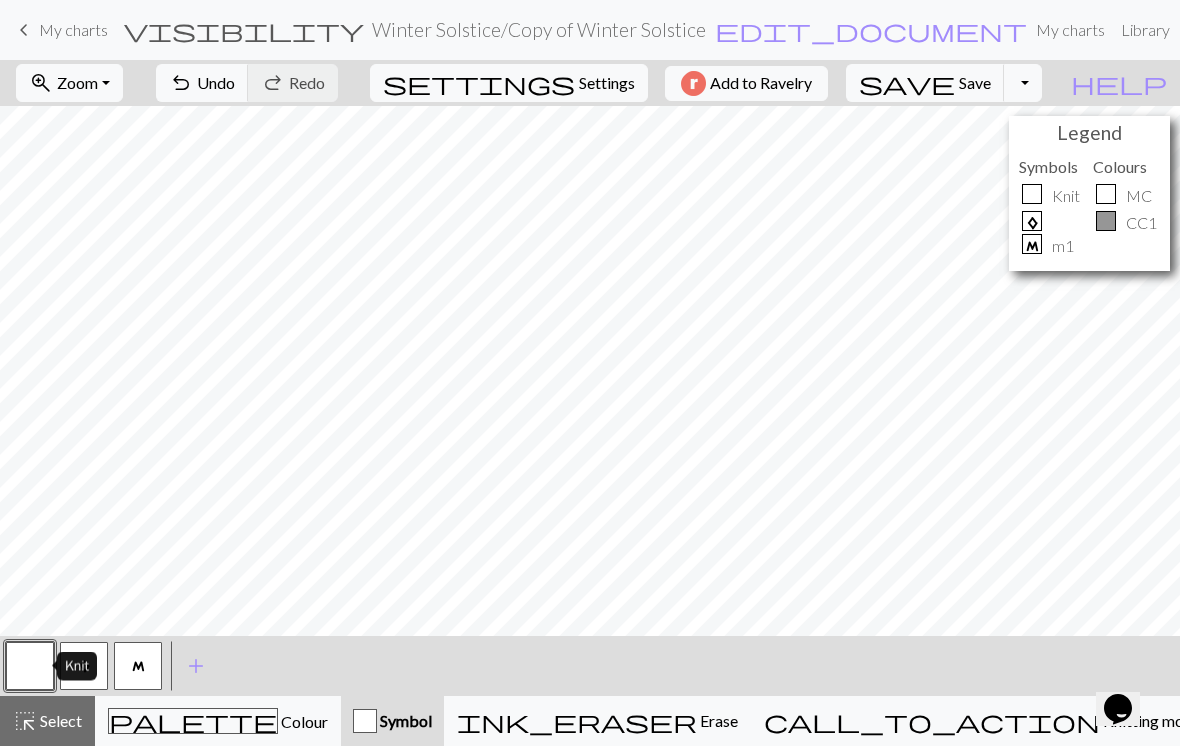 click on "palette   Colour   Colour" at bounding box center [218, 721] 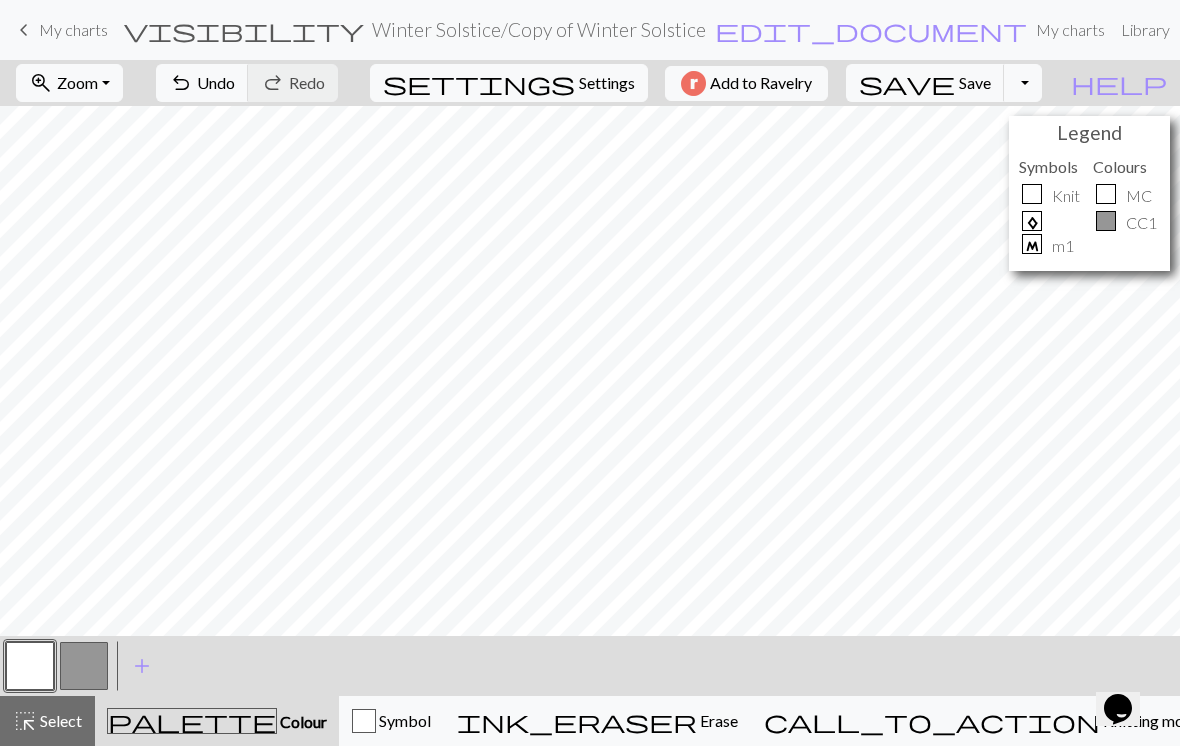 click on "Symbol" at bounding box center (391, 721) 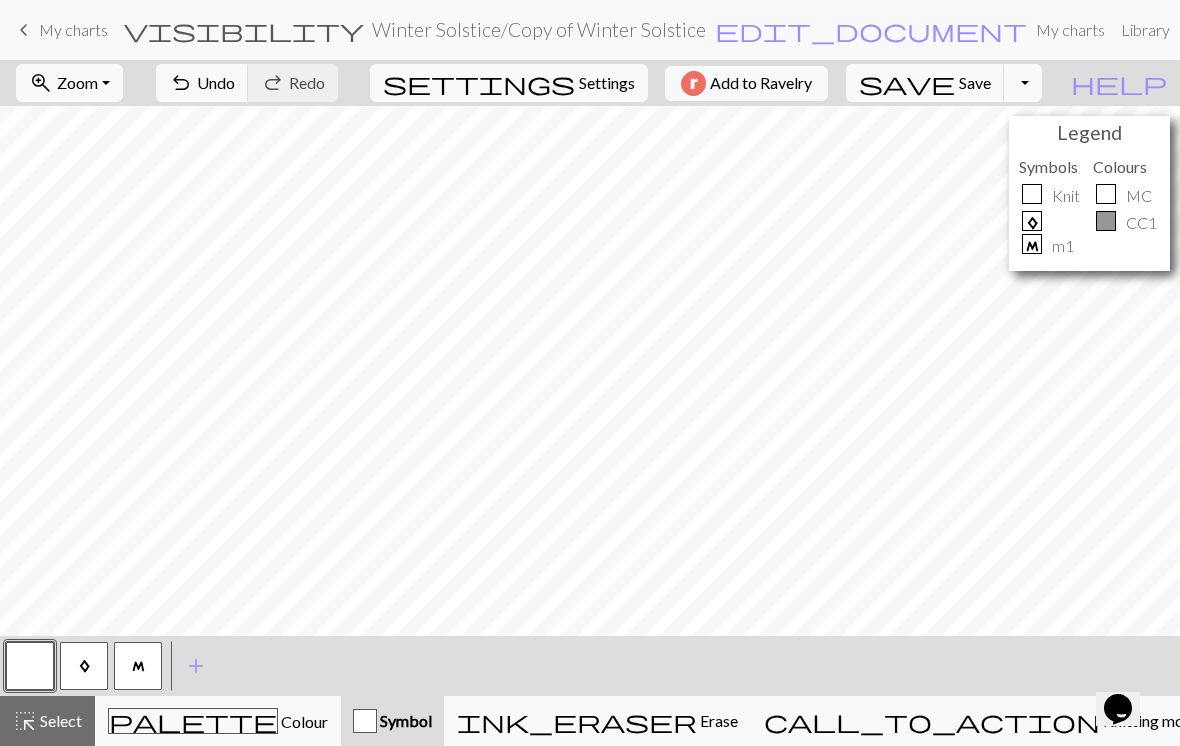 click at bounding box center [30, 666] 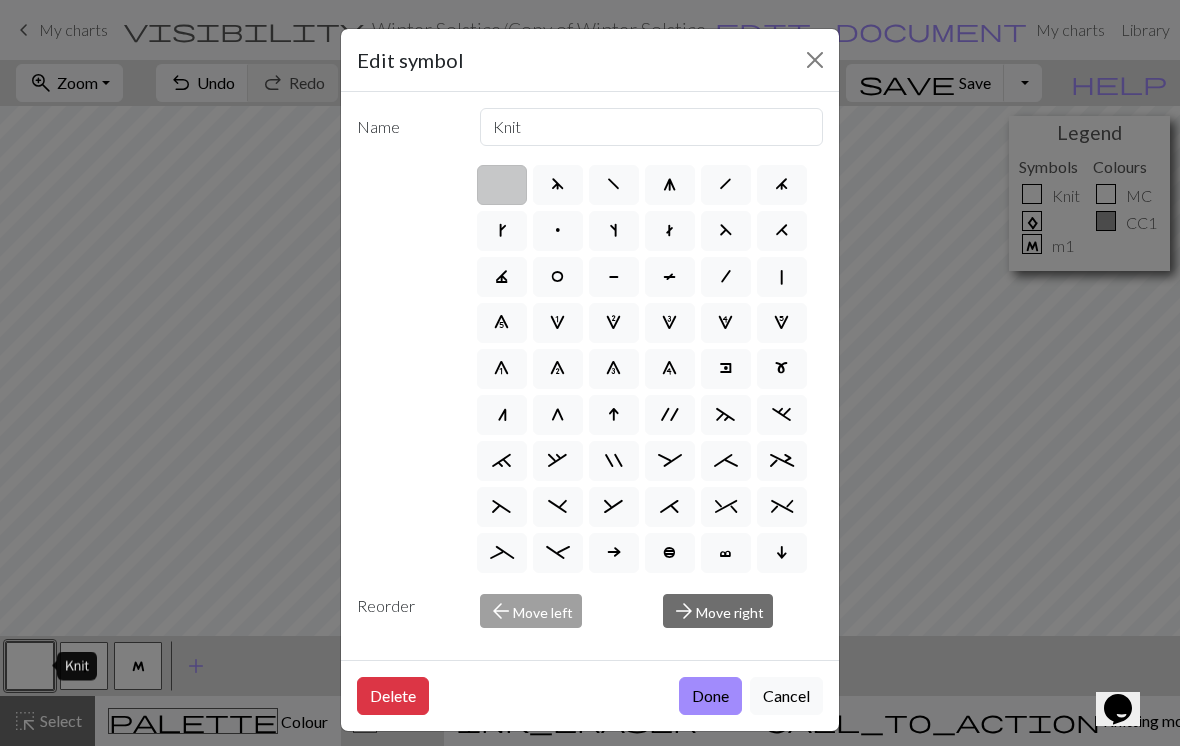 click at bounding box center (815, 60) 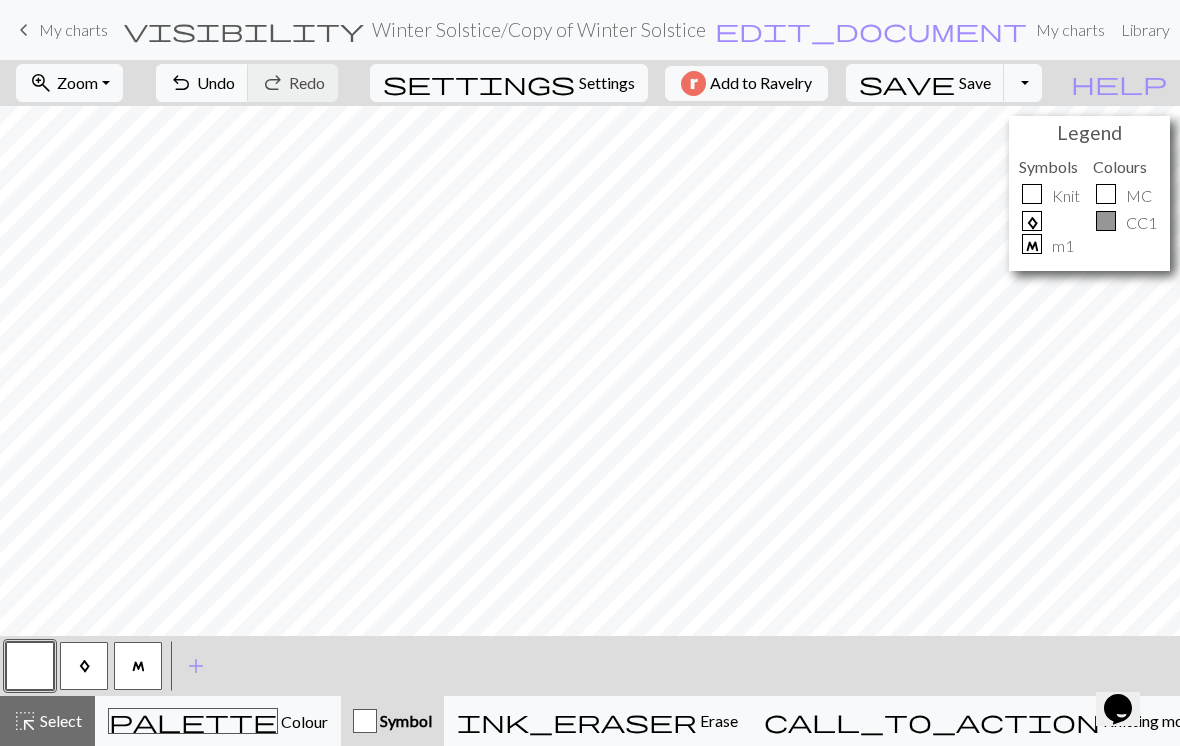 click on "A" at bounding box center (84, 666) 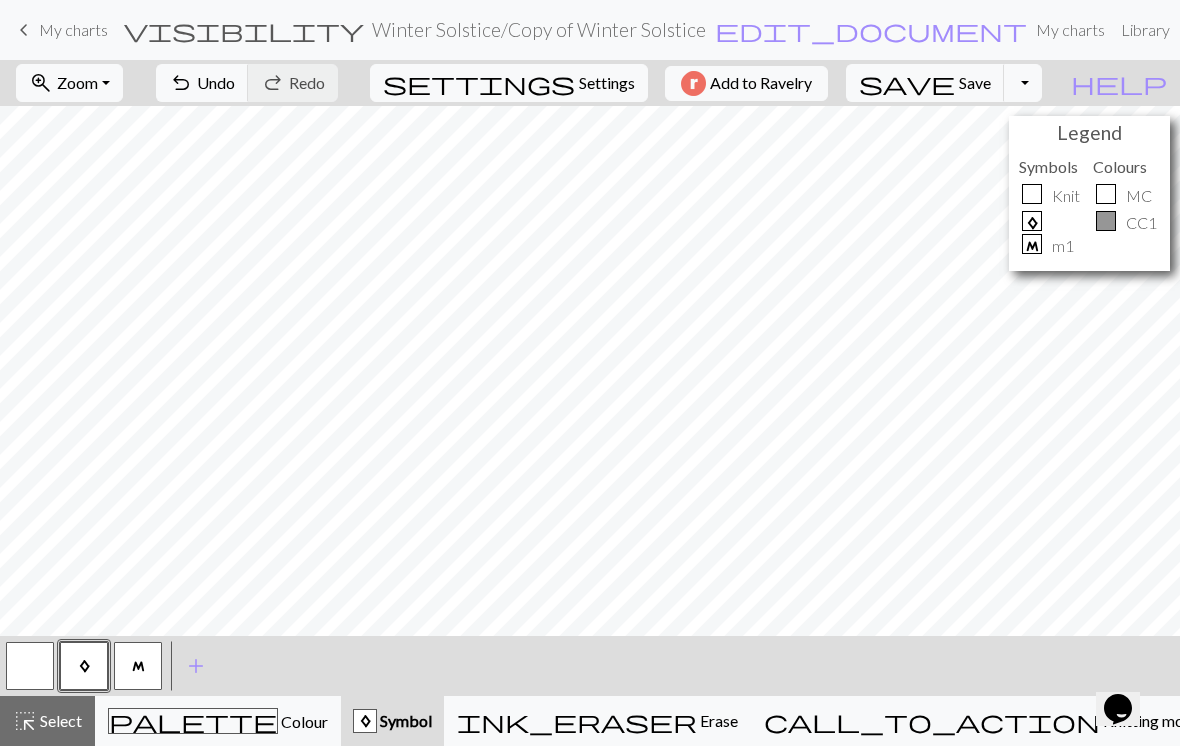 click on "M" at bounding box center [138, 666] 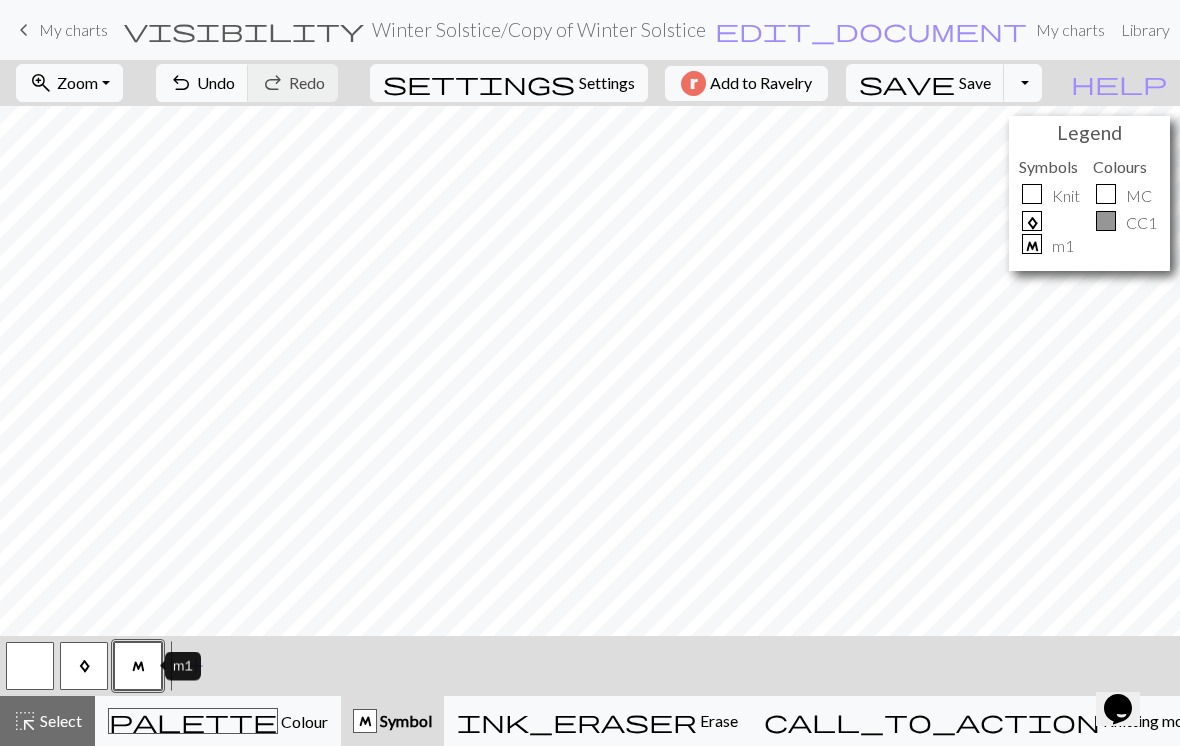 click on "A" at bounding box center [84, 667] 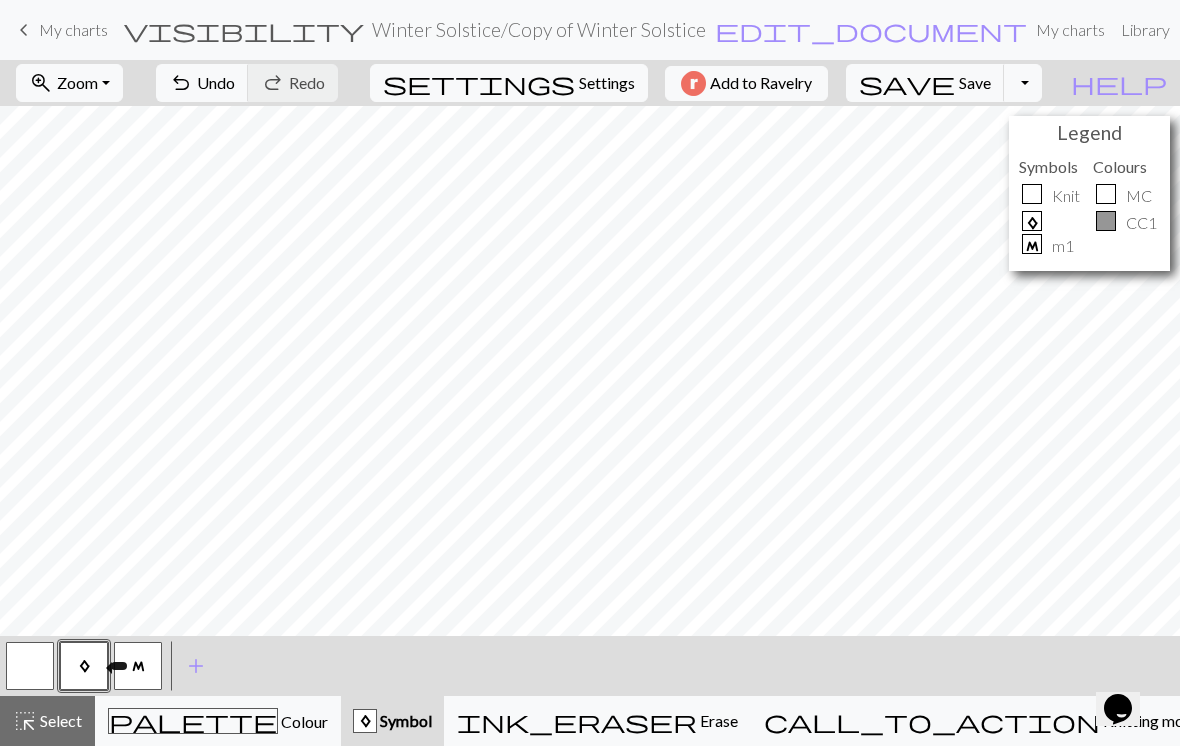 click on "edit_document" at bounding box center (871, 30) 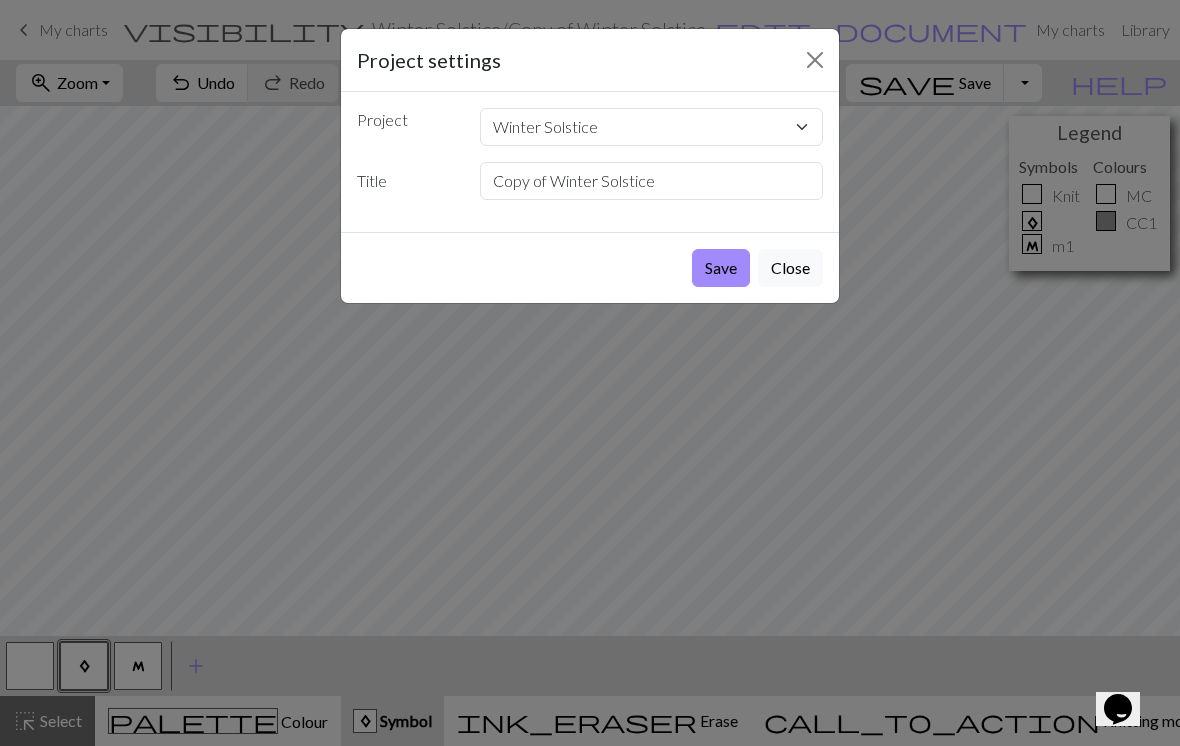 click on "Save" at bounding box center [721, 268] 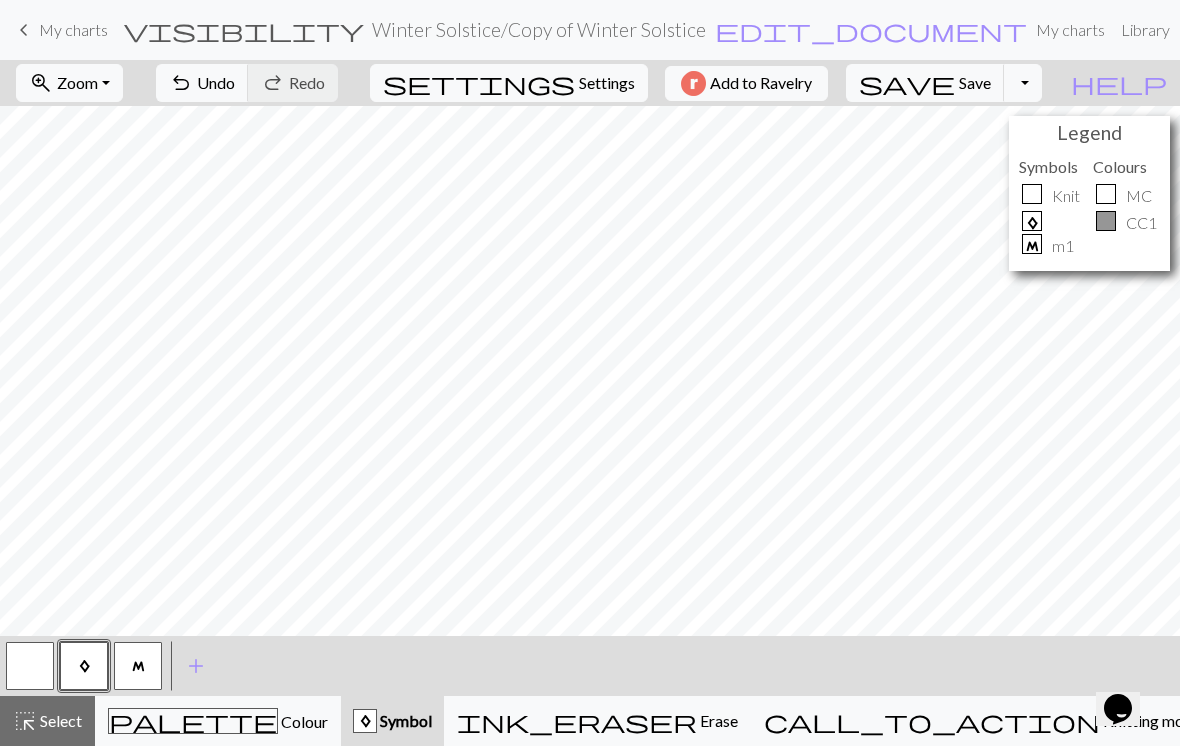 click on "M" at bounding box center [138, 666] 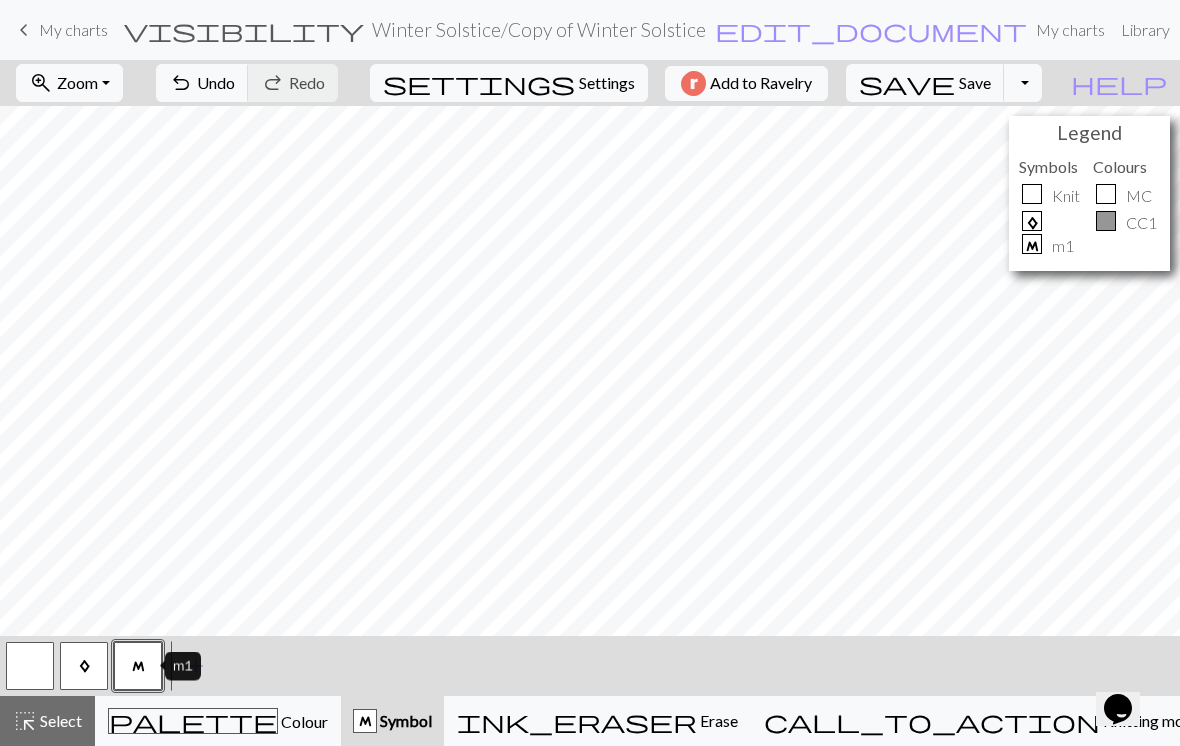 click on "zoom_in Zoom Zoom Fit all Fit width Fit height 50% 100% 150% 200% undo Undo Undo redo Redo Redo settings Settings Add to Ravelry save Save Save Toggle Dropdown file_copy Save a copy save_alt Download" at bounding box center (529, 83) 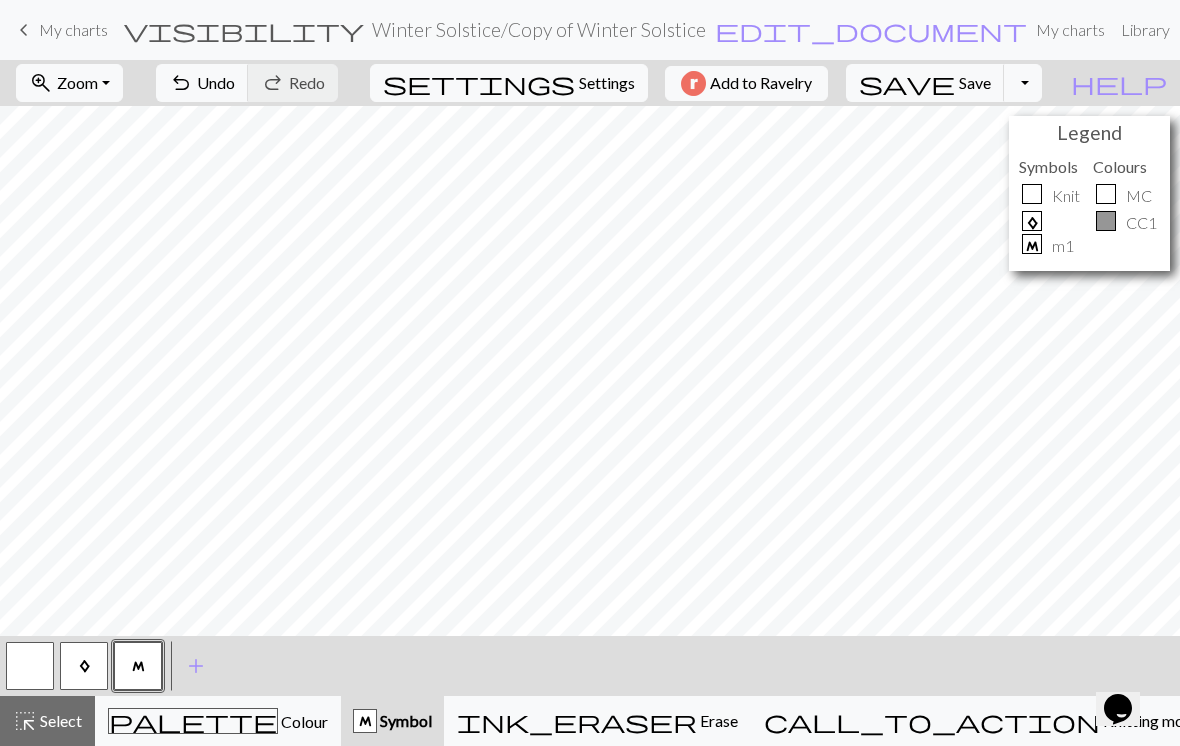 click on "palette   Colour   Colour" at bounding box center [218, 721] 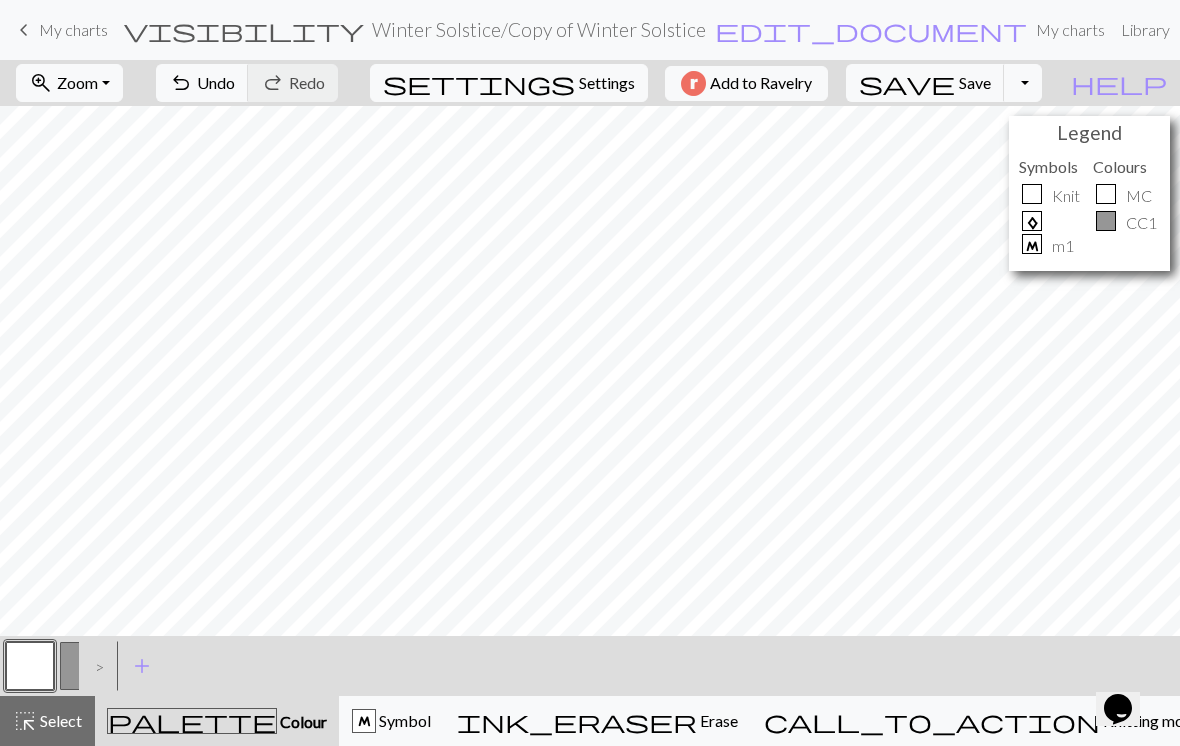 click on ">" at bounding box center (95, 666) 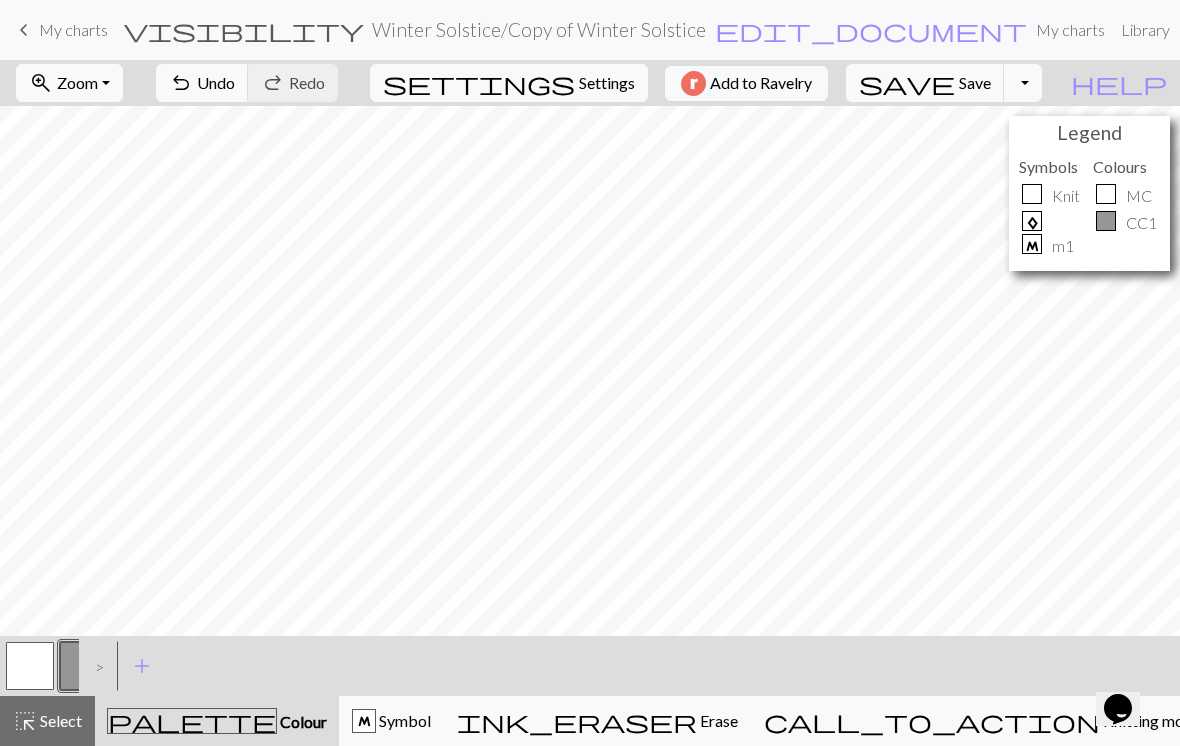 click at bounding box center (30, 666) 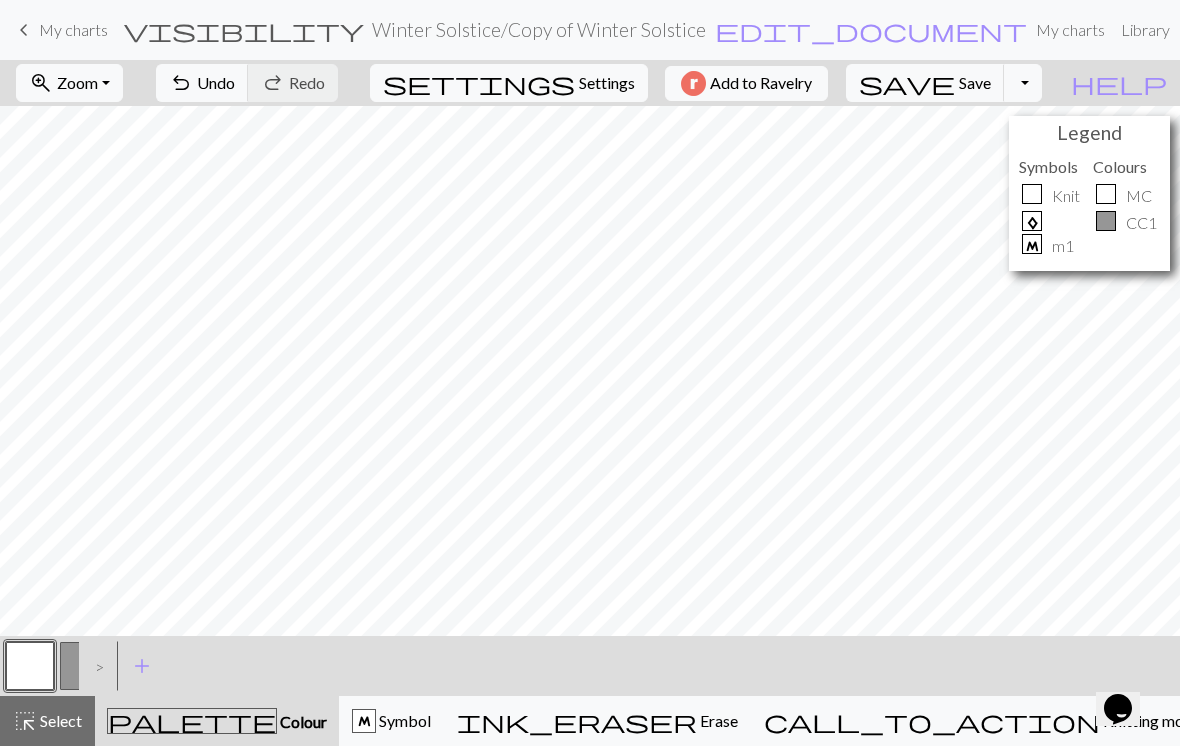 click on "< > add Add a  colour" at bounding box center [590, 666] 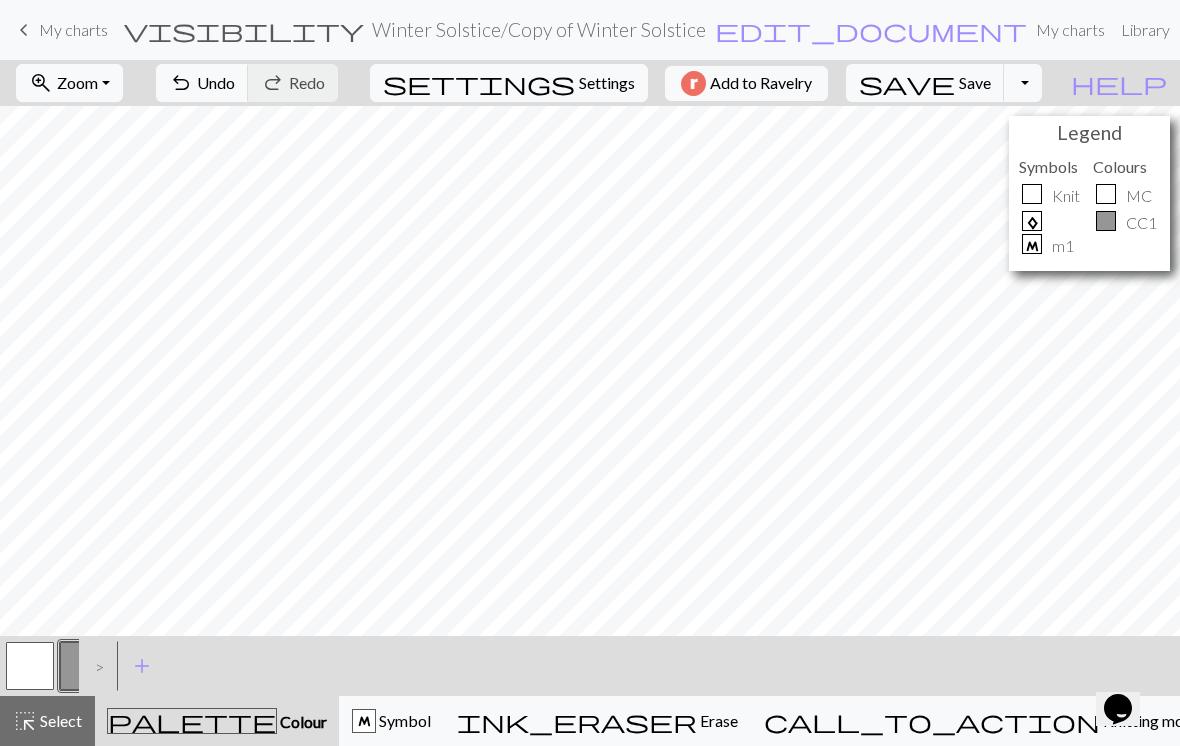 click at bounding box center (30, 666) 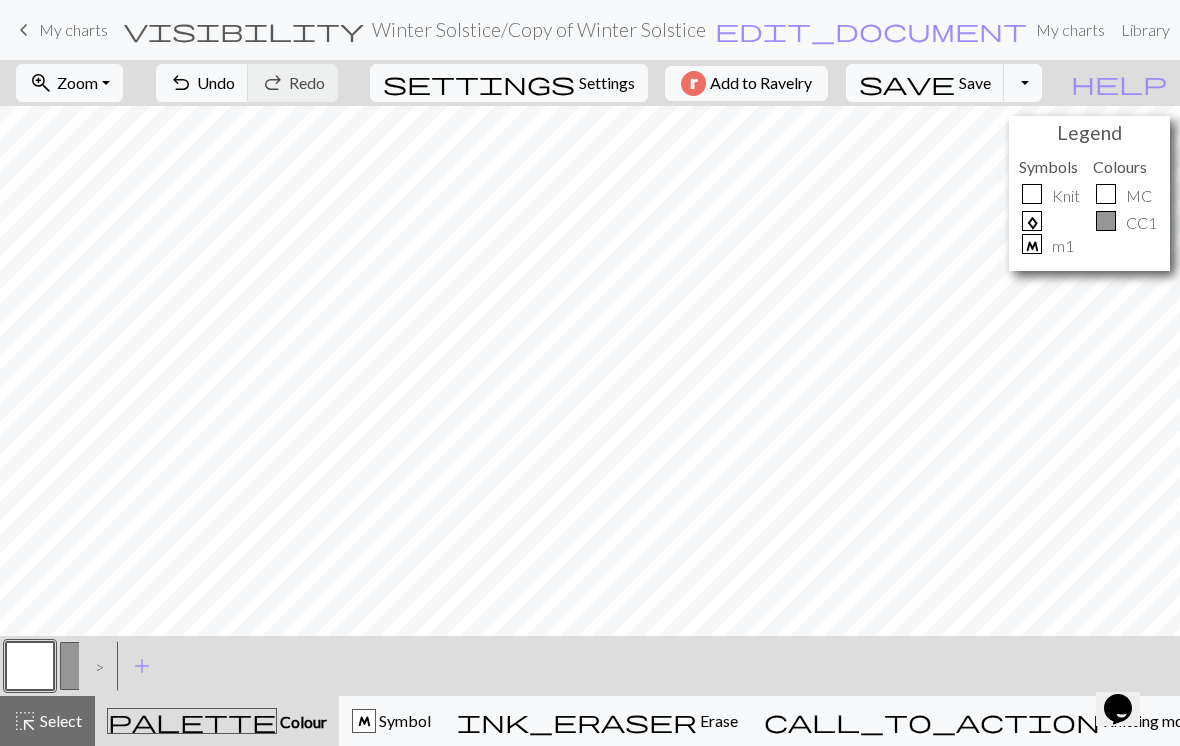 click on "zoom_in Zoom Zoom Fit all Fit width Fit height 50% 100% 150% 200% undo Undo Undo redo Redo Redo settings Settings Add to Ravelry save Save Save Toggle Dropdown file_copy Save a copy save_alt Download" at bounding box center (529, 83) 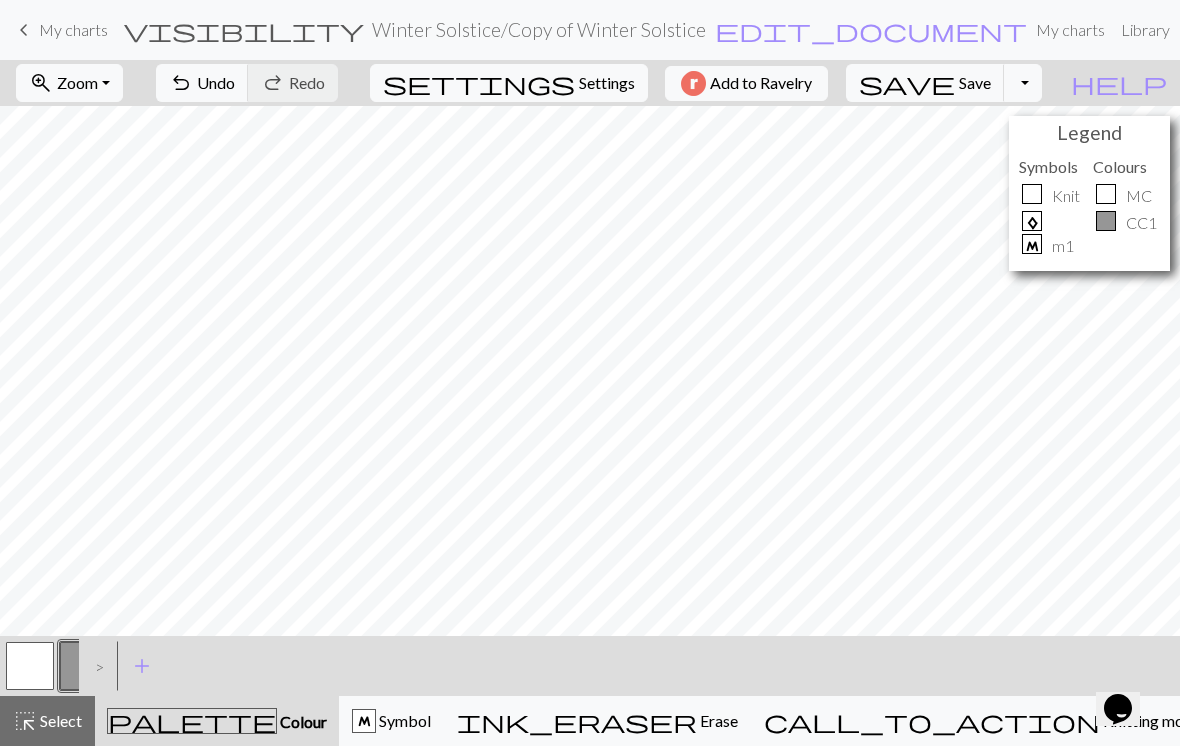 click at bounding box center (30, 666) 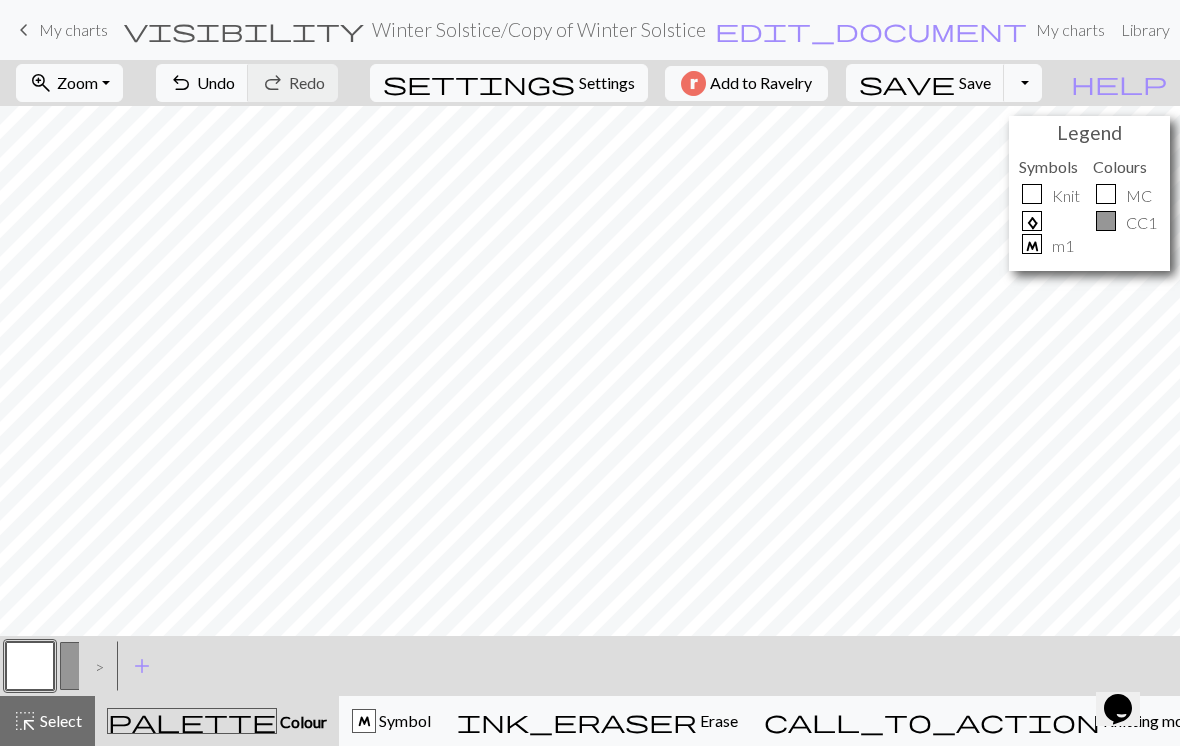 click at bounding box center (84, 666) 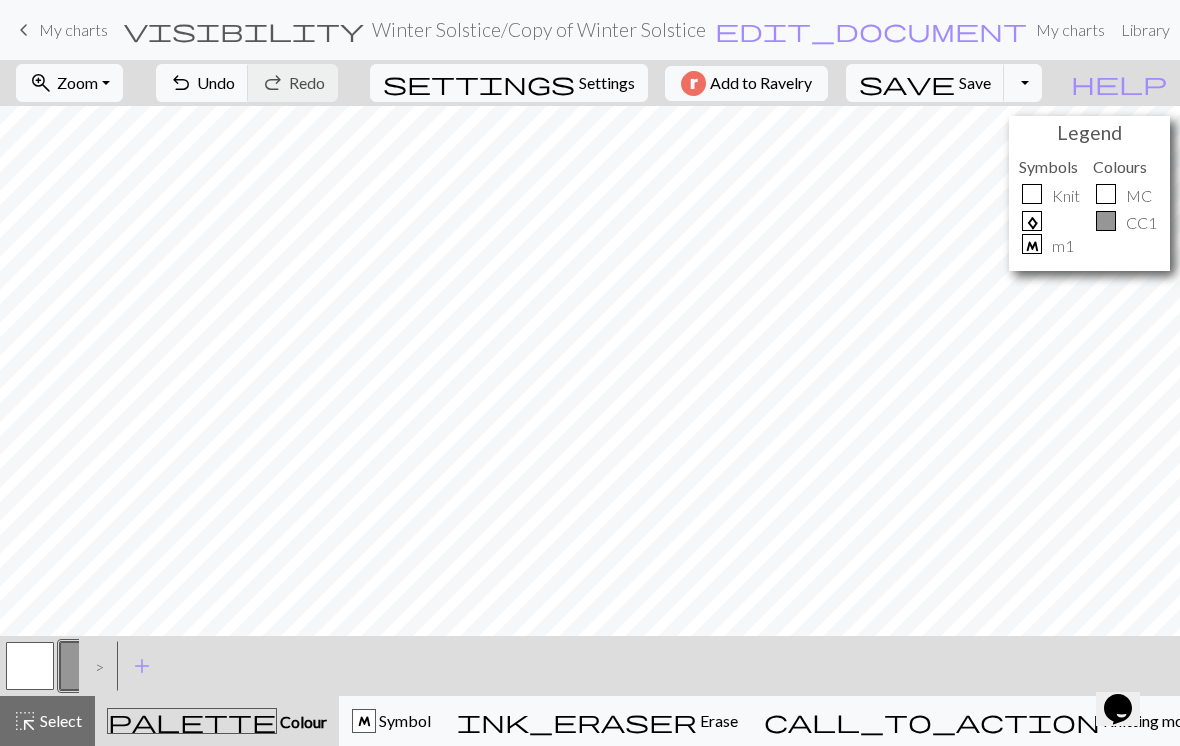 click at bounding box center [30, 666] 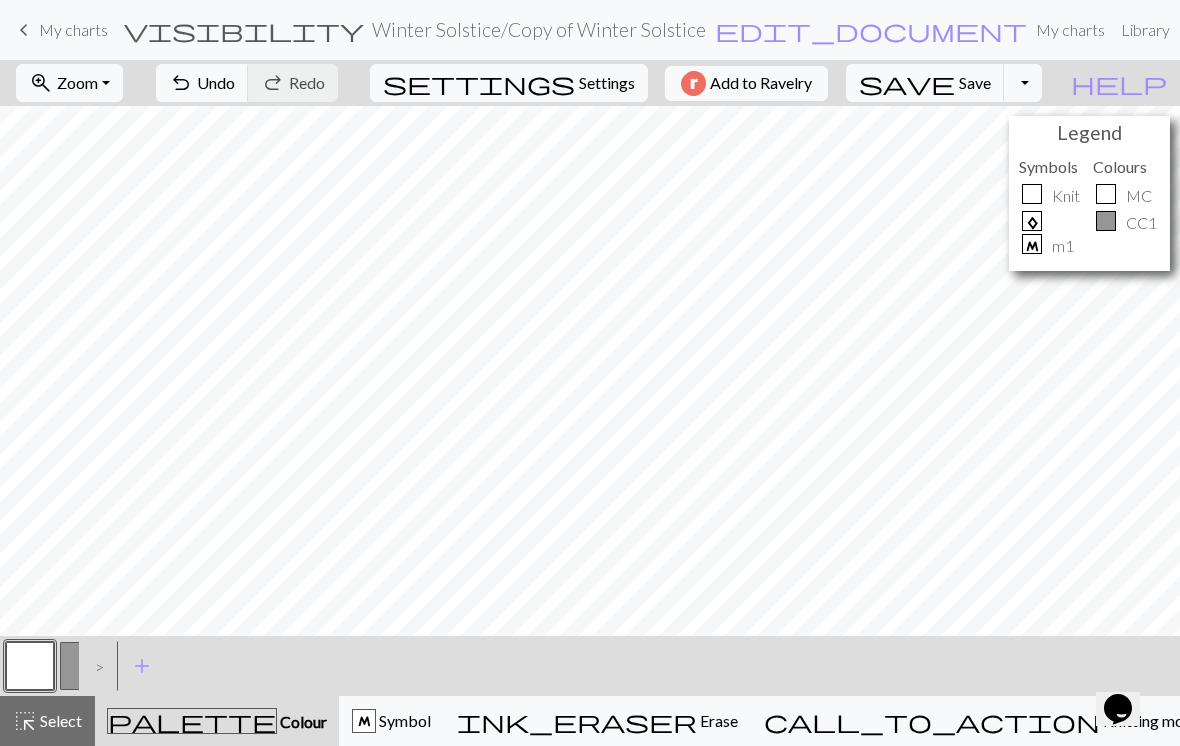 click at bounding box center (84, 666) 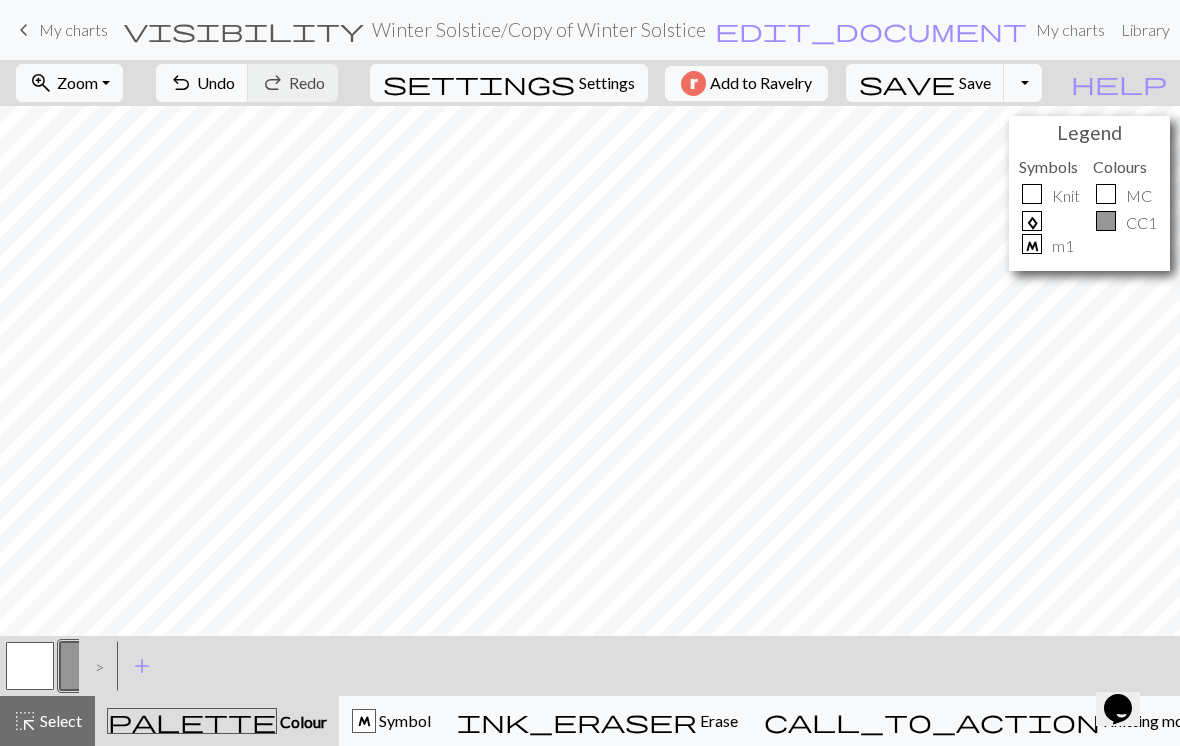 click at bounding box center [30, 666] 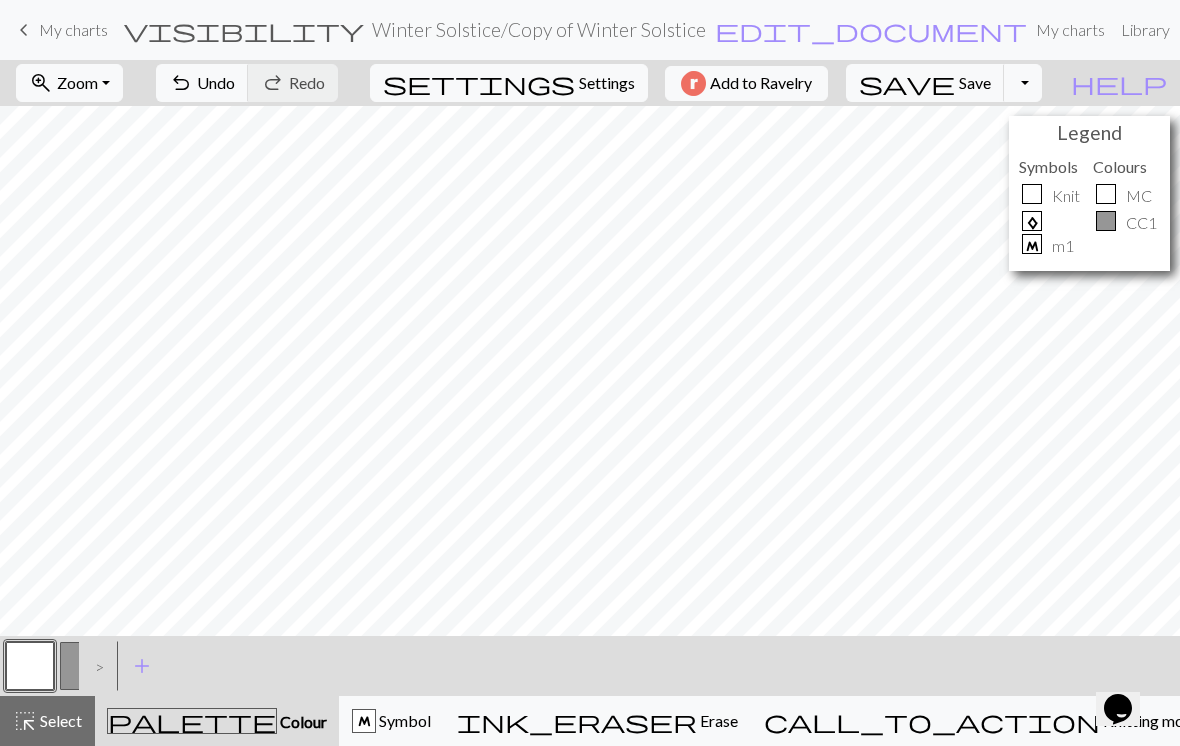 click on ">" at bounding box center (95, 666) 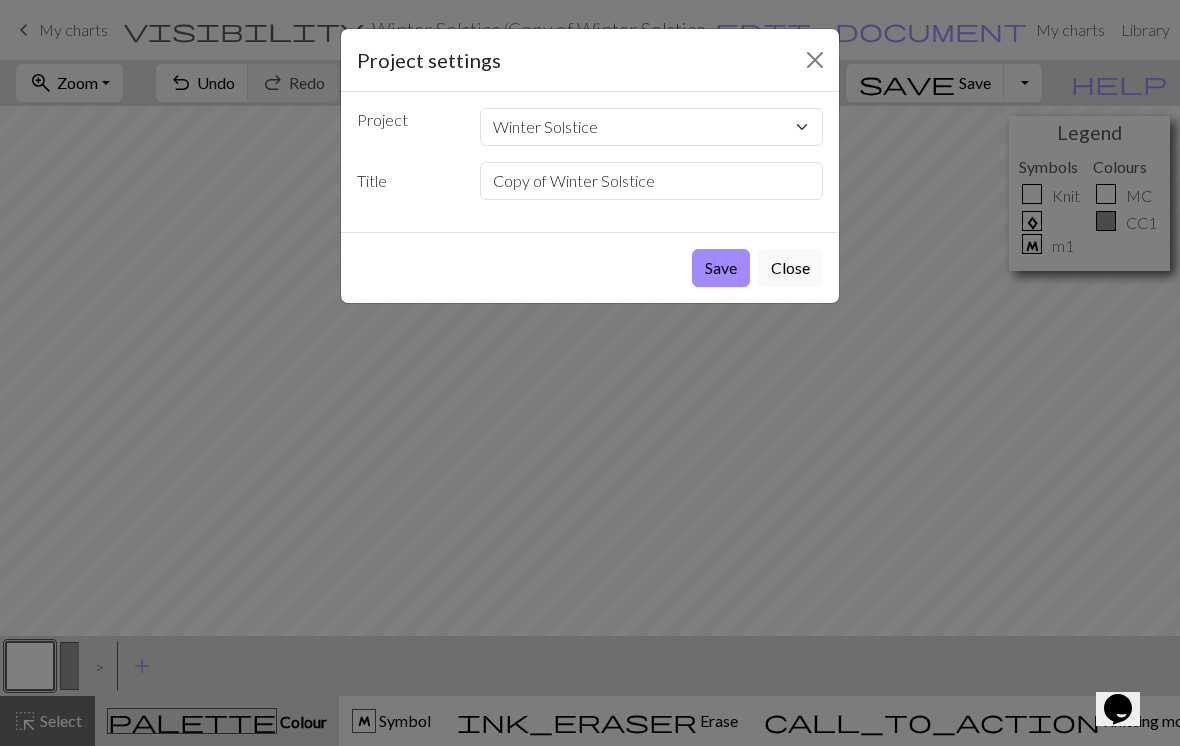 click on "Project settings" at bounding box center (590, 60) 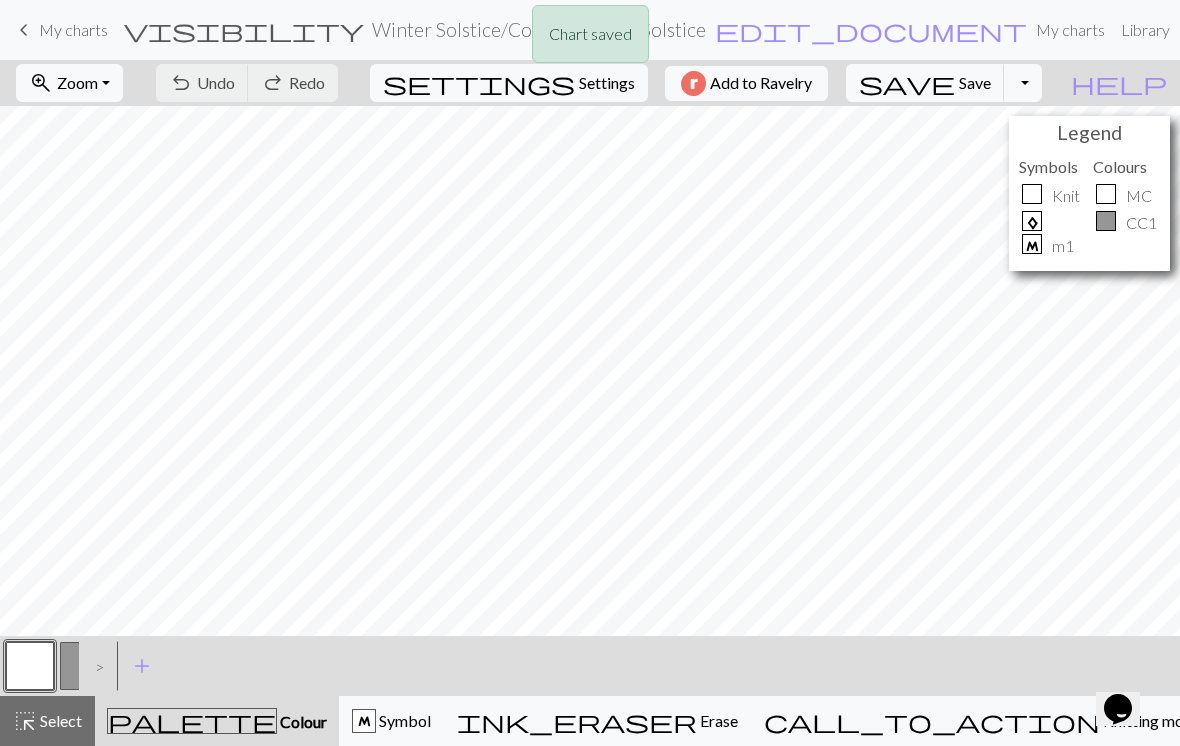 click on ">" at bounding box center [95, 666] 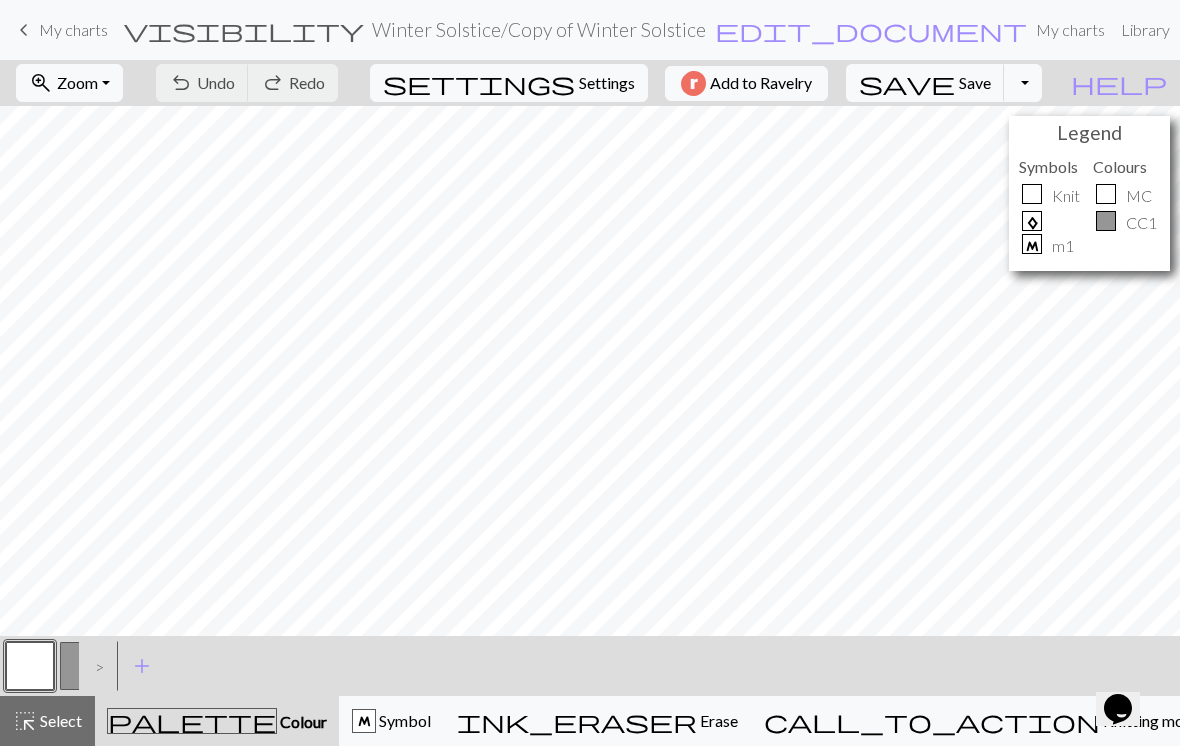 click at bounding box center [84, 666] 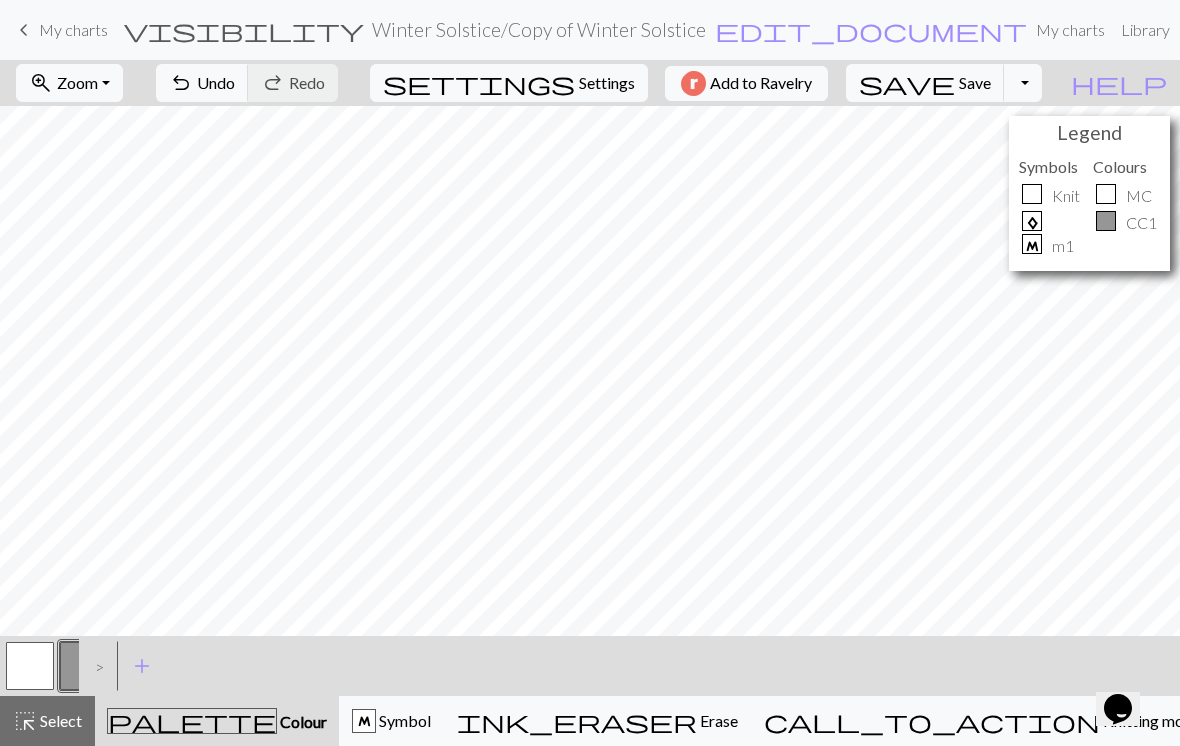 click at bounding box center (30, 666) 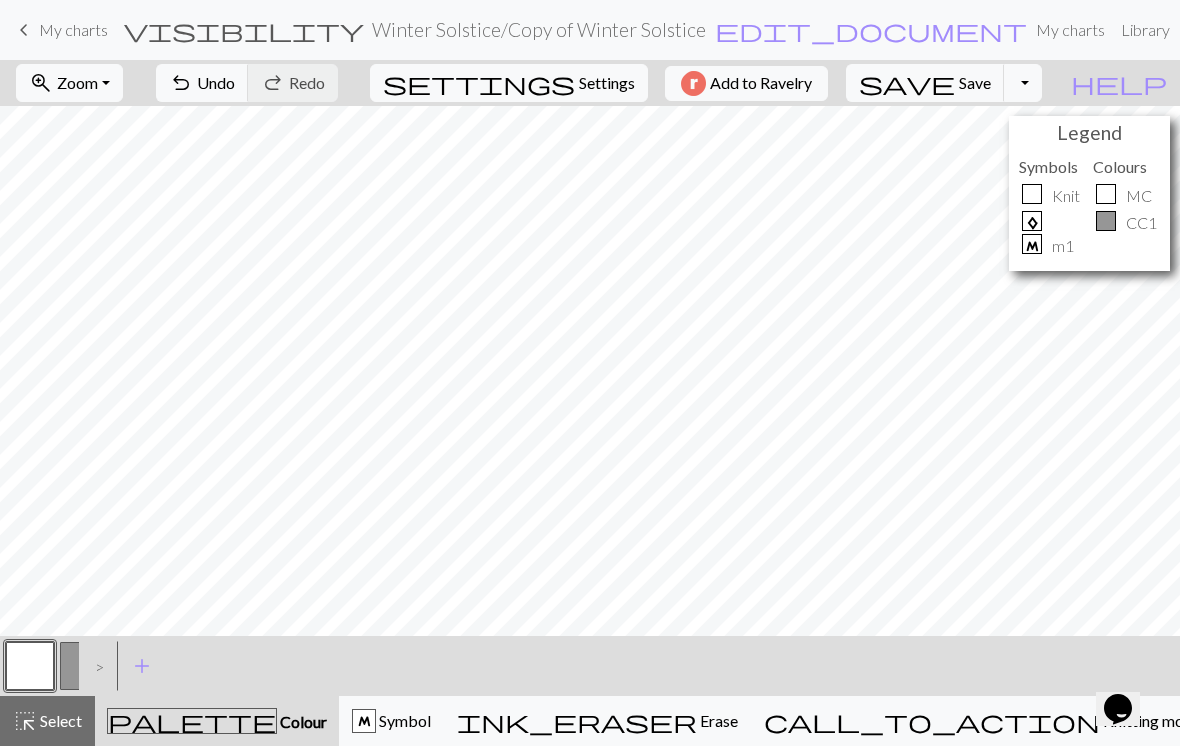 click on ">" at bounding box center (95, 666) 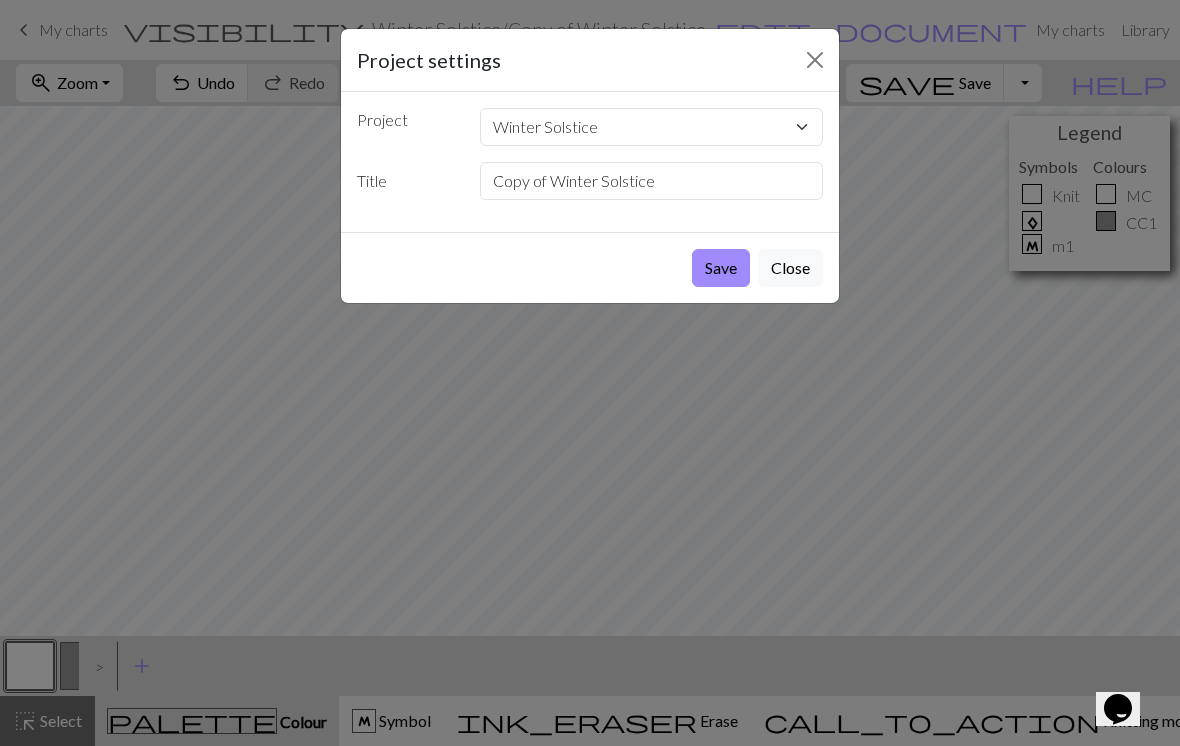 click on "Save" at bounding box center [721, 268] 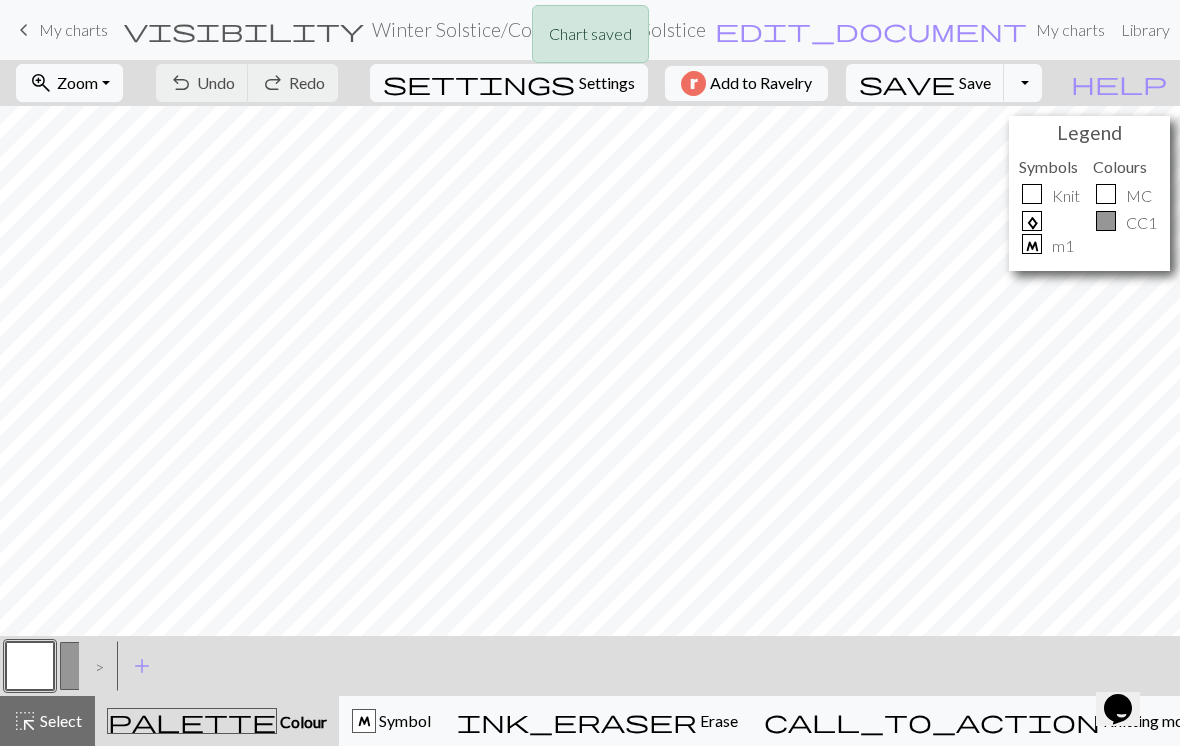 click at bounding box center [84, 666] 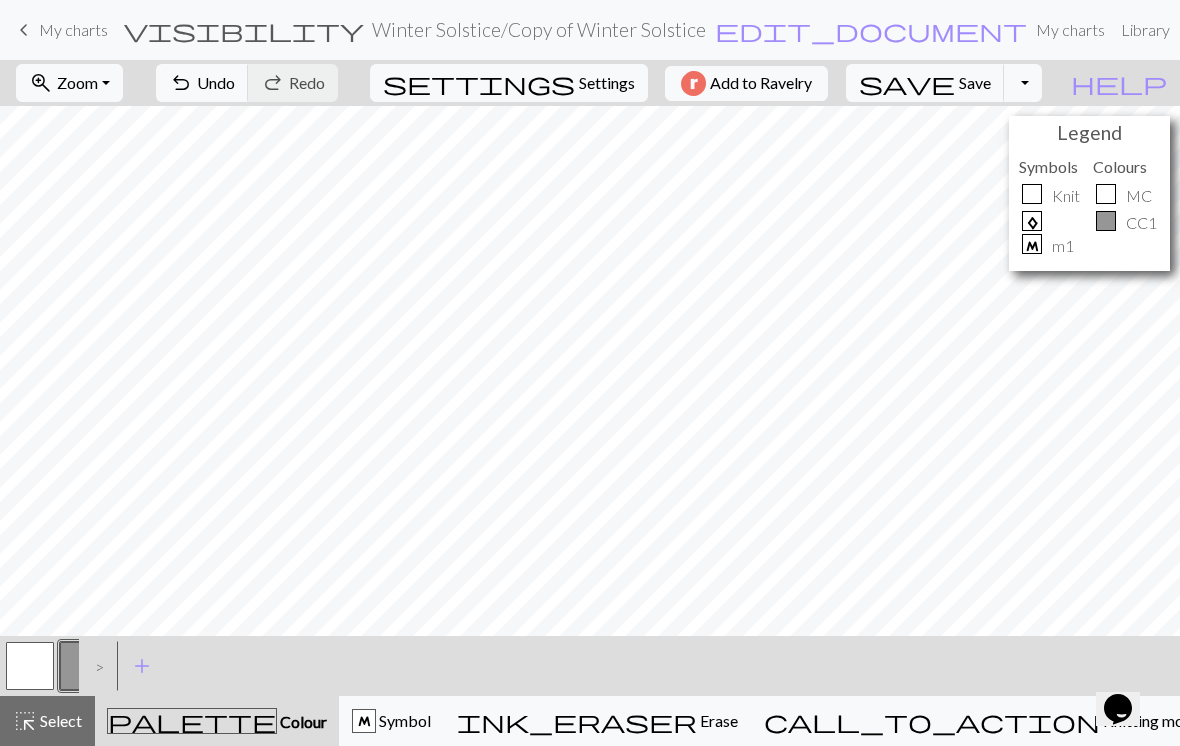 click at bounding box center [30, 666] 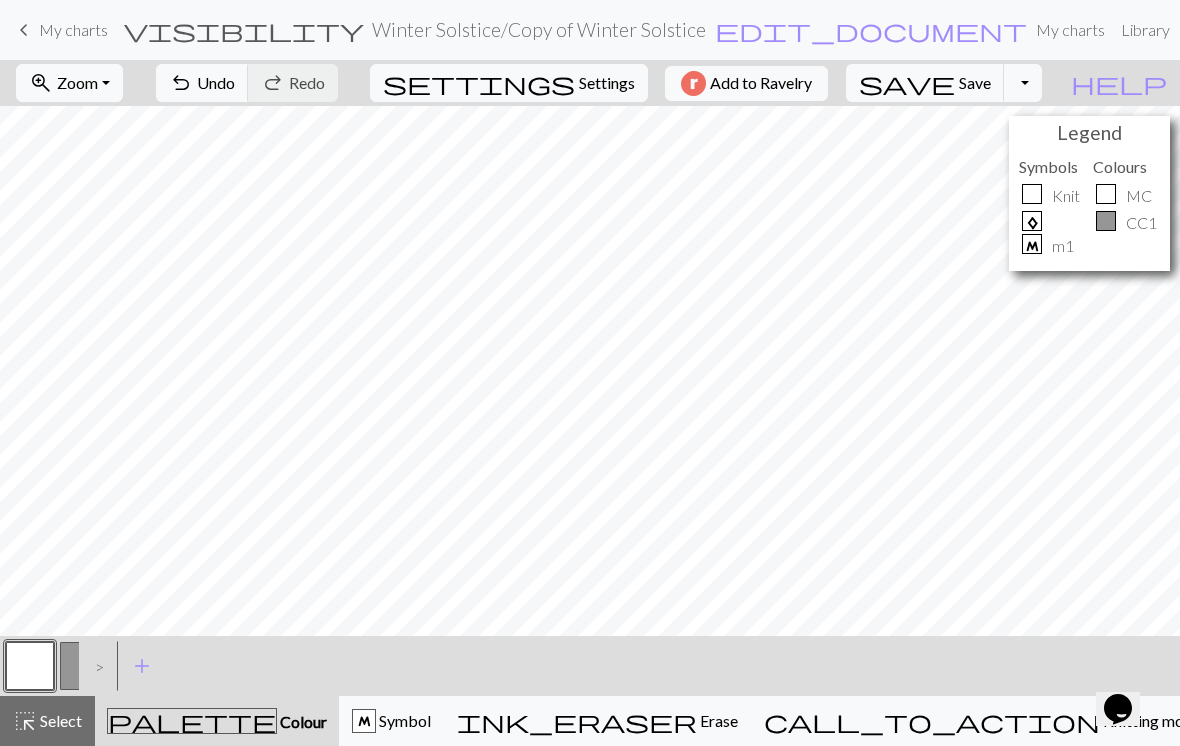 click on ">" at bounding box center [95, 666] 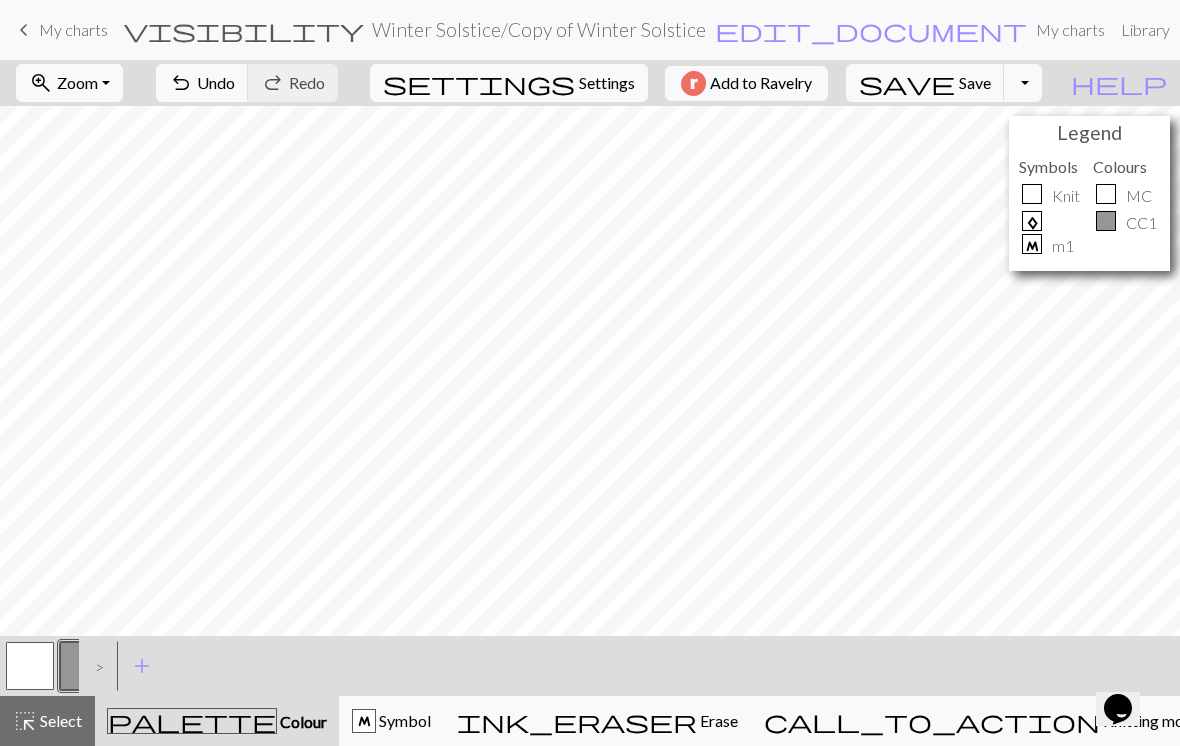 click at bounding box center [30, 666] 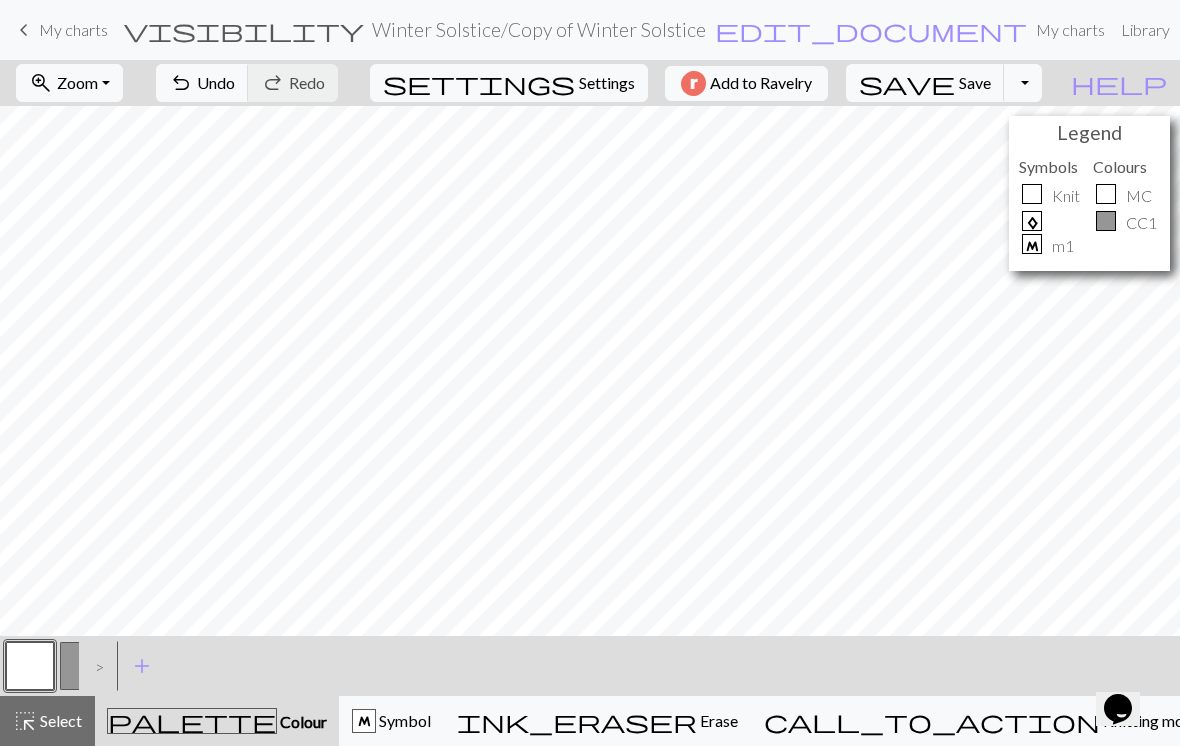 click at bounding box center (84, 666) 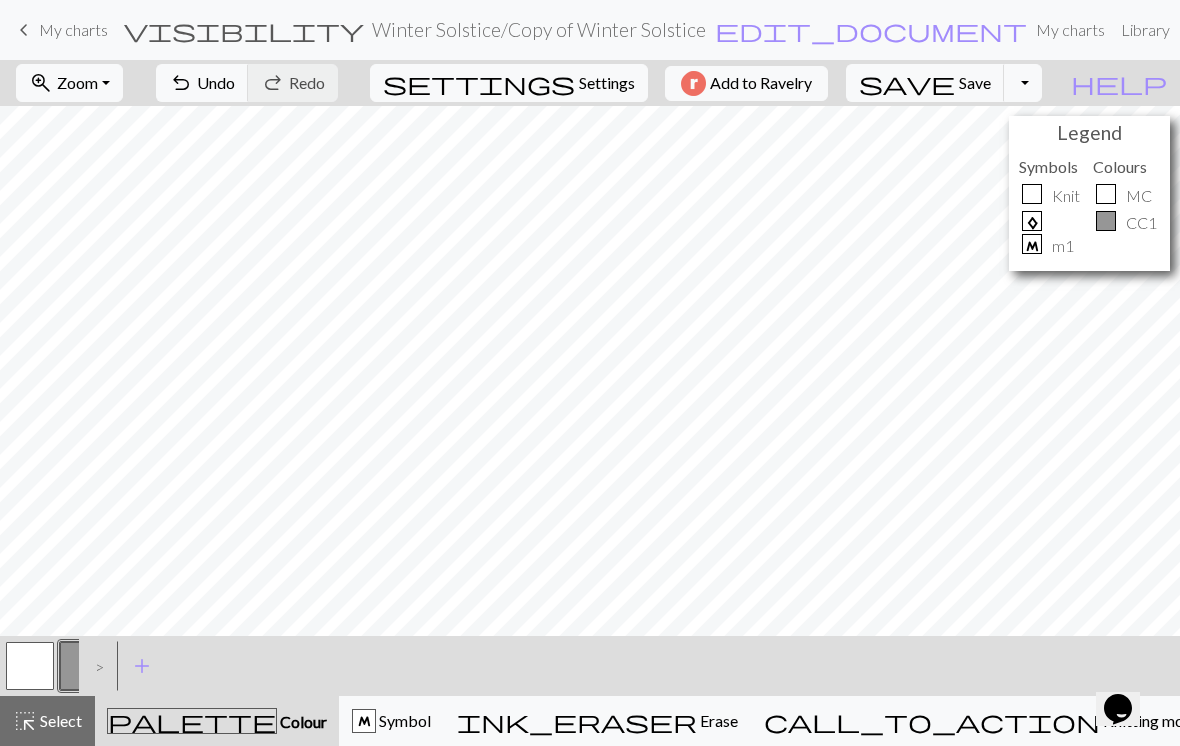click at bounding box center (30, 666) 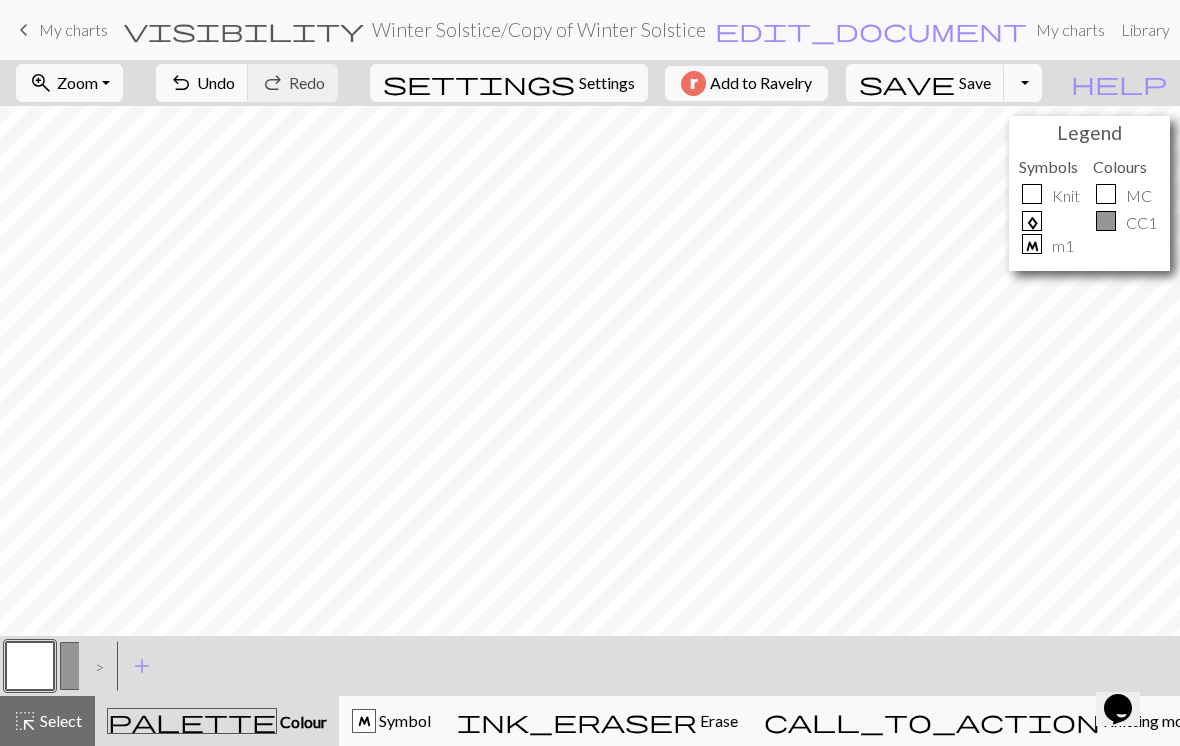click on ">" at bounding box center [95, 666] 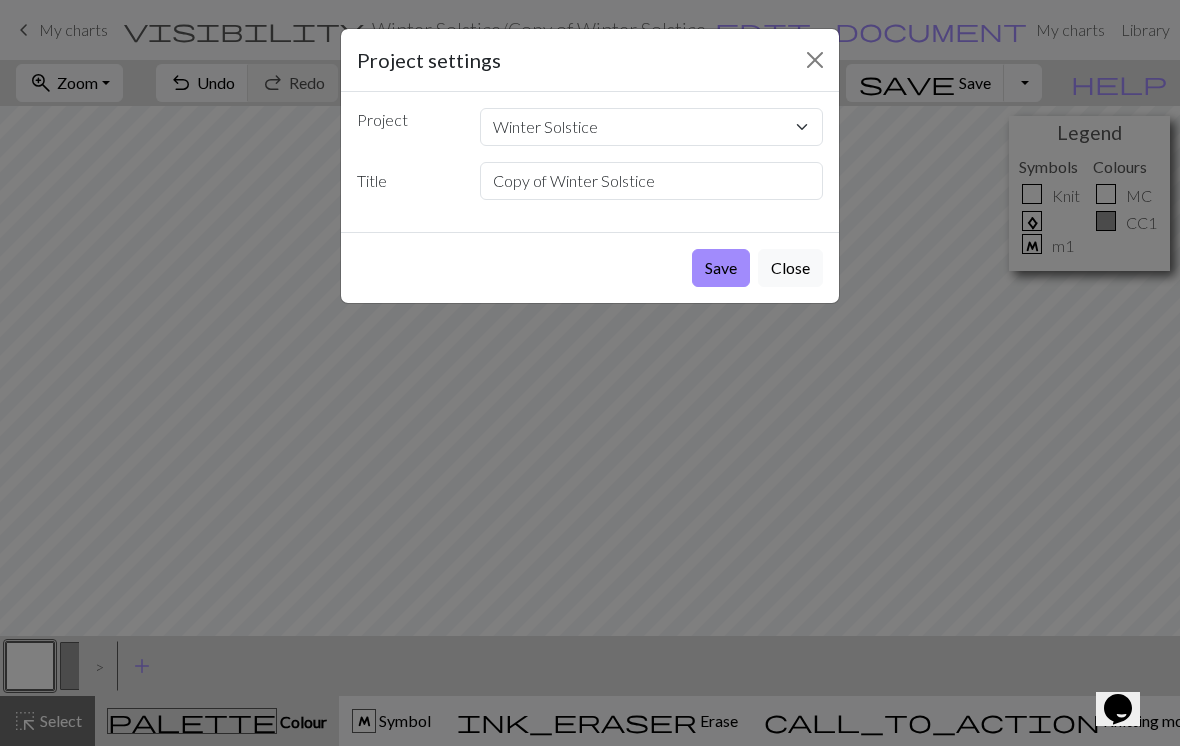 click on "Save" at bounding box center [721, 268] 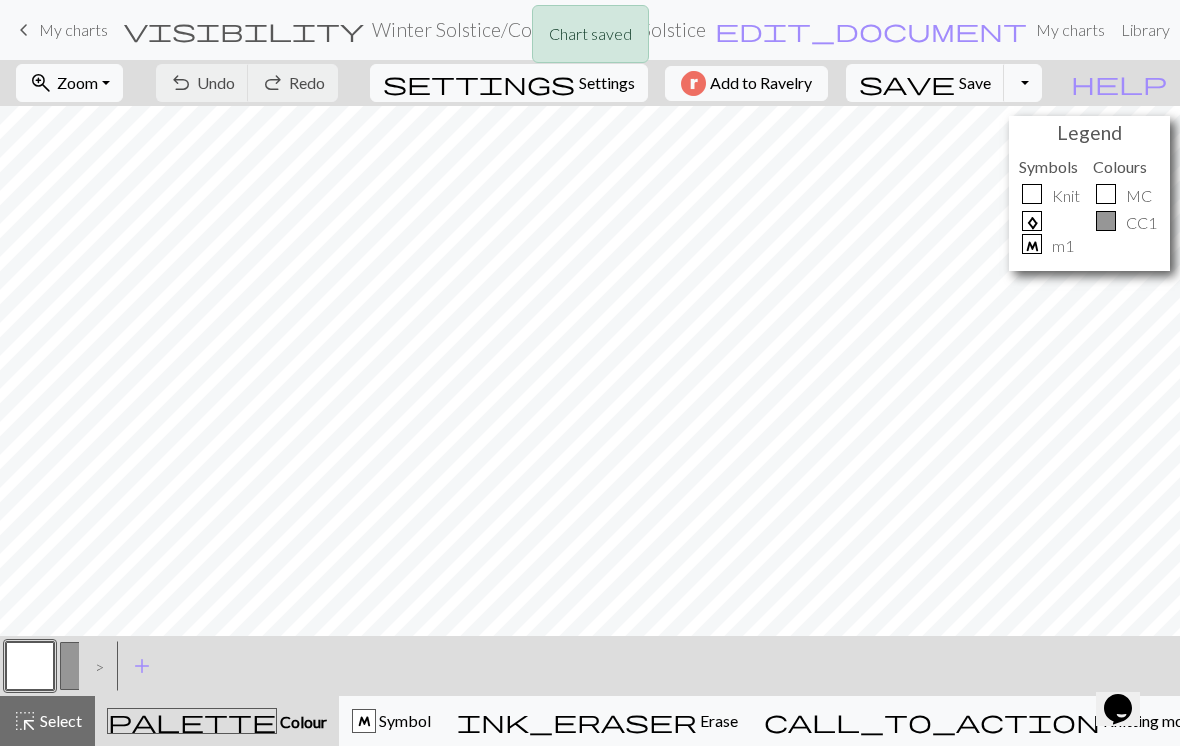 click on ">" at bounding box center [95, 666] 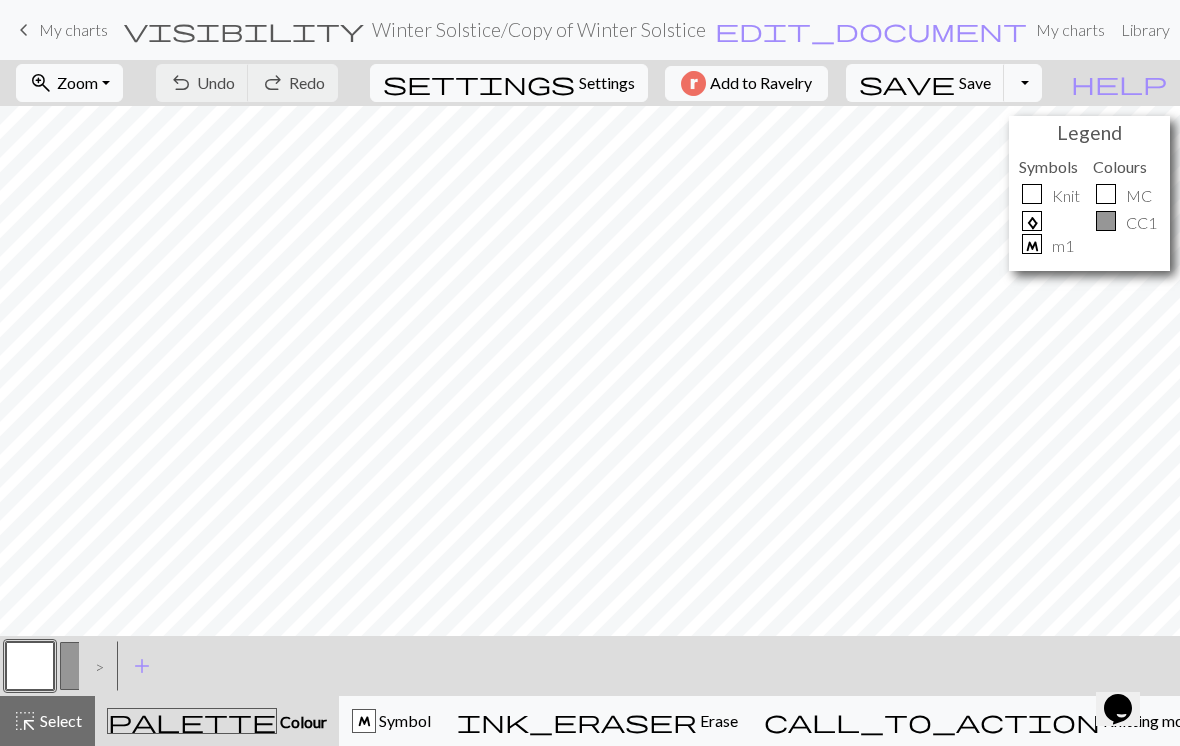 click on ">" at bounding box center (95, 666) 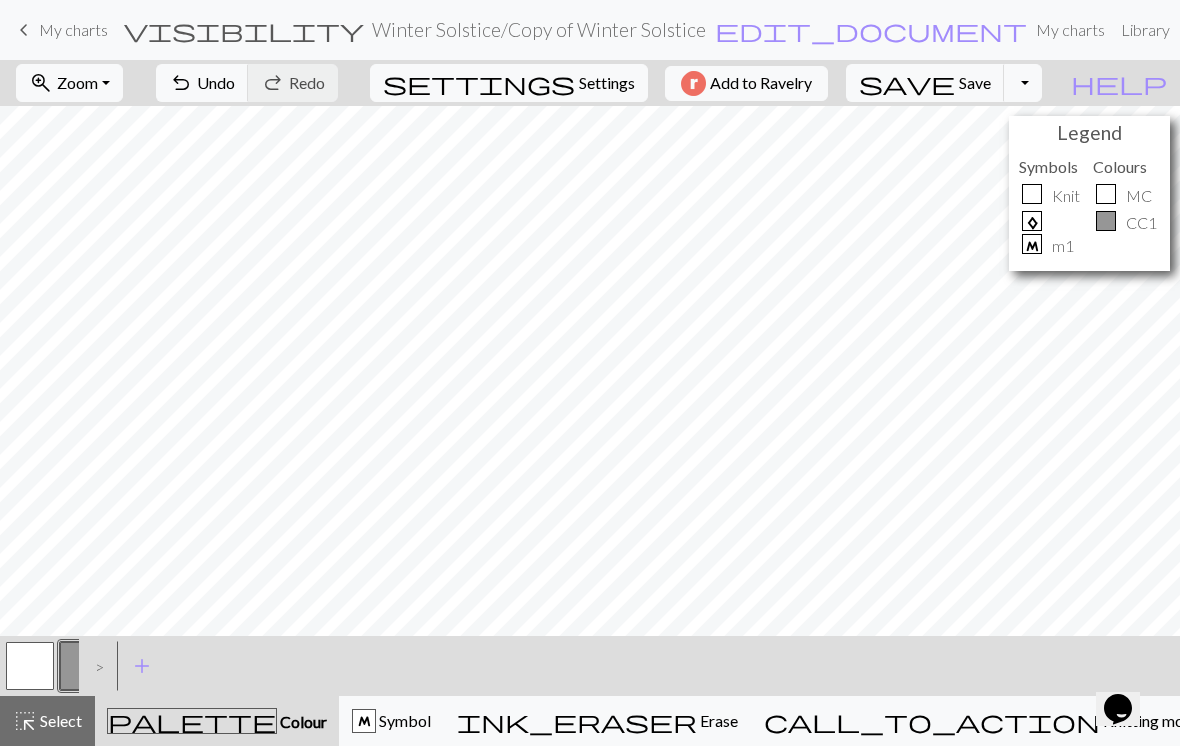 click at bounding box center (30, 666) 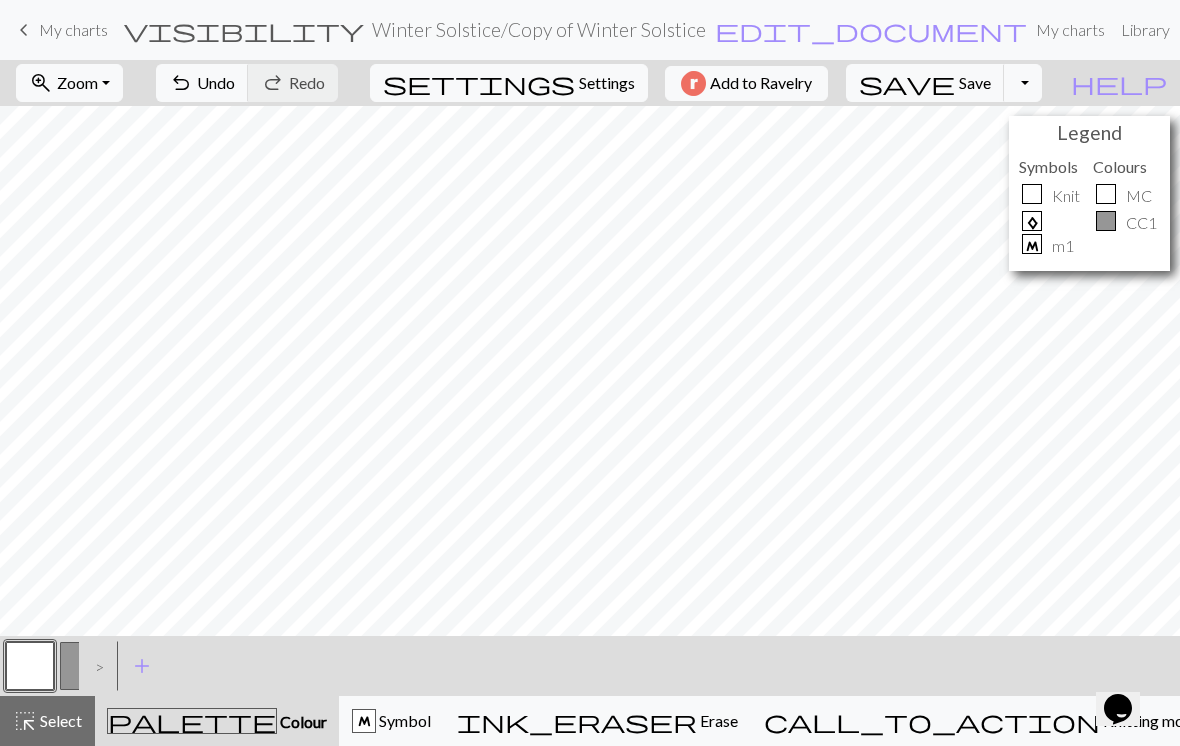 click on ">" at bounding box center [95, 666] 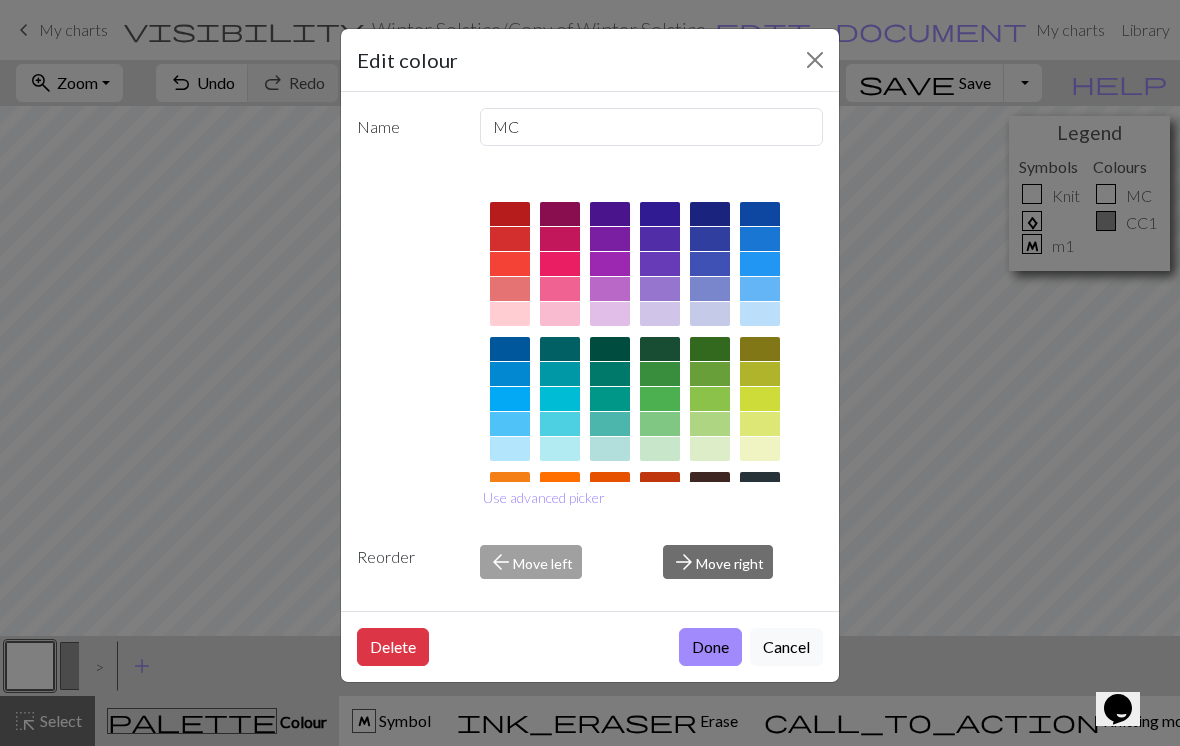 click on "Edit colour Name MC Use advanced picker Reorder arrow_back Move left arrow_forward Move right Delete Done Cancel" at bounding box center [590, 373] 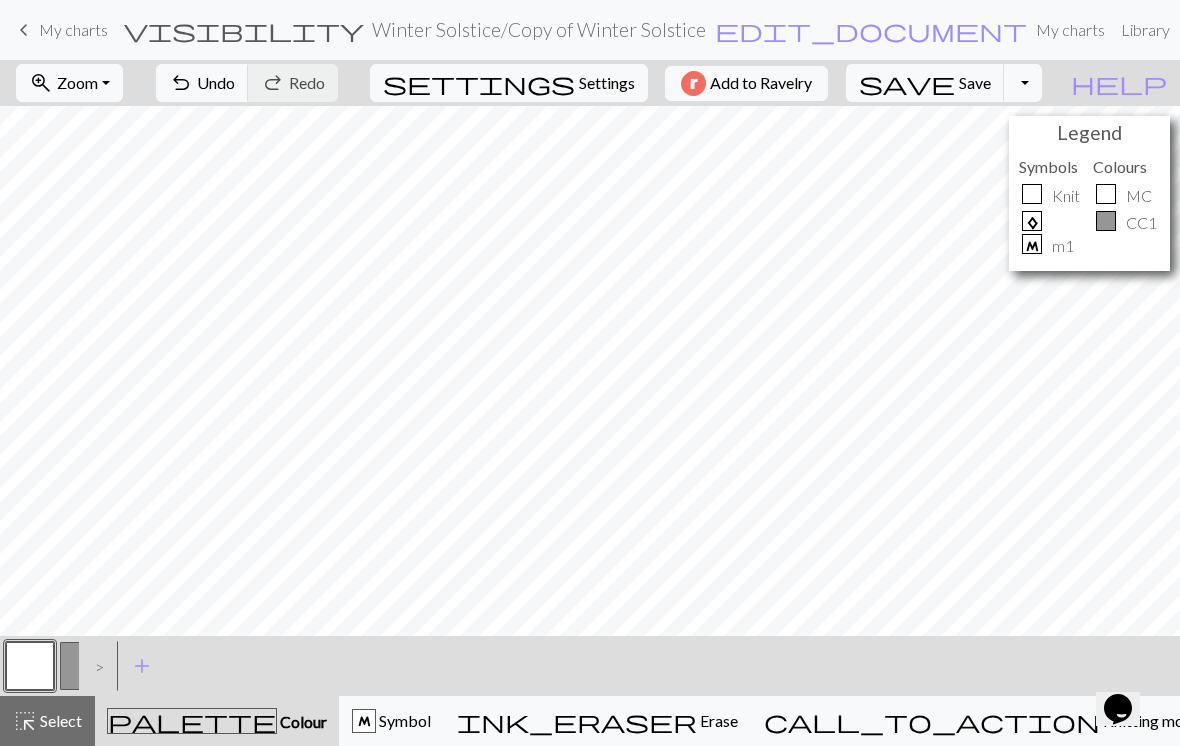 click at bounding box center (84, 666) 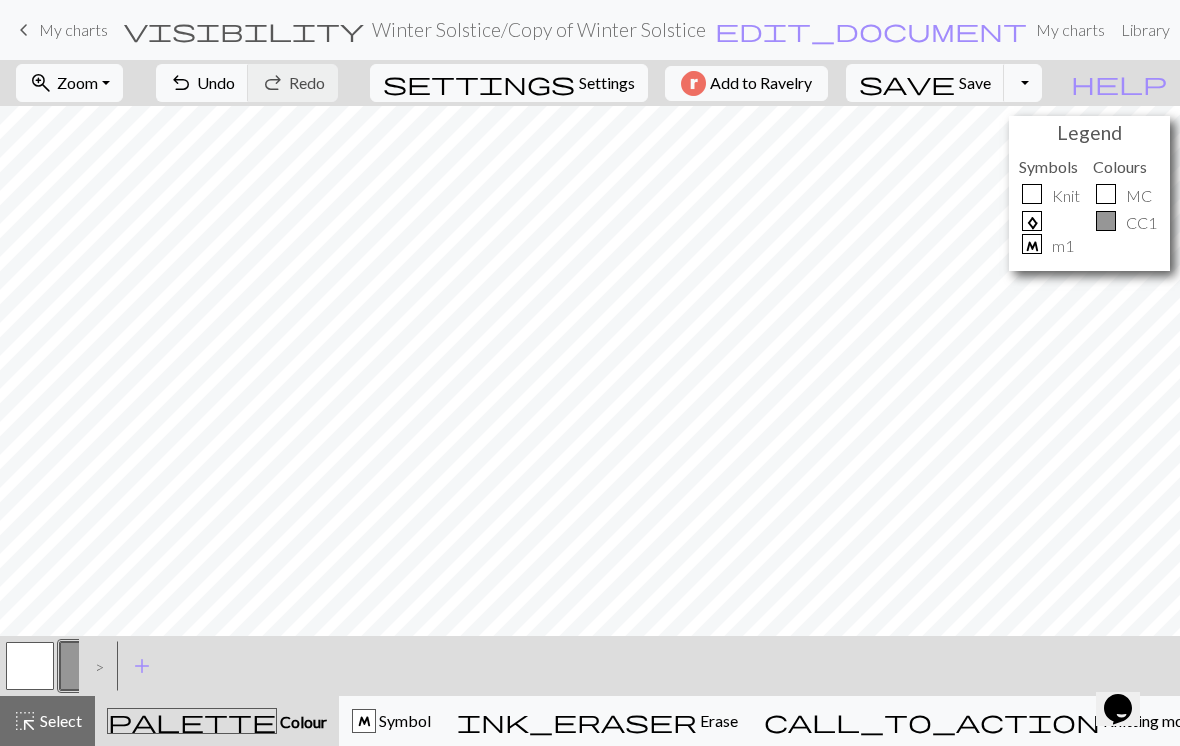click at bounding box center (30, 666) 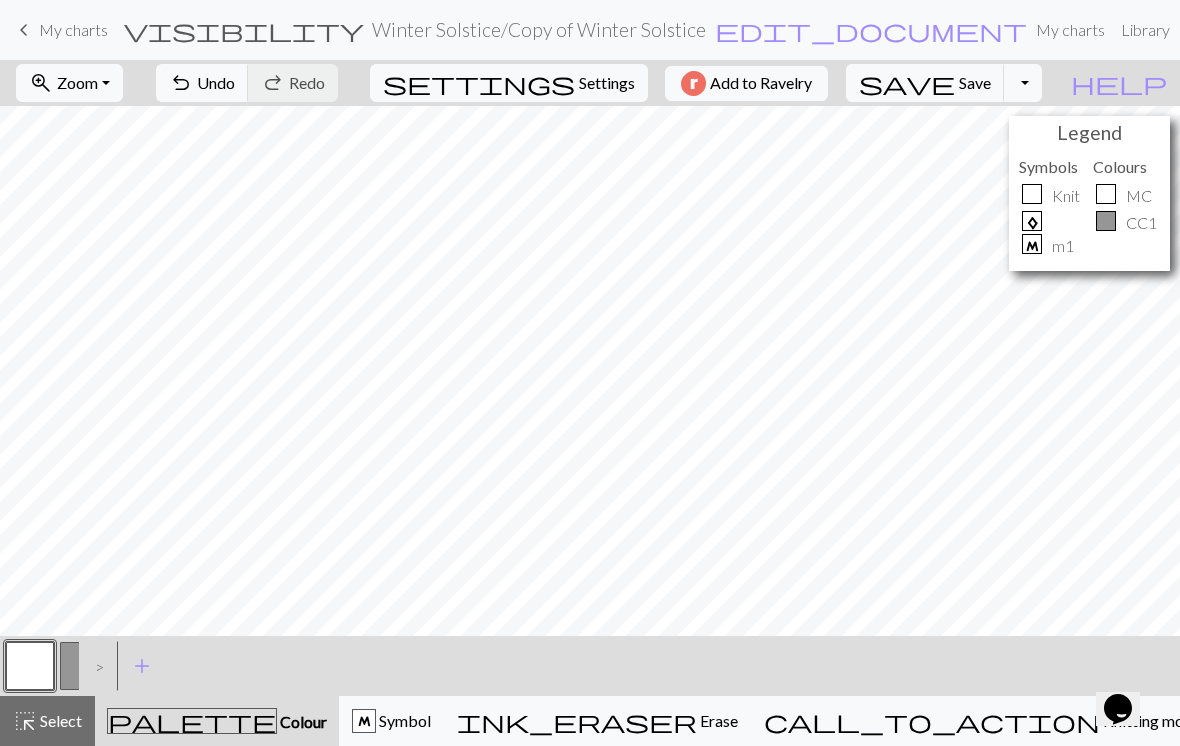 click on ">" at bounding box center [95, 666] 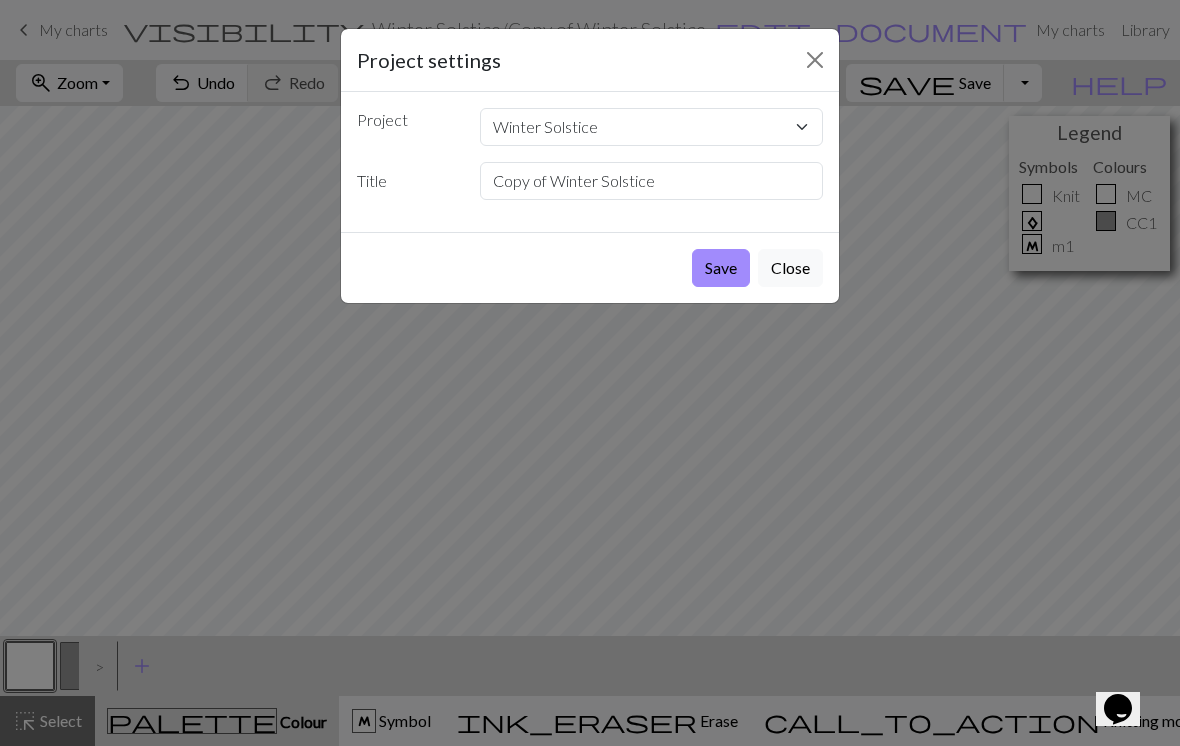 click on "Save" at bounding box center (721, 268) 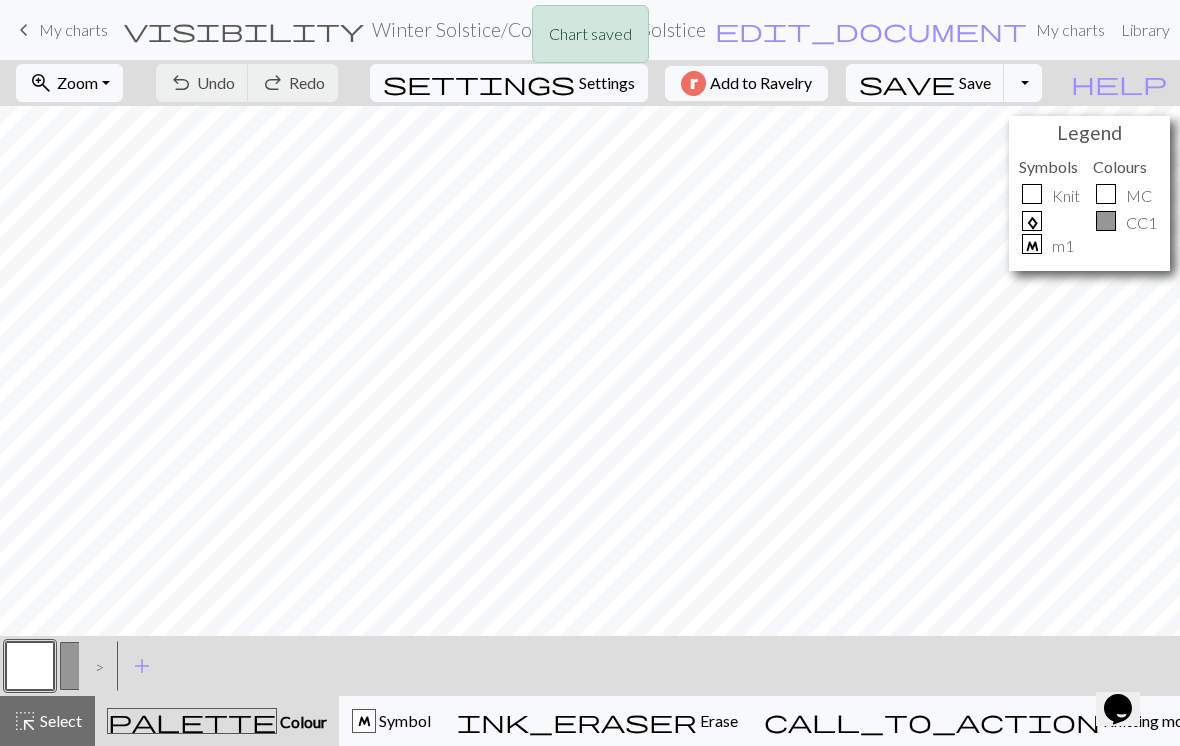 click at bounding box center [84, 666] 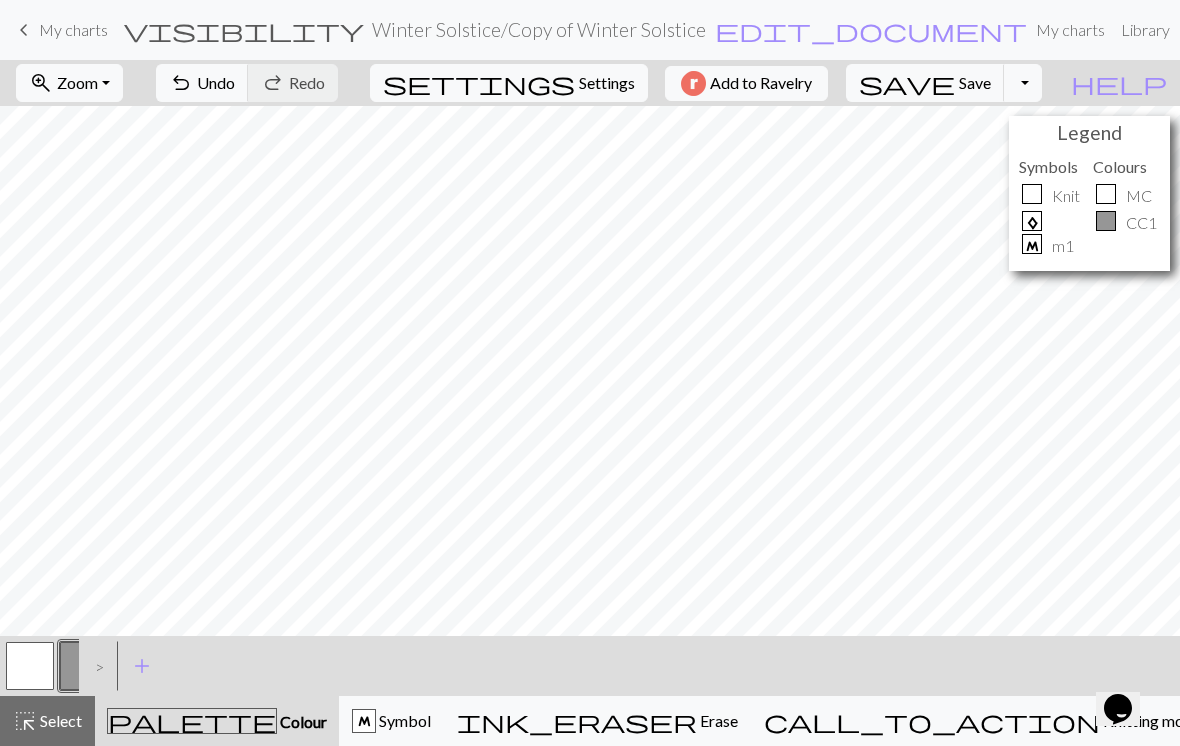 click on "< > add Add a  colour" at bounding box center [590, 666] 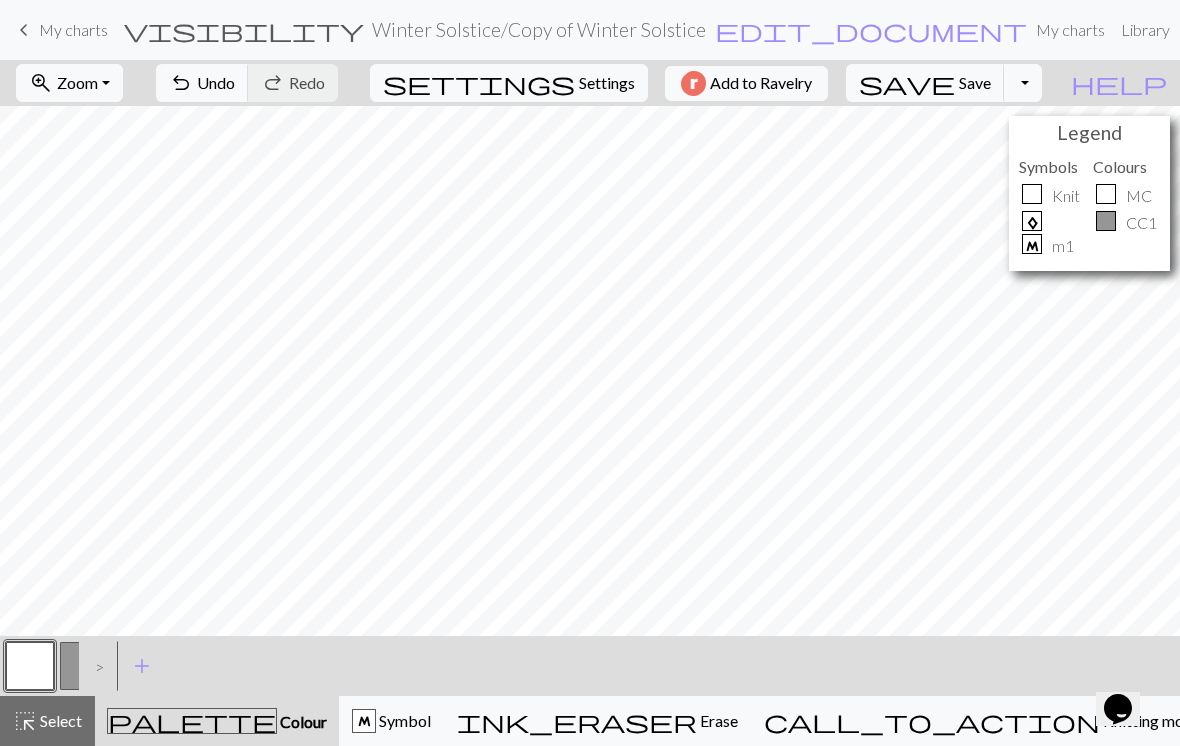 click on ">" at bounding box center (95, 666) 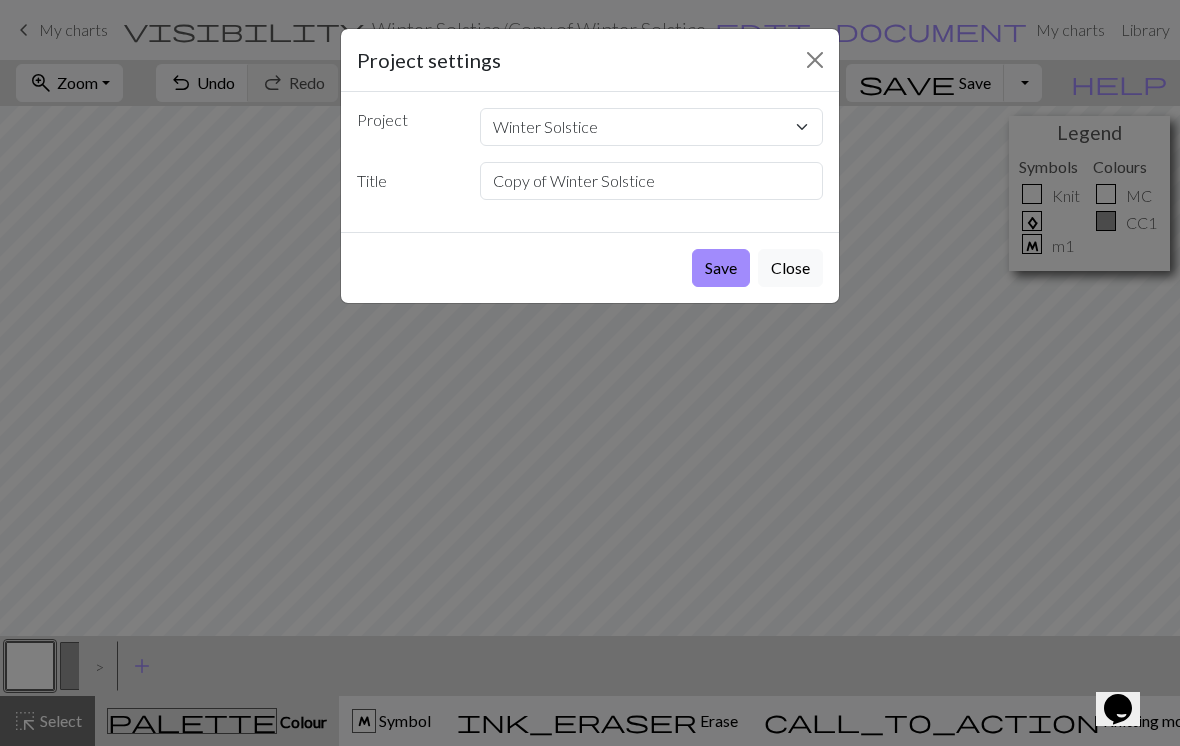 click on "Save" at bounding box center [721, 268] 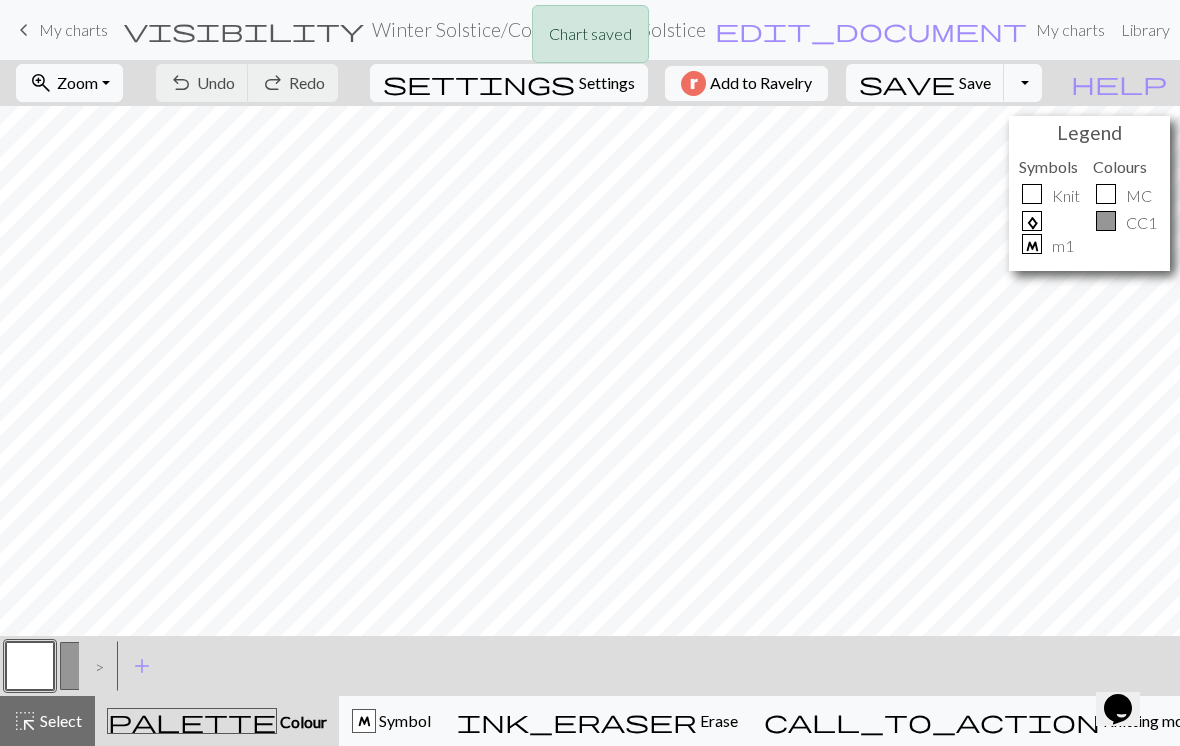 click on ">" at bounding box center [95, 666] 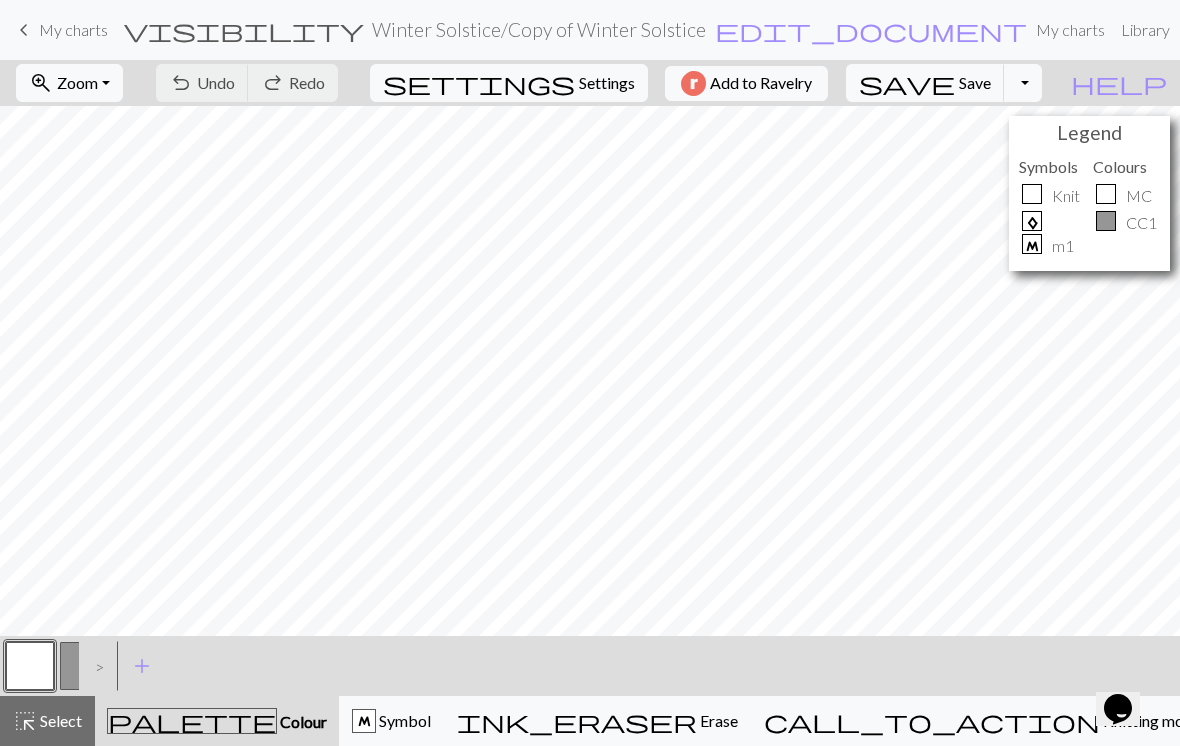 click on ">" at bounding box center (95, 666) 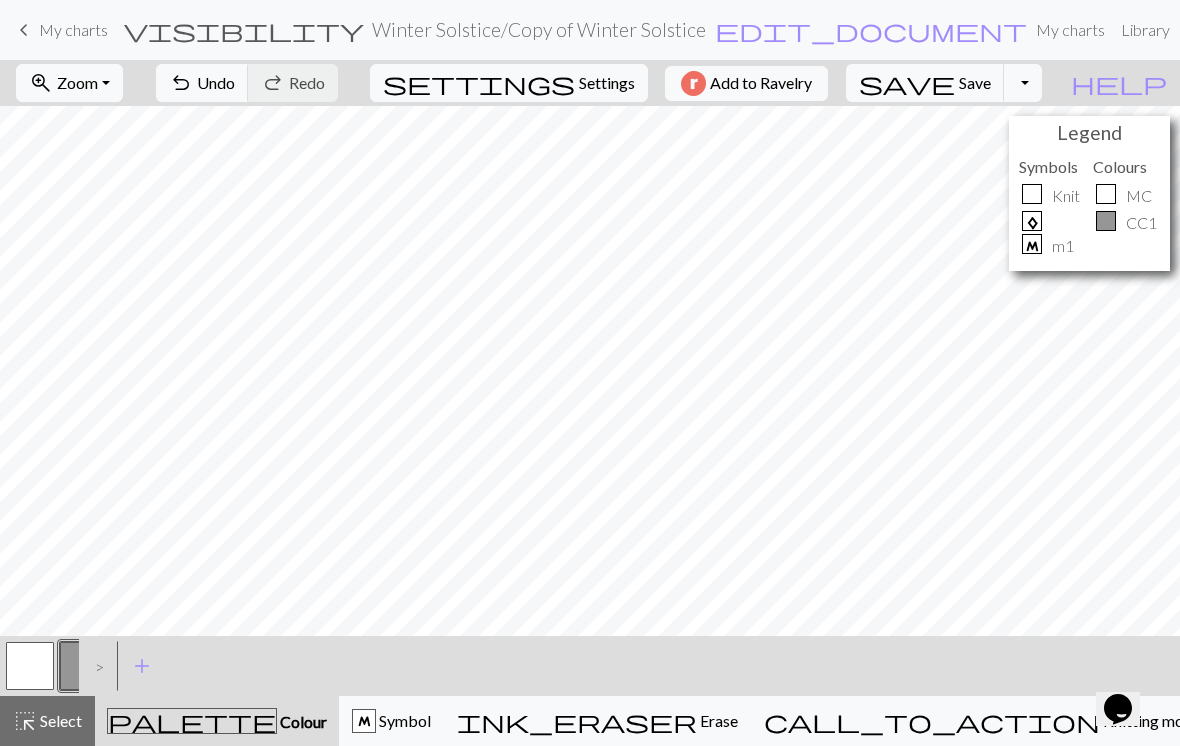 click at bounding box center (30, 666) 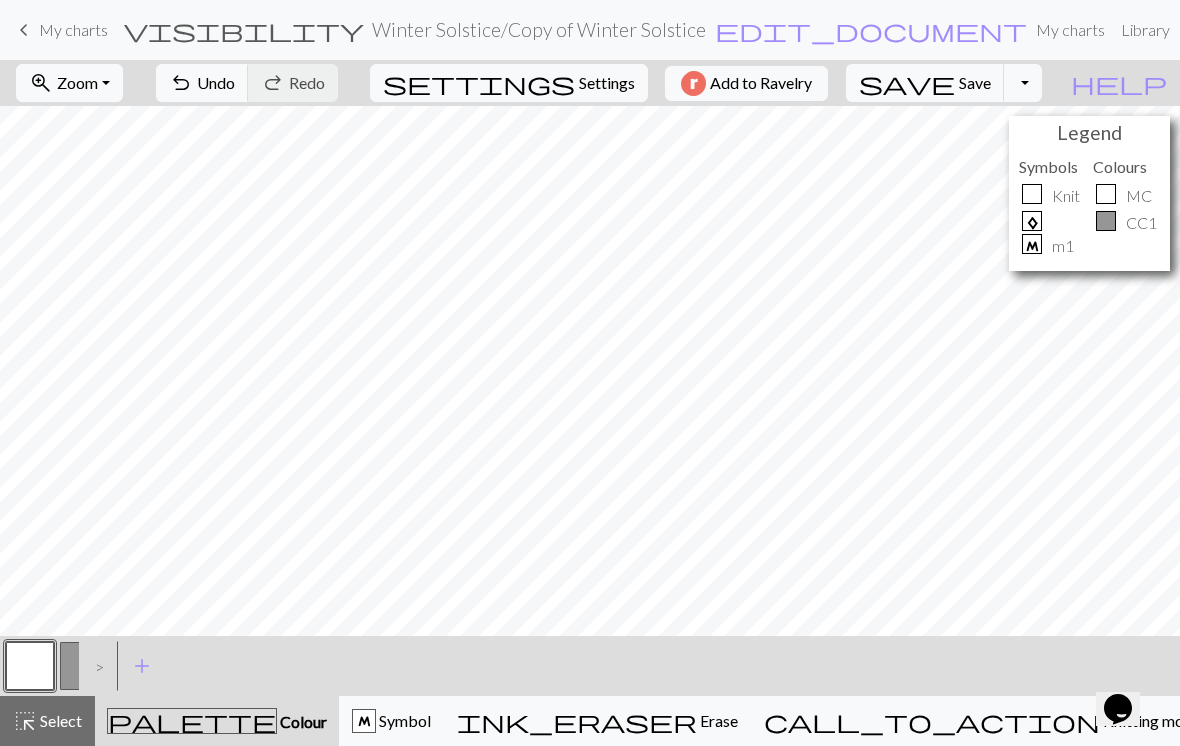 click on ">" at bounding box center [95, 666] 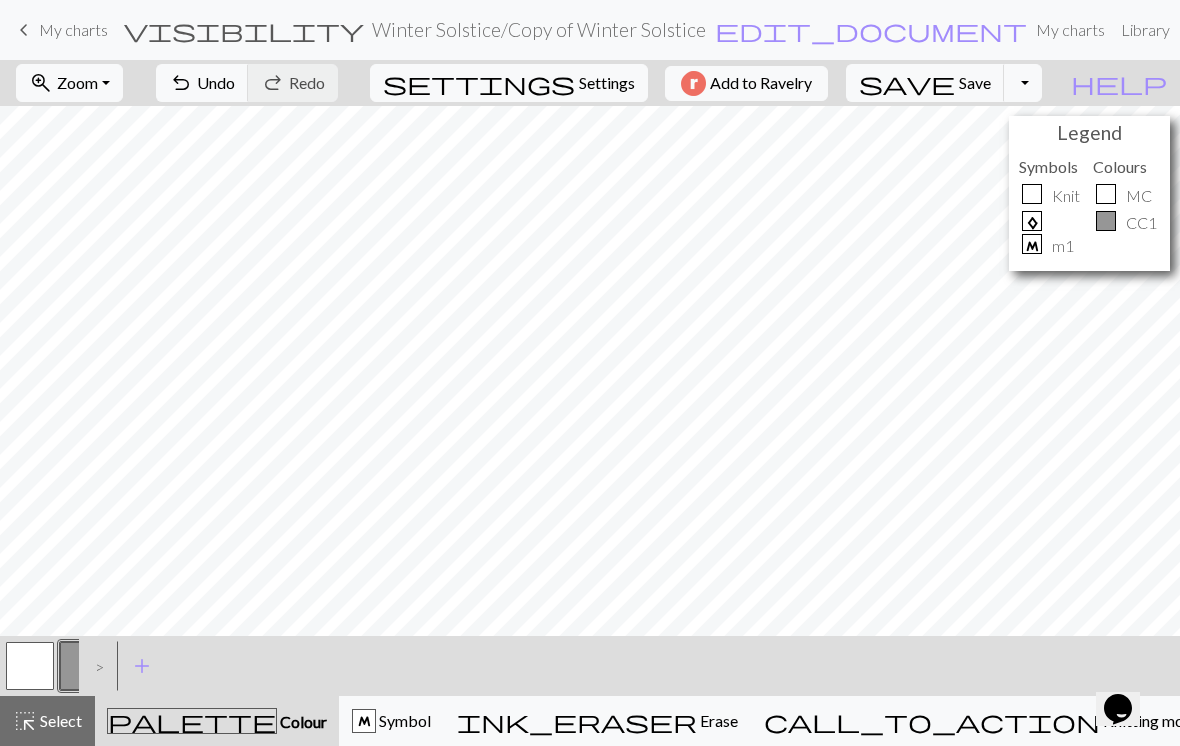 click at bounding box center (30, 666) 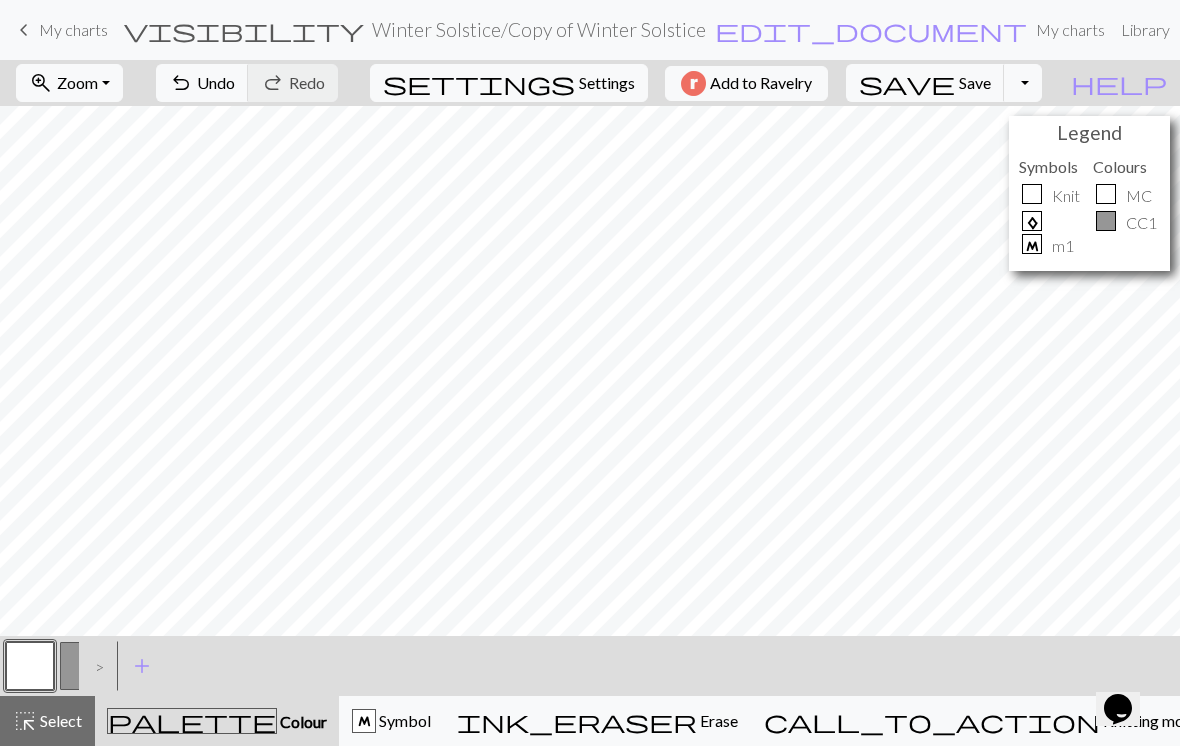 click at bounding box center [30, 666] 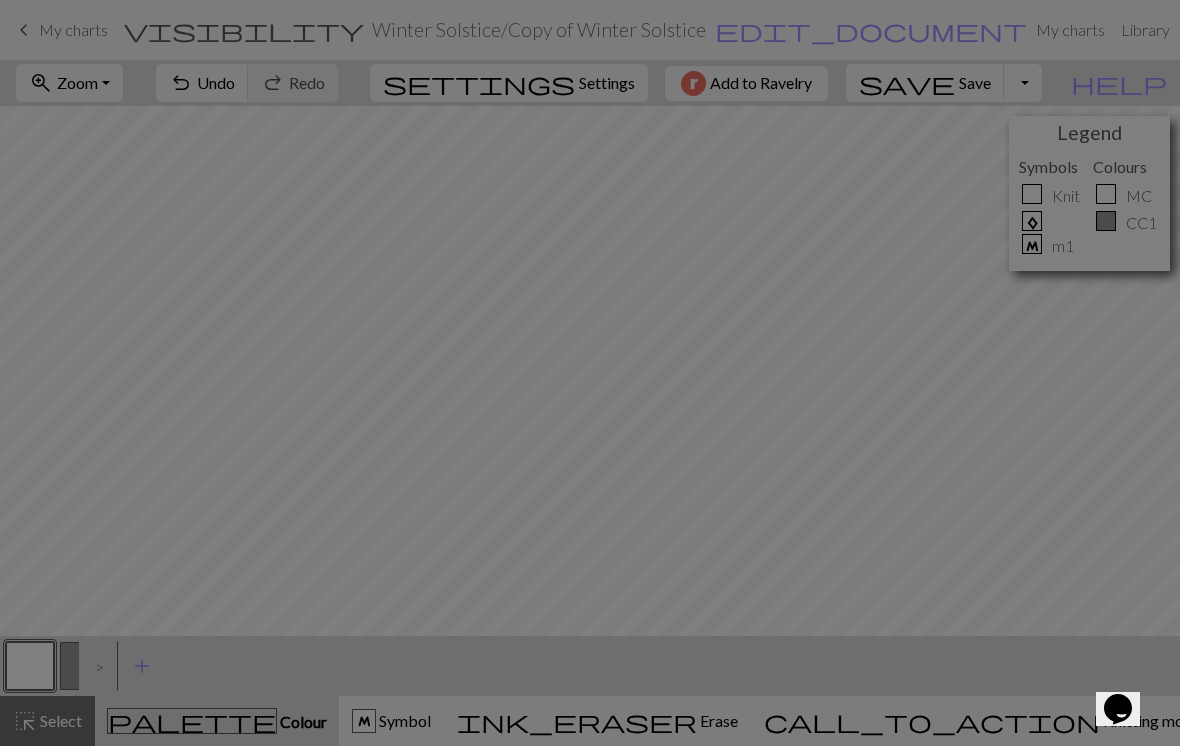 click on "Edit colour Name MC Use advanced picker Reorder arrow_back Move left arrow_forward Move right Delete Done Cancel" at bounding box center (590, 373) 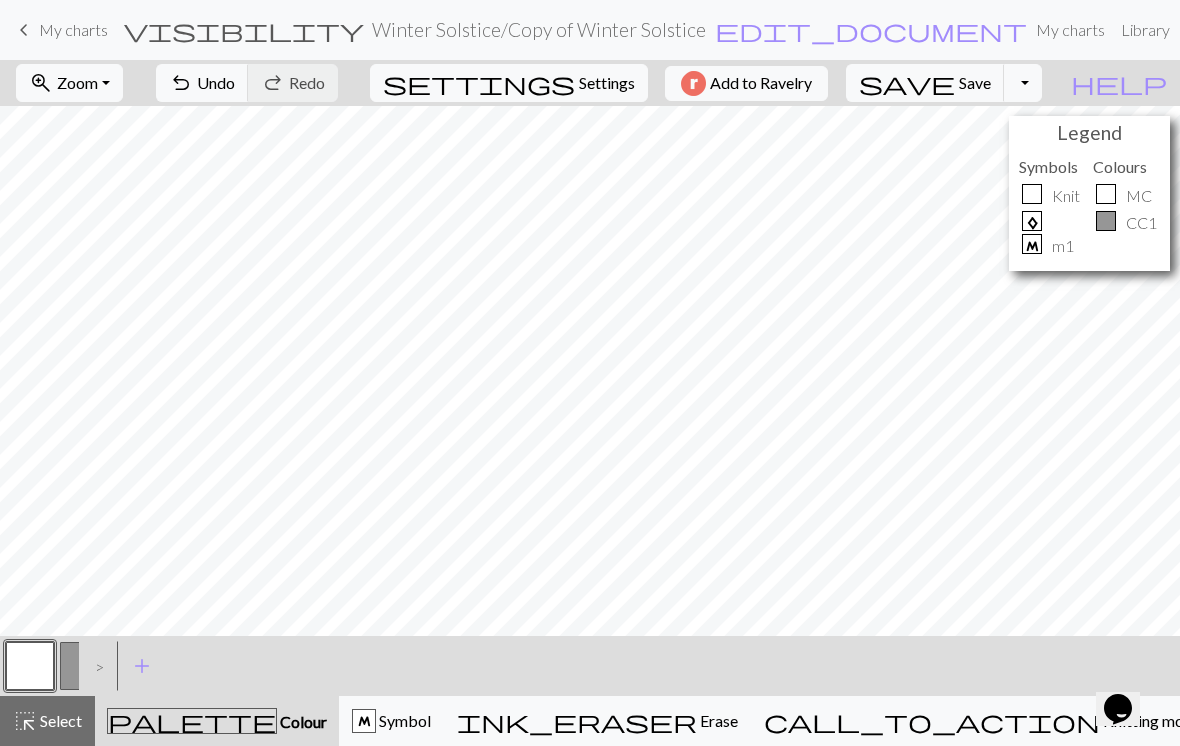 click on "edit_document" at bounding box center [871, 30] 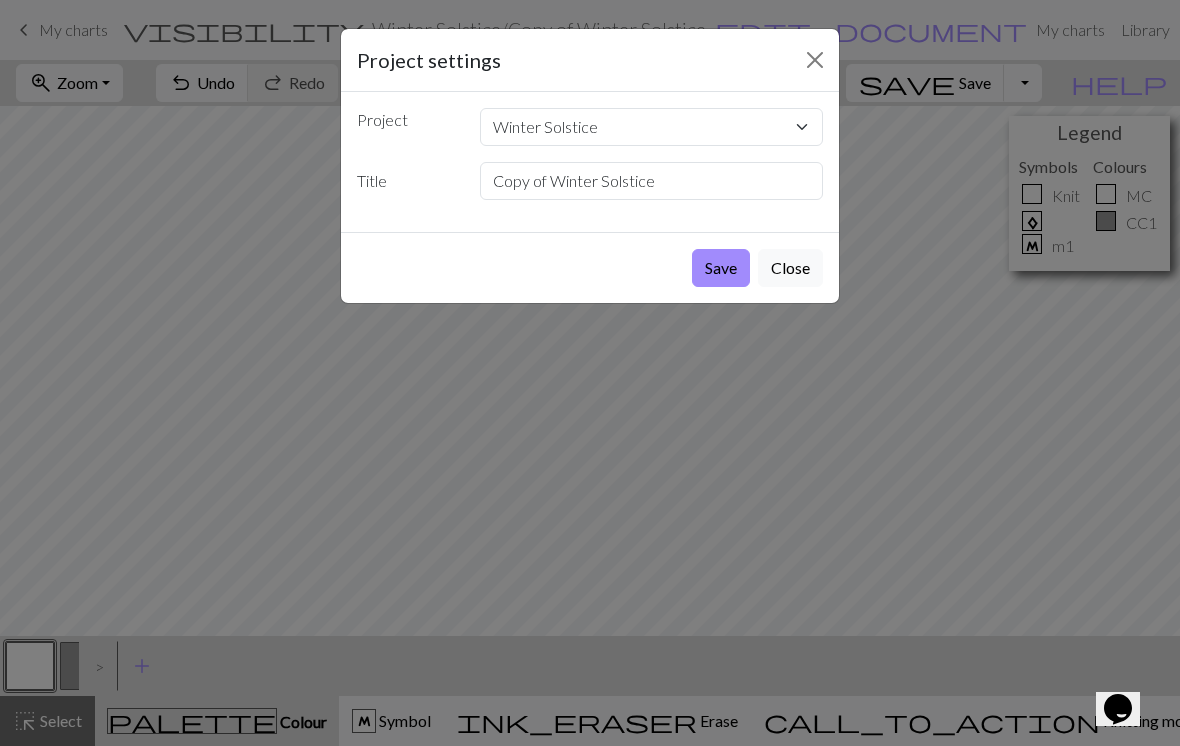 click on "Save" at bounding box center [721, 268] 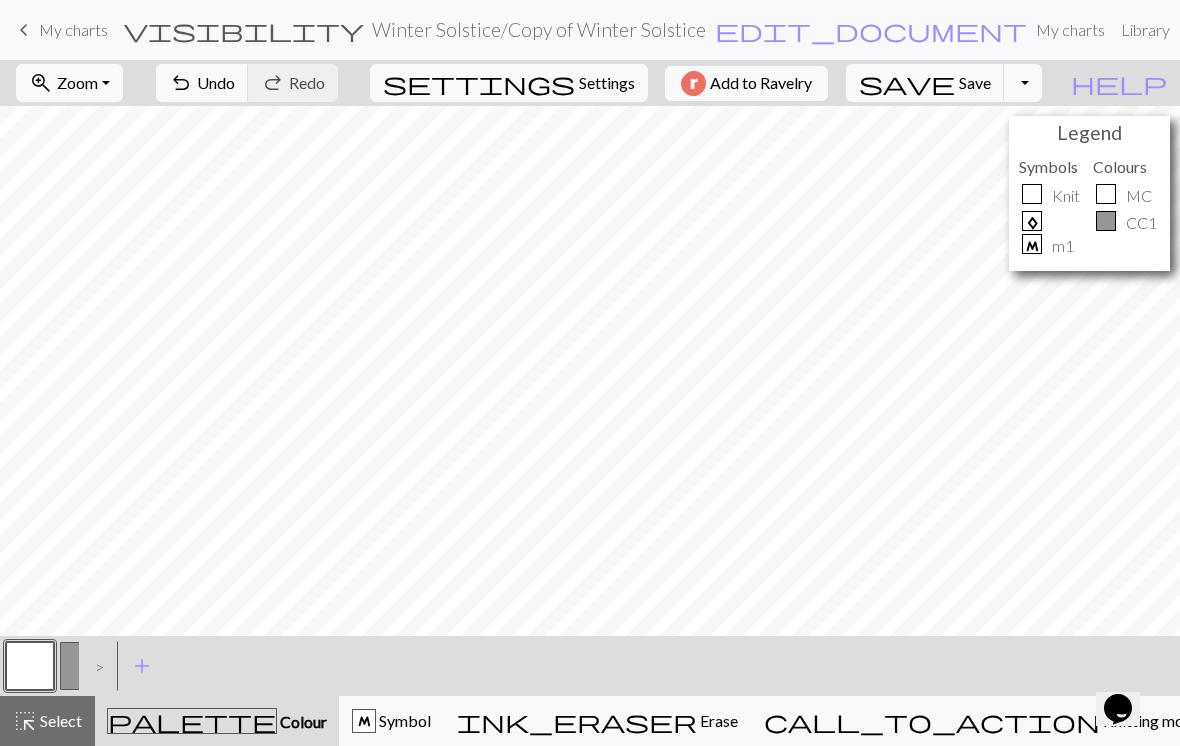 click at bounding box center [30, 666] 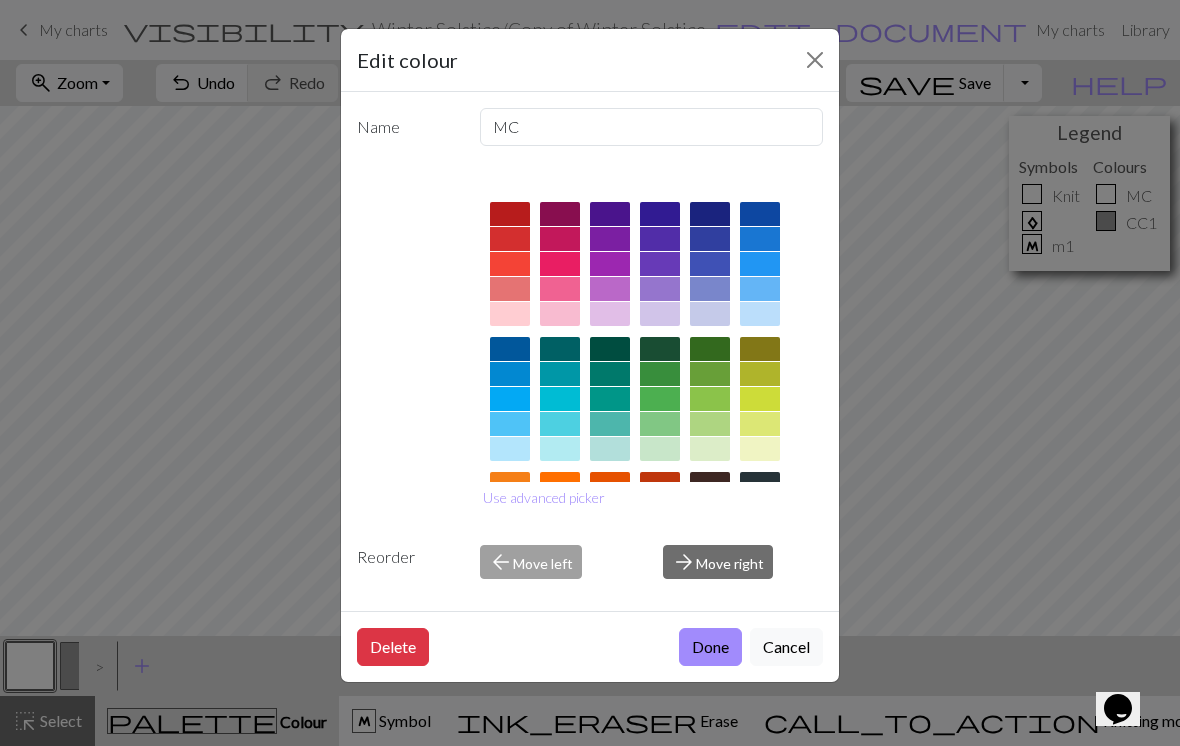 click on "Cancel" at bounding box center [786, 647] 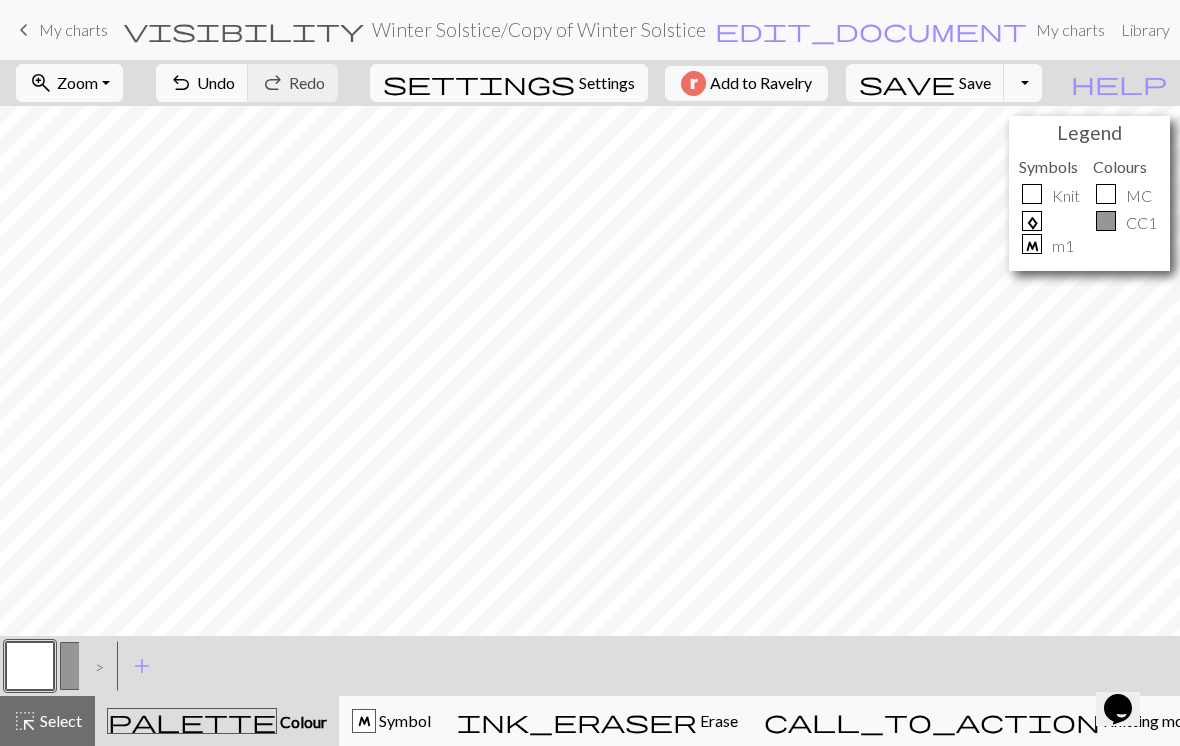 click at bounding box center (30, 666) 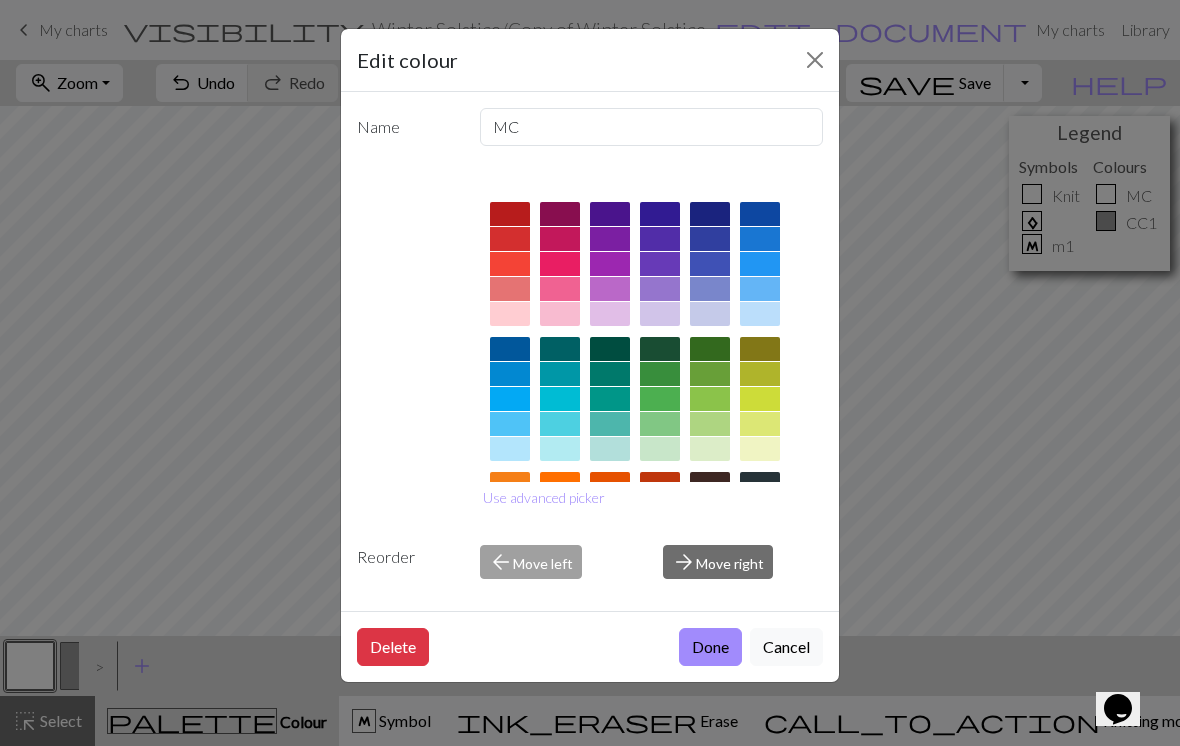 click on "Edit colour Name MC Use advanced picker Reorder arrow_back Move left arrow_forward Move right Delete Done Cancel" at bounding box center [590, 373] 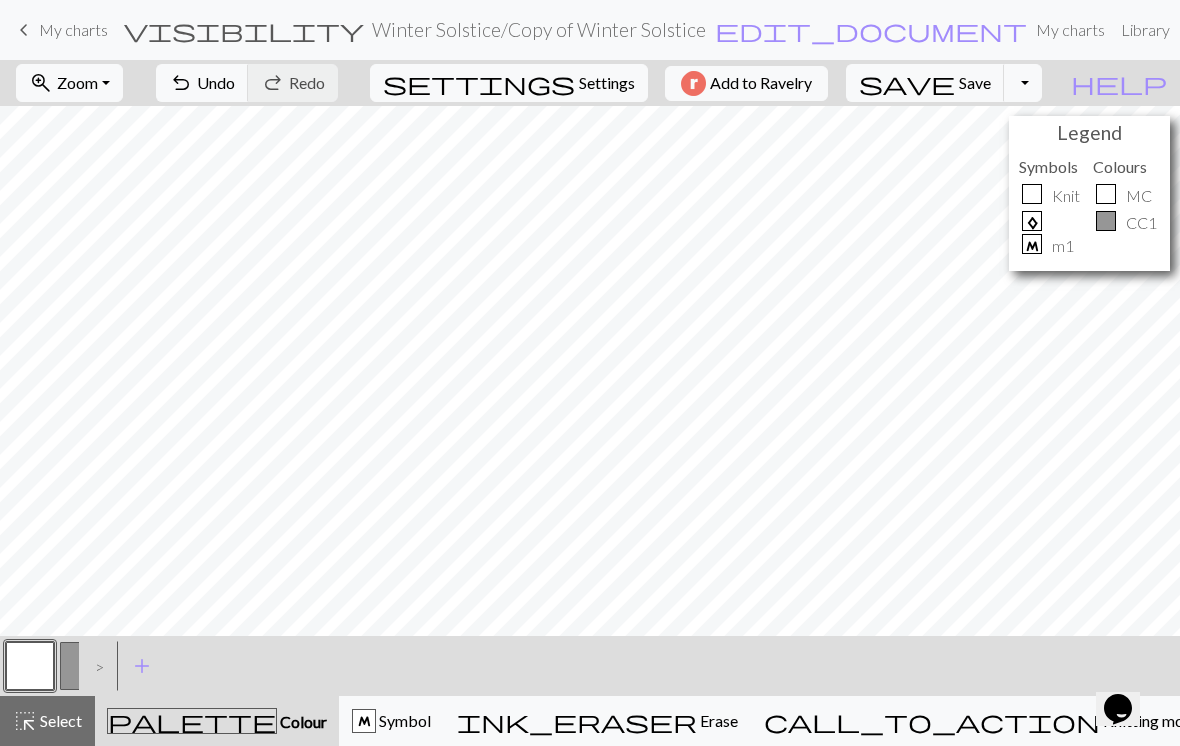 click on "edit_document" at bounding box center (871, 30) 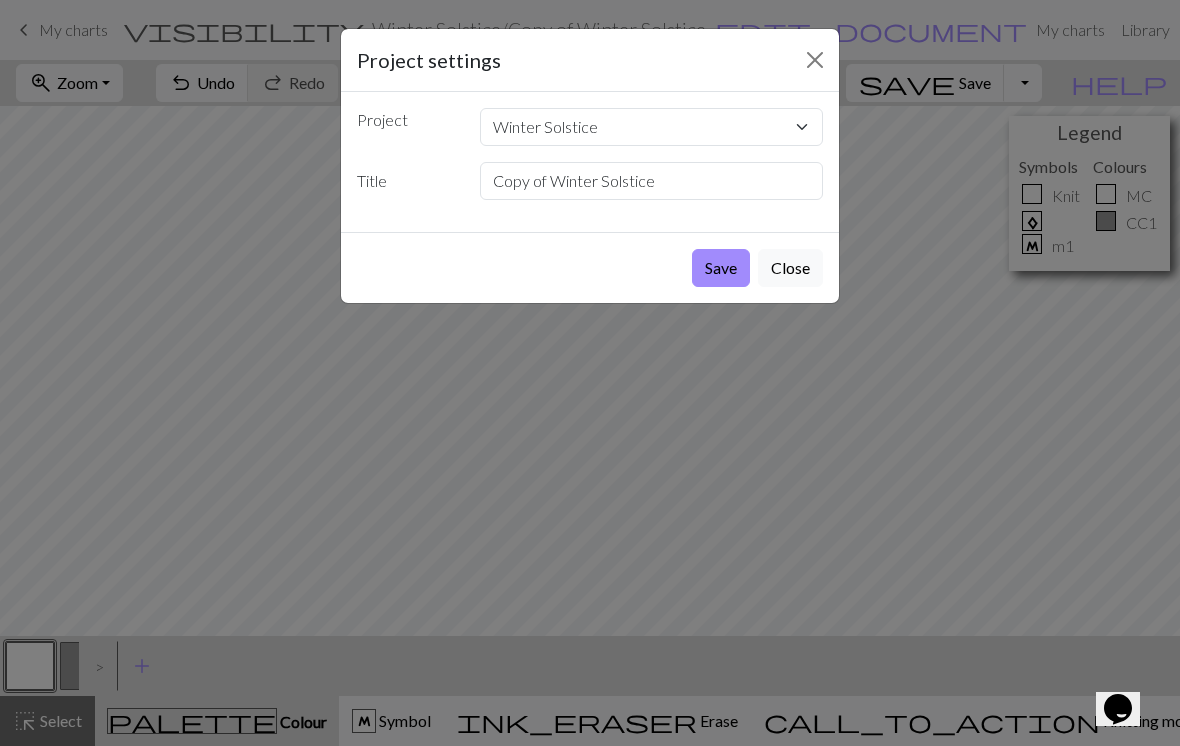 click on "Save" at bounding box center (721, 268) 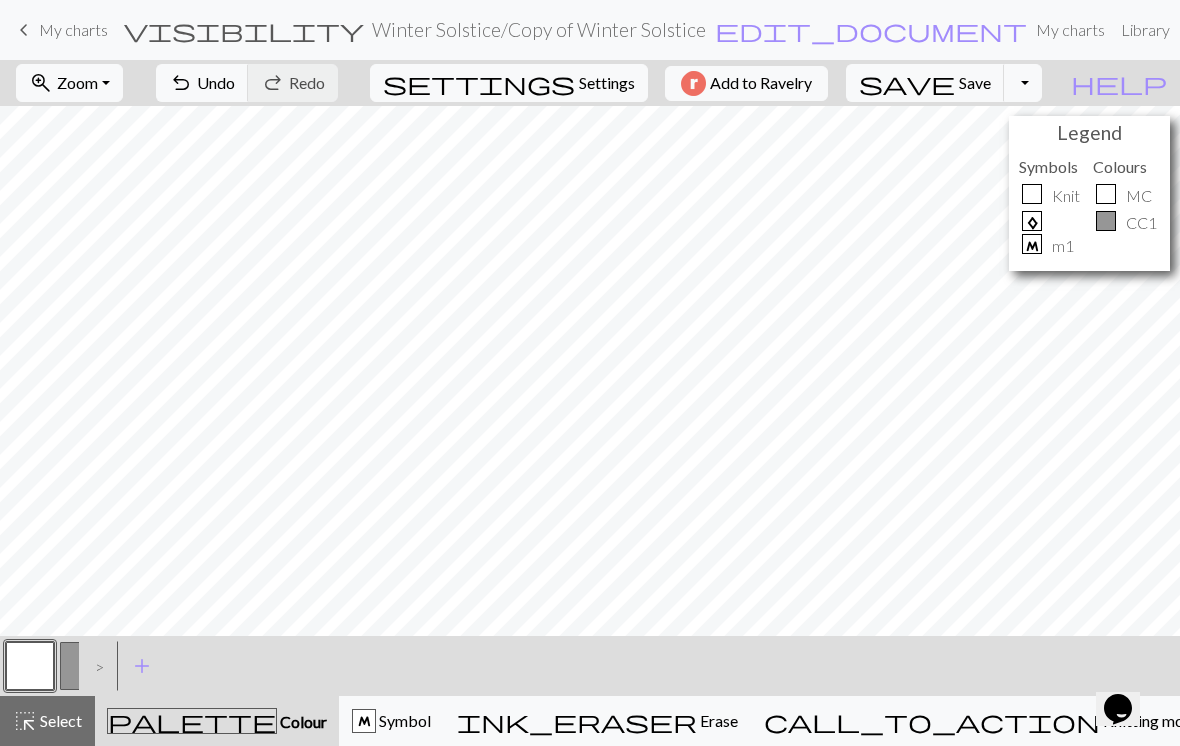 click on "Hi WoollyNeedle pro" at bounding box center [1334, 30] 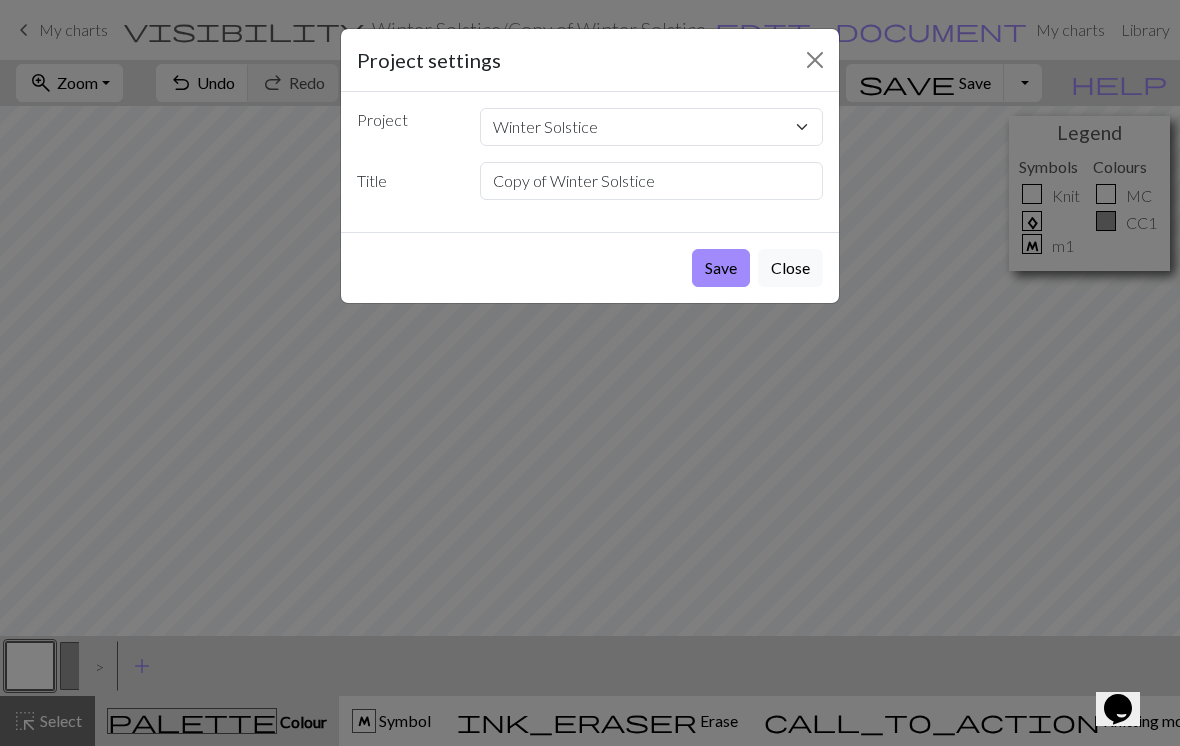 click on "Save" at bounding box center (721, 268) 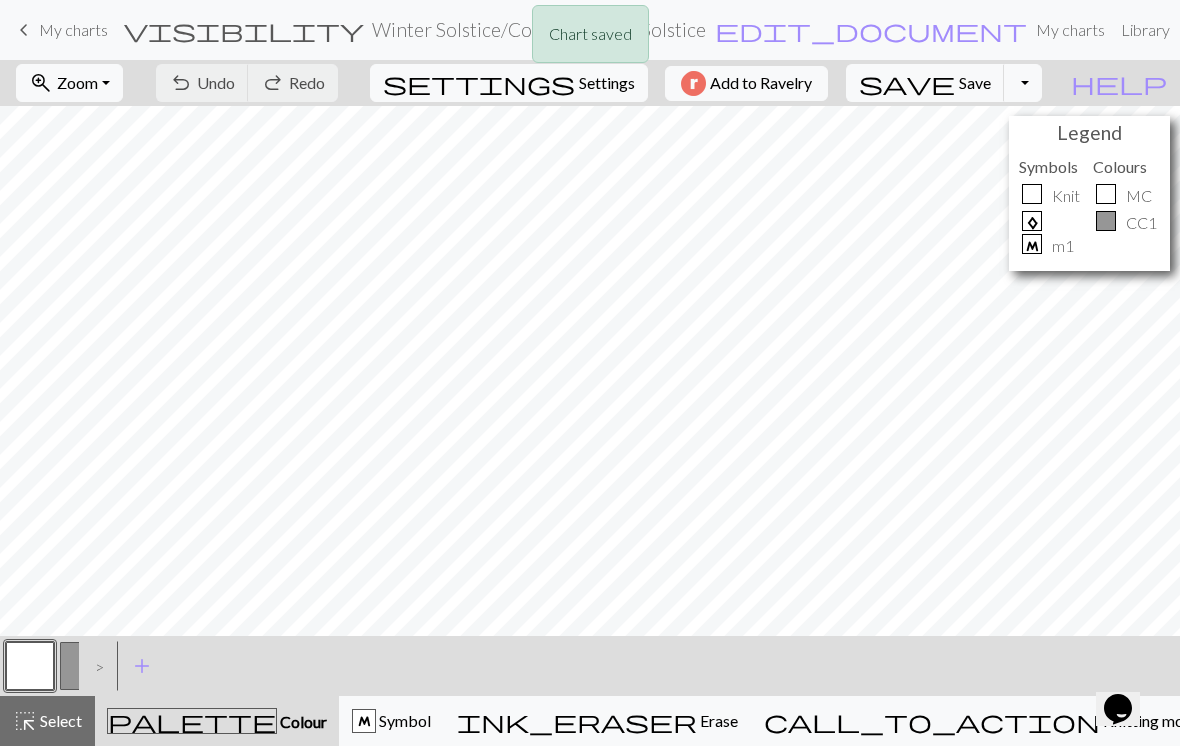 click on ">" at bounding box center [95, 666] 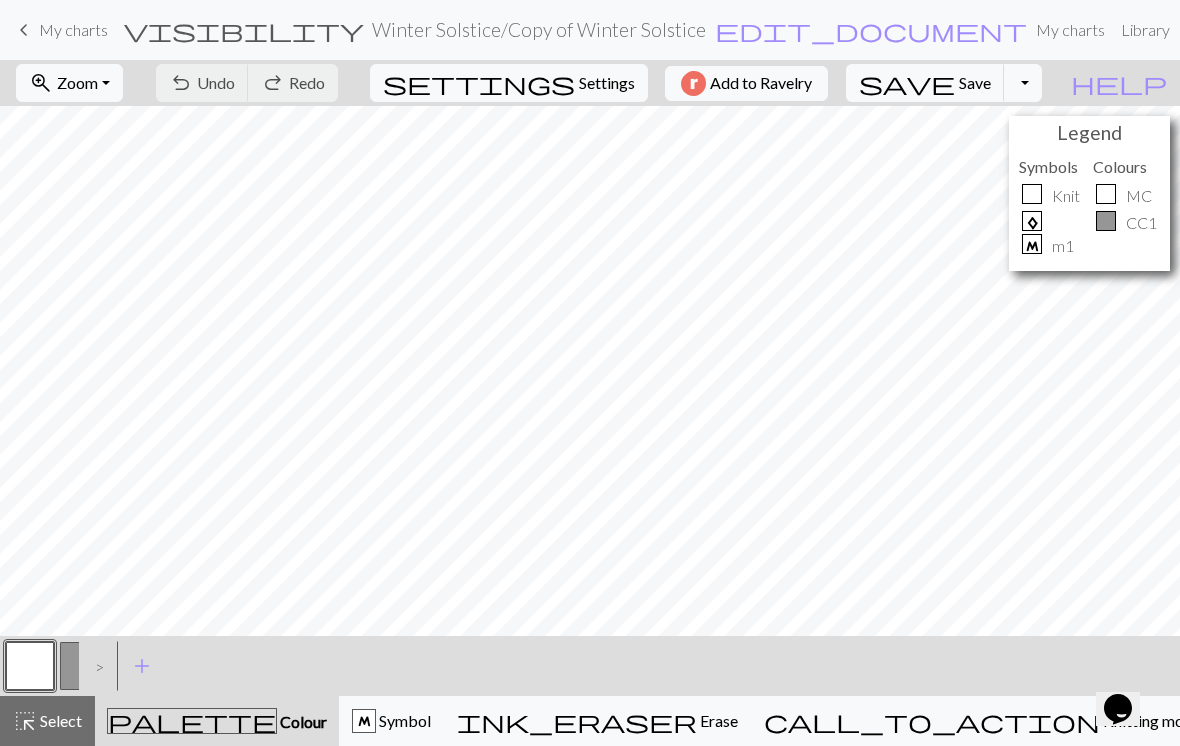 click at bounding box center (84, 666) 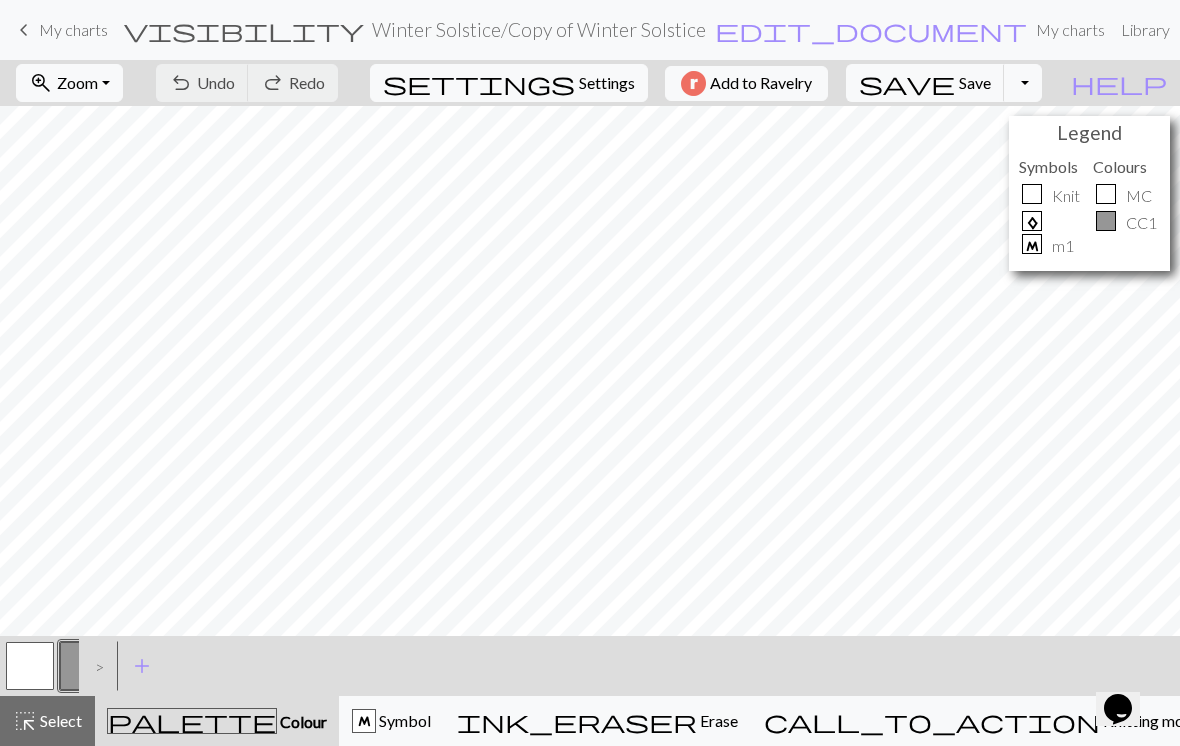 click at bounding box center [30, 666] 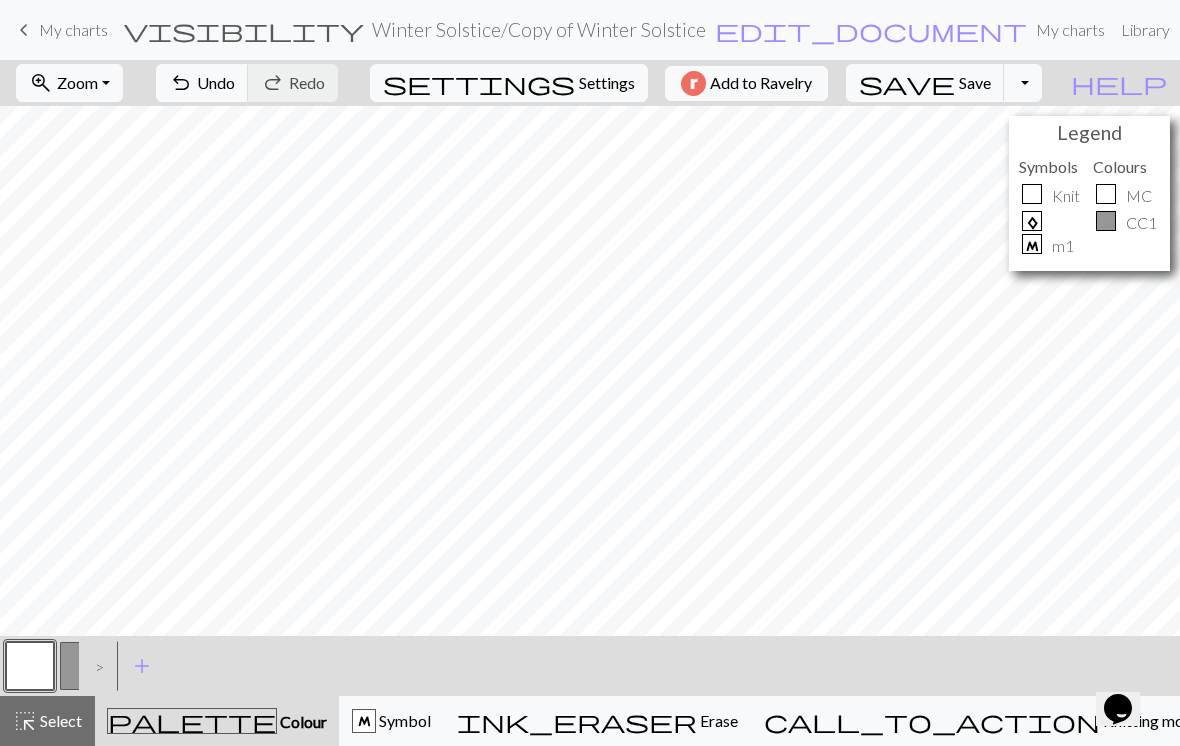 click at bounding box center (30, 666) 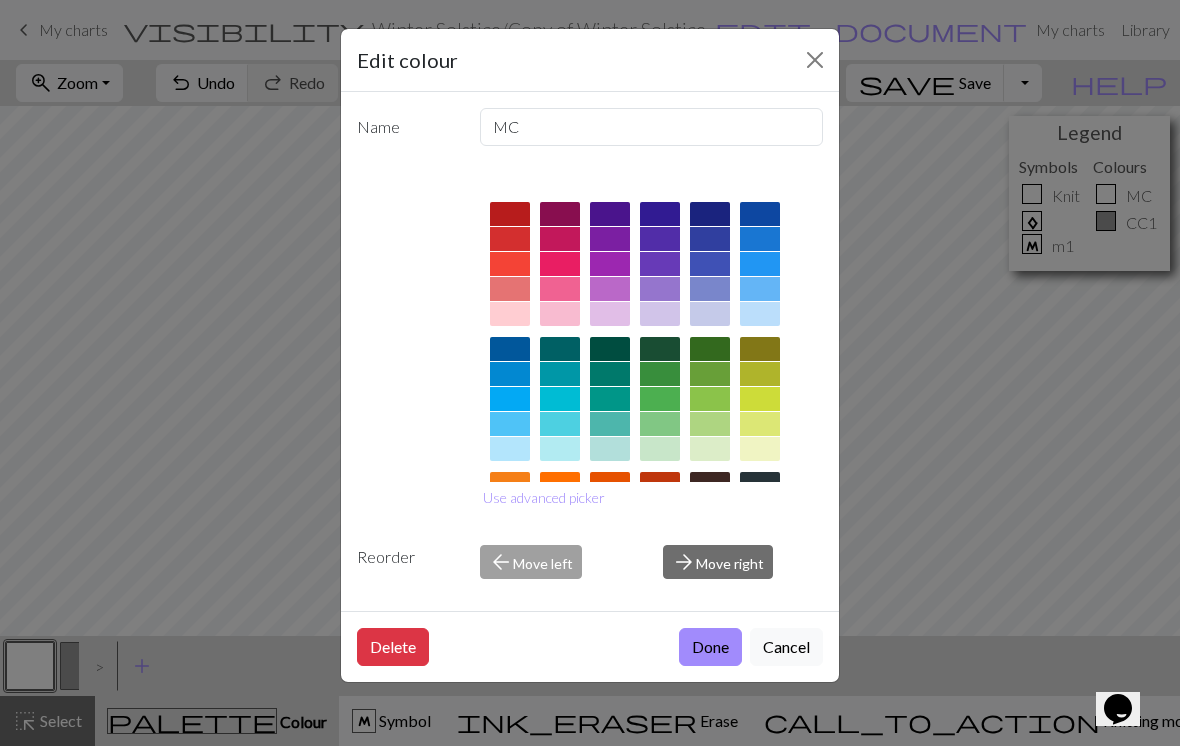 click on "Edit colour Name MC Use advanced picker Reorder arrow_back Move left arrow_forward Move right Delete Done Cancel" at bounding box center (590, 373) 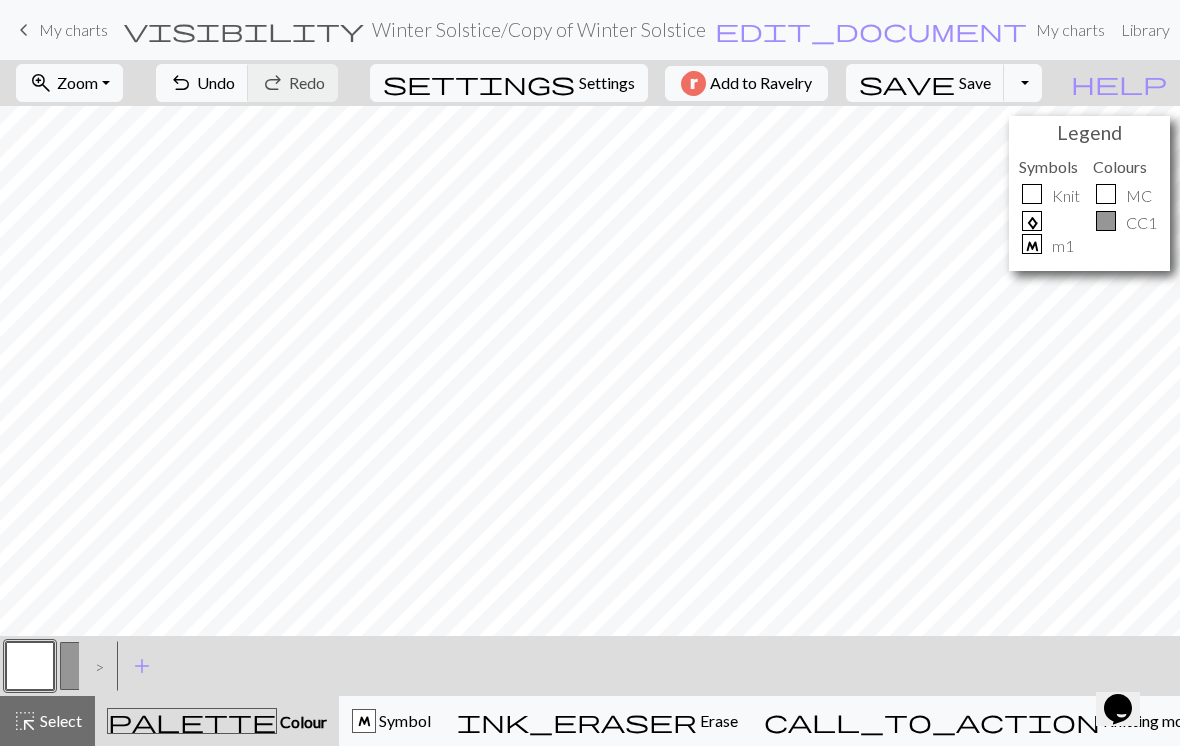 click at bounding box center (84, 666) 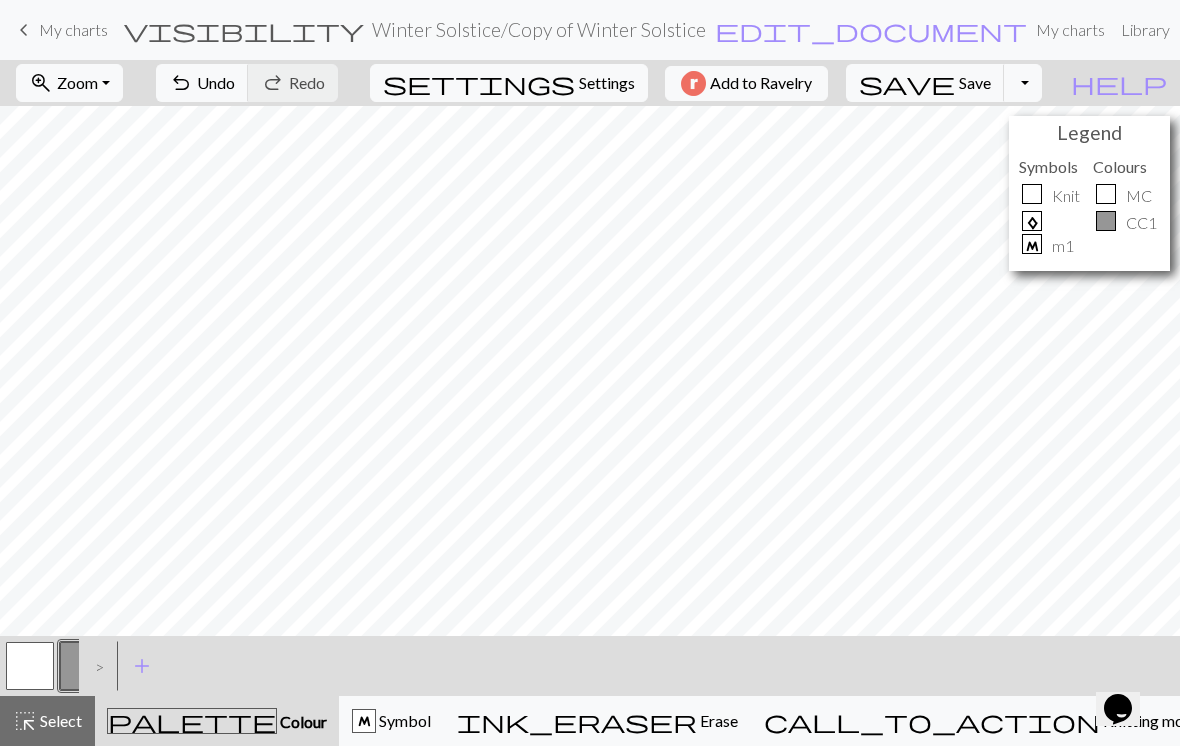 click at bounding box center (30, 666) 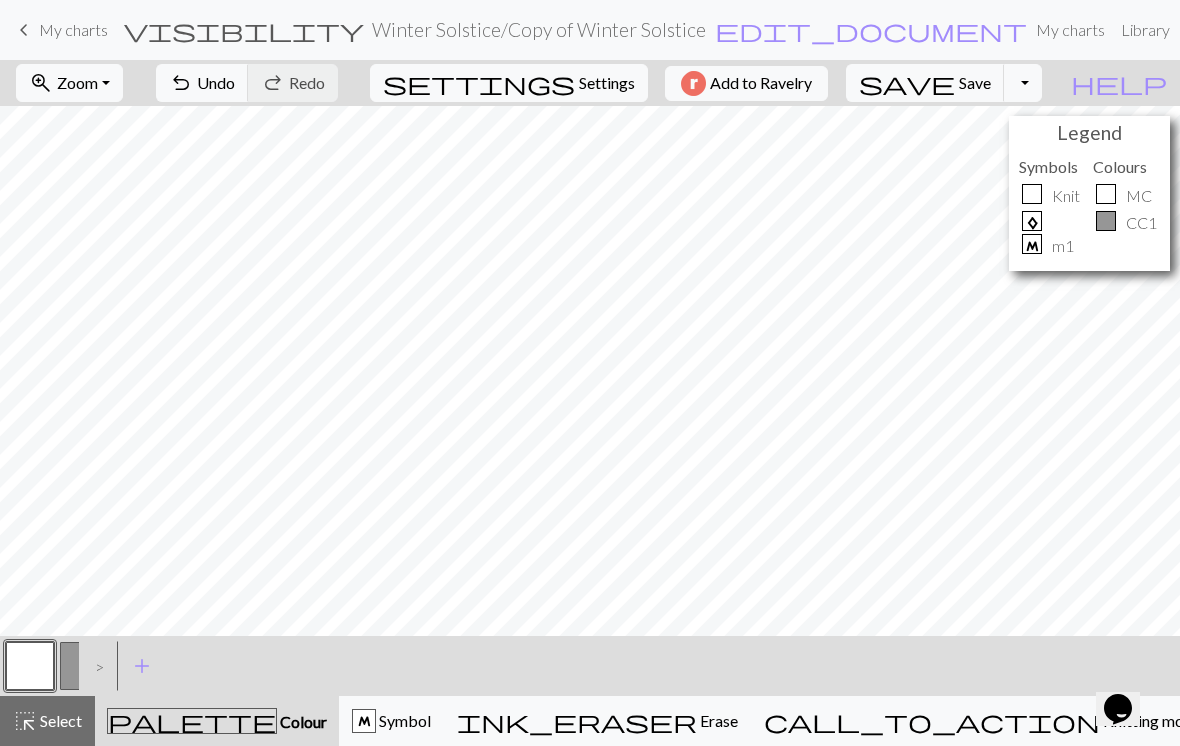 click on ">" at bounding box center [95, 666] 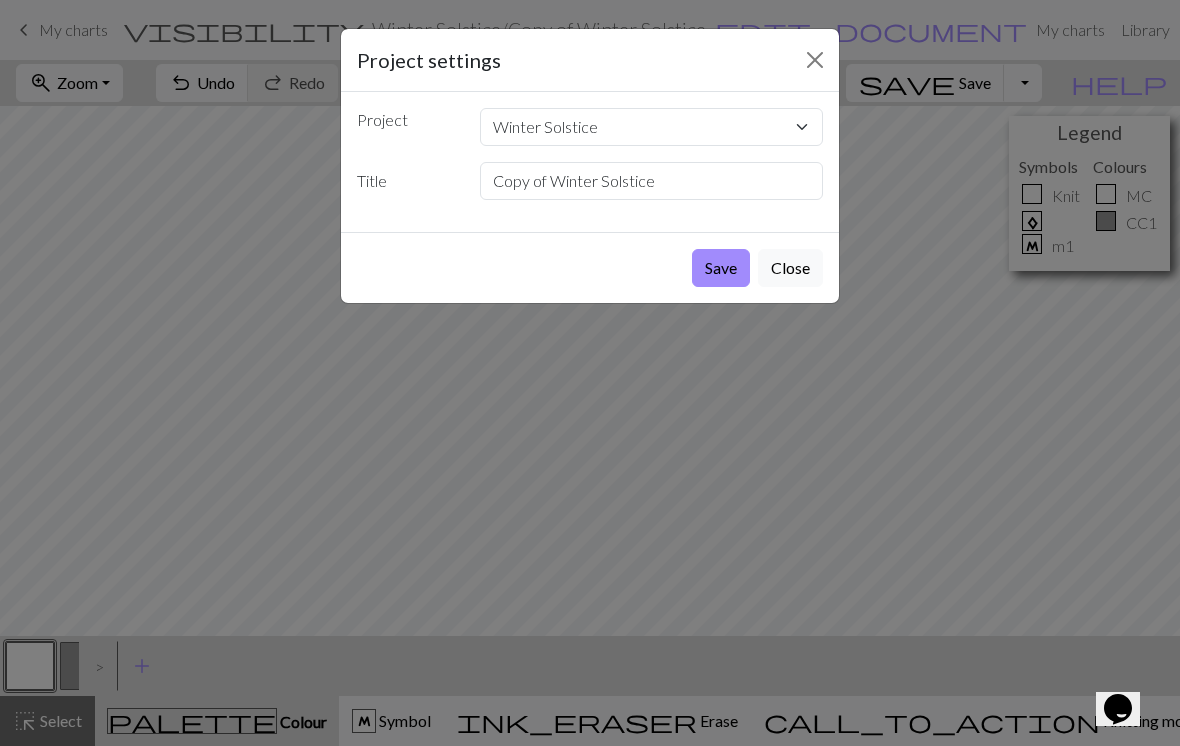 click on "Save" at bounding box center [721, 268] 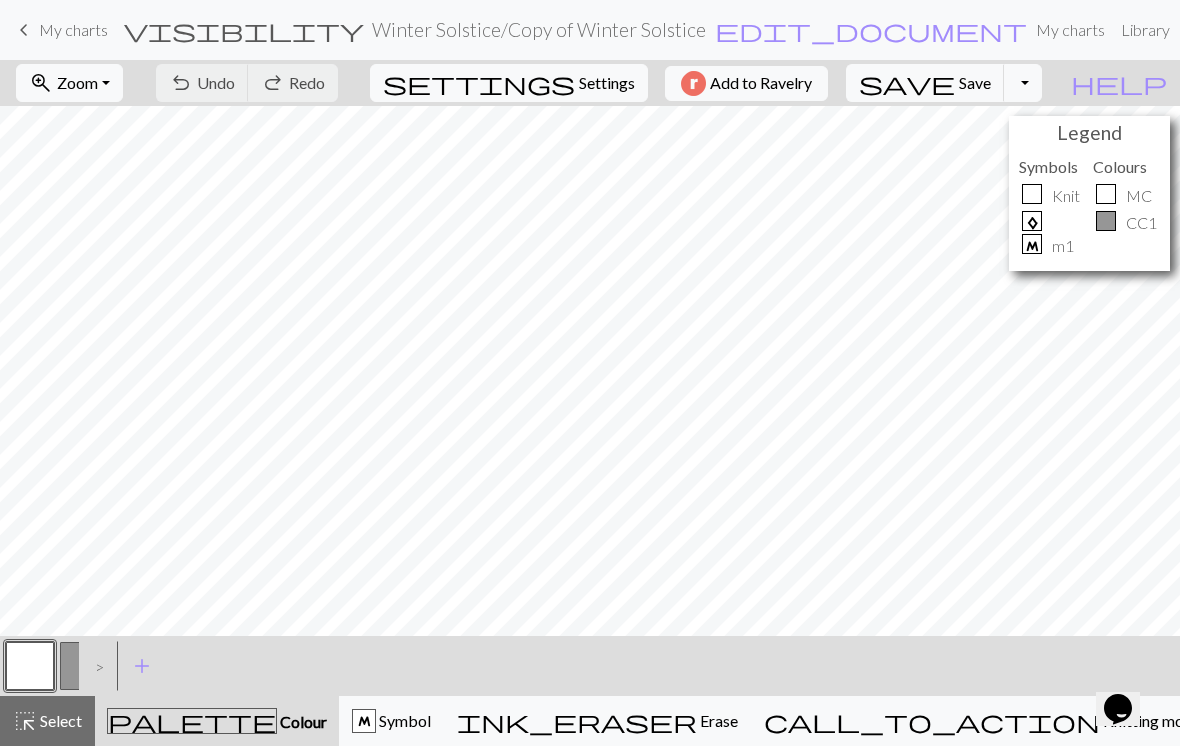 click on ">" at bounding box center (95, 666) 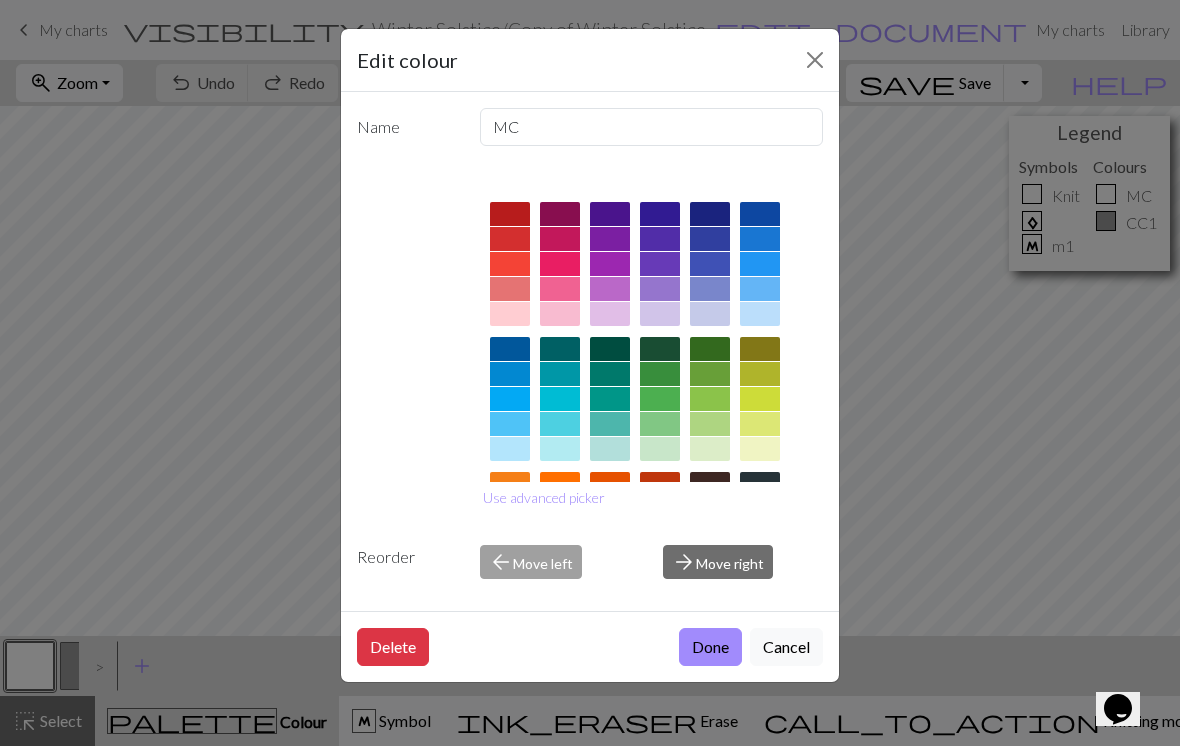 click on "Cancel" at bounding box center (786, 647) 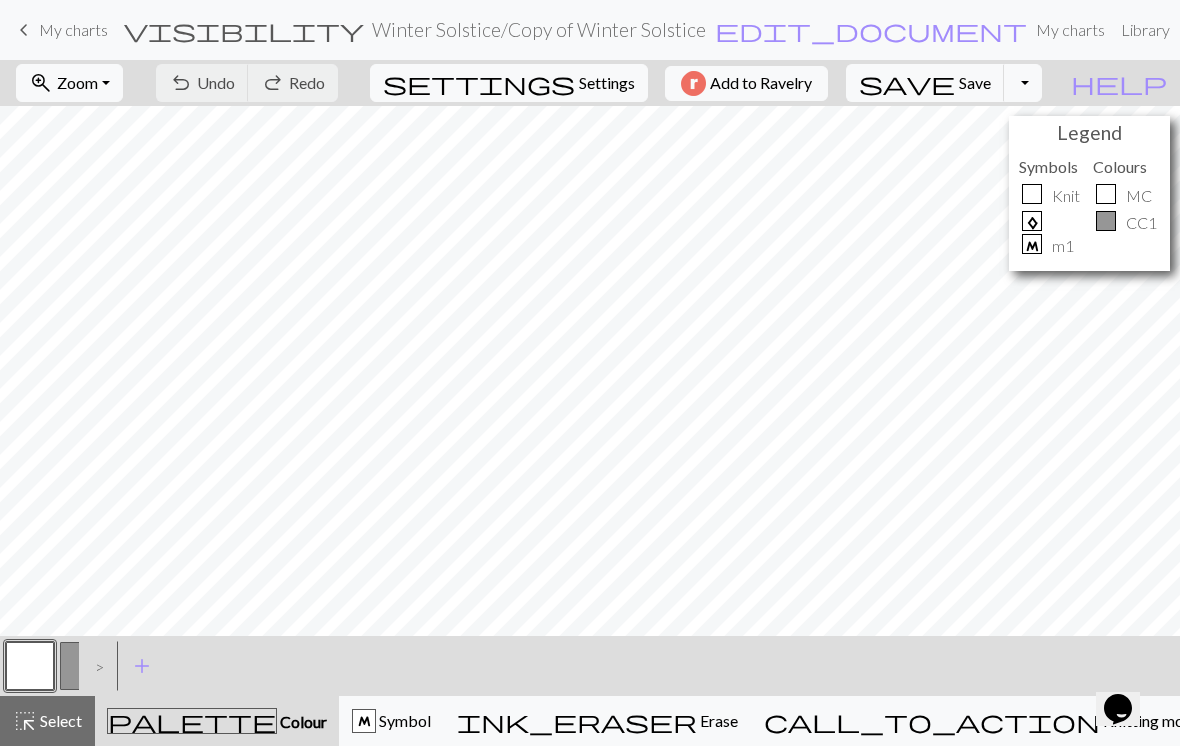 click at bounding box center [84, 666] 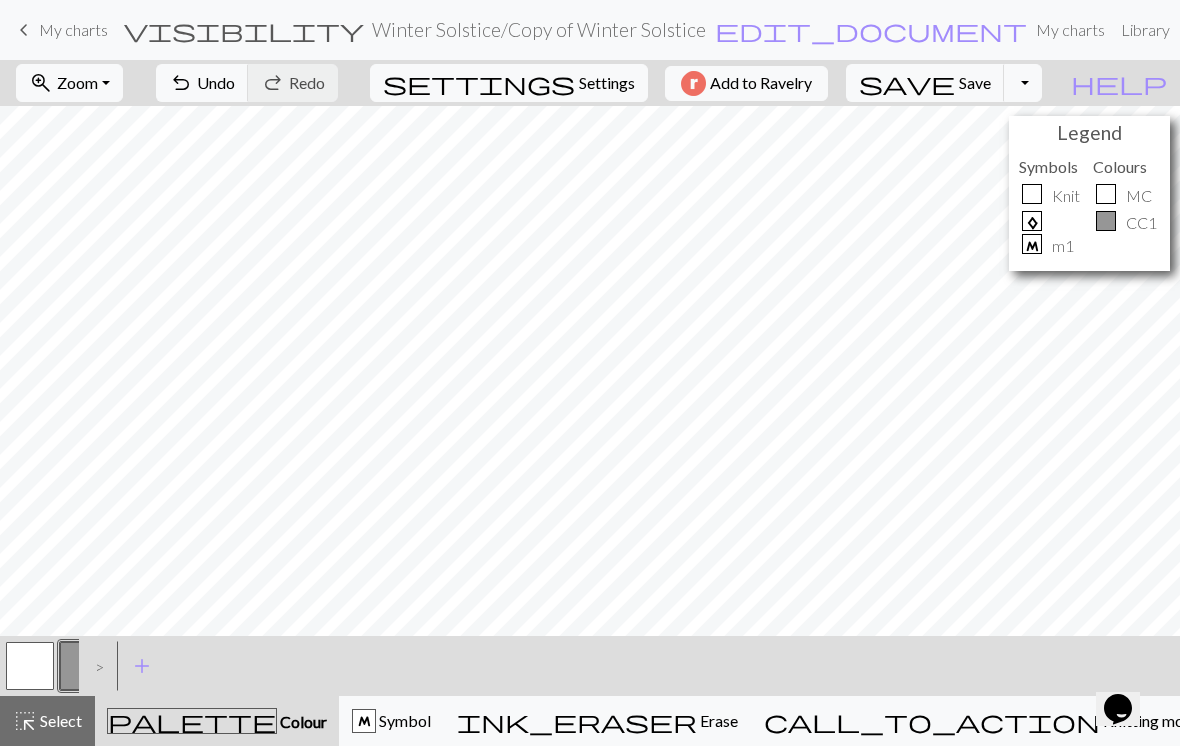 click at bounding box center (30, 666) 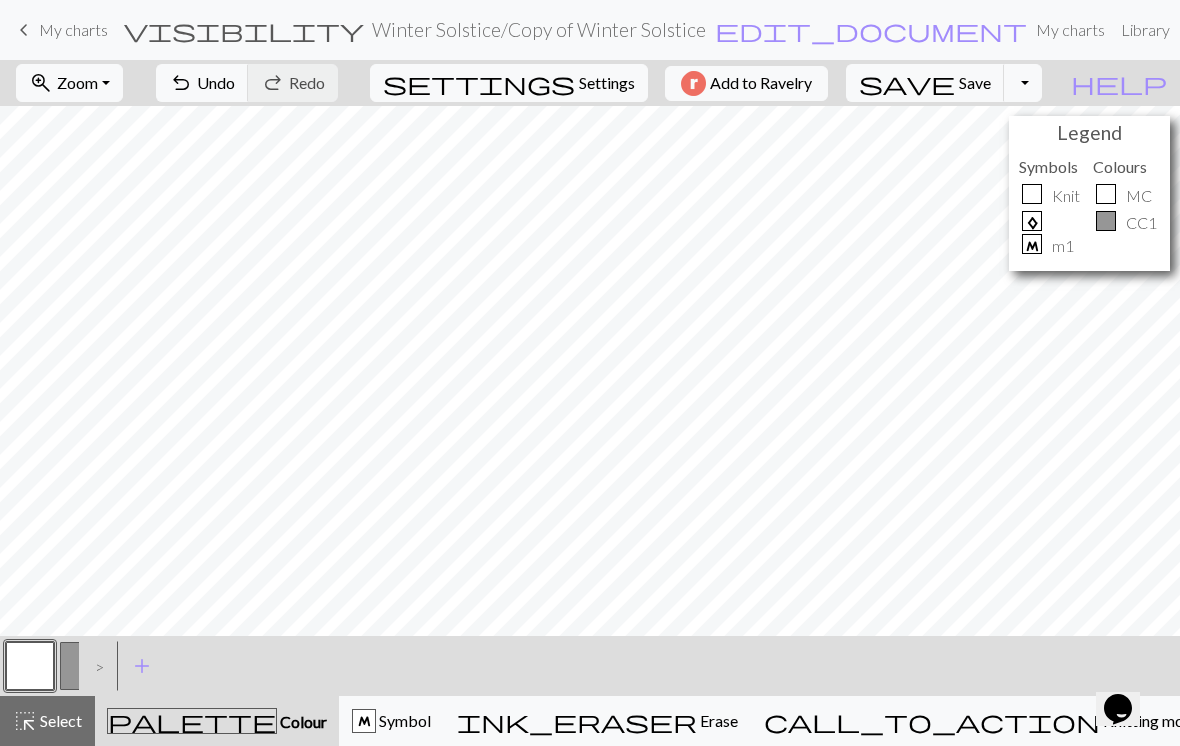 click on ">" at bounding box center [95, 666] 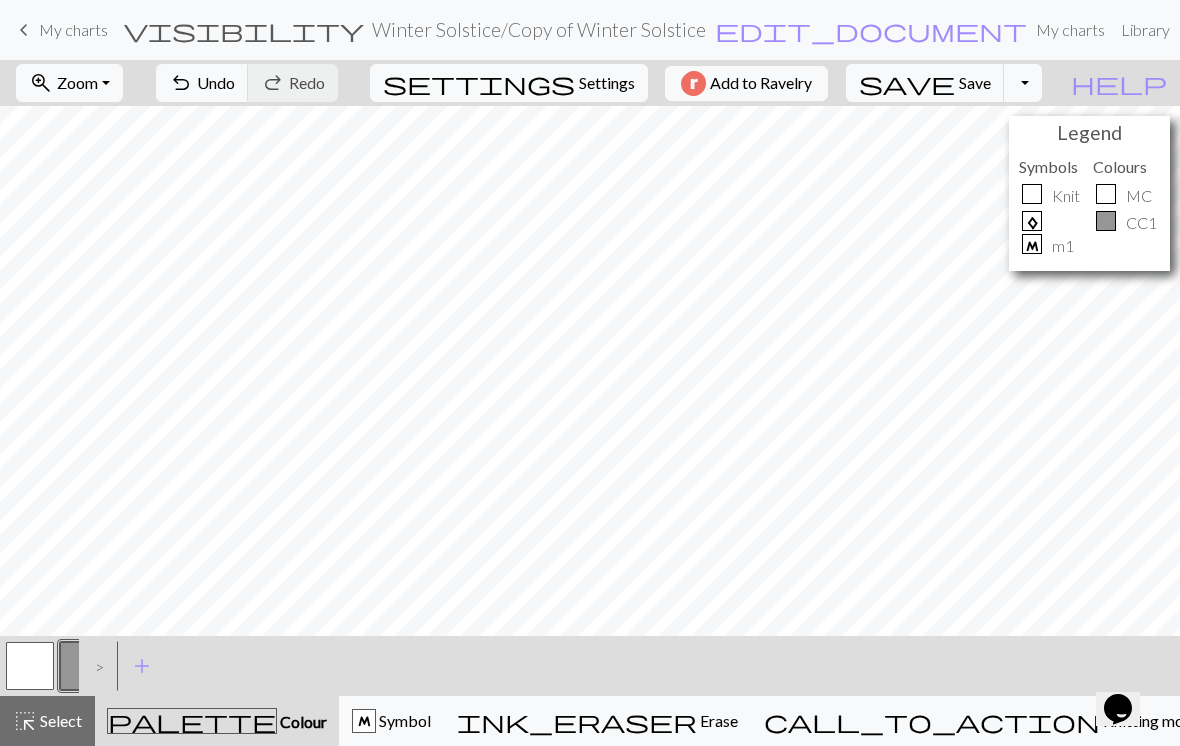 click at bounding box center [30, 666] 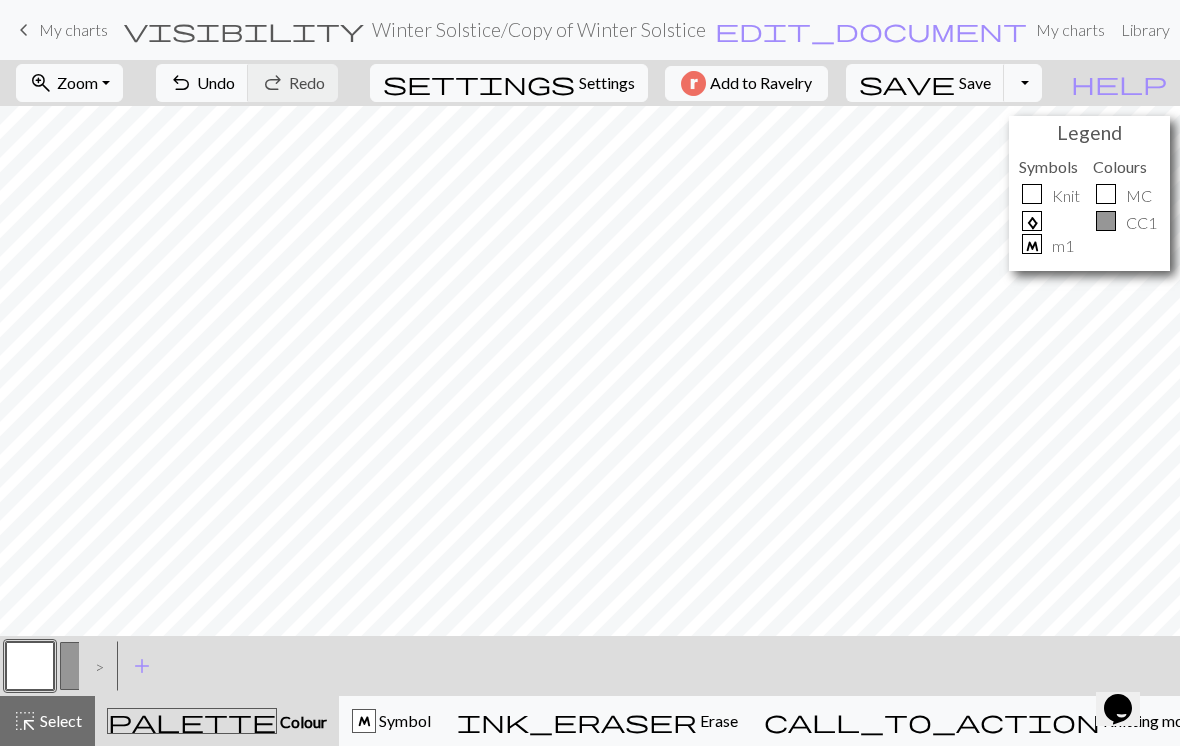 click on ">" at bounding box center [95, 666] 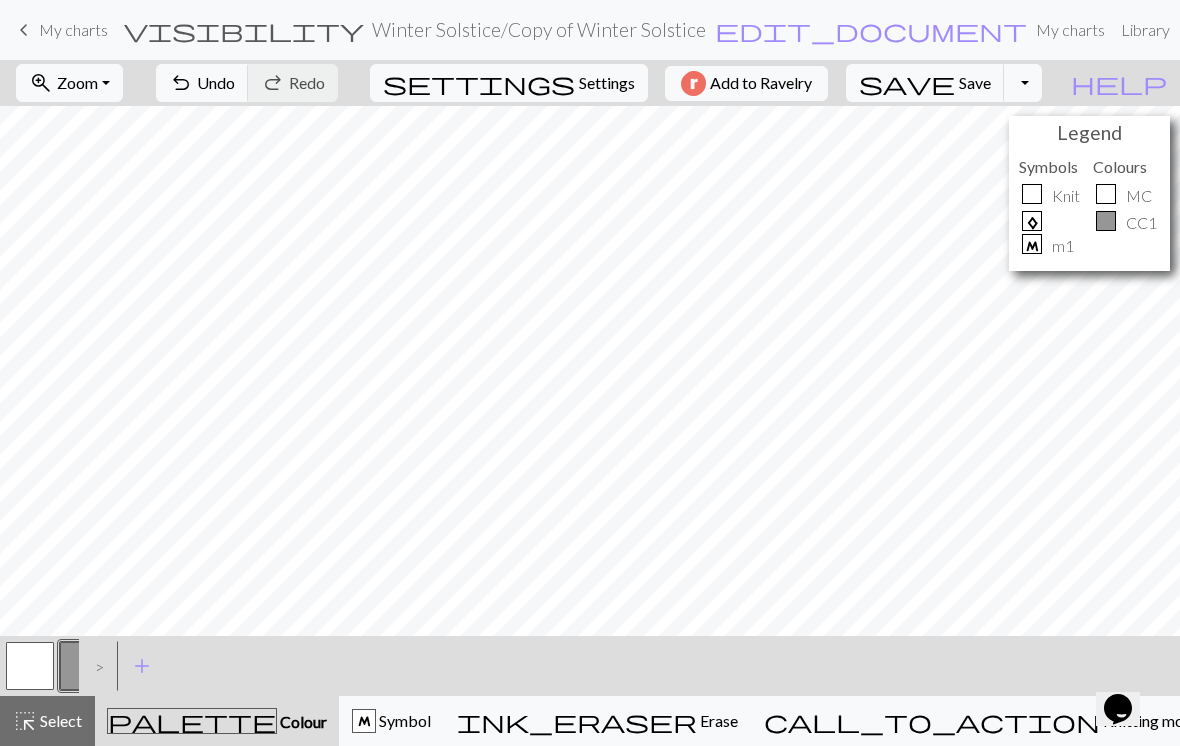 click at bounding box center [30, 666] 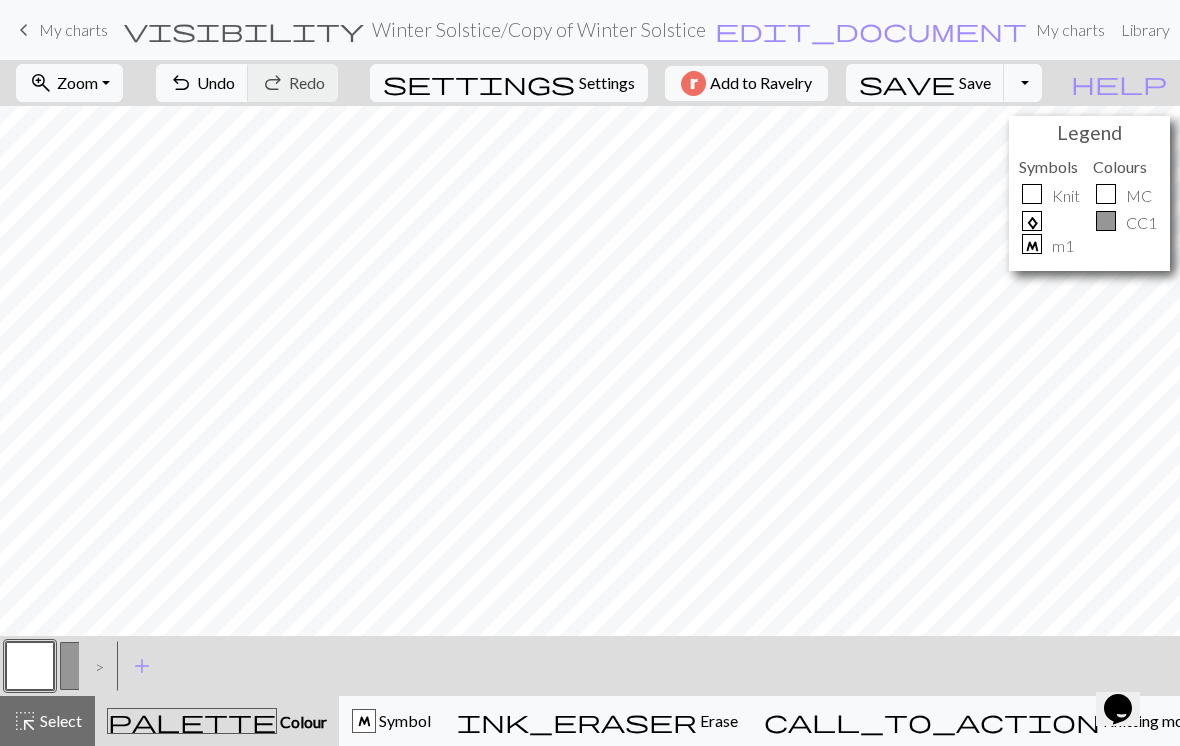 click on ">" at bounding box center (95, 666) 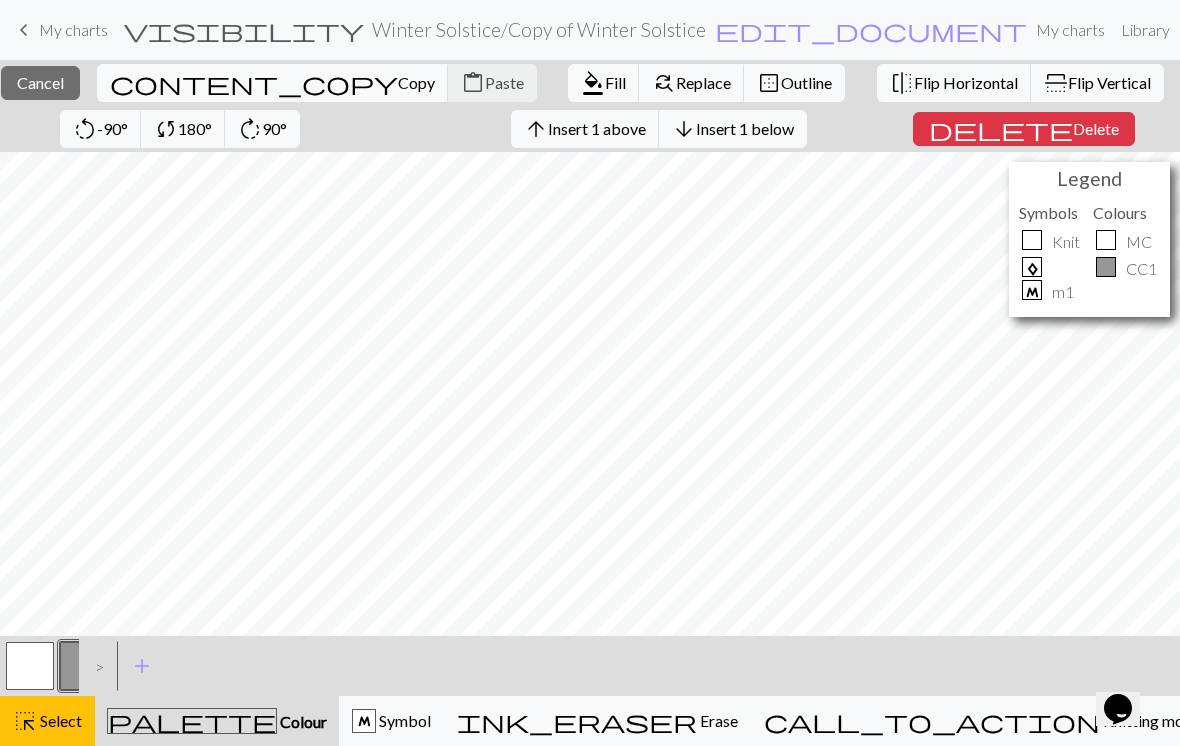 click on "Insert 1 above" at bounding box center (597, 128) 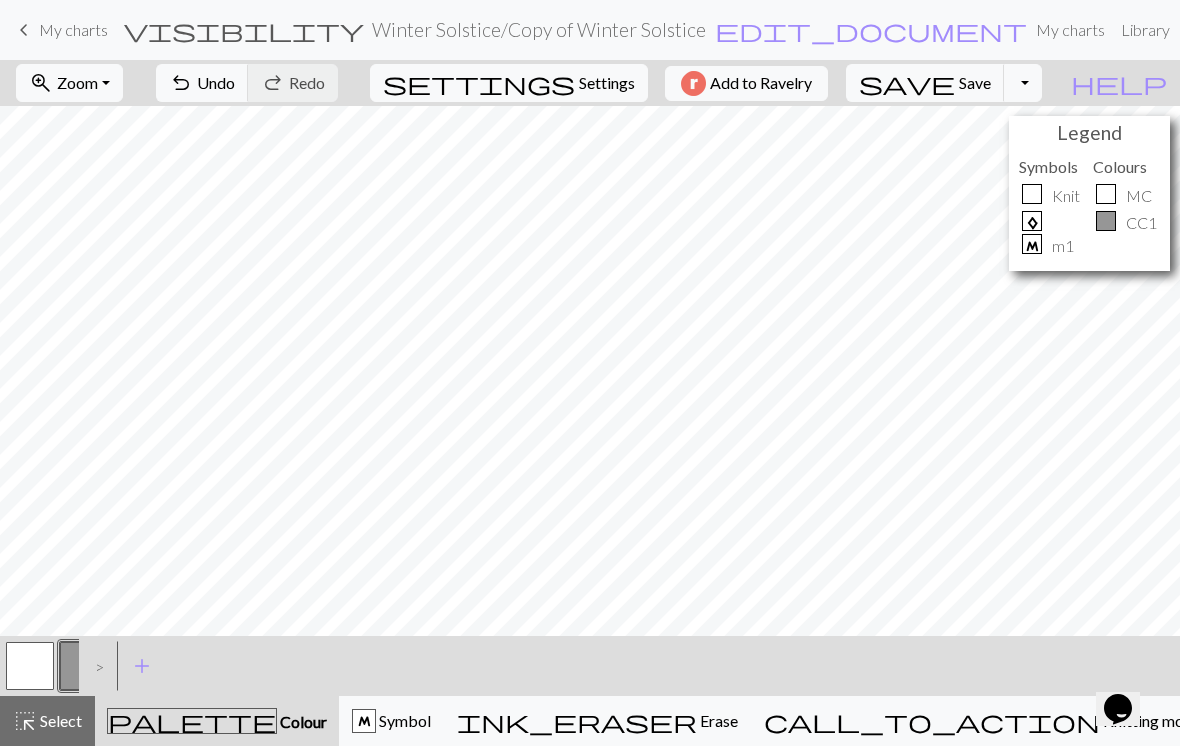 click at bounding box center [30, 666] 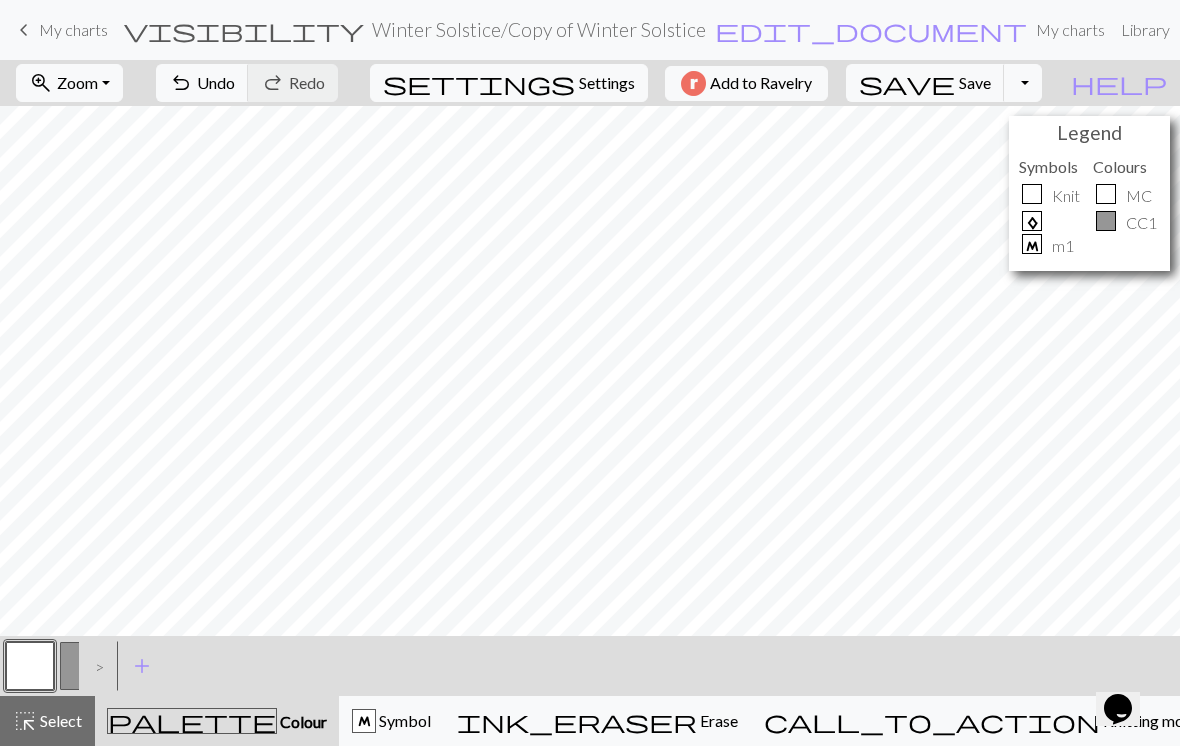 click at bounding box center [84, 666] 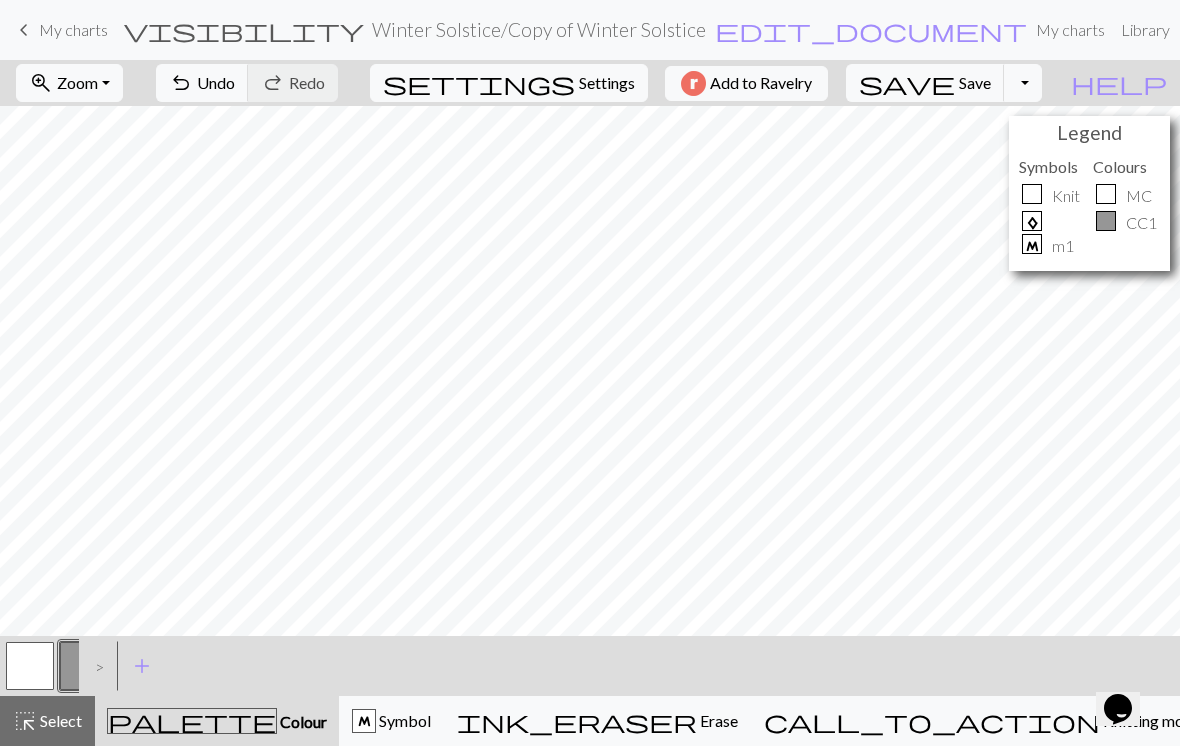 click at bounding box center (30, 666) 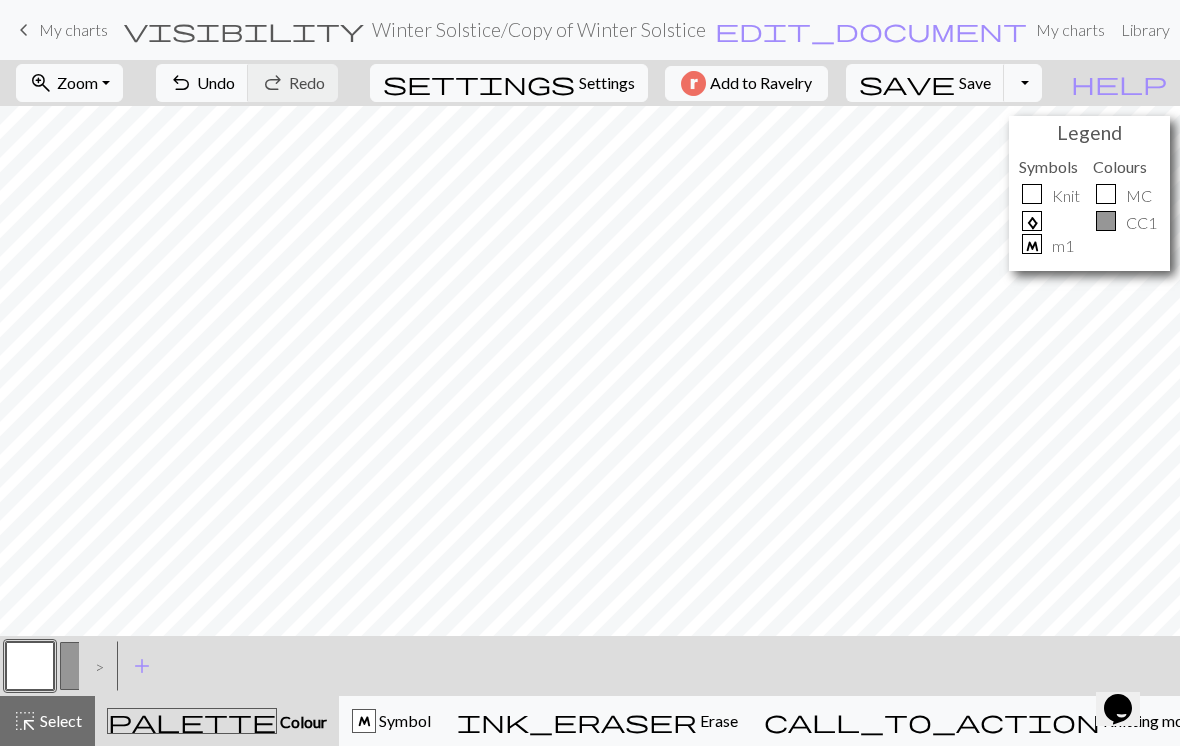 click on ">" at bounding box center [95, 666] 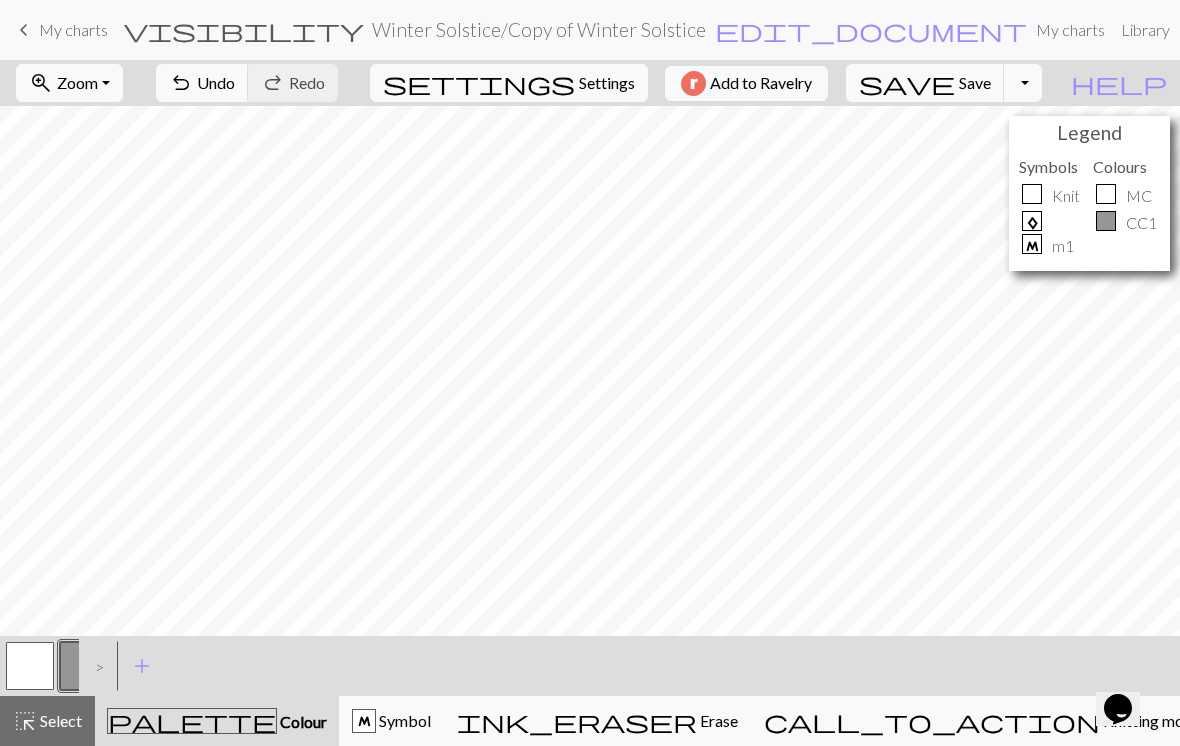click at bounding box center (30, 666) 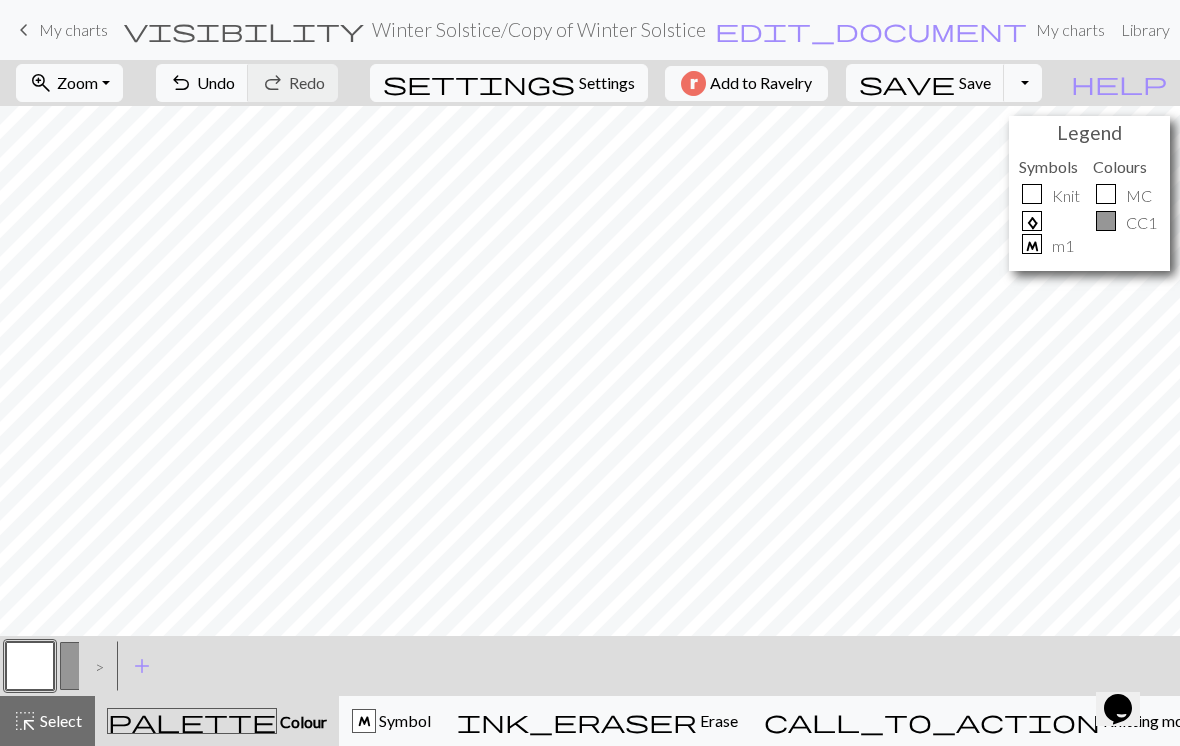 click on ">" at bounding box center (95, 666) 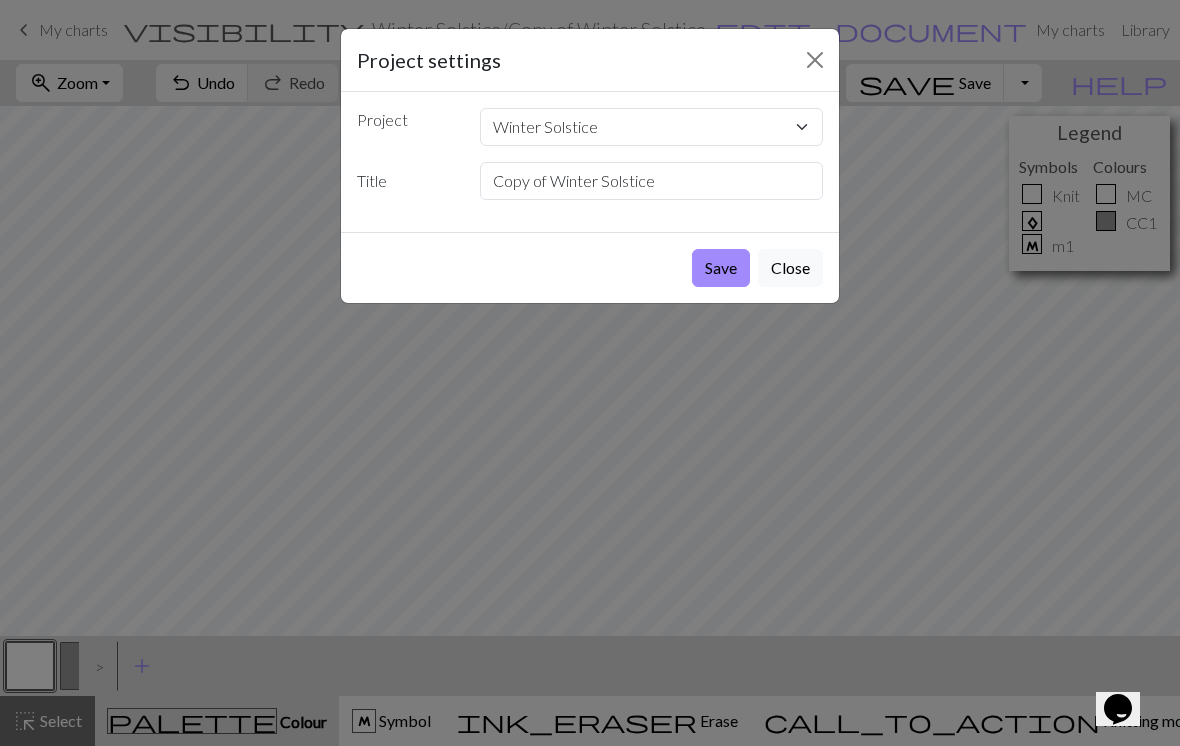 click on "Save" at bounding box center (721, 268) 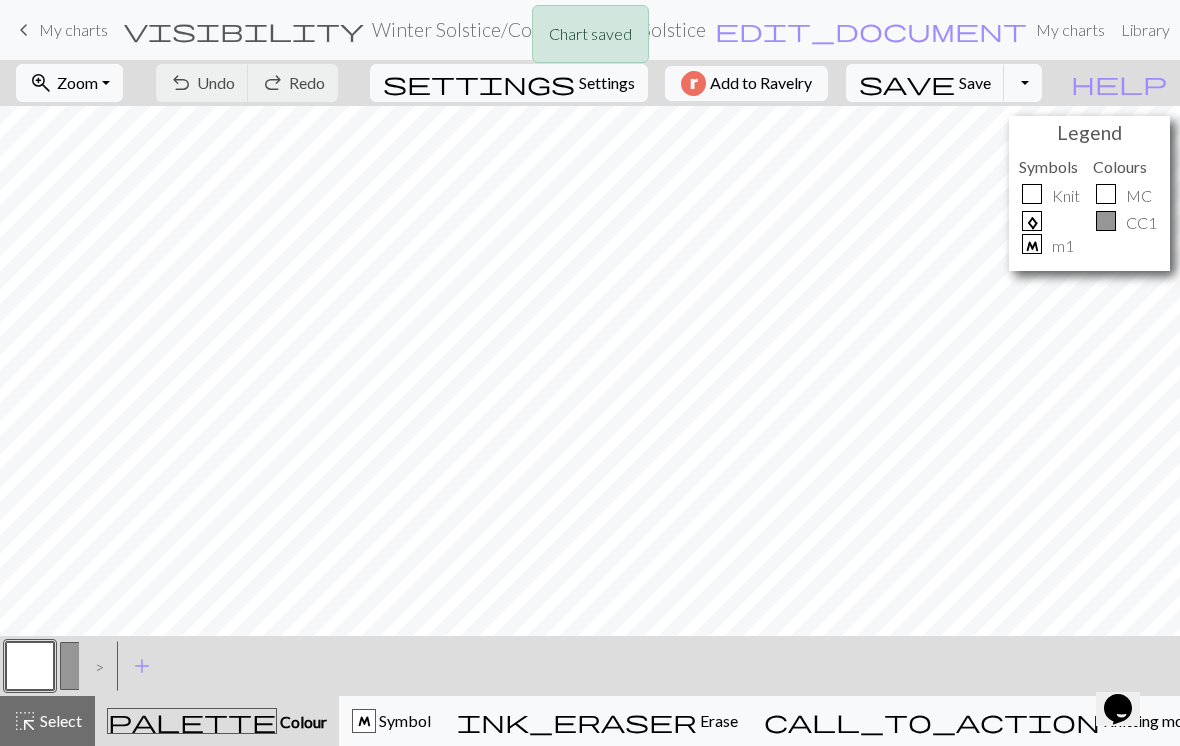 click on ">" at bounding box center (95, 666) 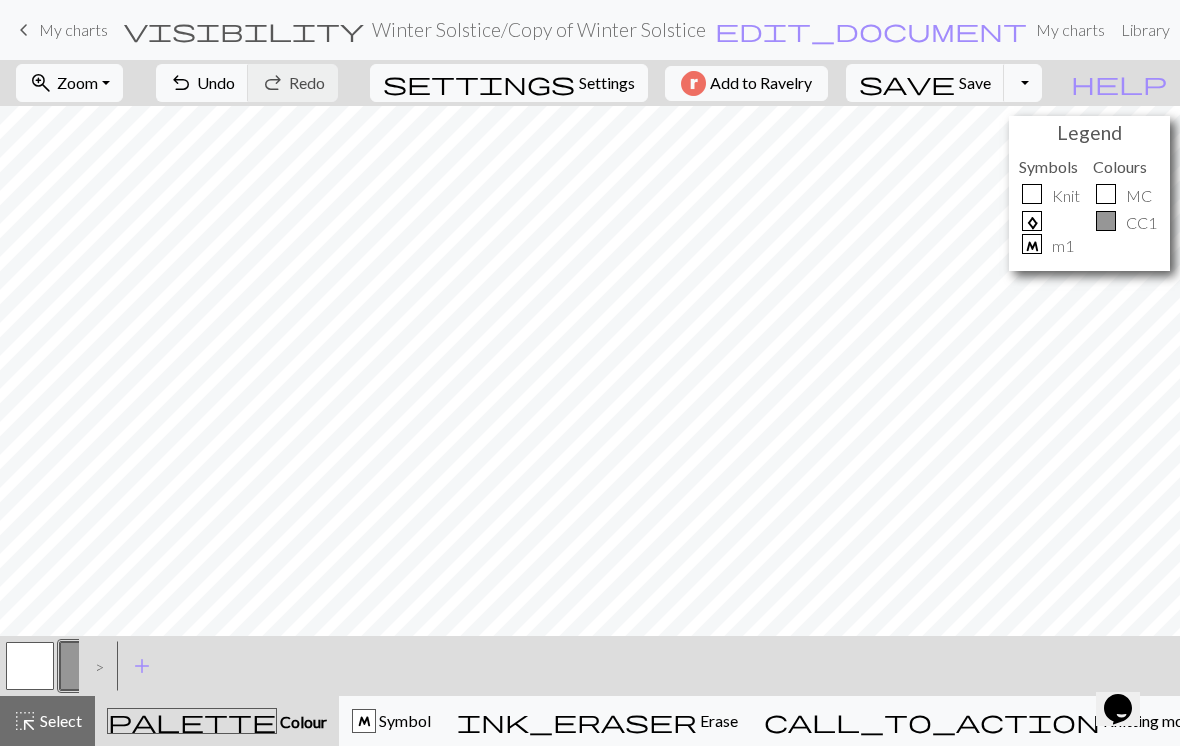 click at bounding box center (30, 666) 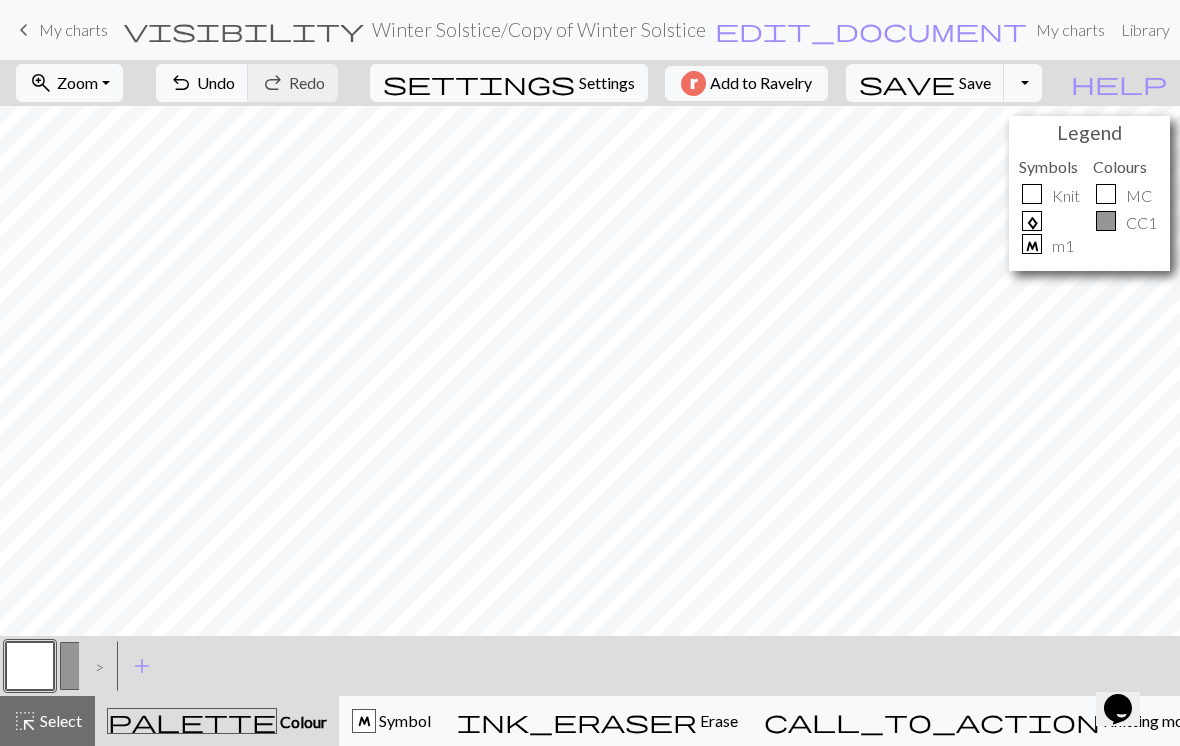 click at bounding box center (30, 666) 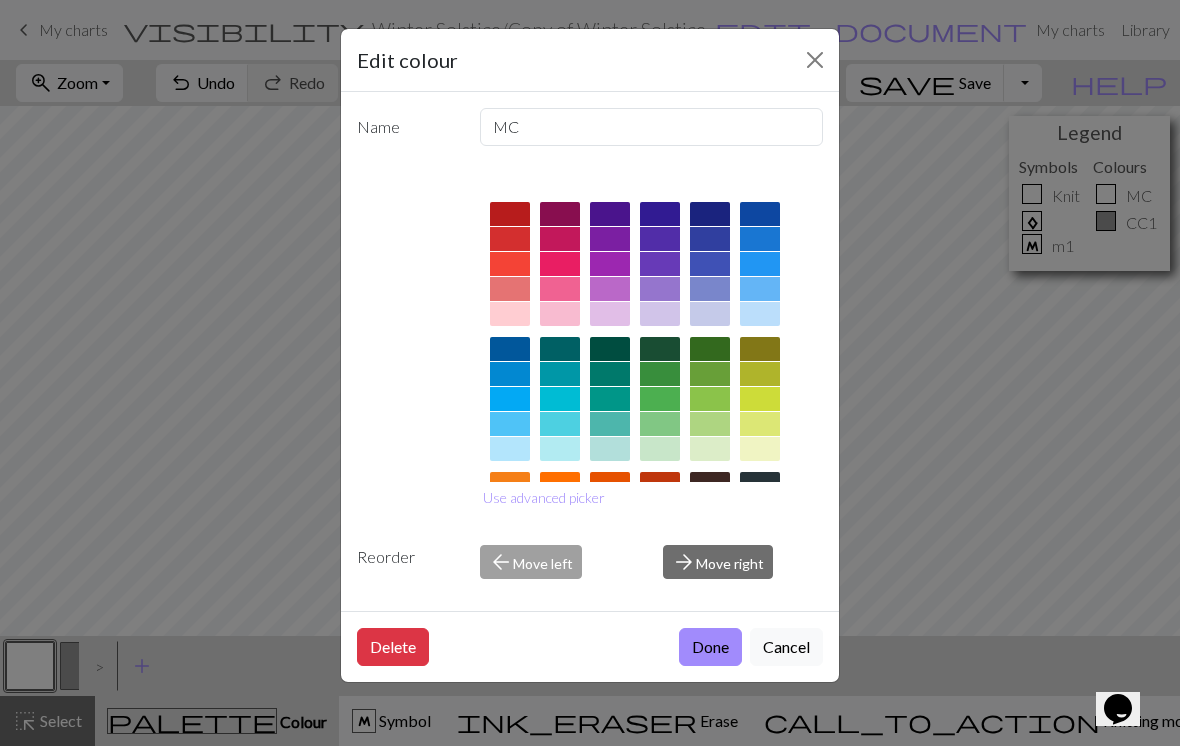 click on "Cancel" at bounding box center (786, 647) 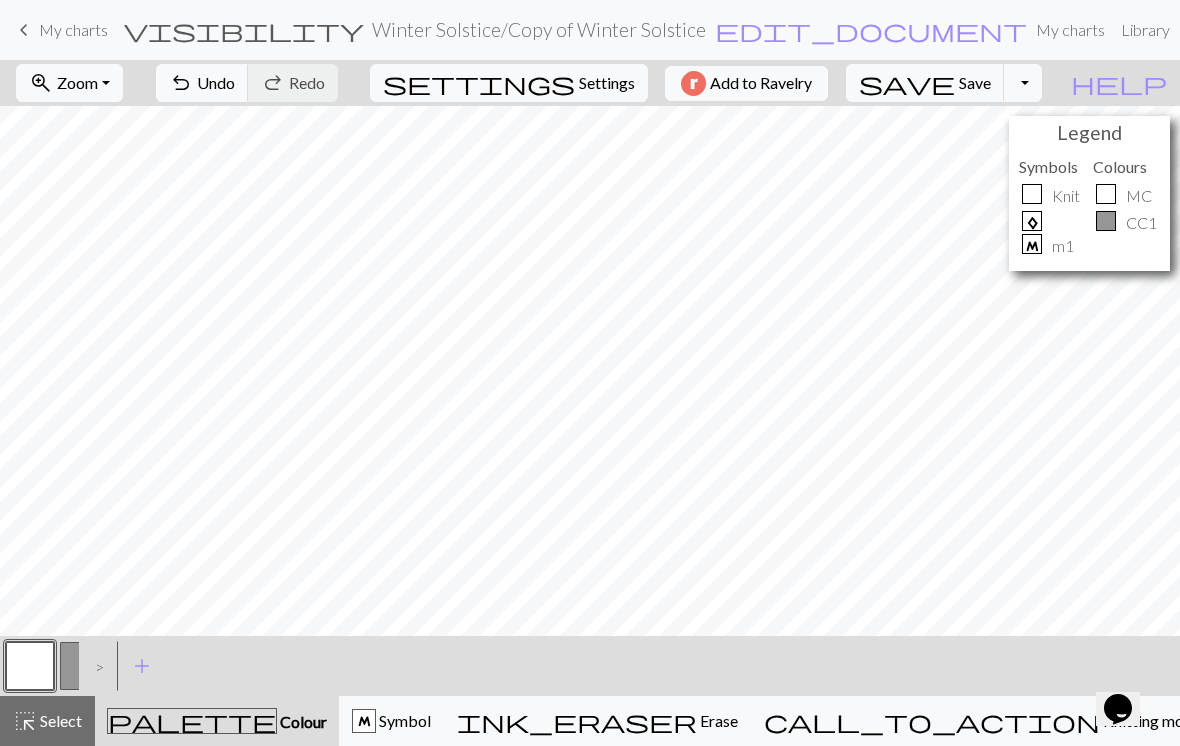 click on ">" at bounding box center [95, 666] 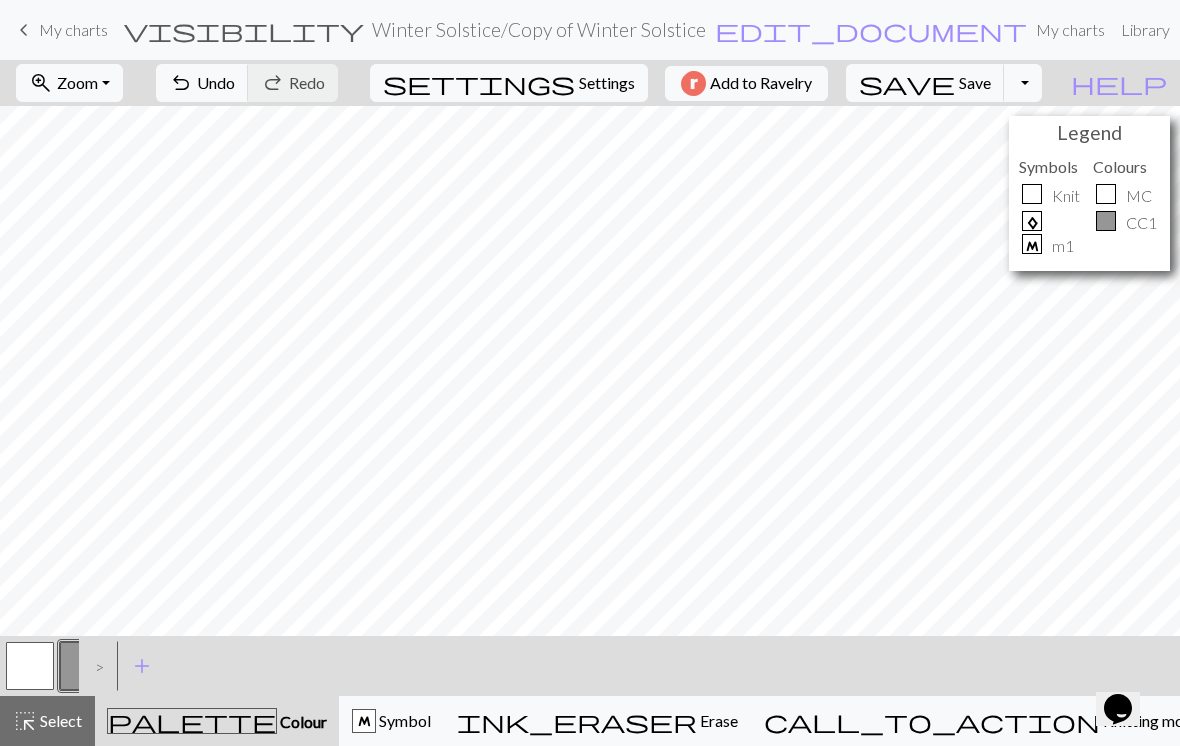 click at bounding box center (30, 666) 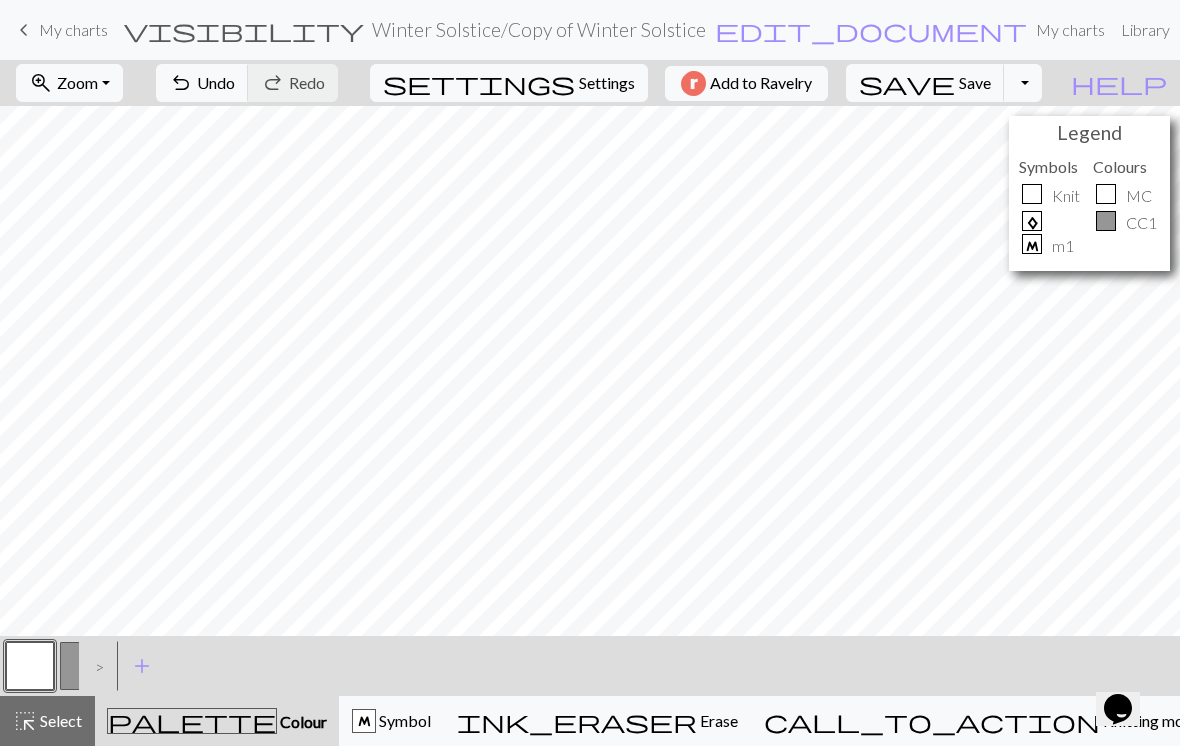 click on ">" at bounding box center (95, 666) 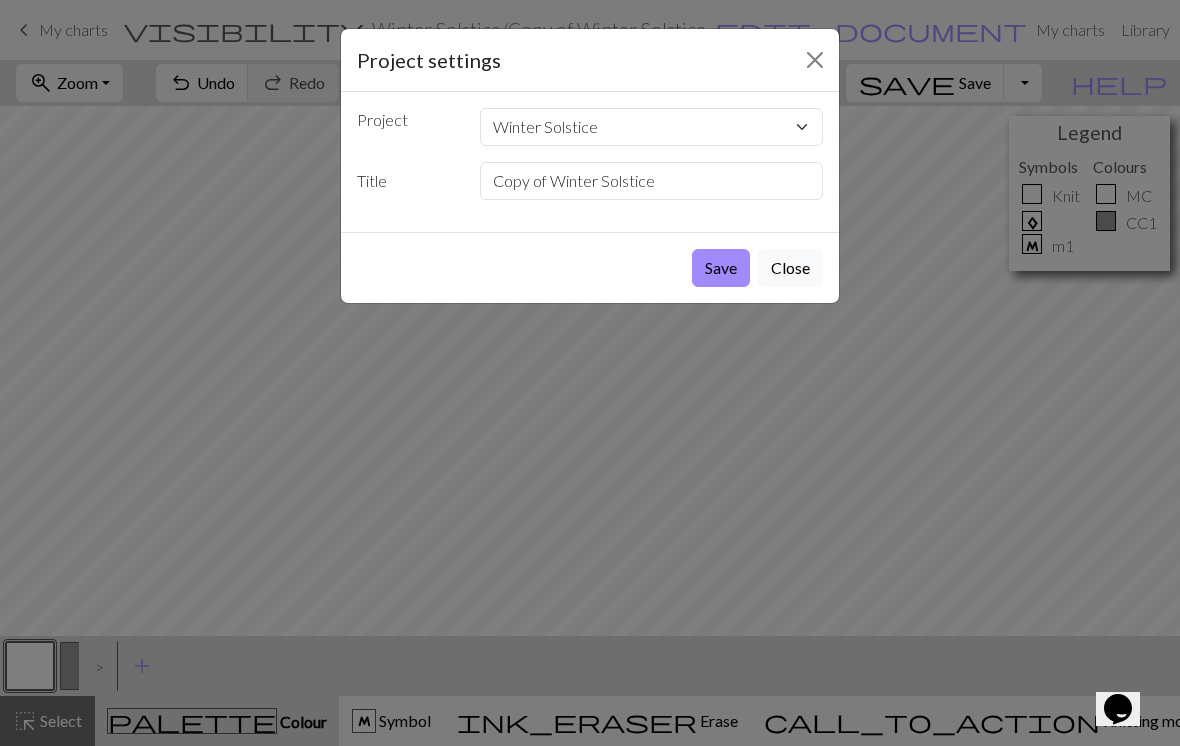 click on "Save" at bounding box center (721, 268) 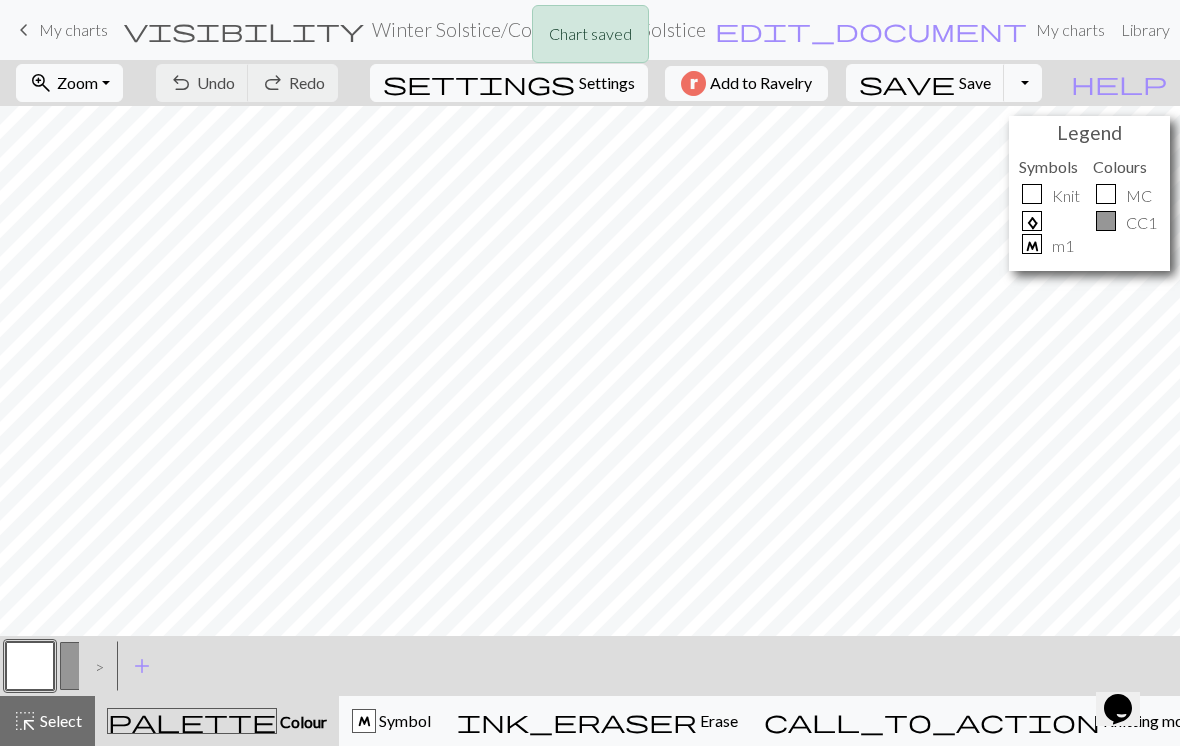 click on ">" at bounding box center [95, 666] 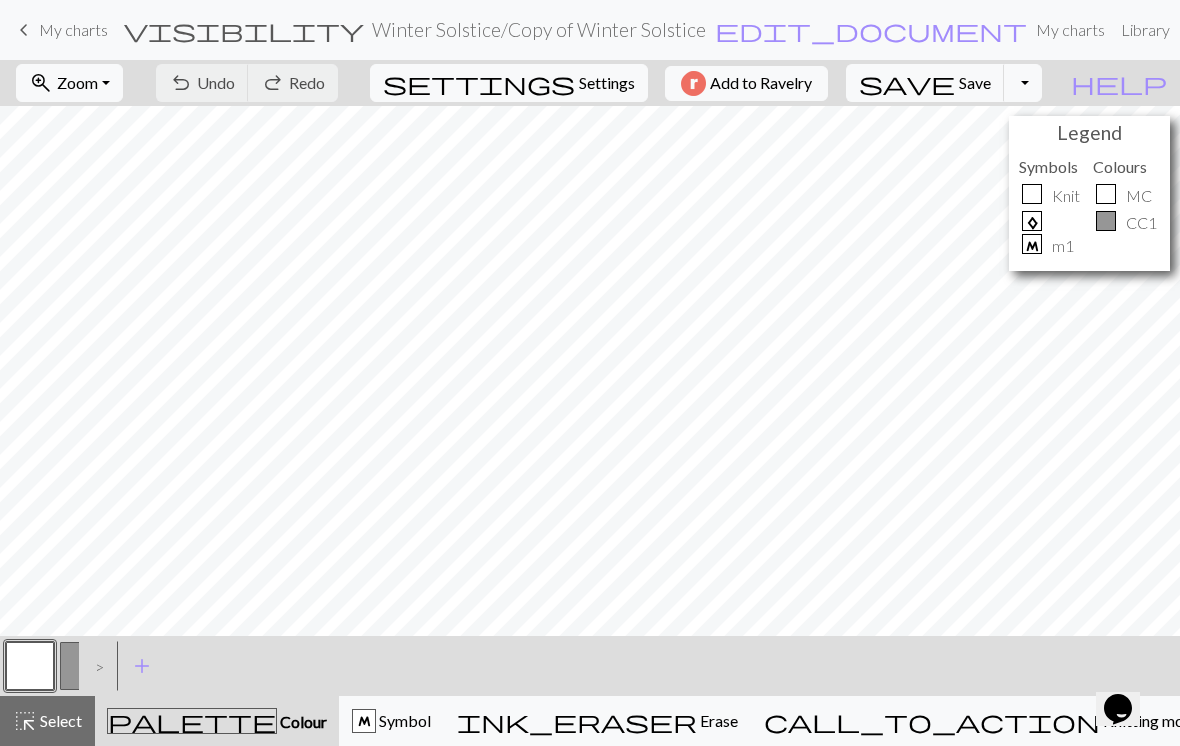 click at bounding box center (84, 666) 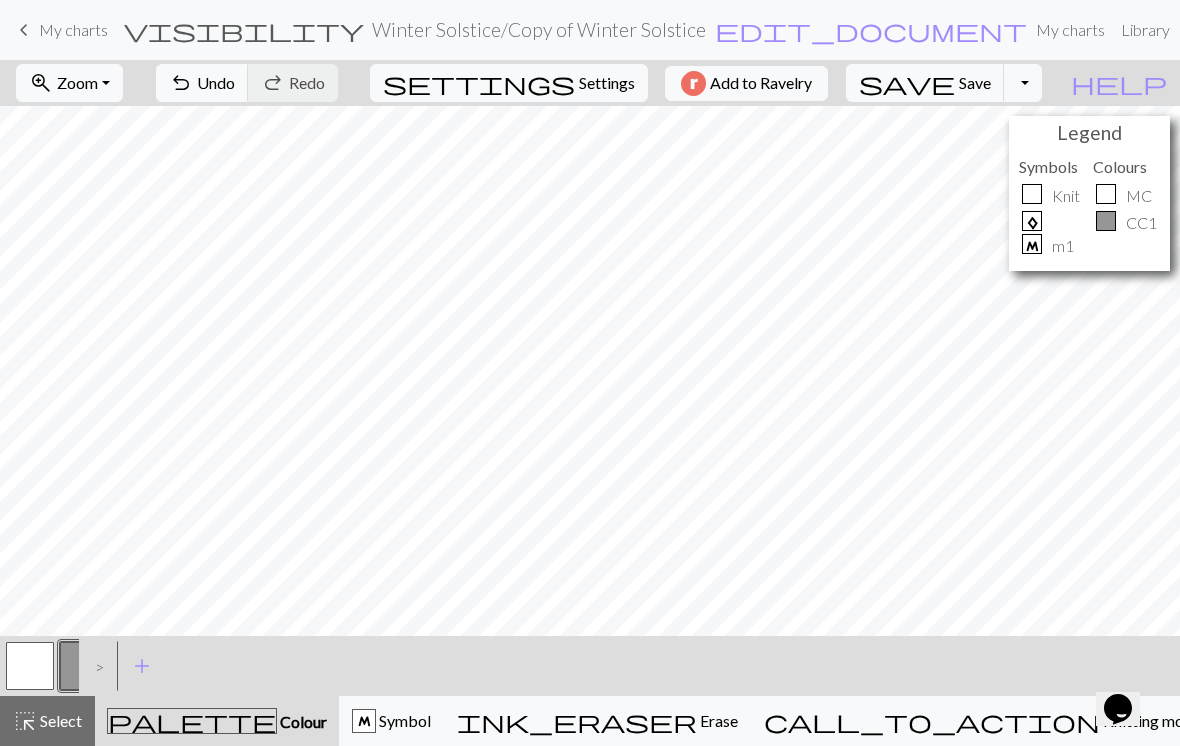 click at bounding box center (30, 666) 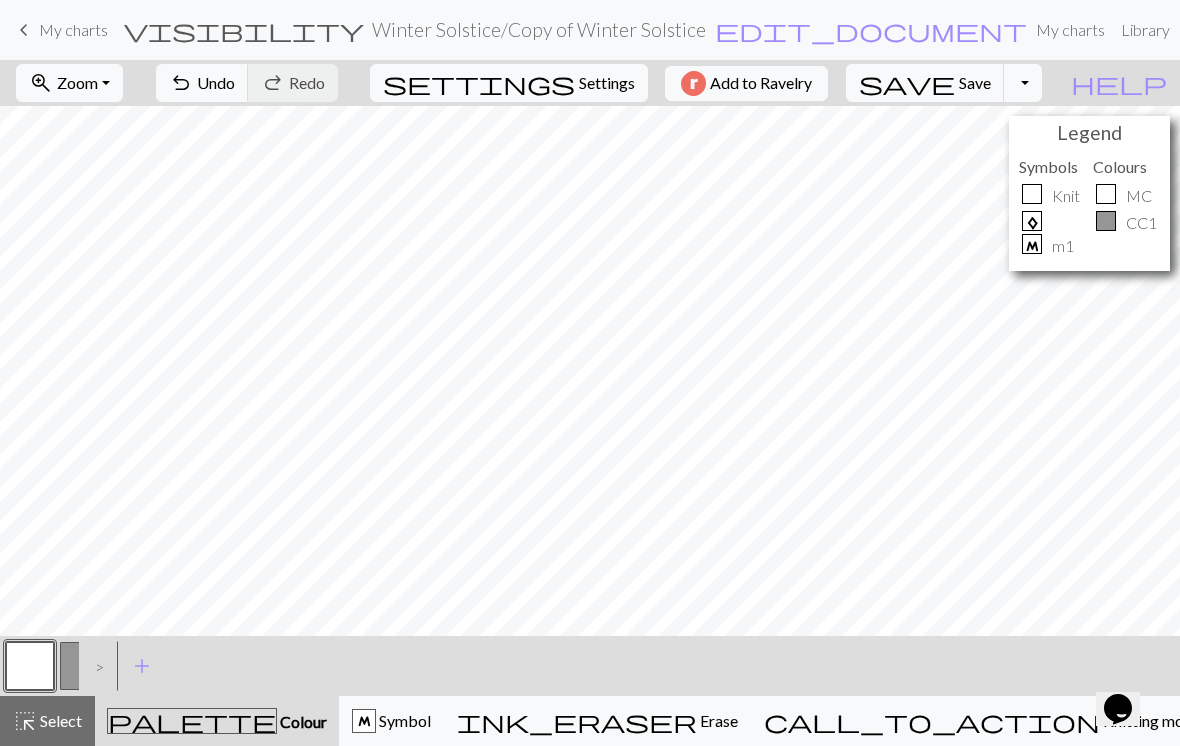 click at bounding box center [30, 666] 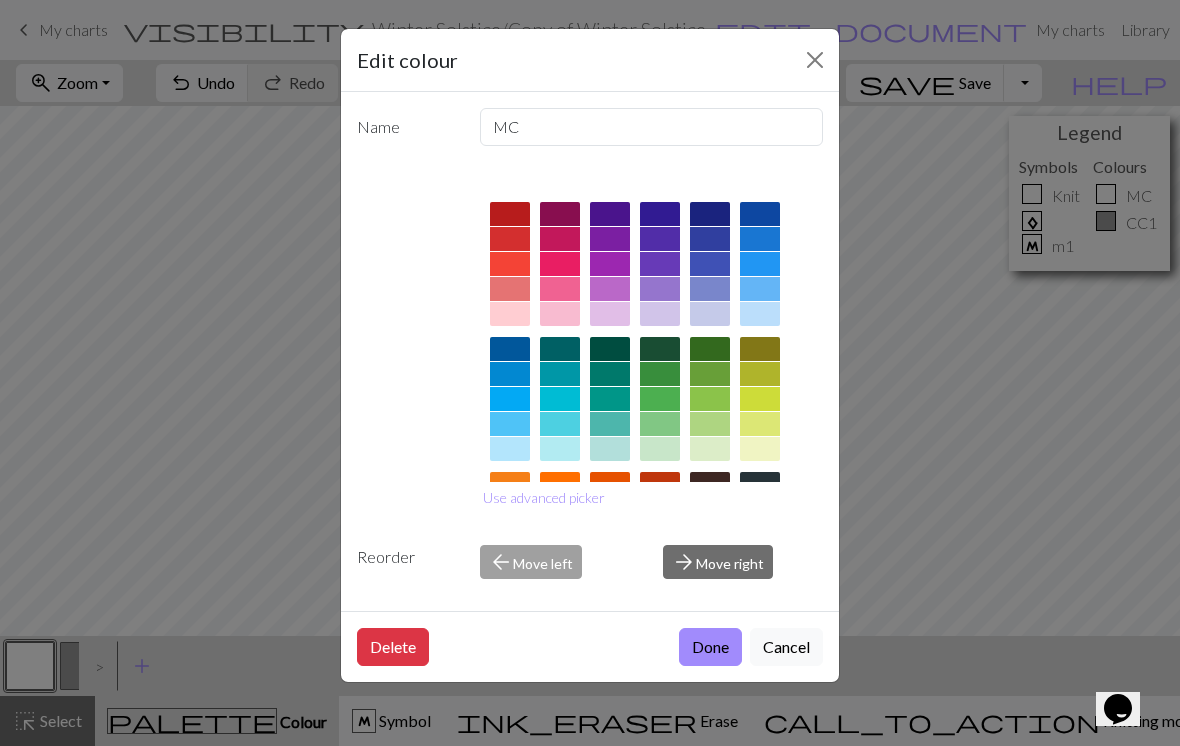 click on "Cancel" at bounding box center [786, 647] 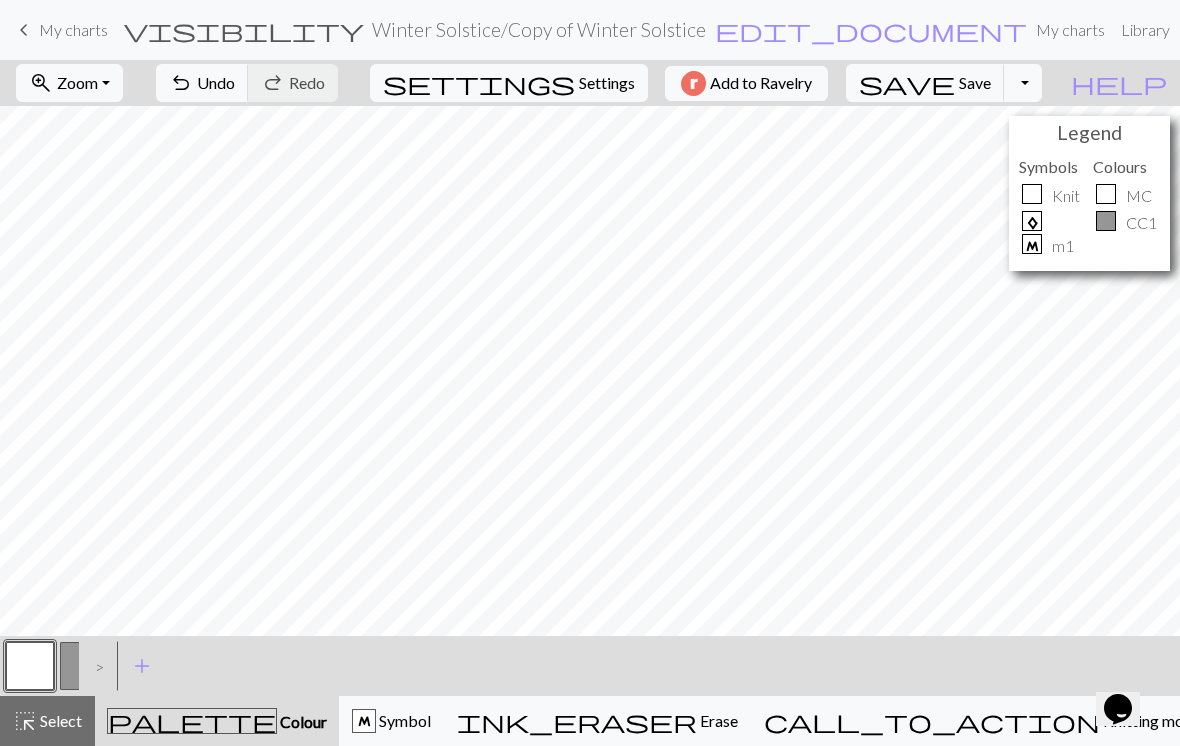 click at bounding box center (30, 666) 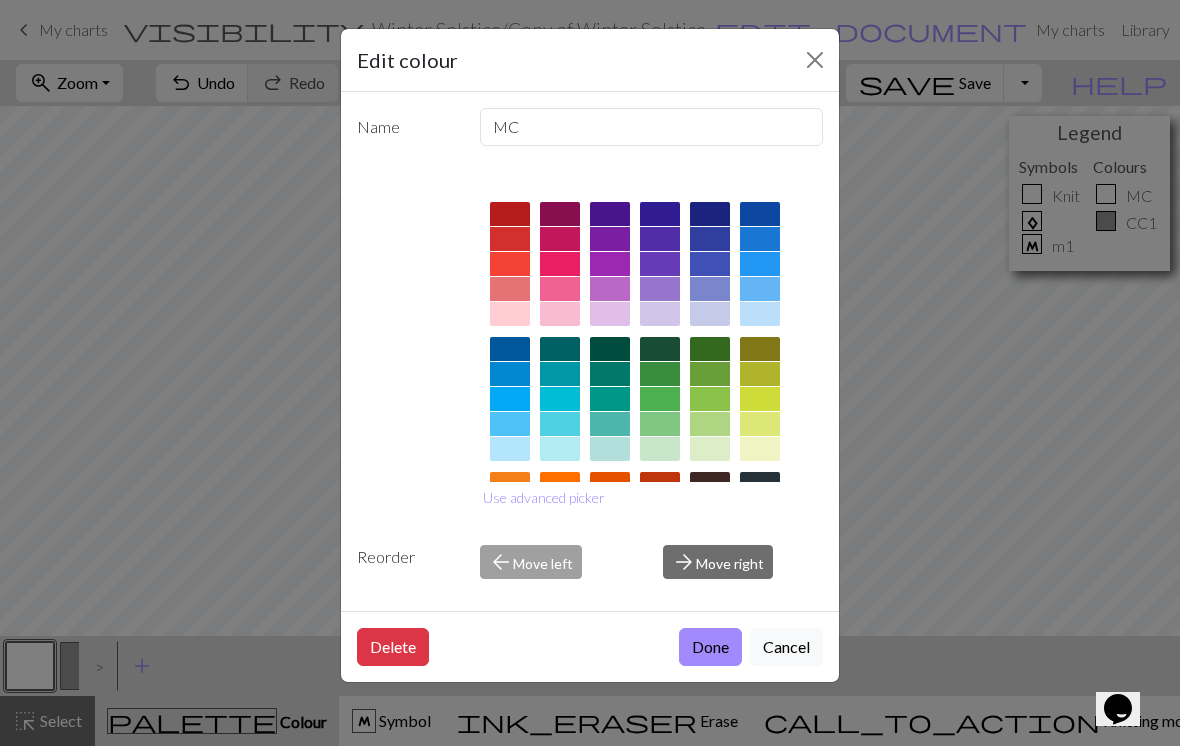 click on "Cancel" at bounding box center (786, 647) 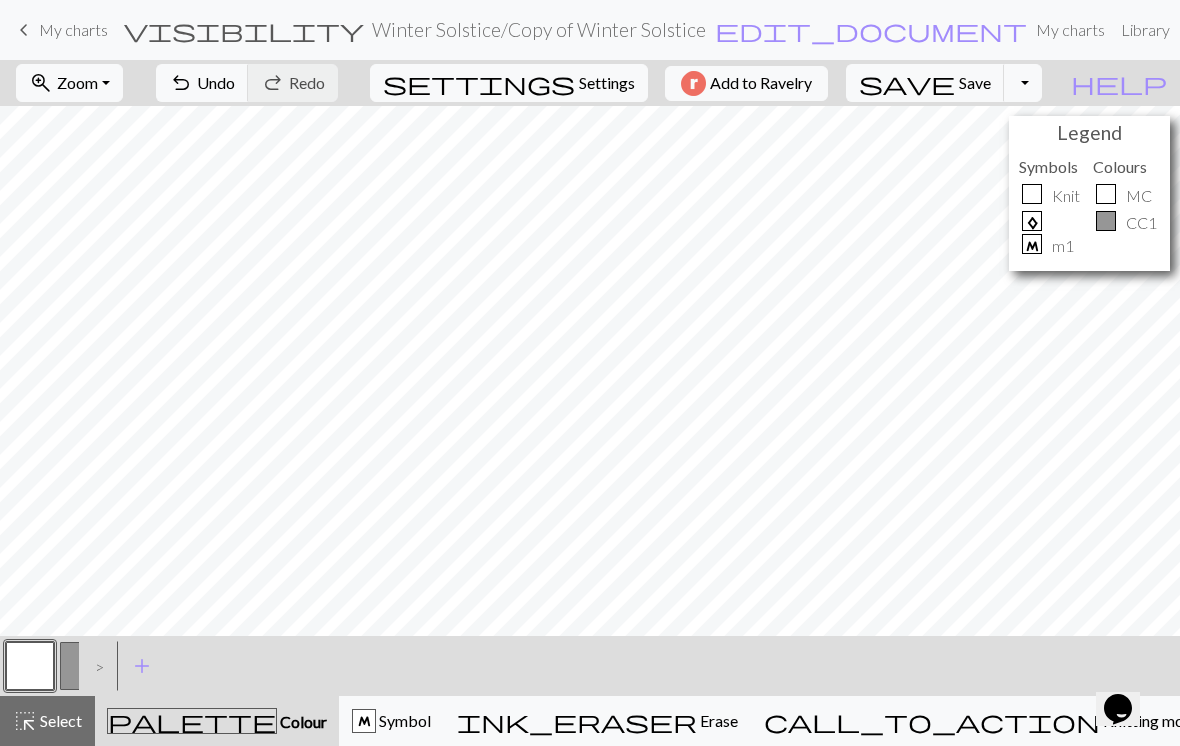 click on "edit_document" at bounding box center [871, 30] 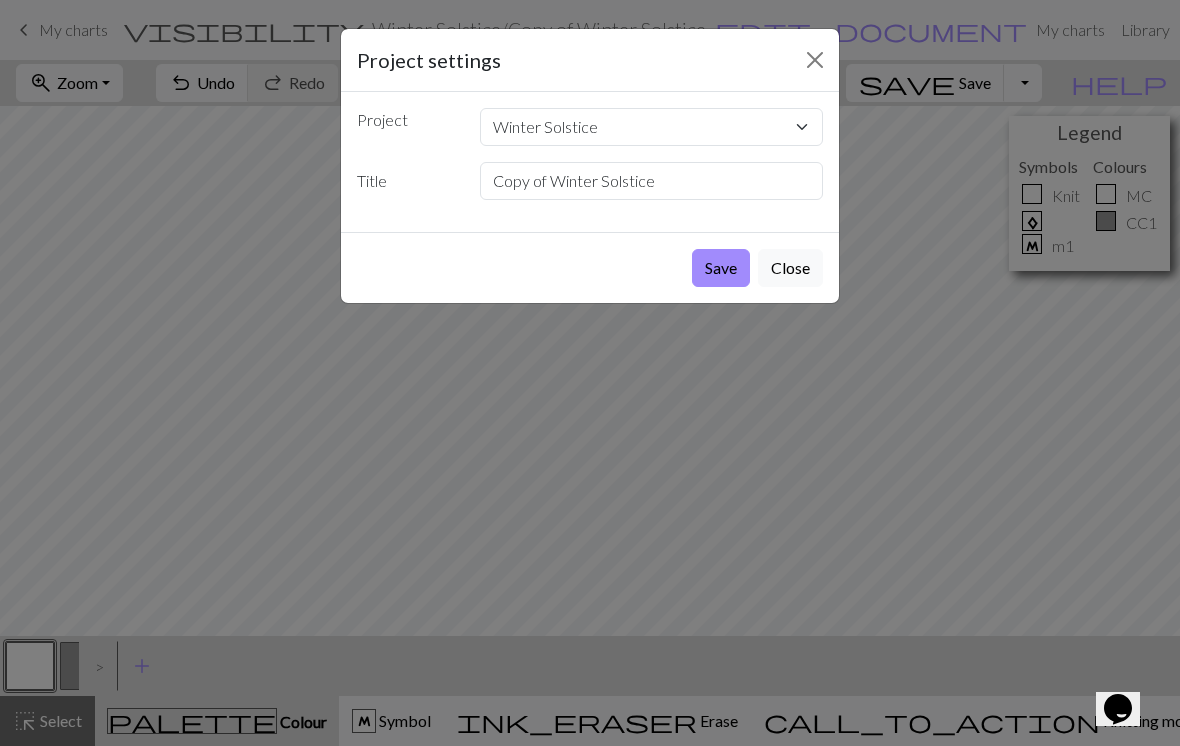 click on "Save" at bounding box center (721, 268) 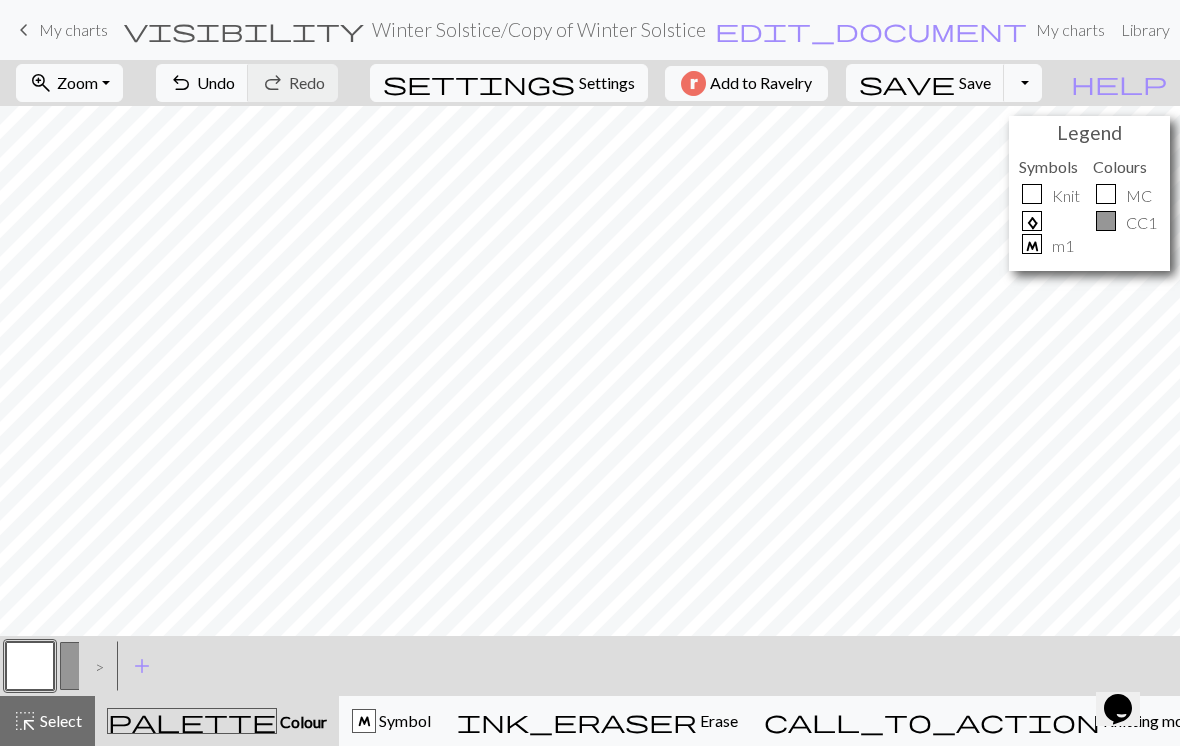 click at bounding box center [84, 666] 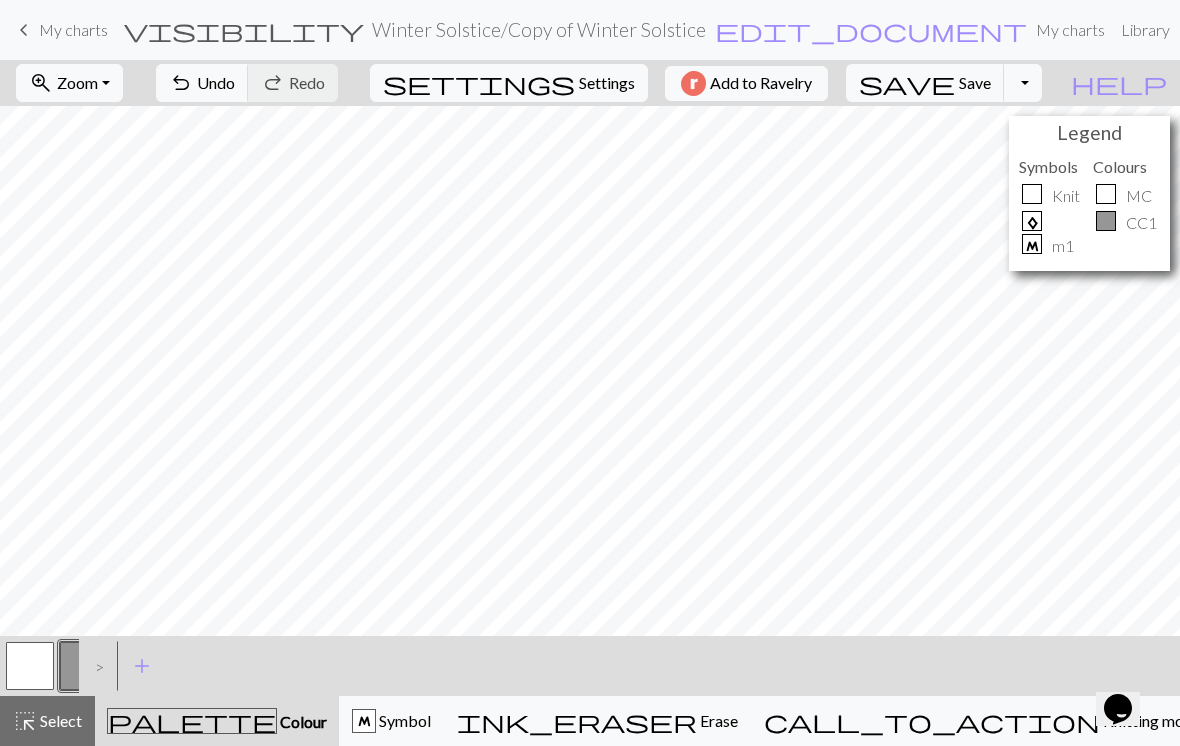 click at bounding box center (30, 666) 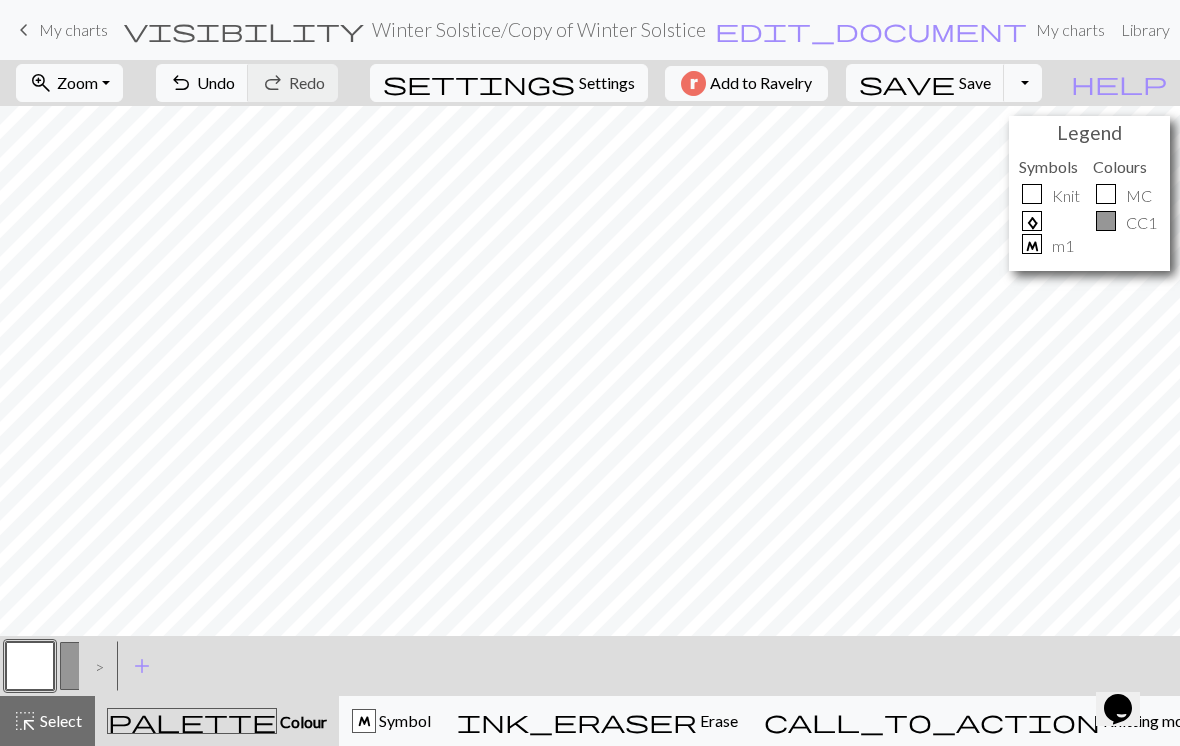 click on ">" at bounding box center [95, 666] 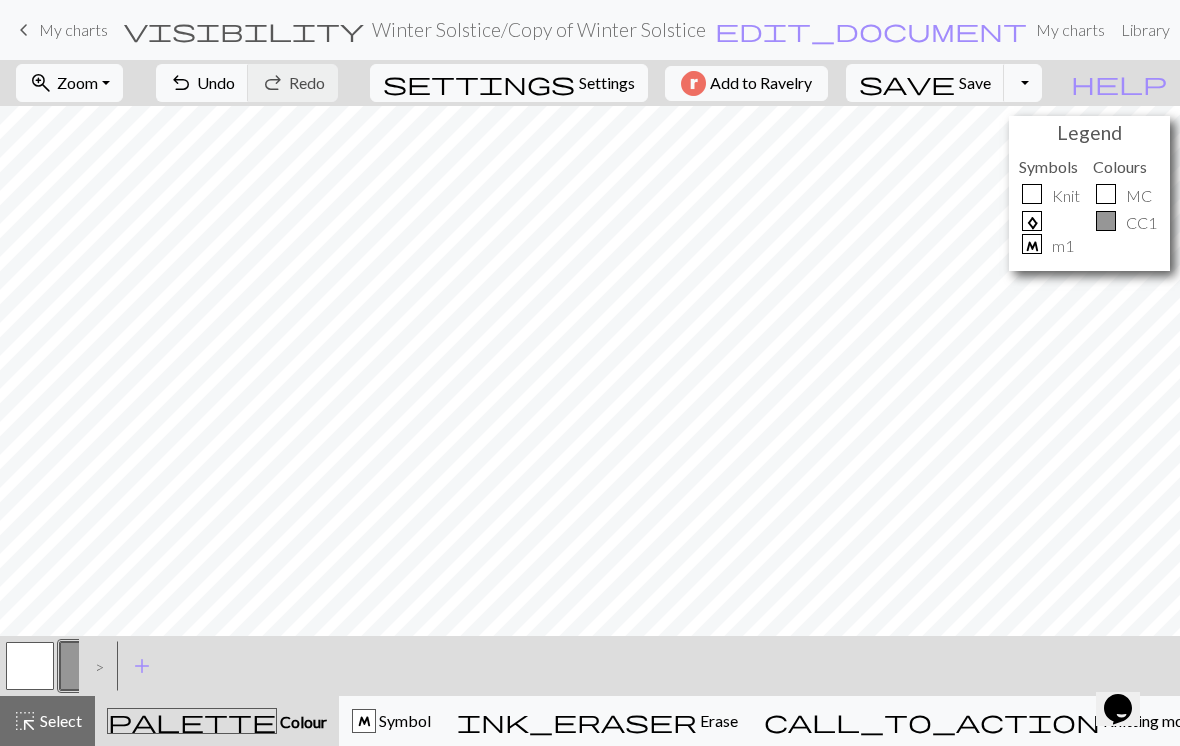 click at bounding box center (30, 666) 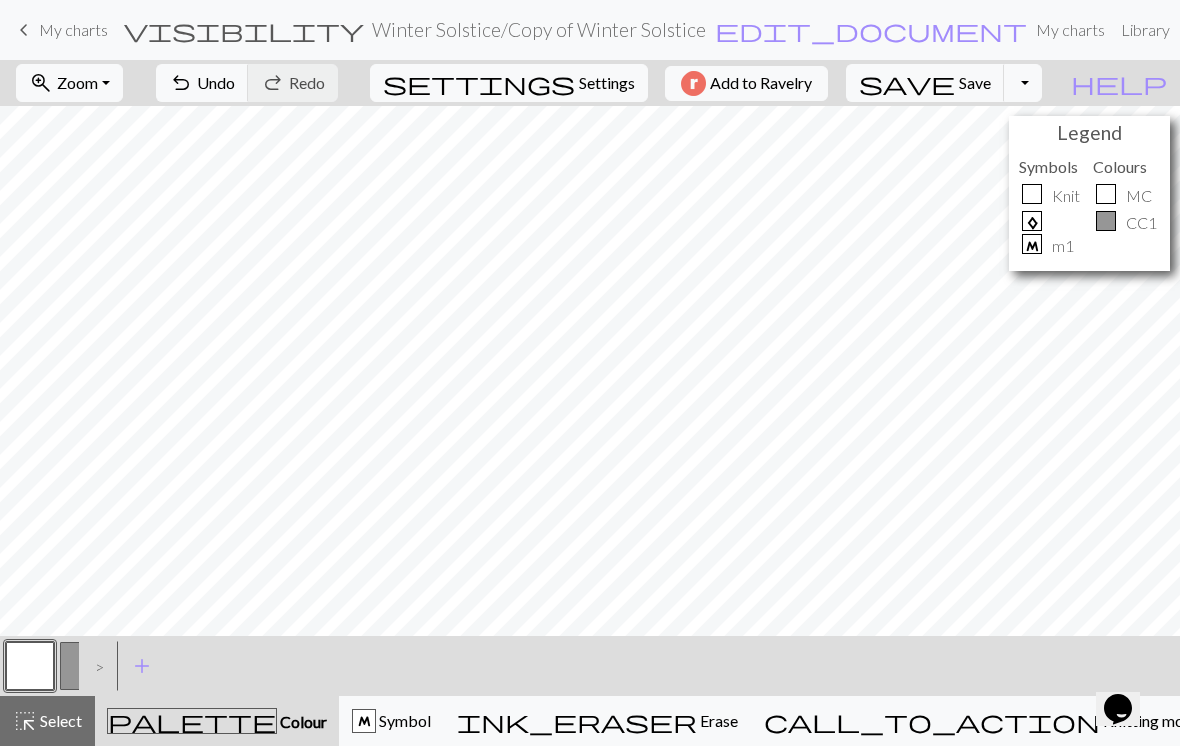 click on ">" at bounding box center [95, 666] 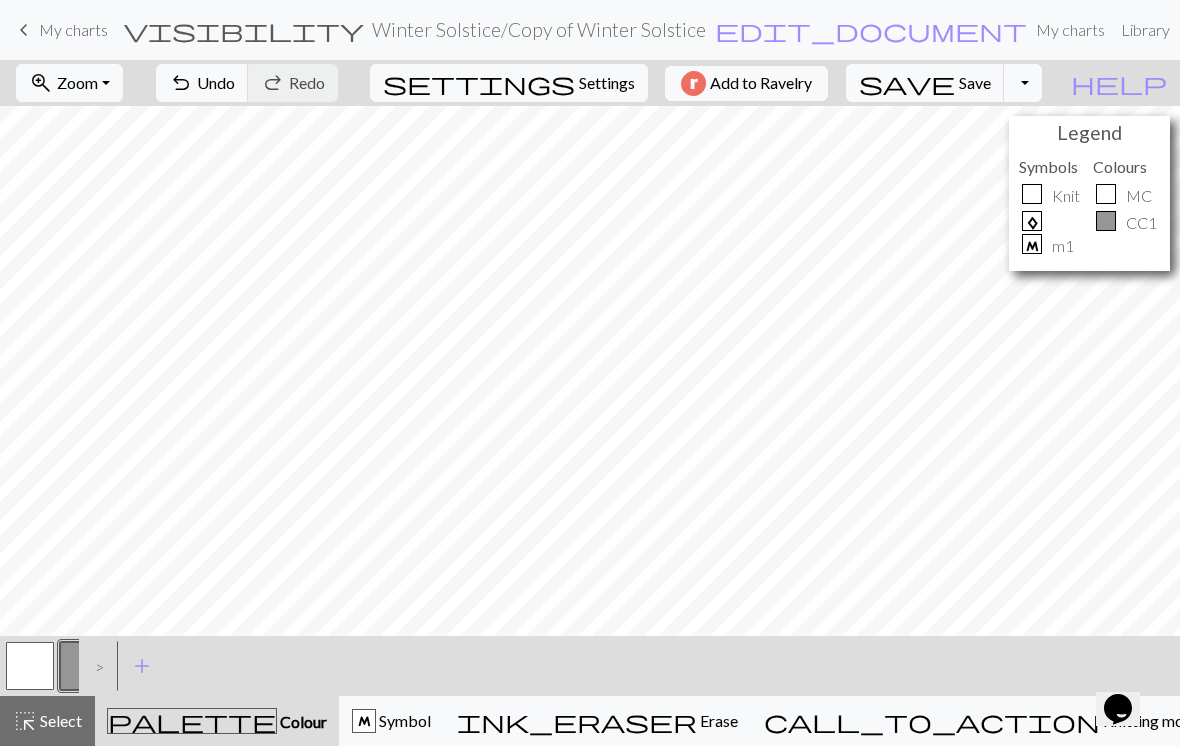 click at bounding box center (30, 666) 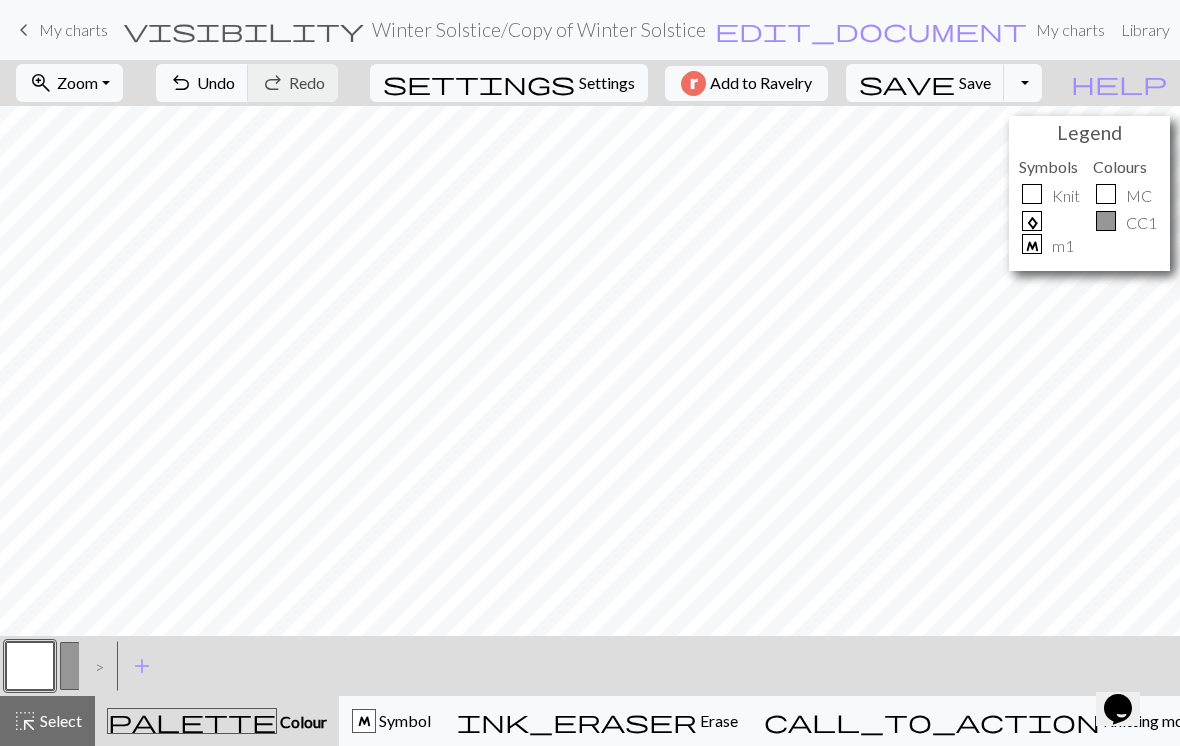 click at bounding box center (84, 666) 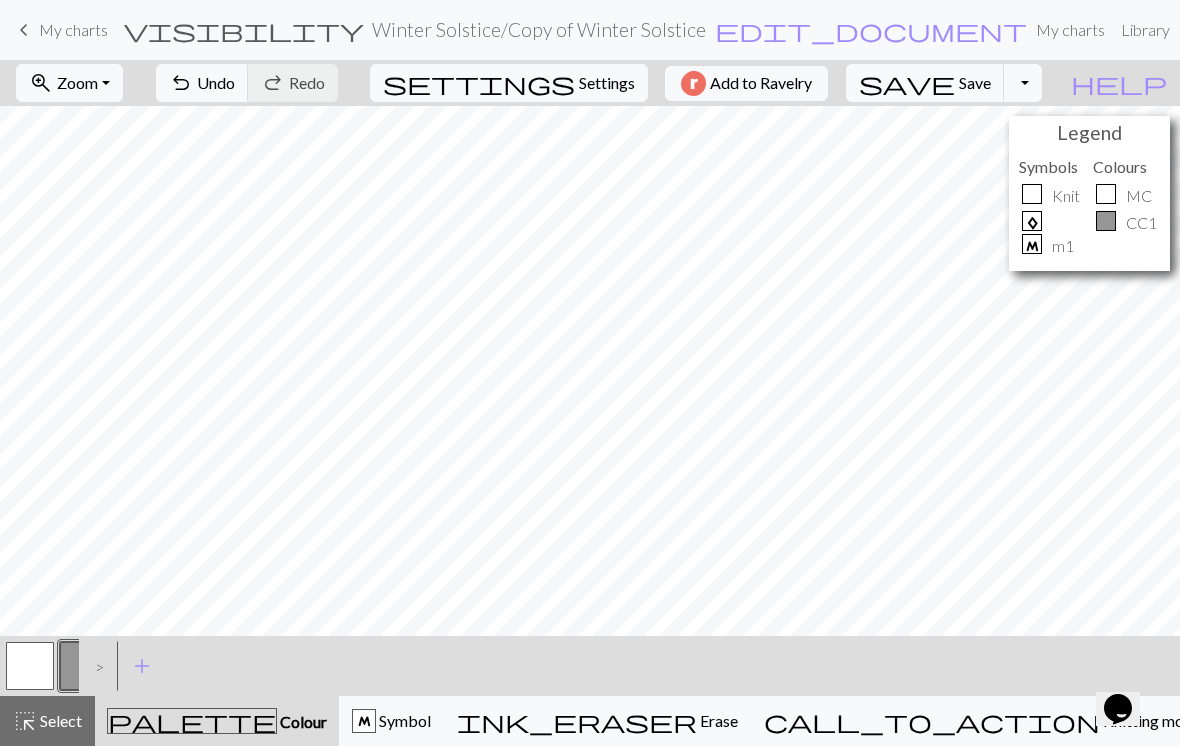click at bounding box center (30, 666) 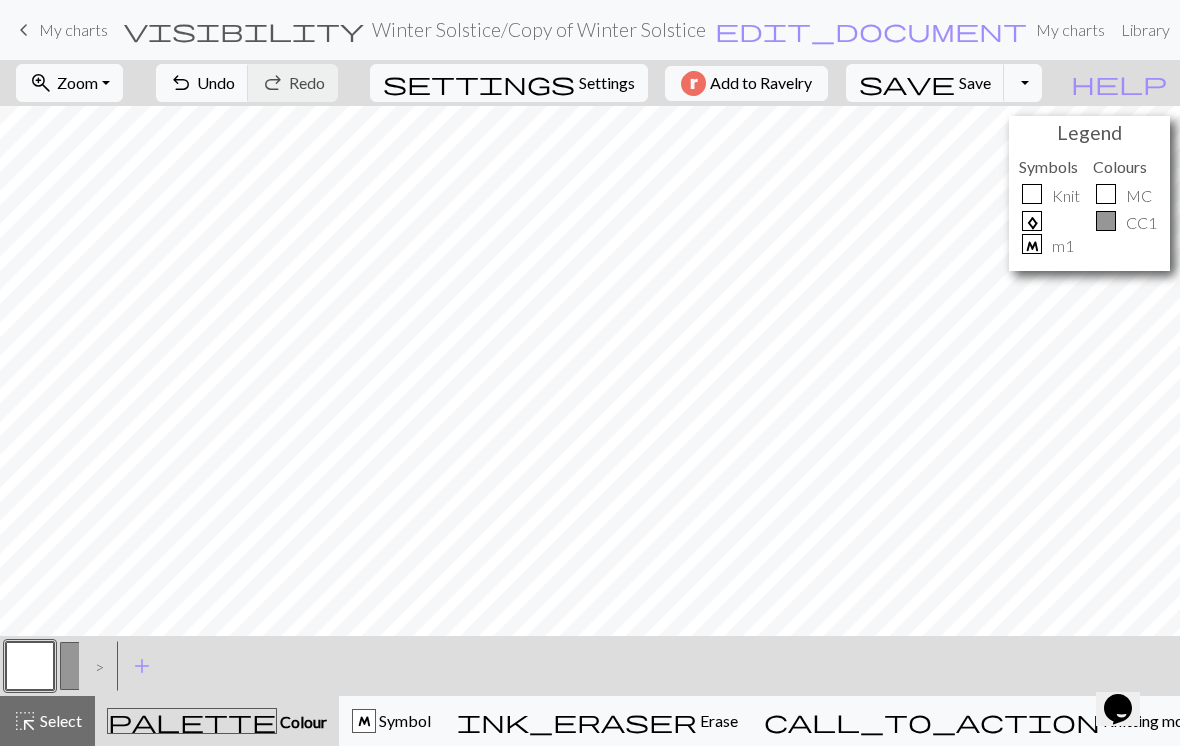 click on ">" at bounding box center (95, 666) 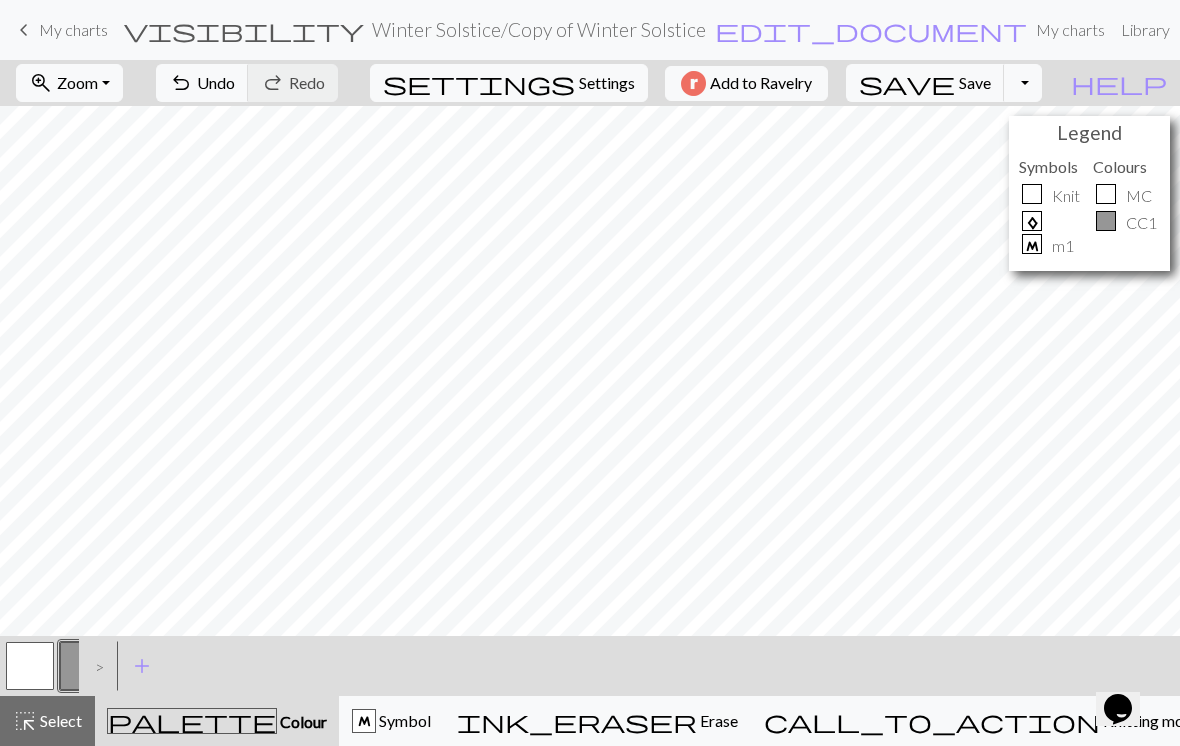 click at bounding box center (30, 666) 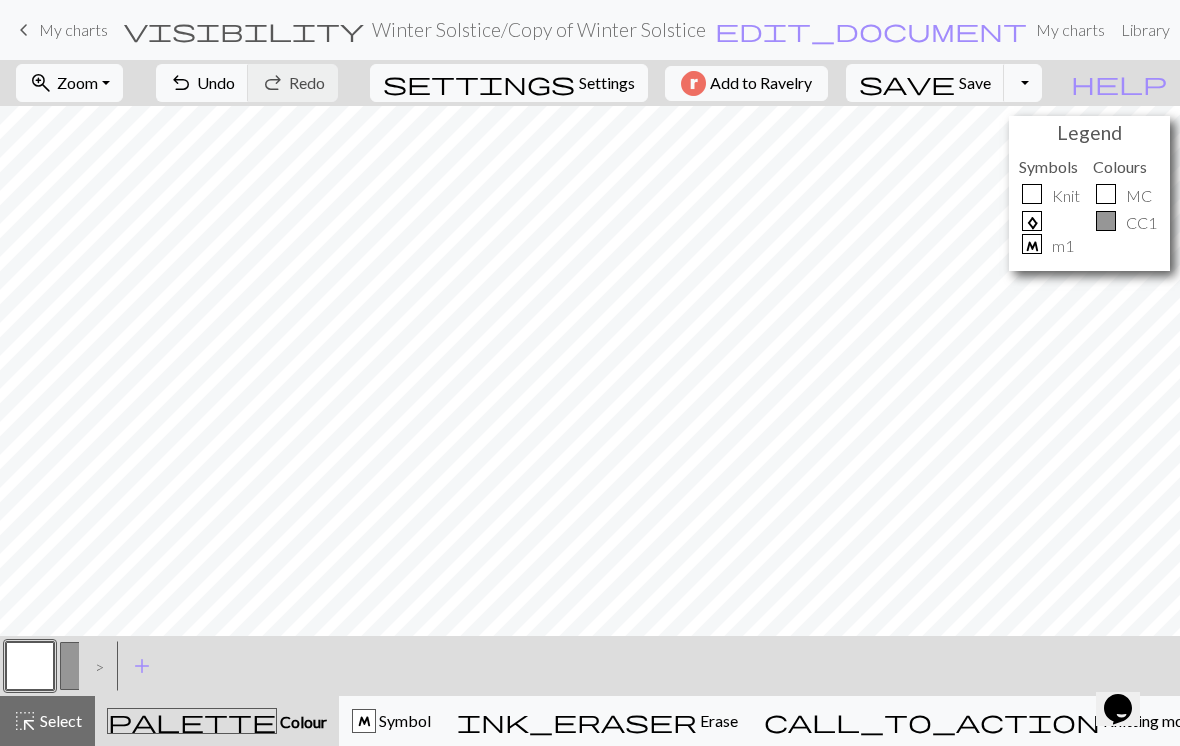click on ">" at bounding box center (95, 666) 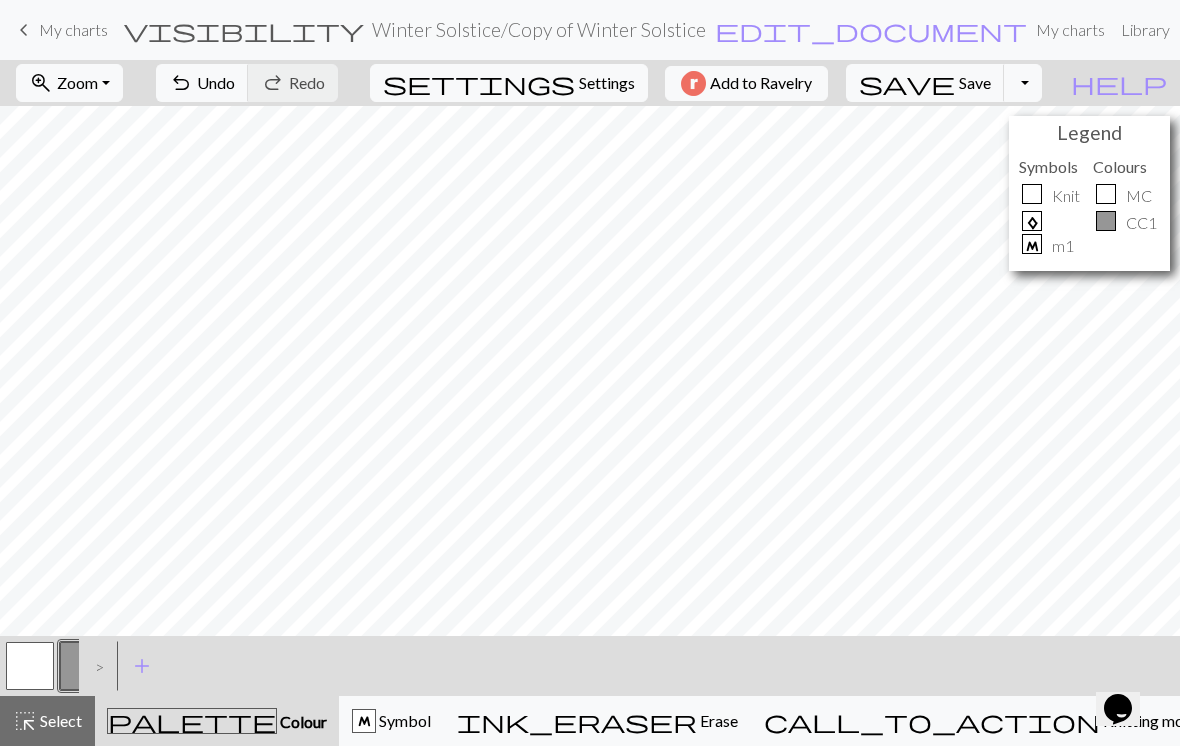 click at bounding box center [30, 666] 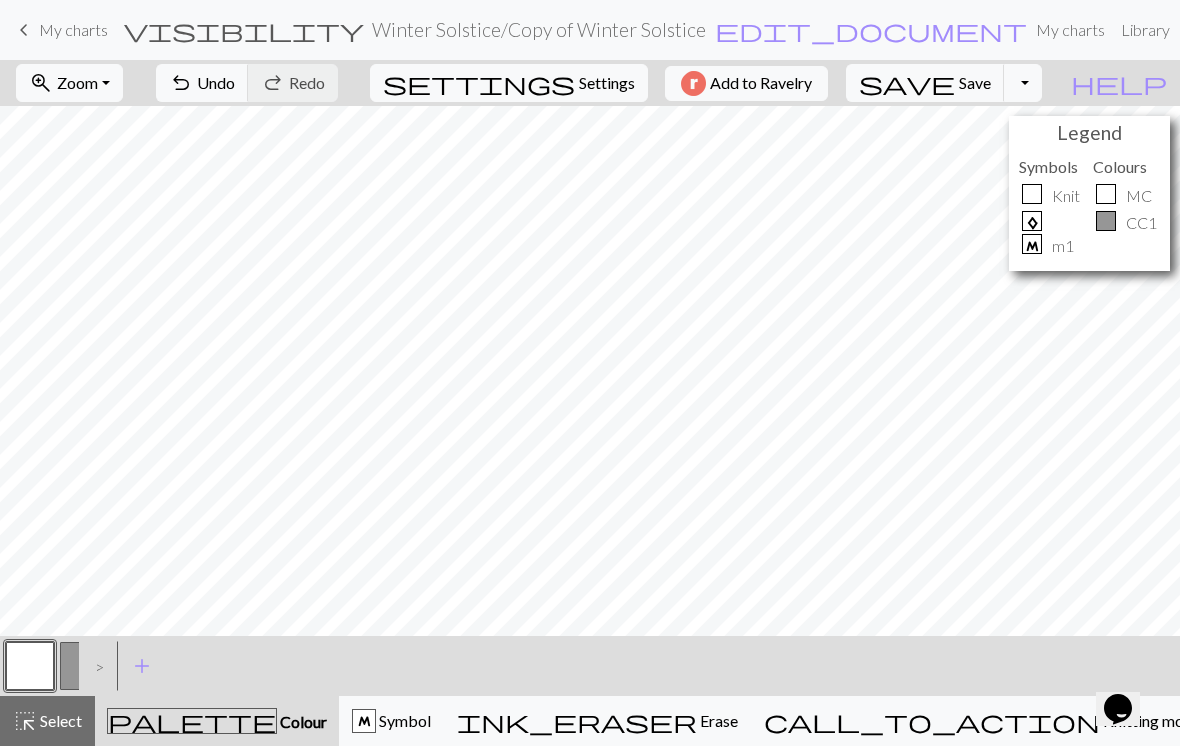 click at bounding box center [84, 666] 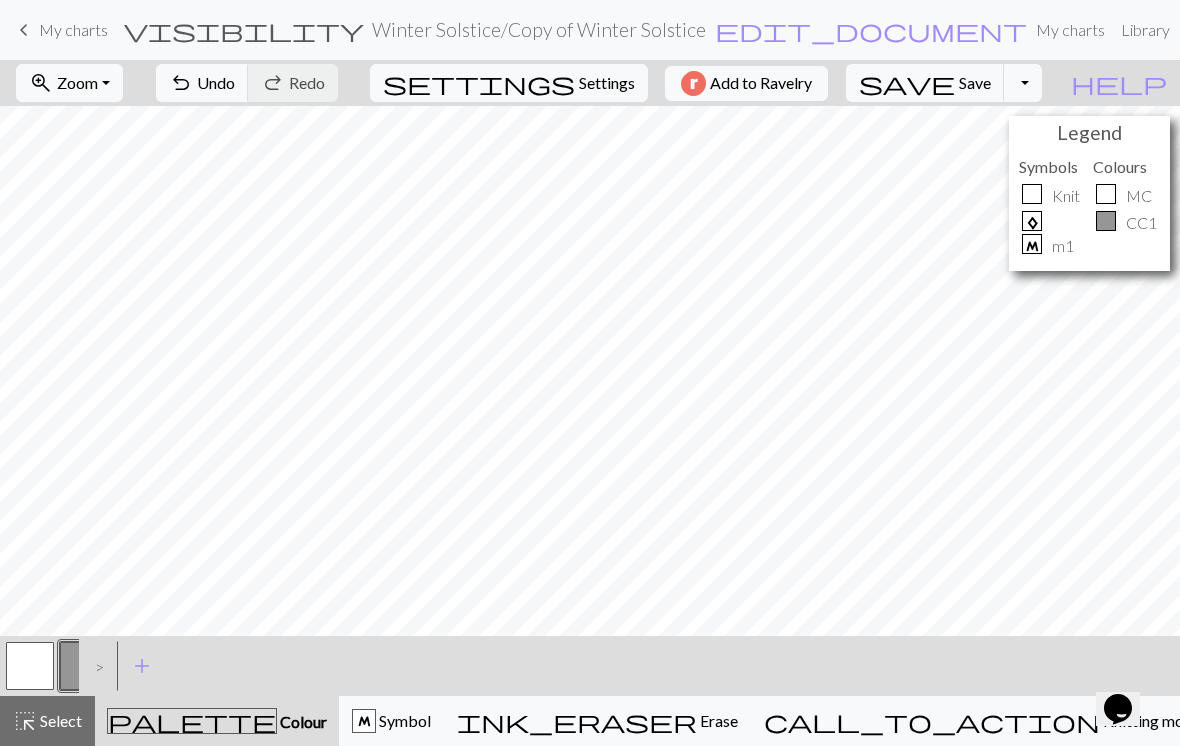 click at bounding box center [30, 666] 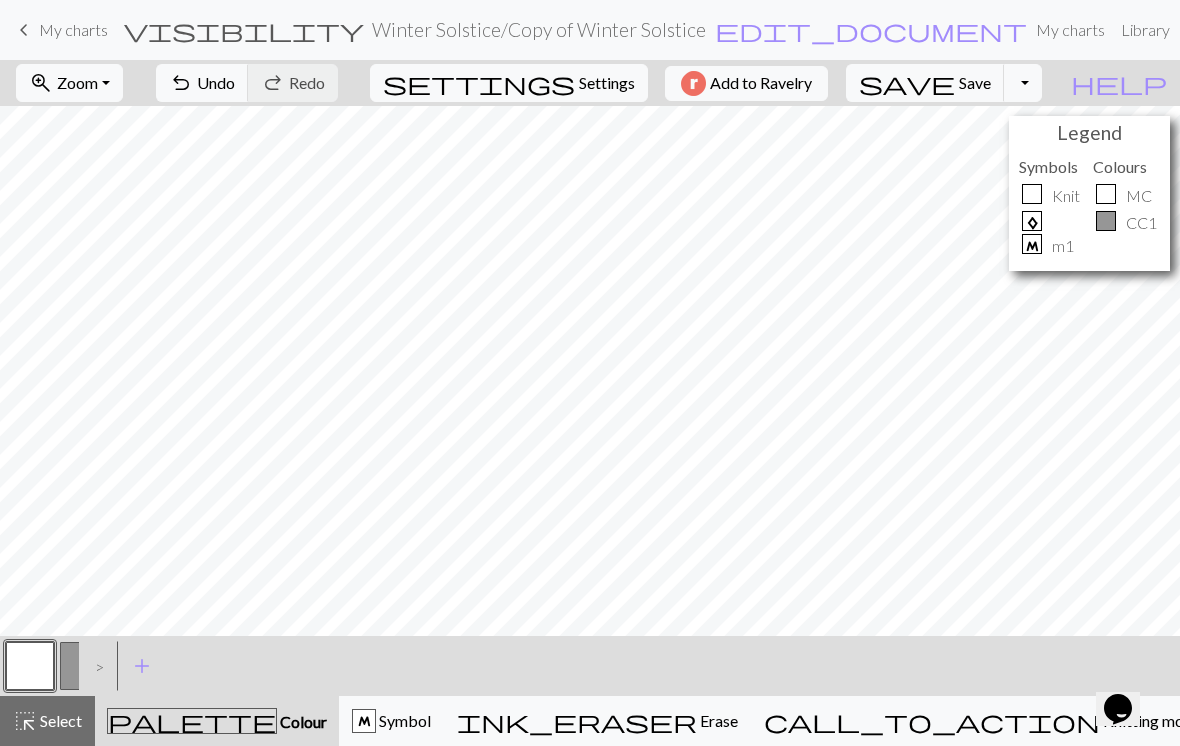 click on ">" at bounding box center [95, 666] 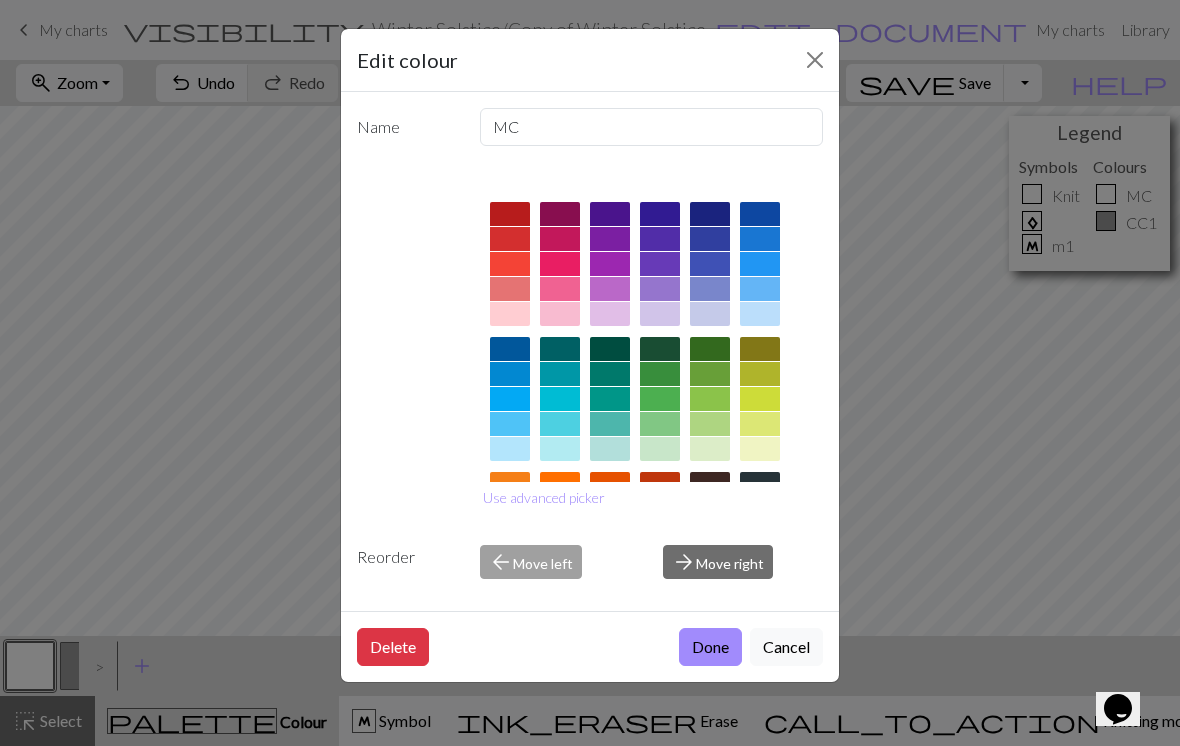click on "Cancel" at bounding box center [786, 647] 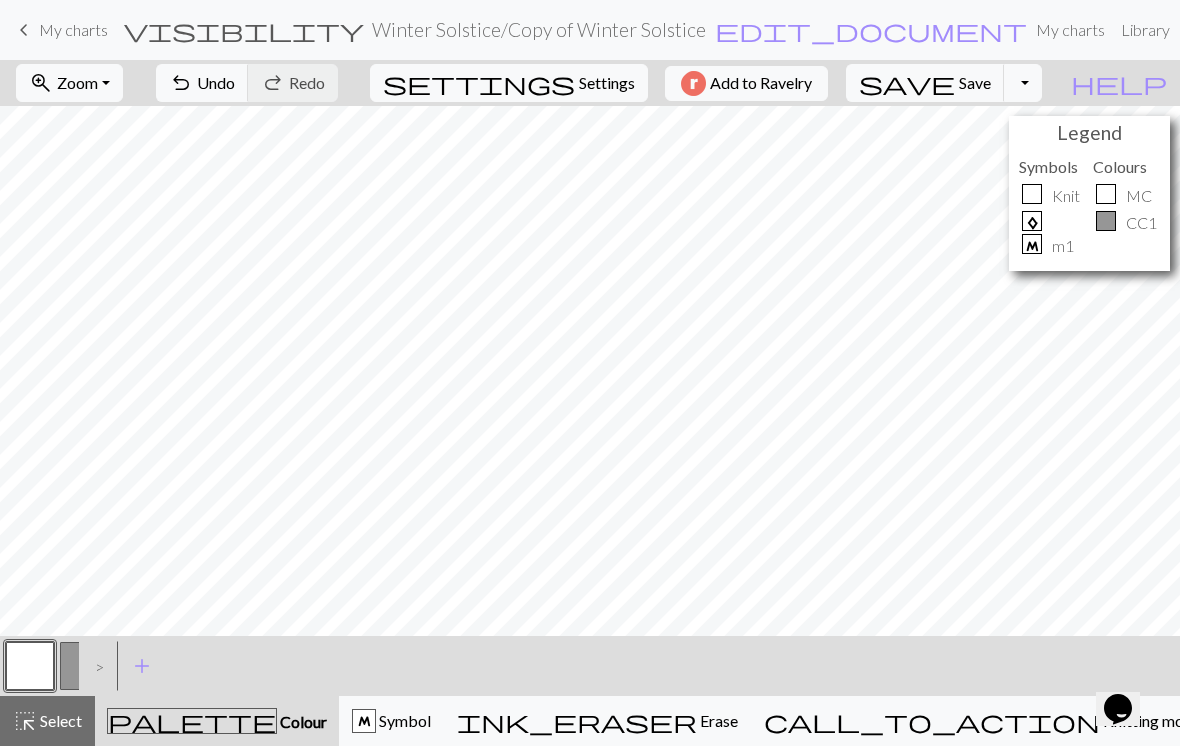 click on ">" at bounding box center [95, 666] 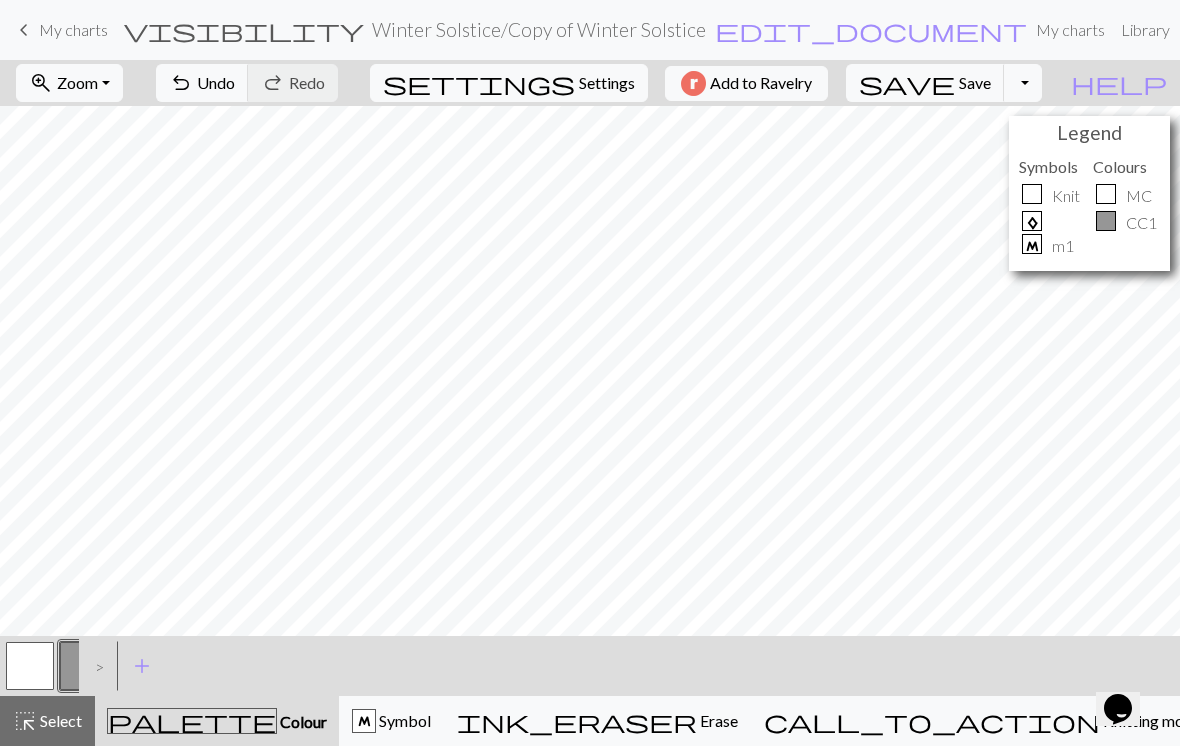 click at bounding box center [30, 666] 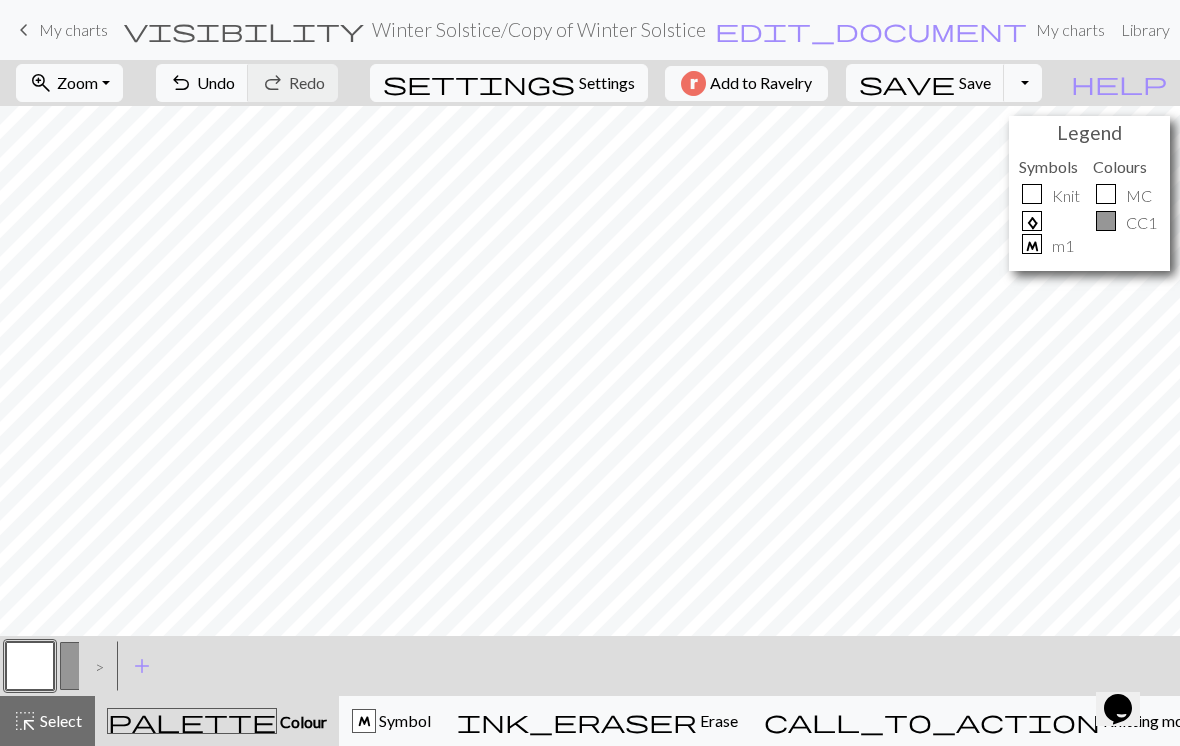 click on ">" at bounding box center (95, 666) 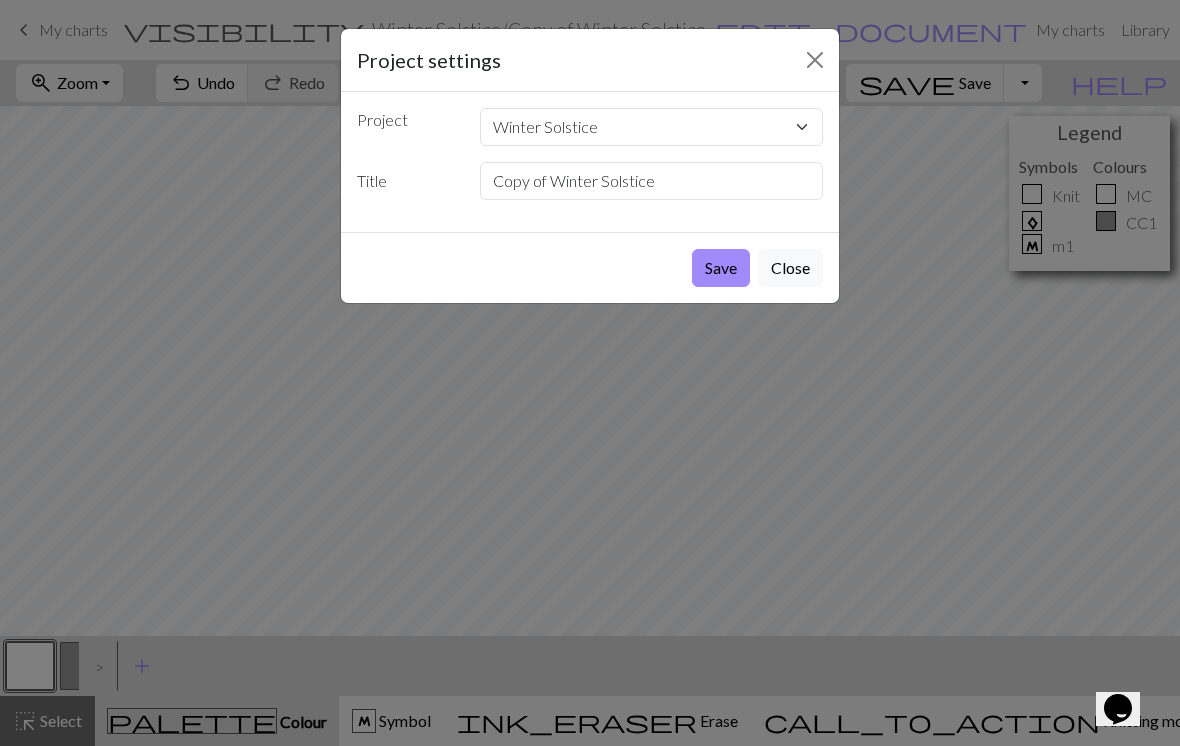 click on "Save" at bounding box center (721, 268) 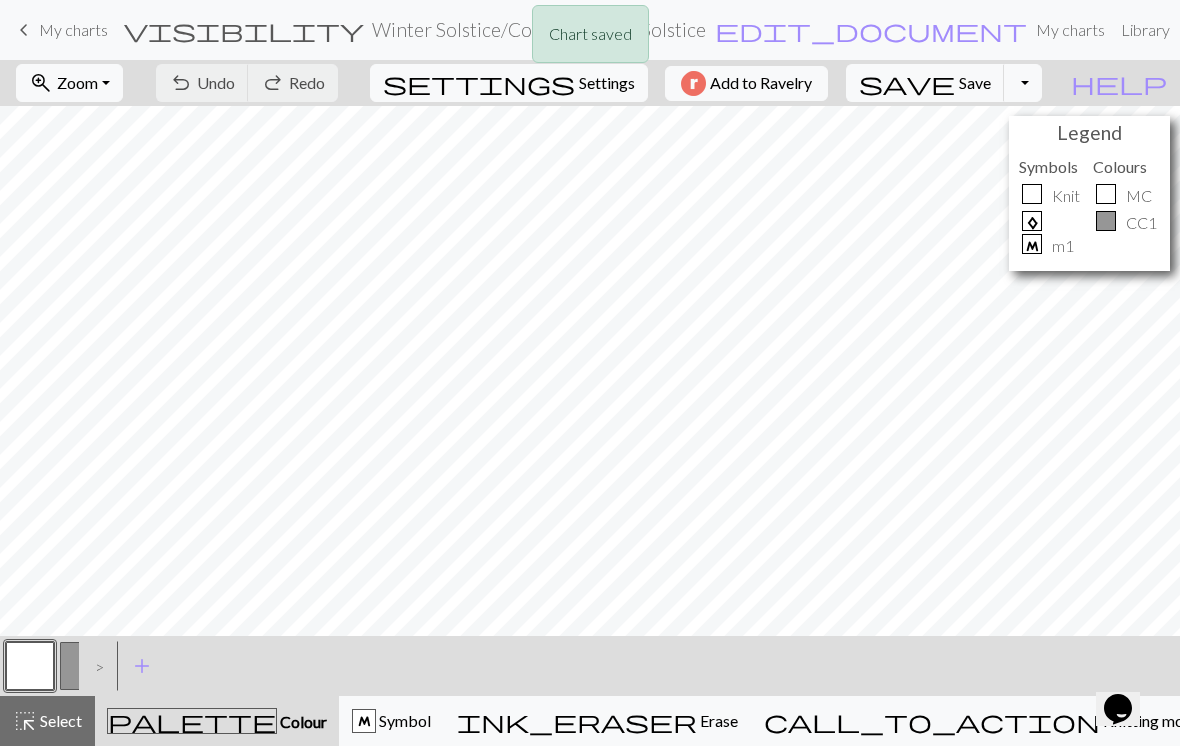click at bounding box center (84, 666) 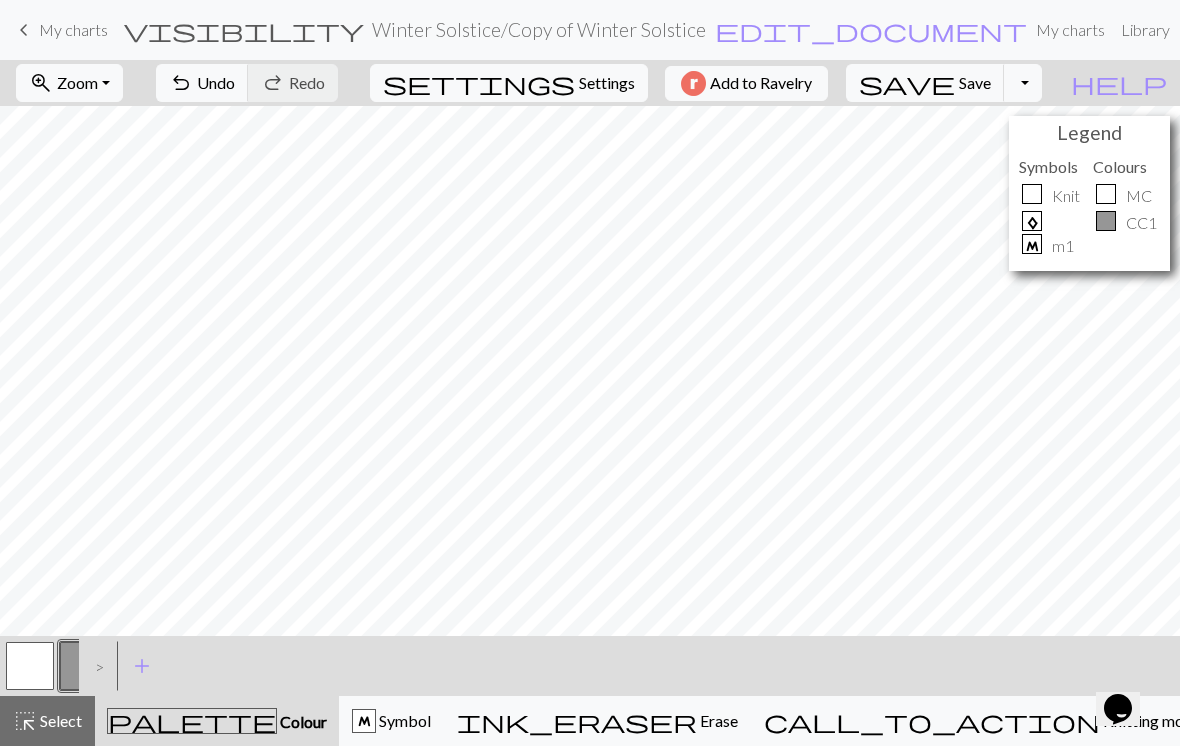 click at bounding box center (30, 666) 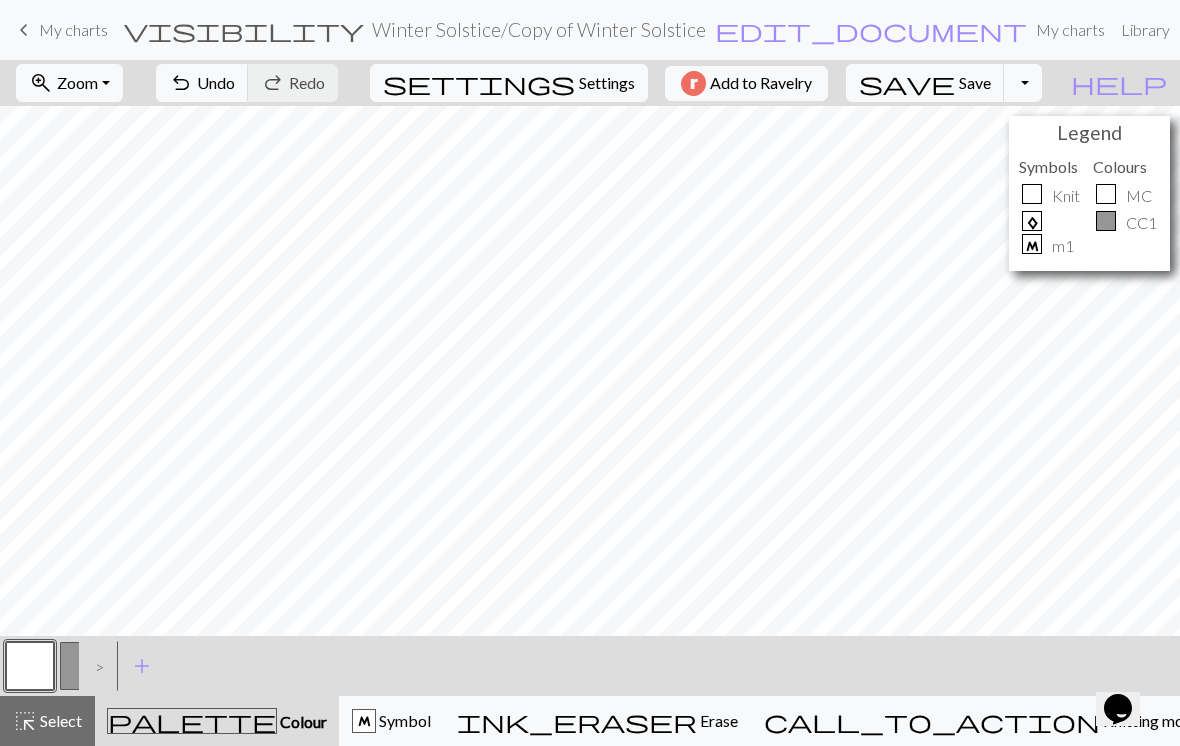 click on ">" at bounding box center [95, 666] 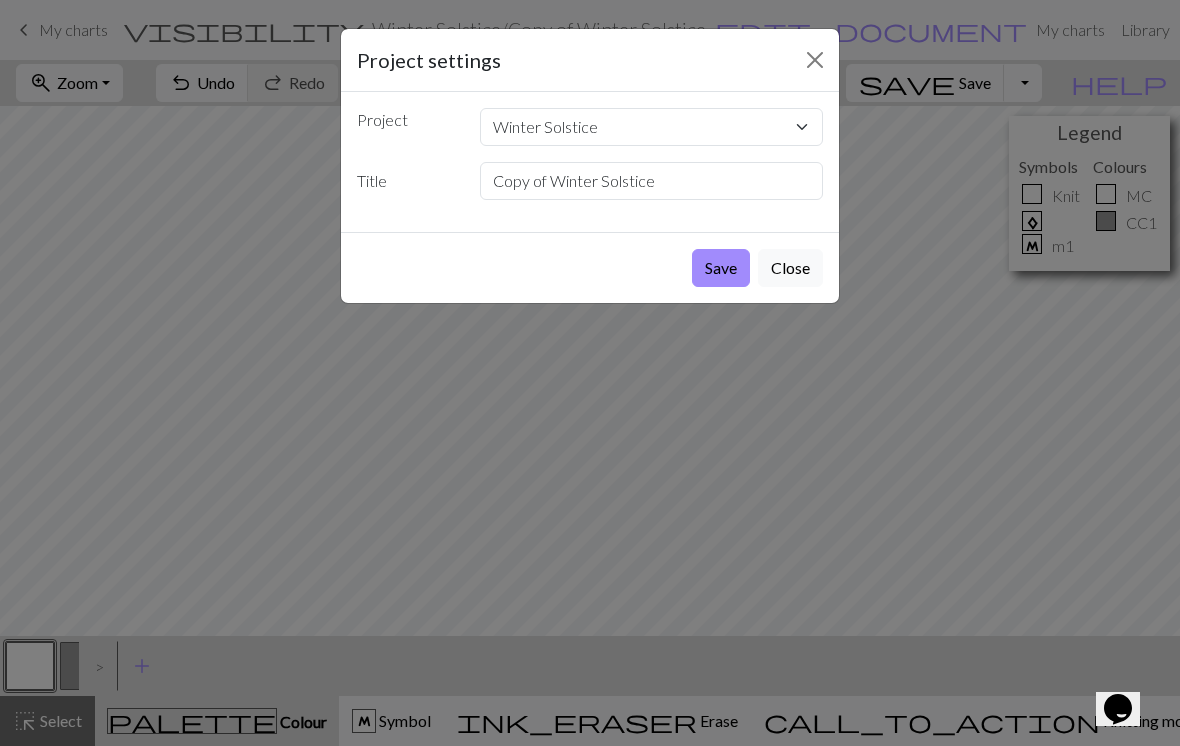click on "Save" at bounding box center [721, 268] 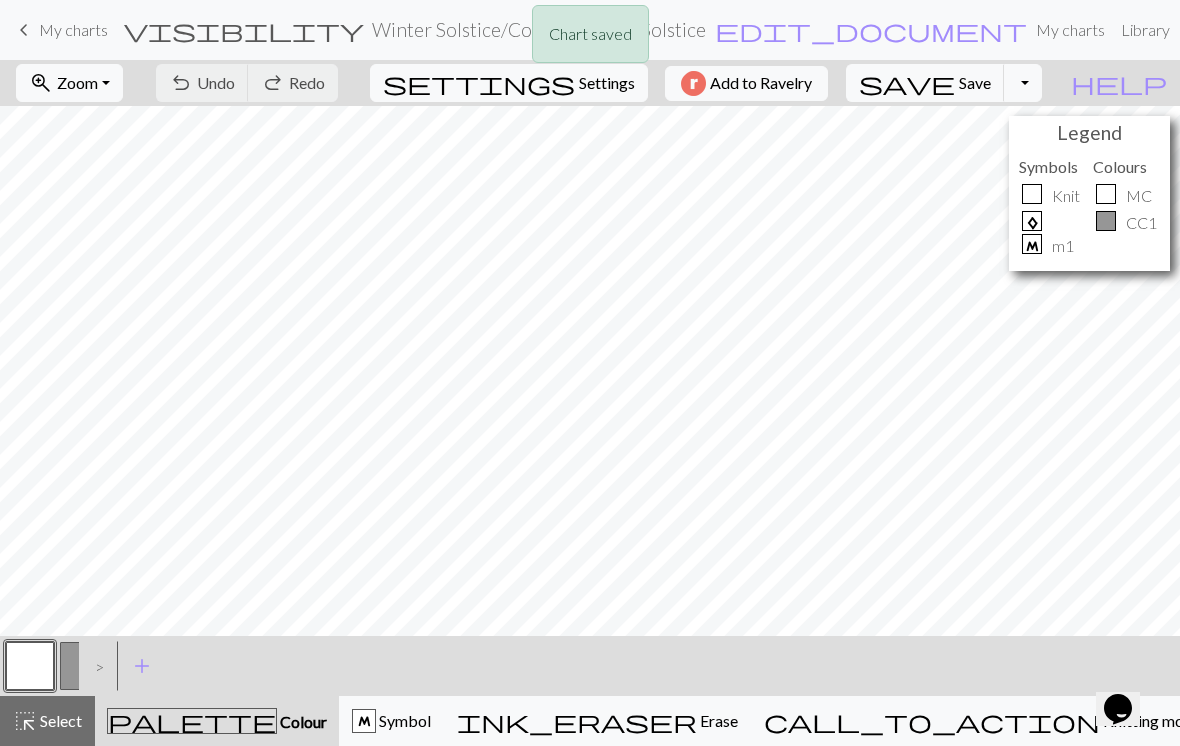 click at bounding box center [84, 666] 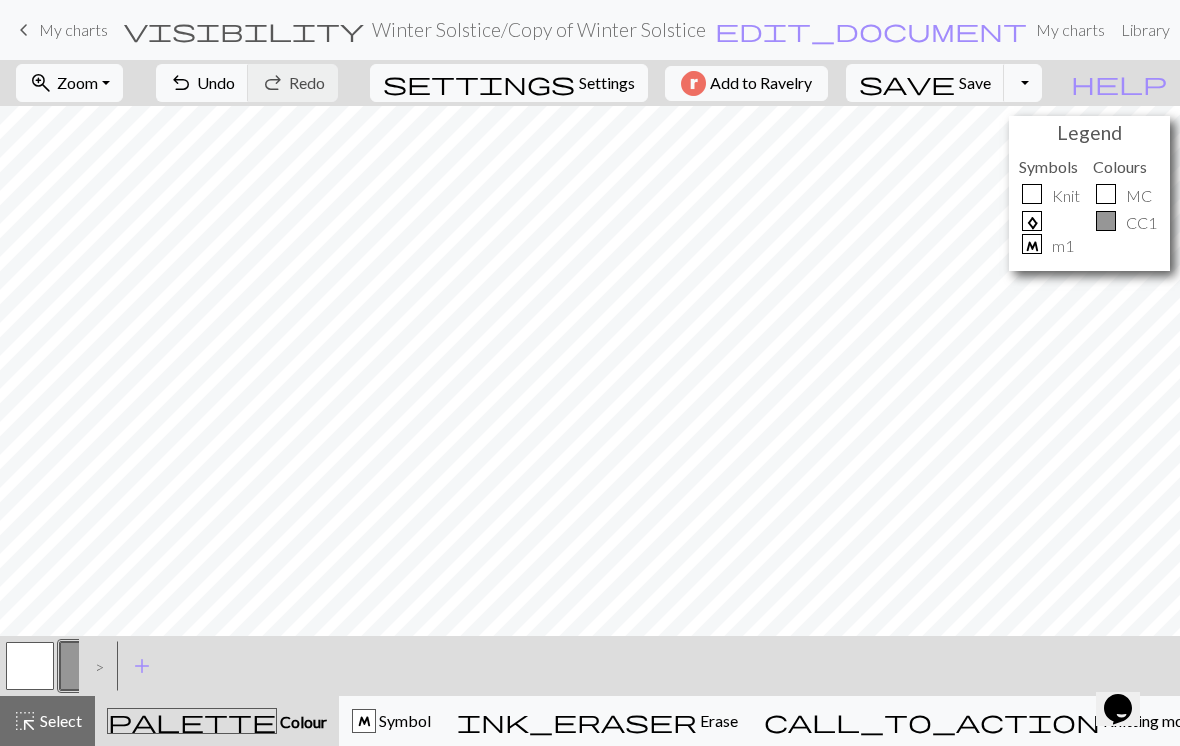 click at bounding box center [30, 666] 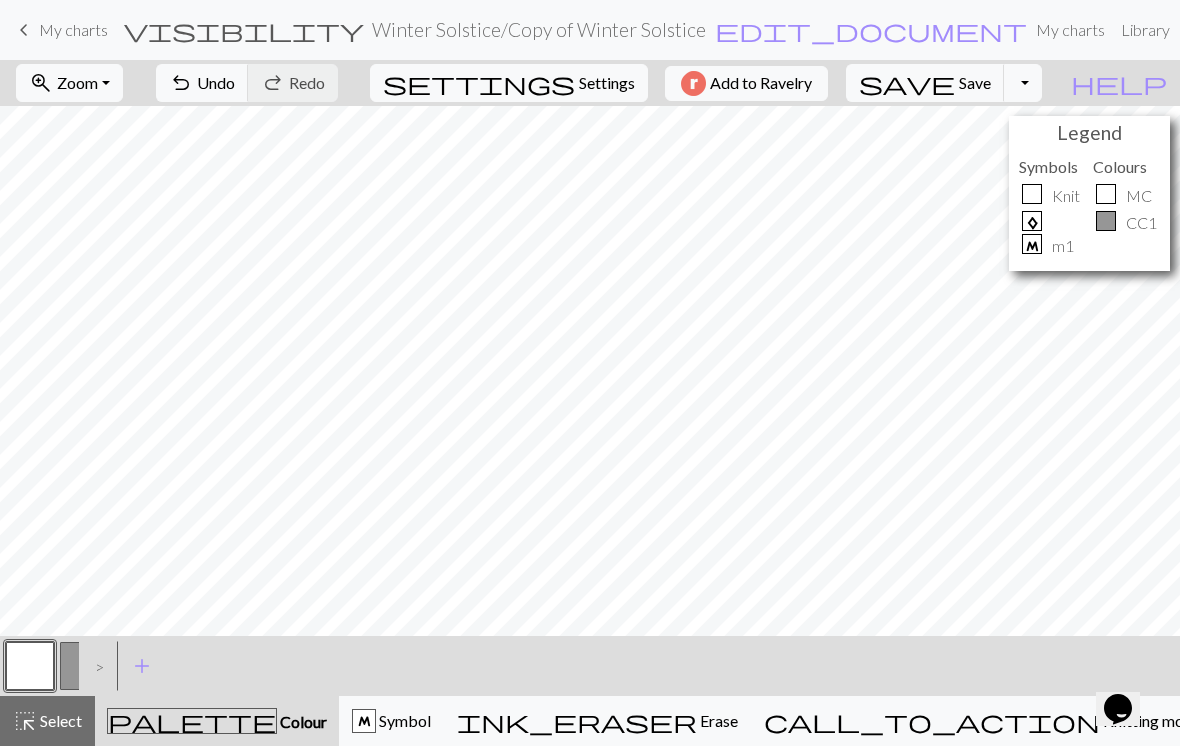 click on "edit_document" at bounding box center (871, 30) 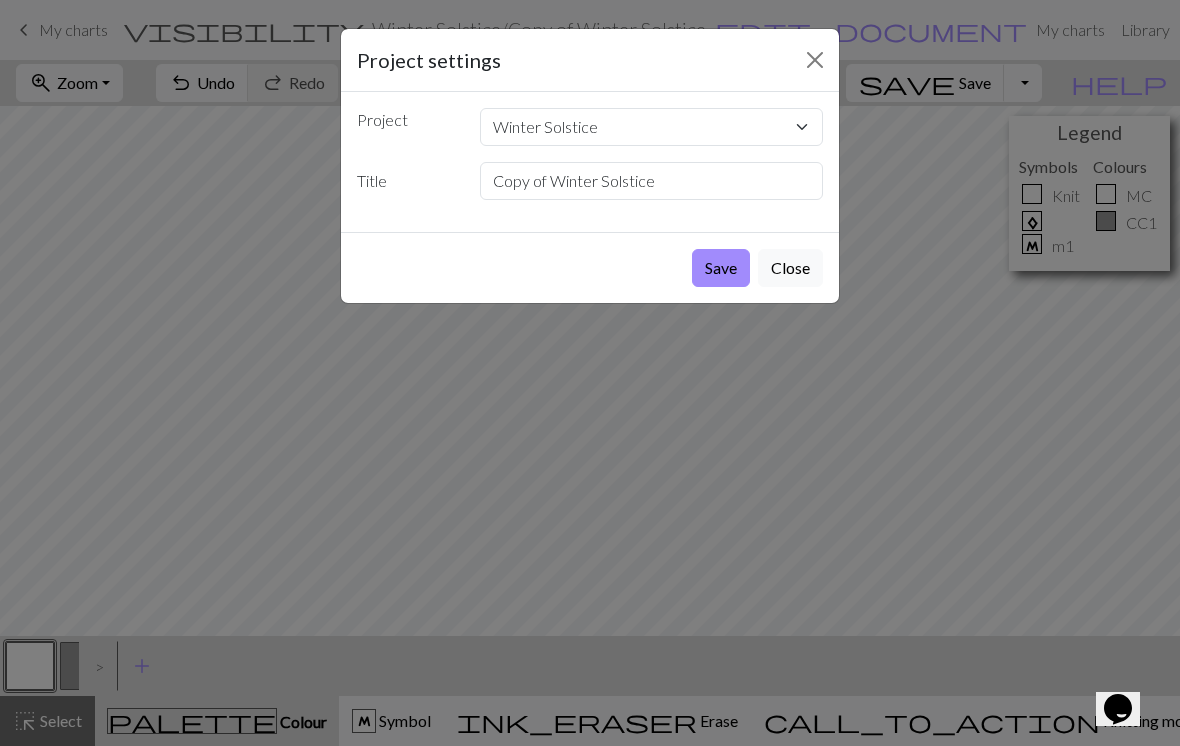 click on "Save" at bounding box center (721, 268) 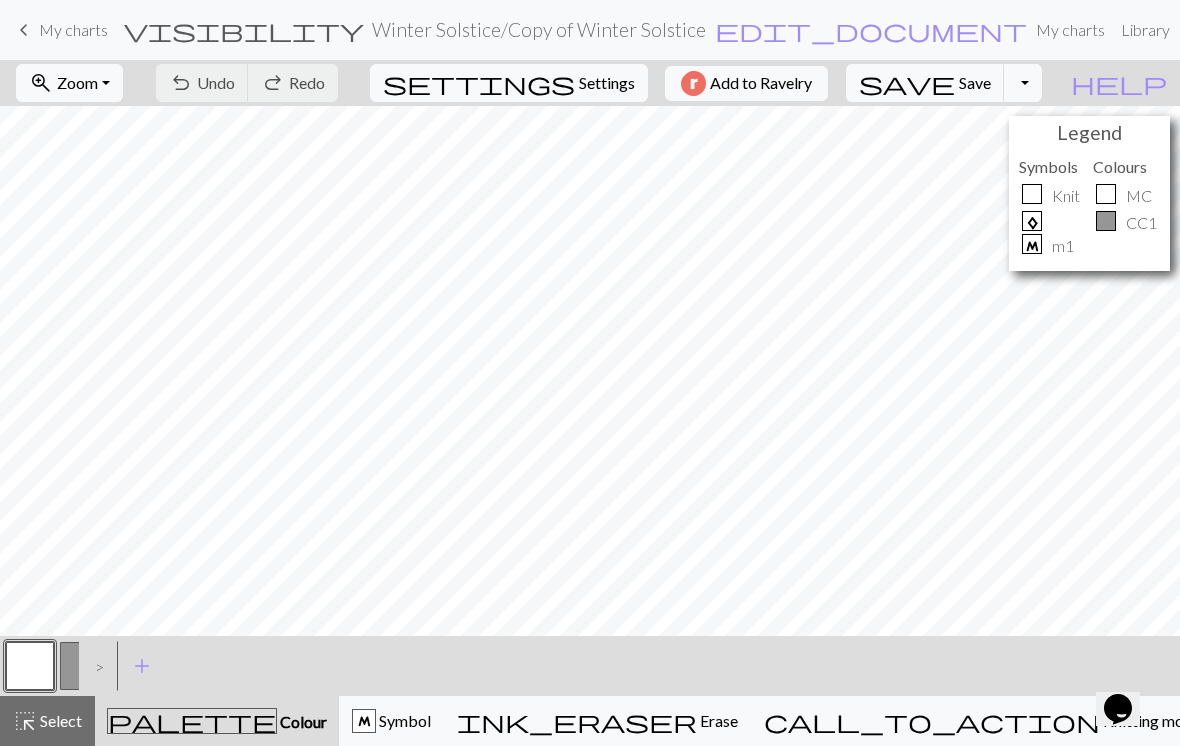 click on ">" at bounding box center [95, 666] 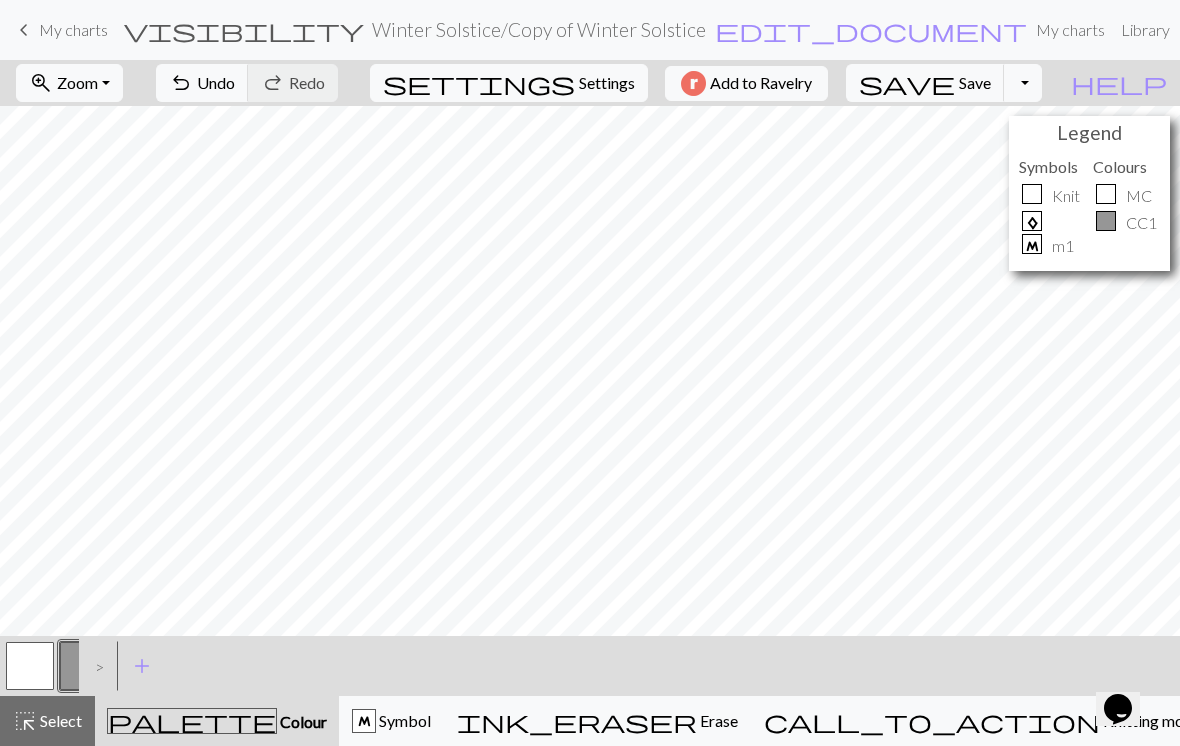 click at bounding box center (30, 666) 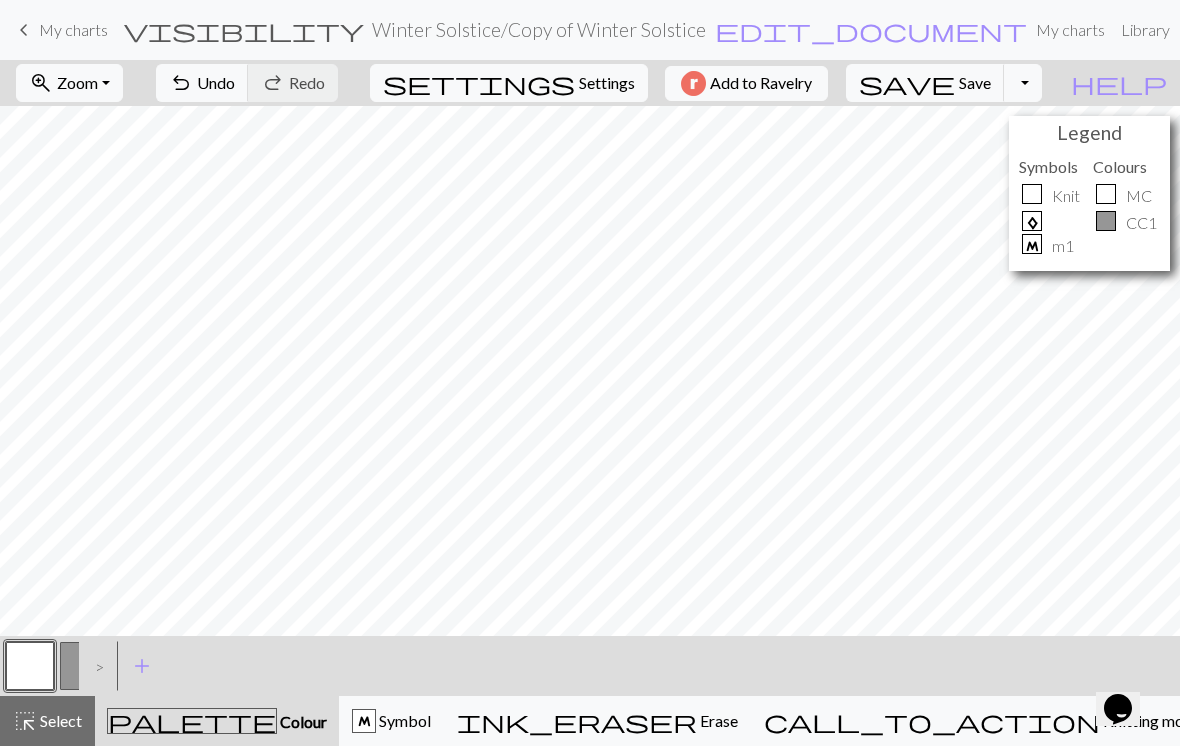 click on "edit_document" at bounding box center (871, 30) 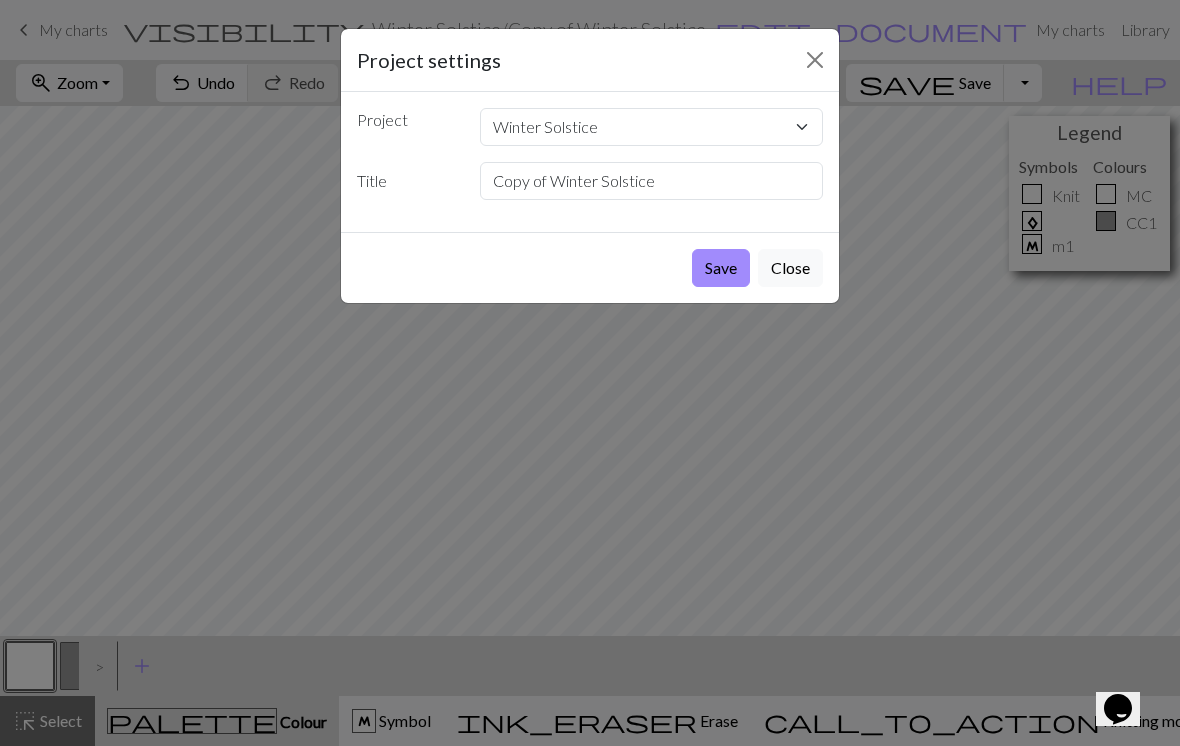 click on "Save" at bounding box center (721, 268) 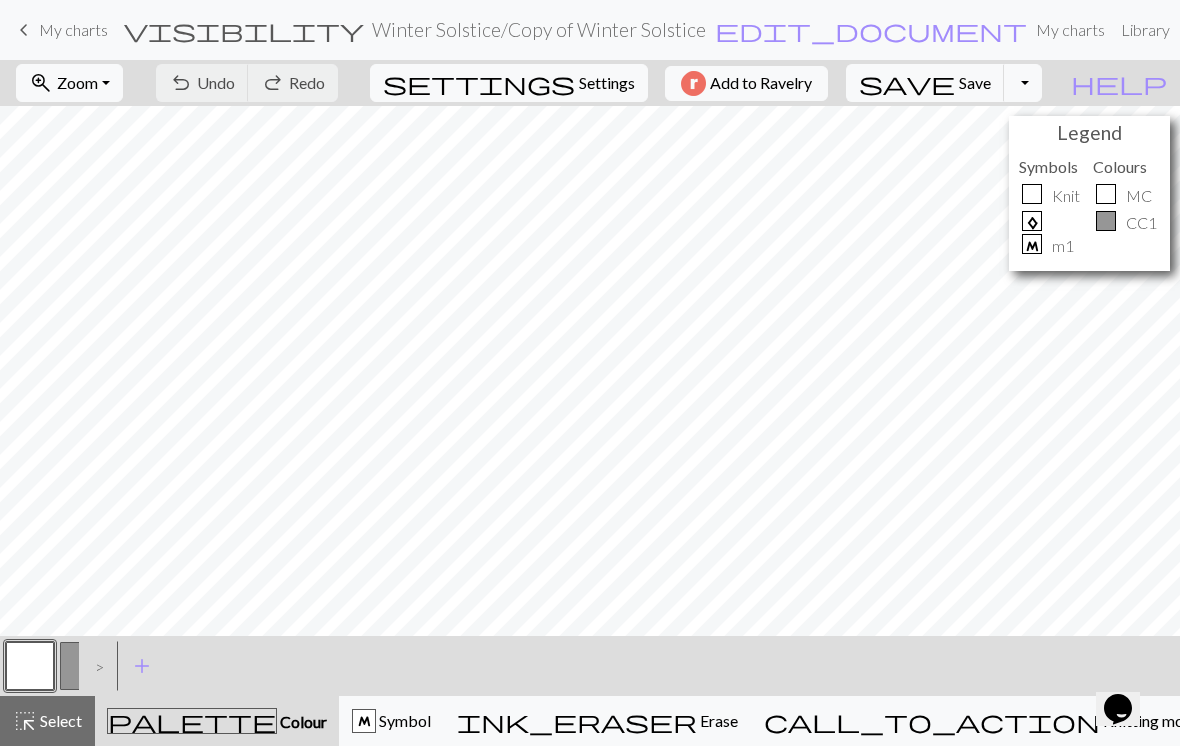 click on ">" at bounding box center (95, 666) 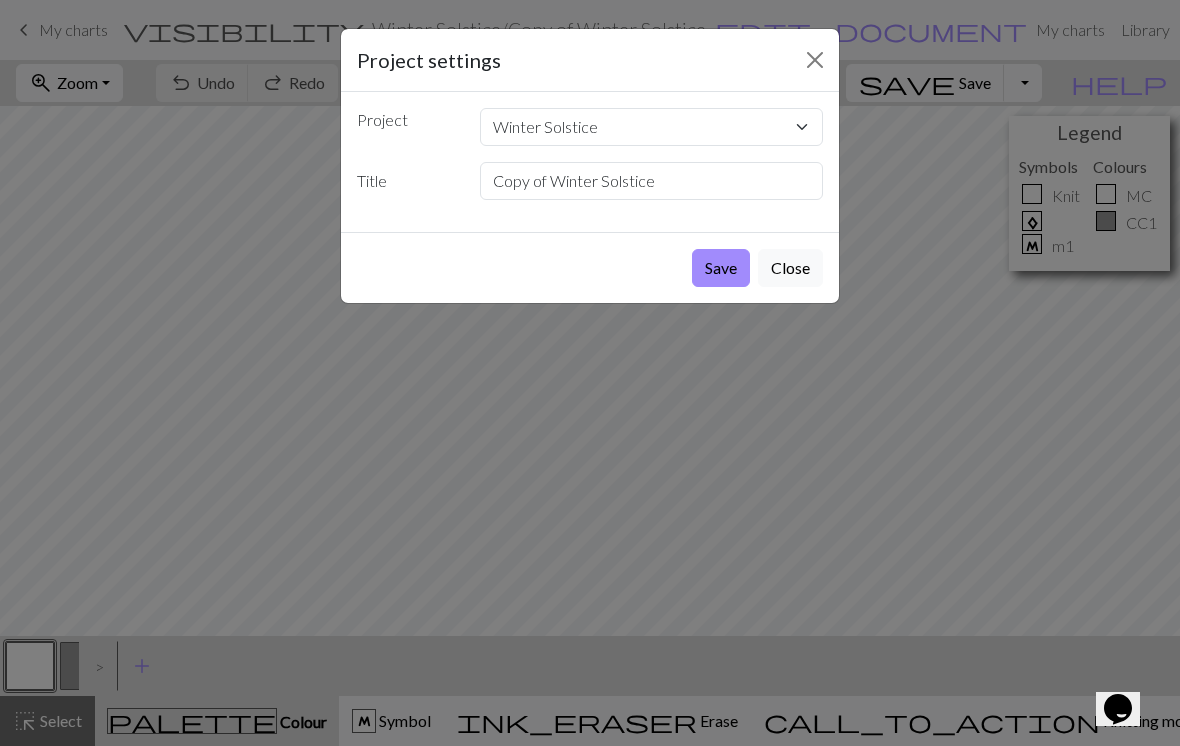 click on "Save" at bounding box center [721, 268] 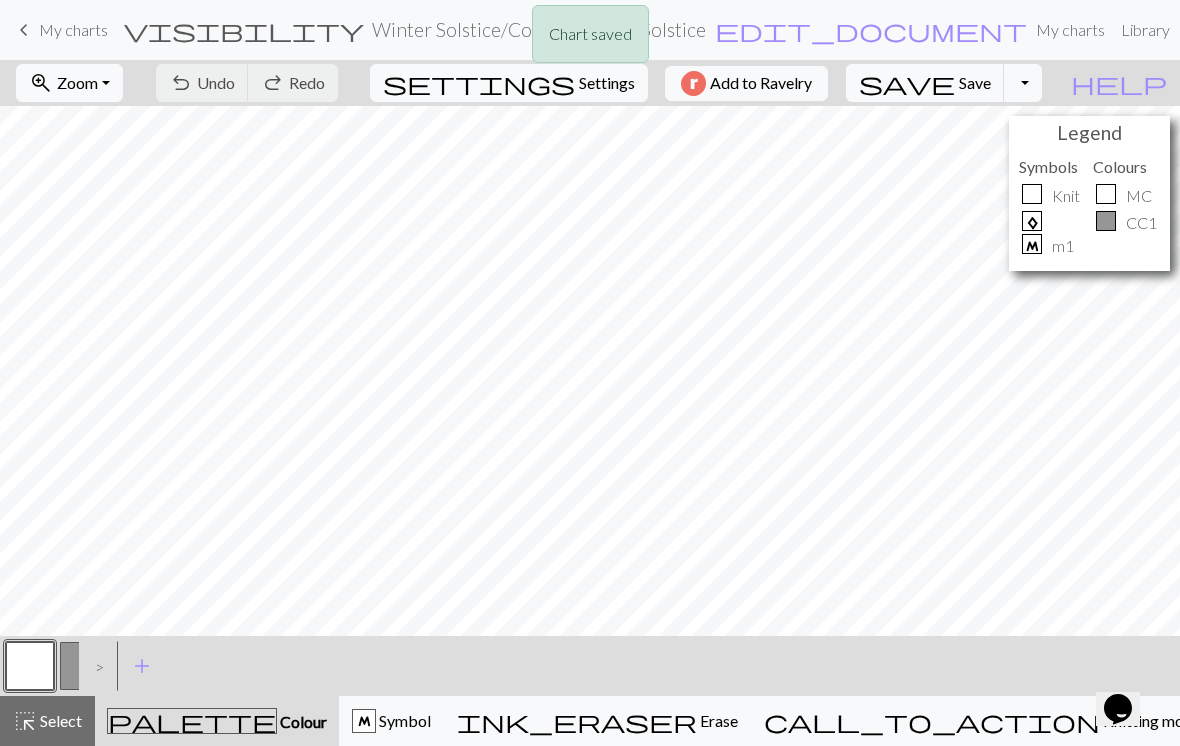 click on ">" at bounding box center (95, 666) 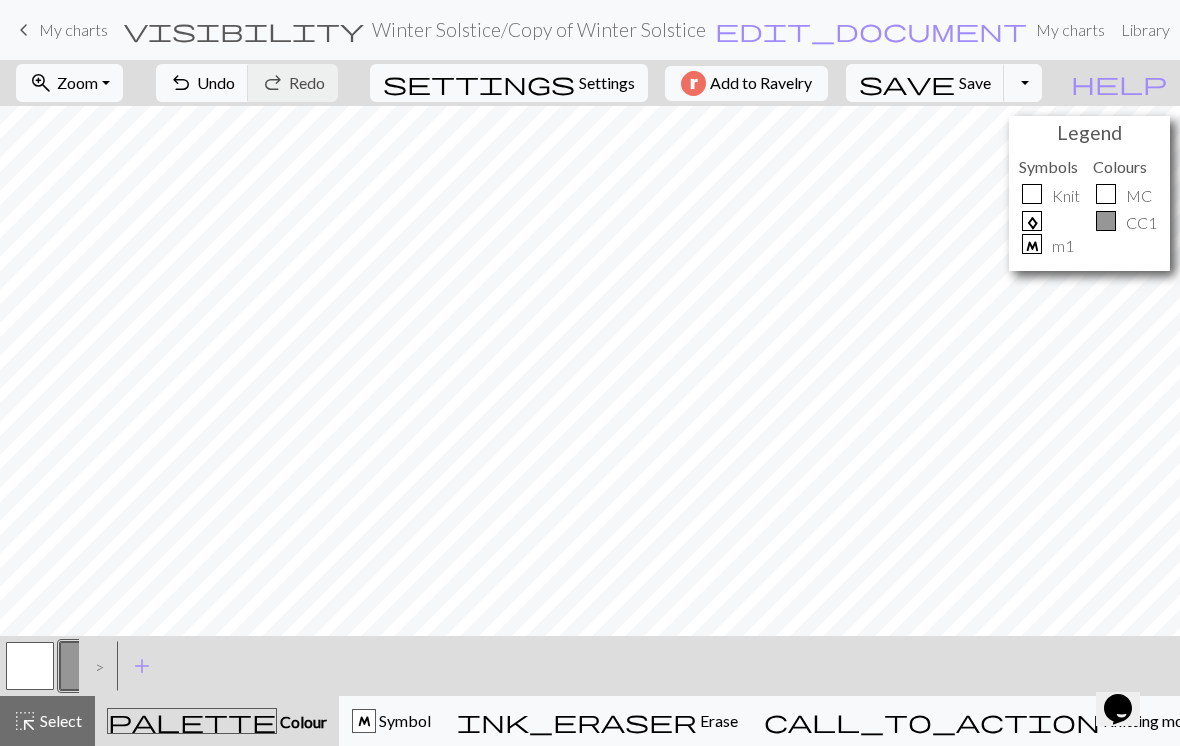 click at bounding box center [30, 666] 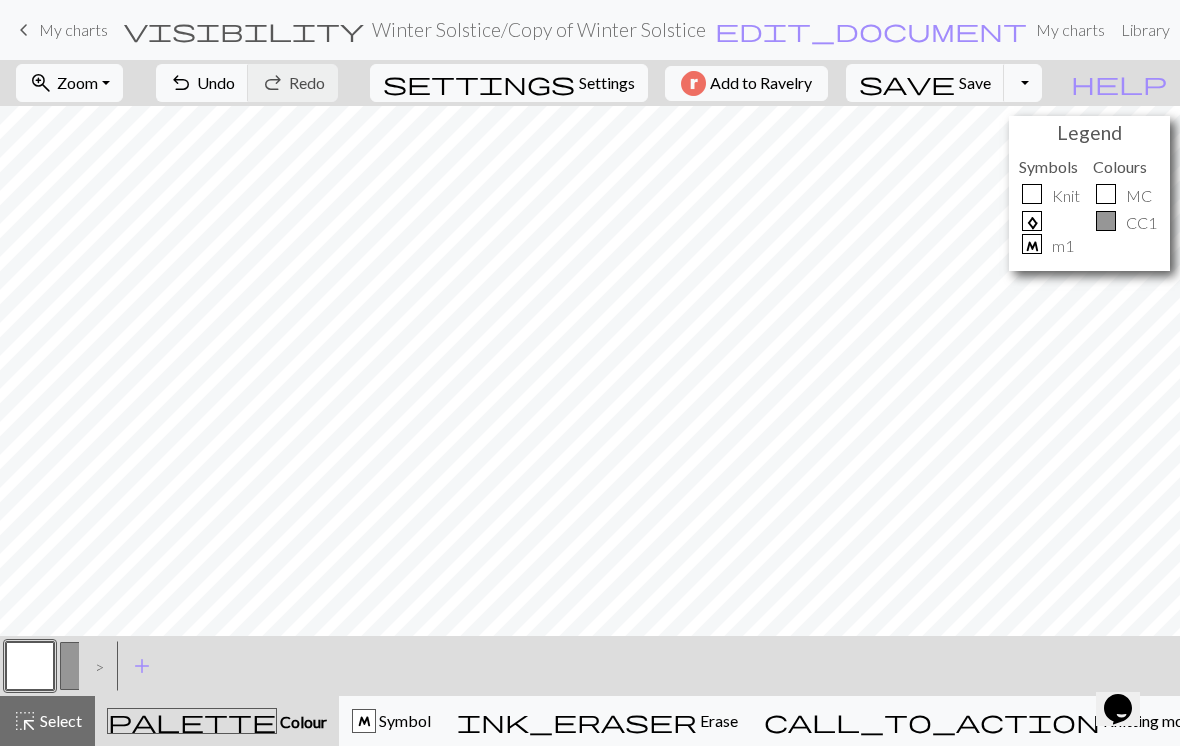 click at bounding box center [30, 666] 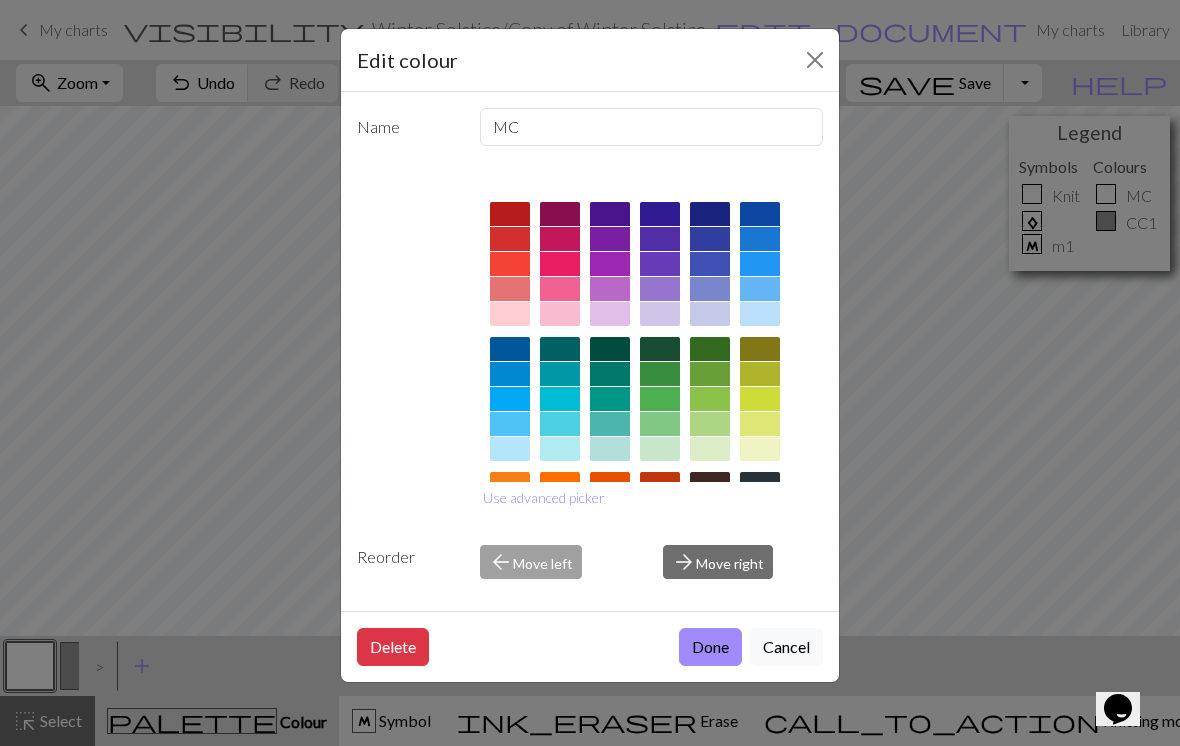 click on "Edit colour Name MC Use advanced picker Reorder arrow_back Move left arrow_forward Move right Delete Done Cancel" at bounding box center [590, 373] 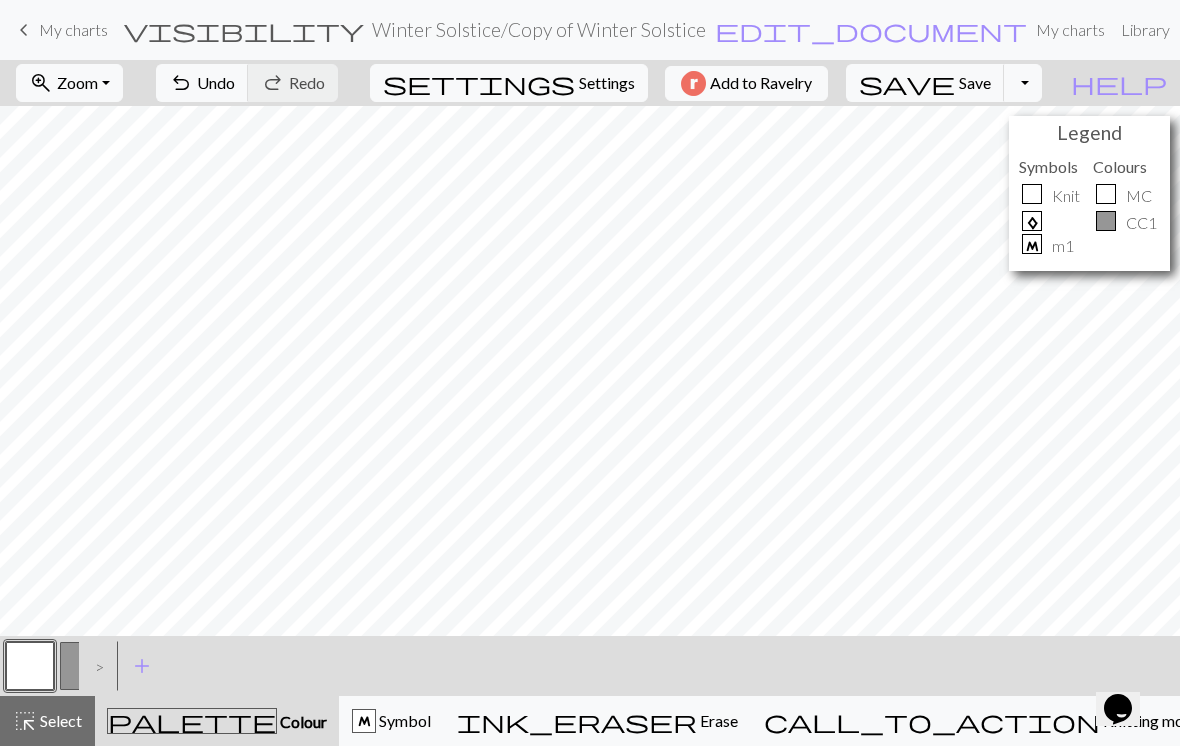 click at bounding box center [30, 666] 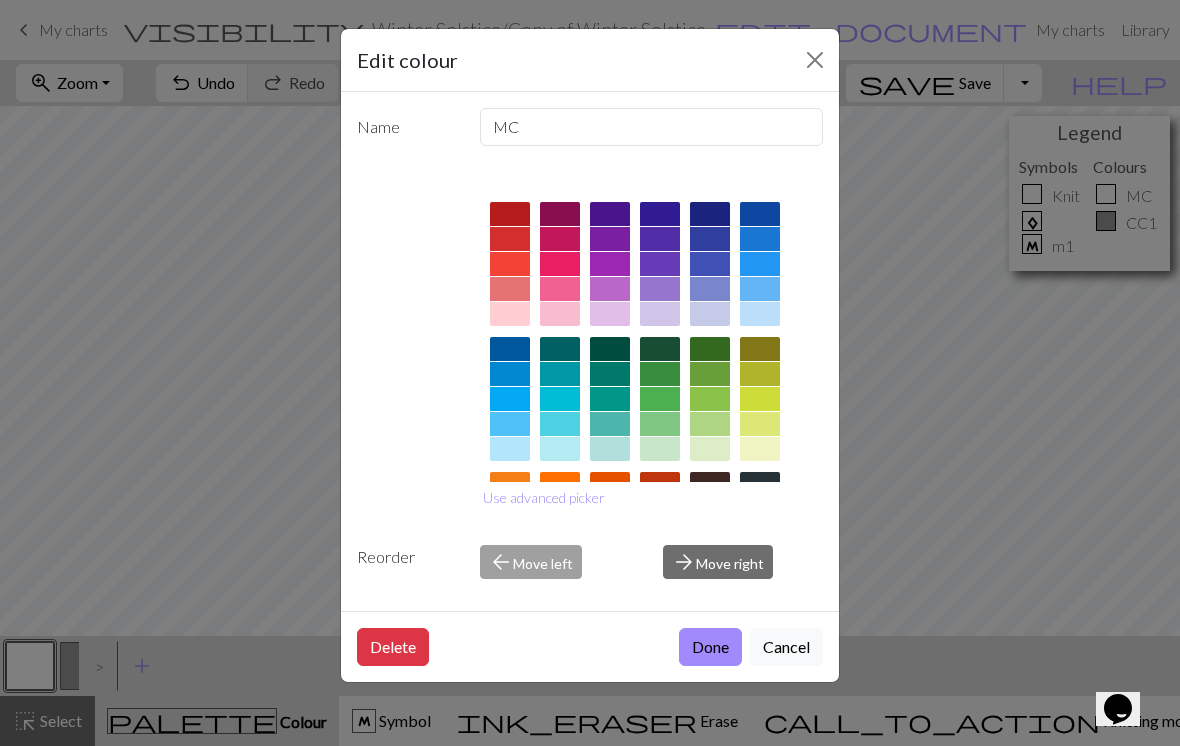 click on "Cancel" at bounding box center [786, 647] 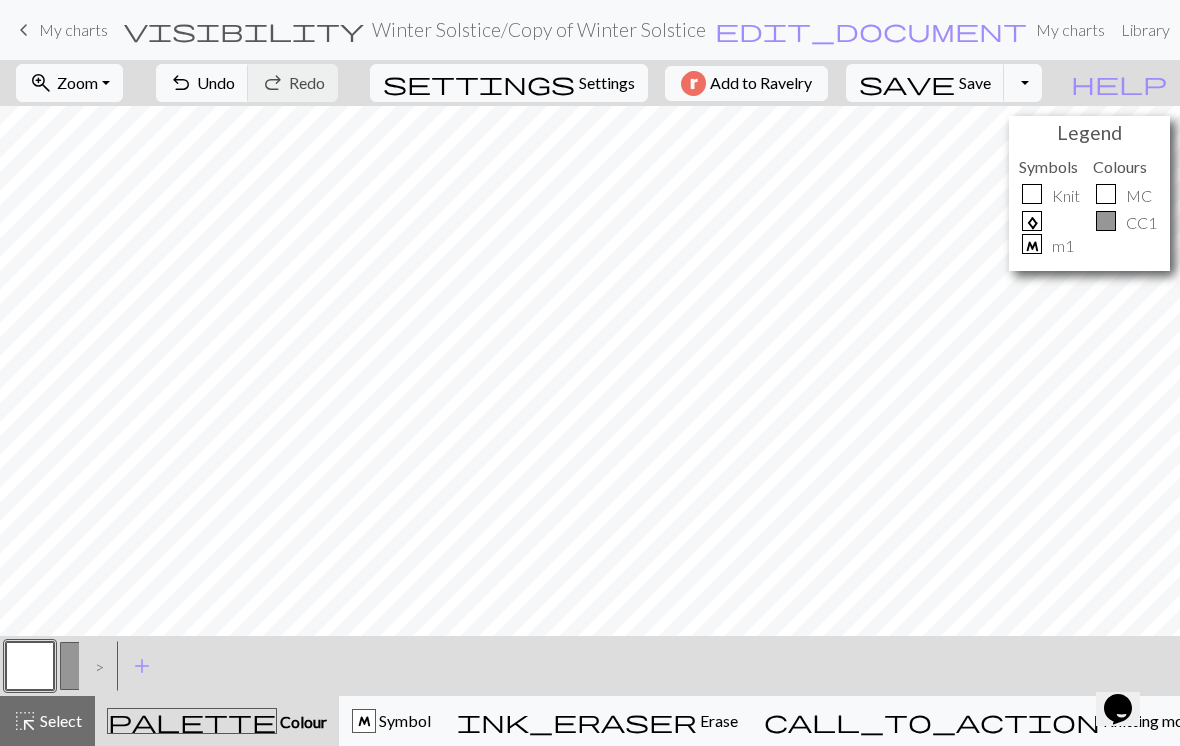 click on "M" at bounding box center (364, 722) 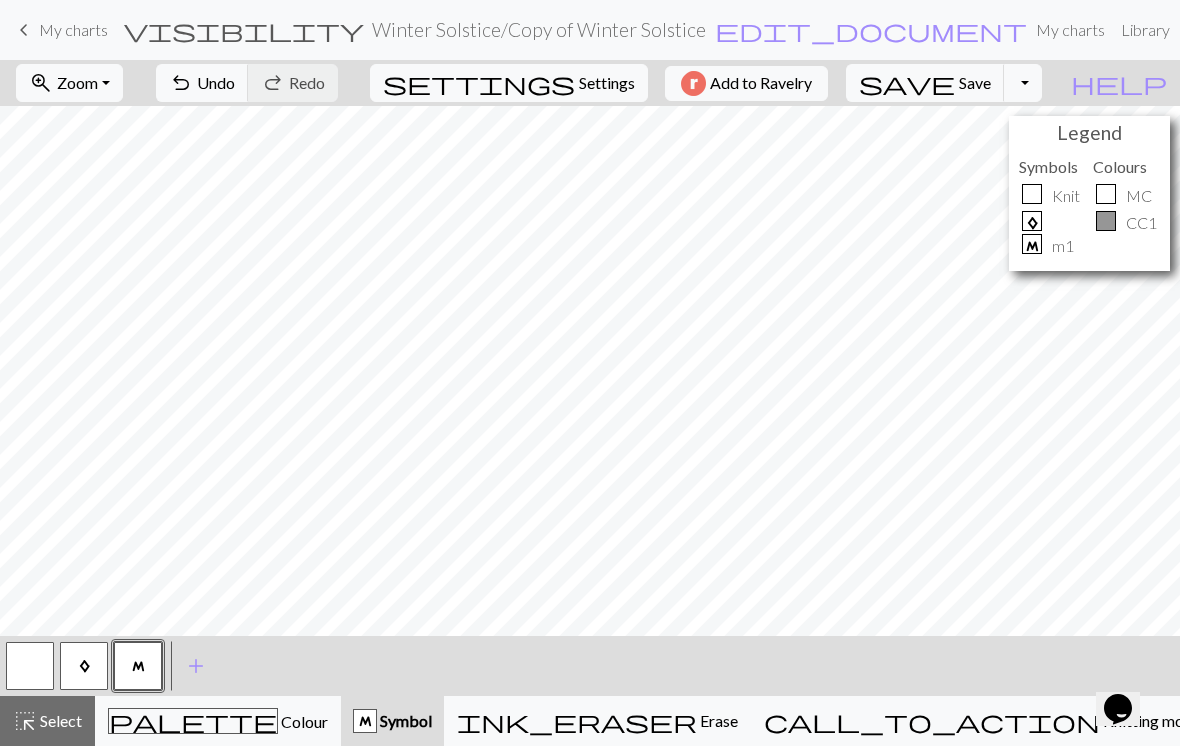 click at bounding box center [30, 666] 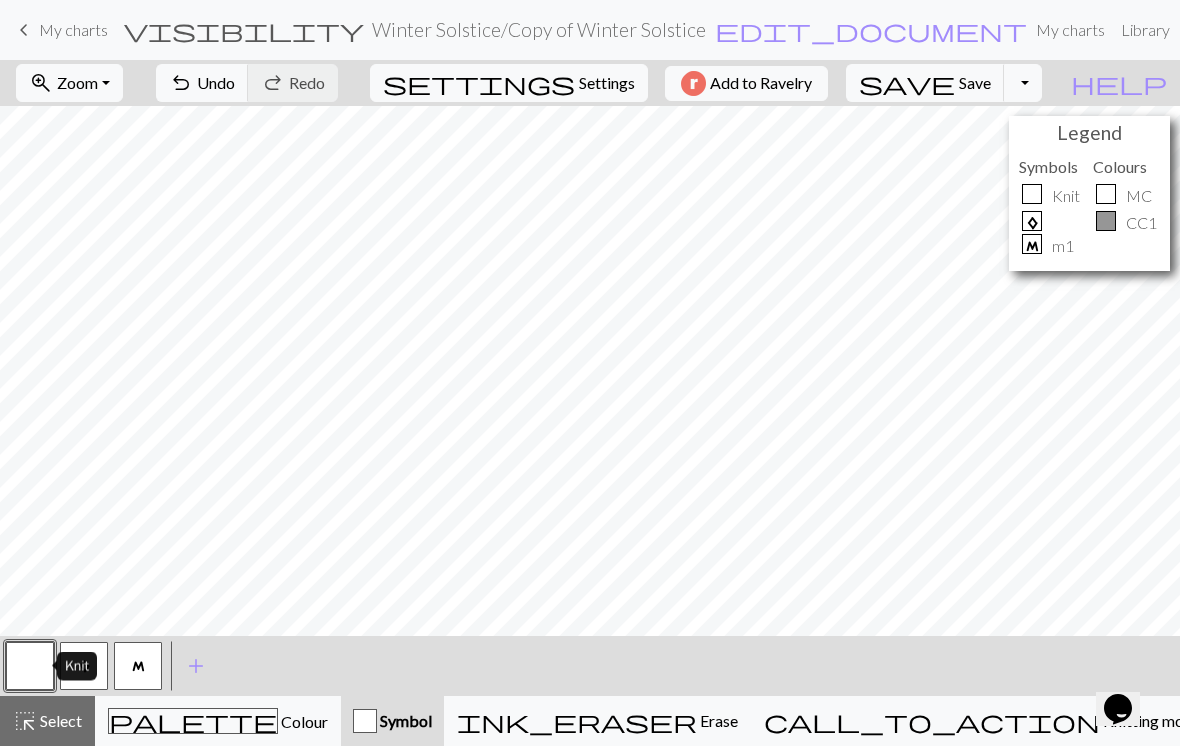 click on "M" at bounding box center (138, 666) 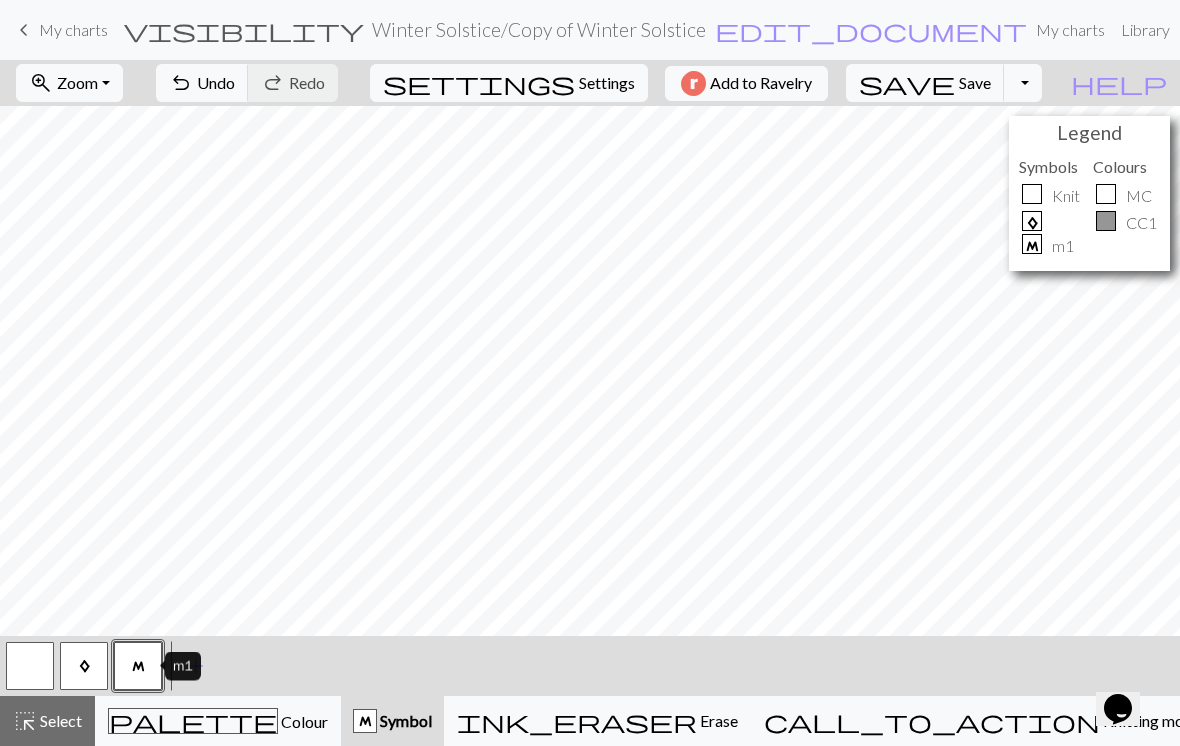 click at bounding box center [30, 666] 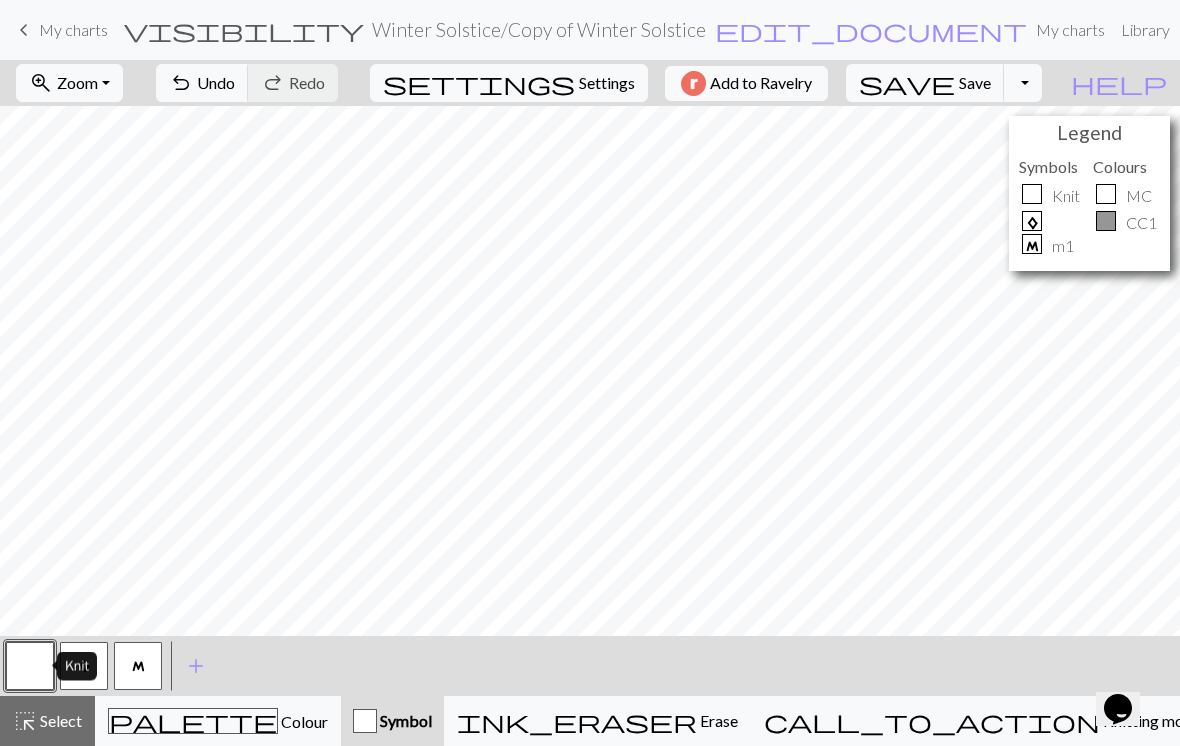 click on "M" at bounding box center (138, 667) 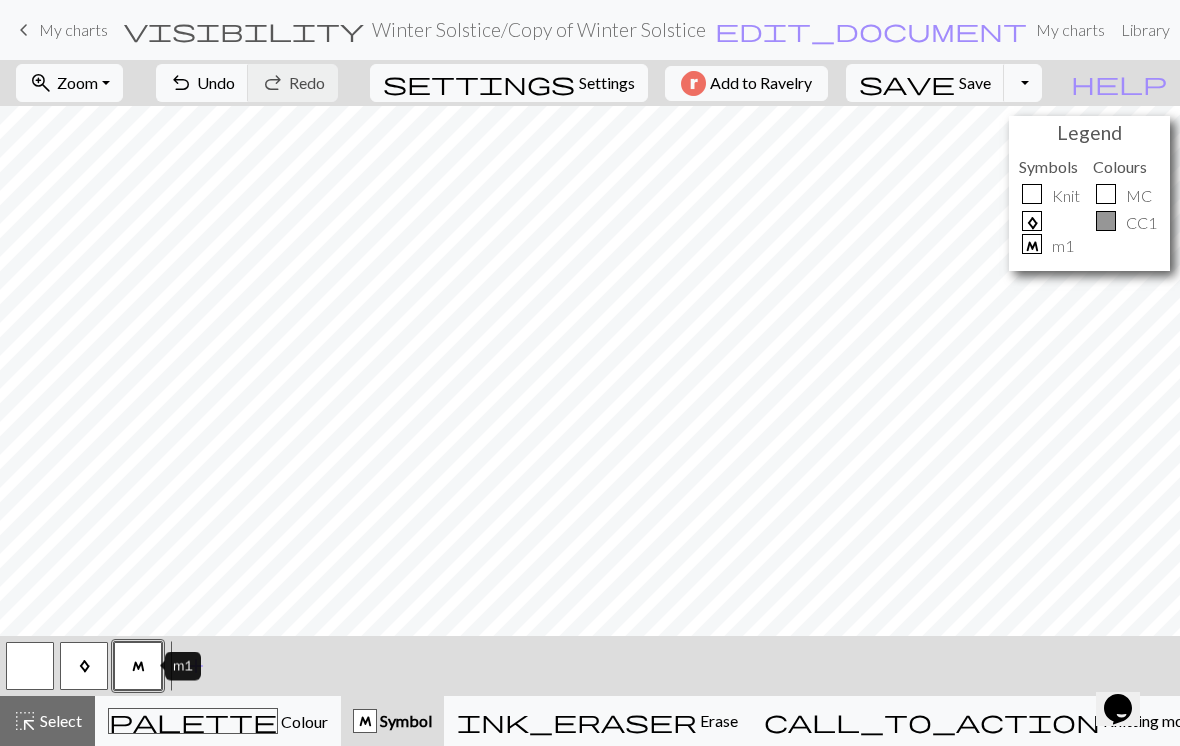click on "A" at bounding box center [84, 666] 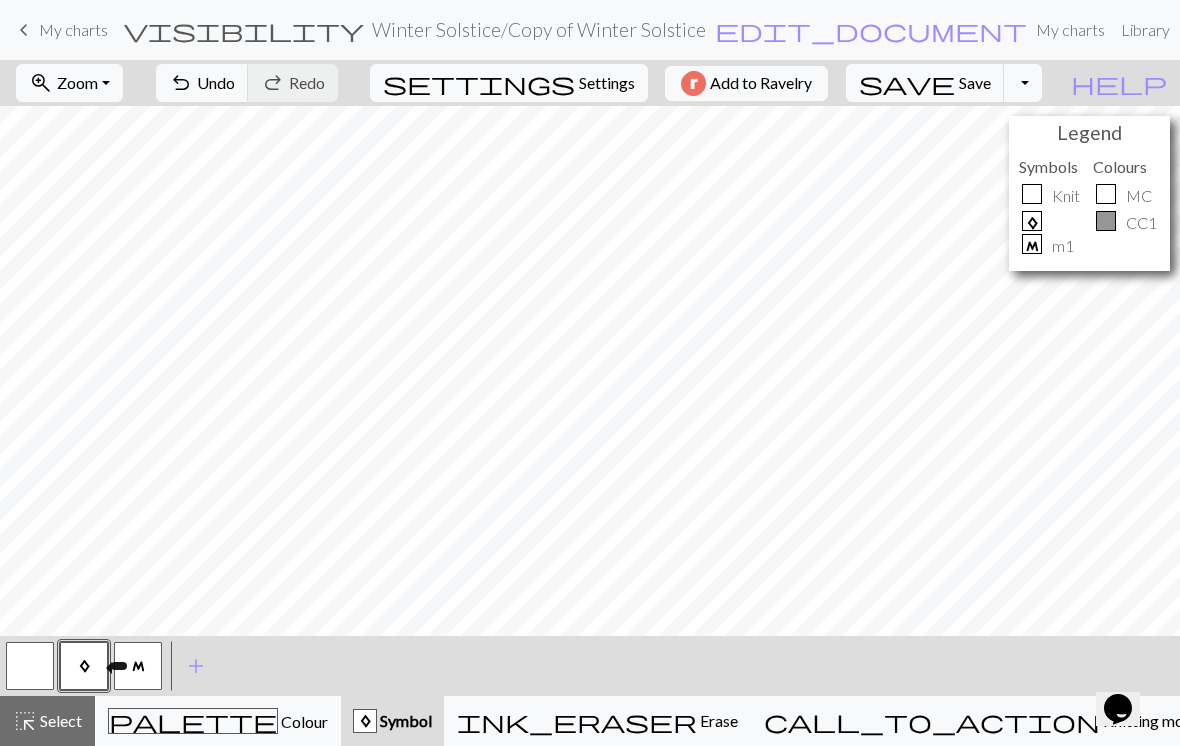 click on "M" at bounding box center (138, 666) 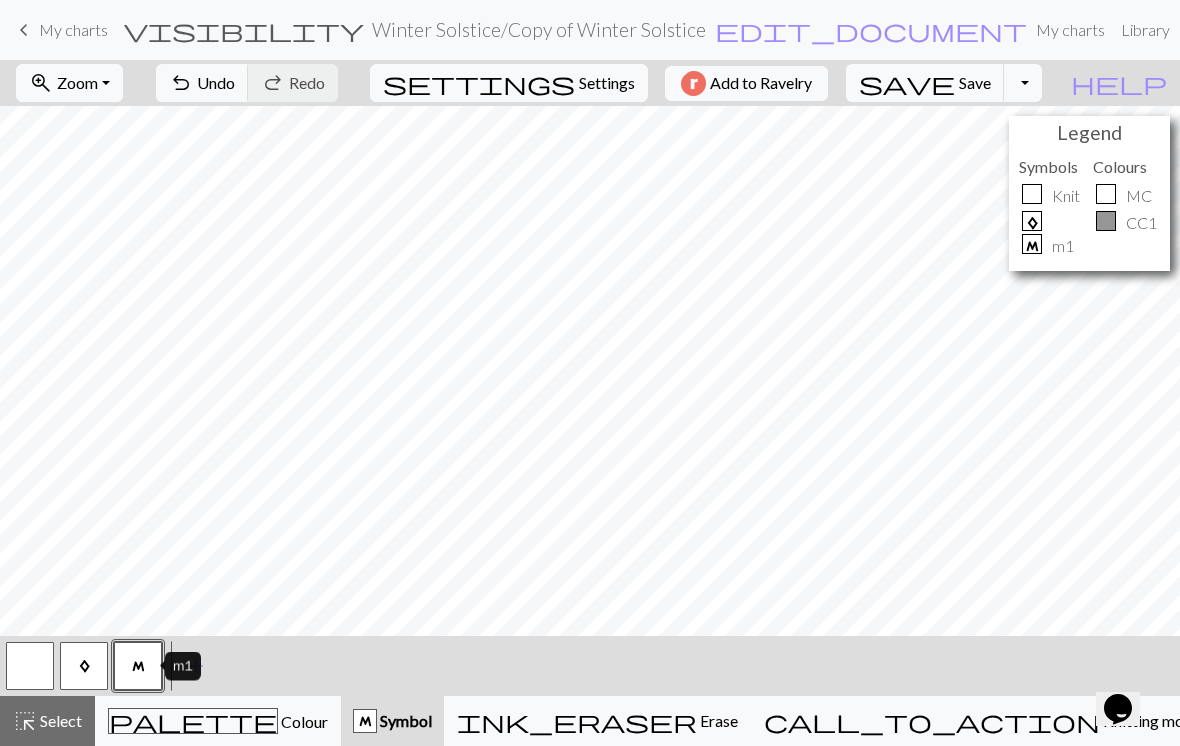 click at bounding box center [30, 666] 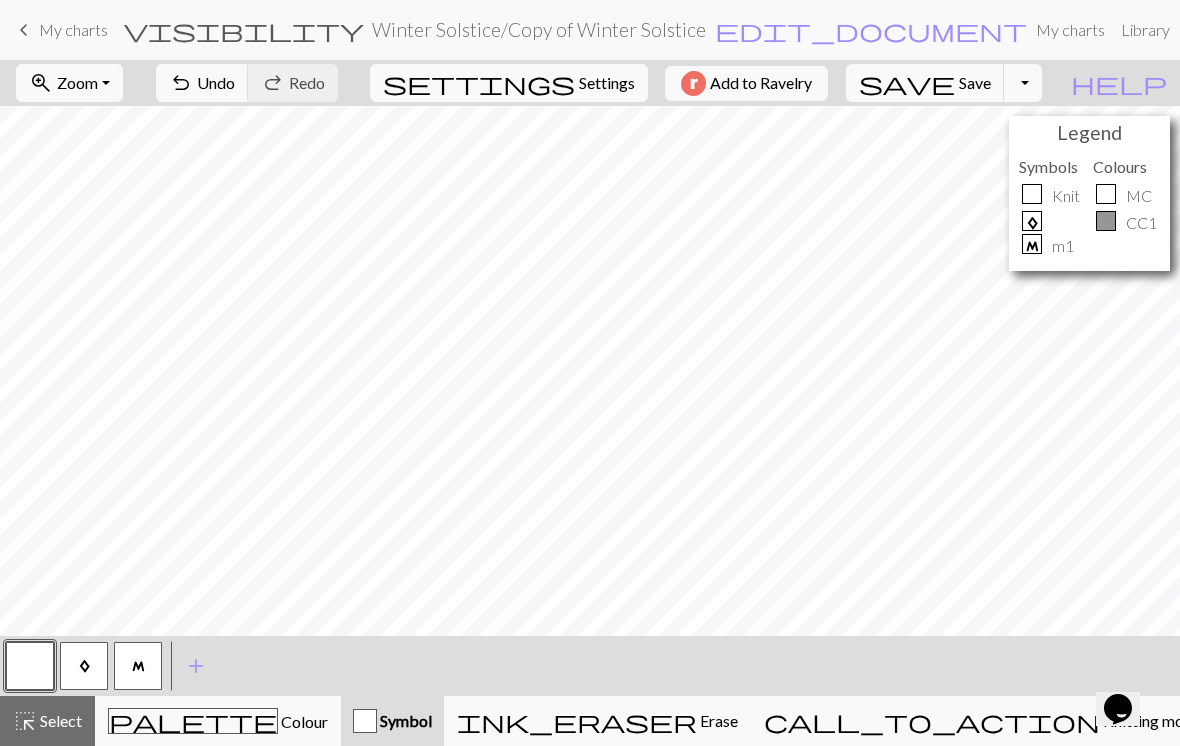 click on "A" at bounding box center (84, 667) 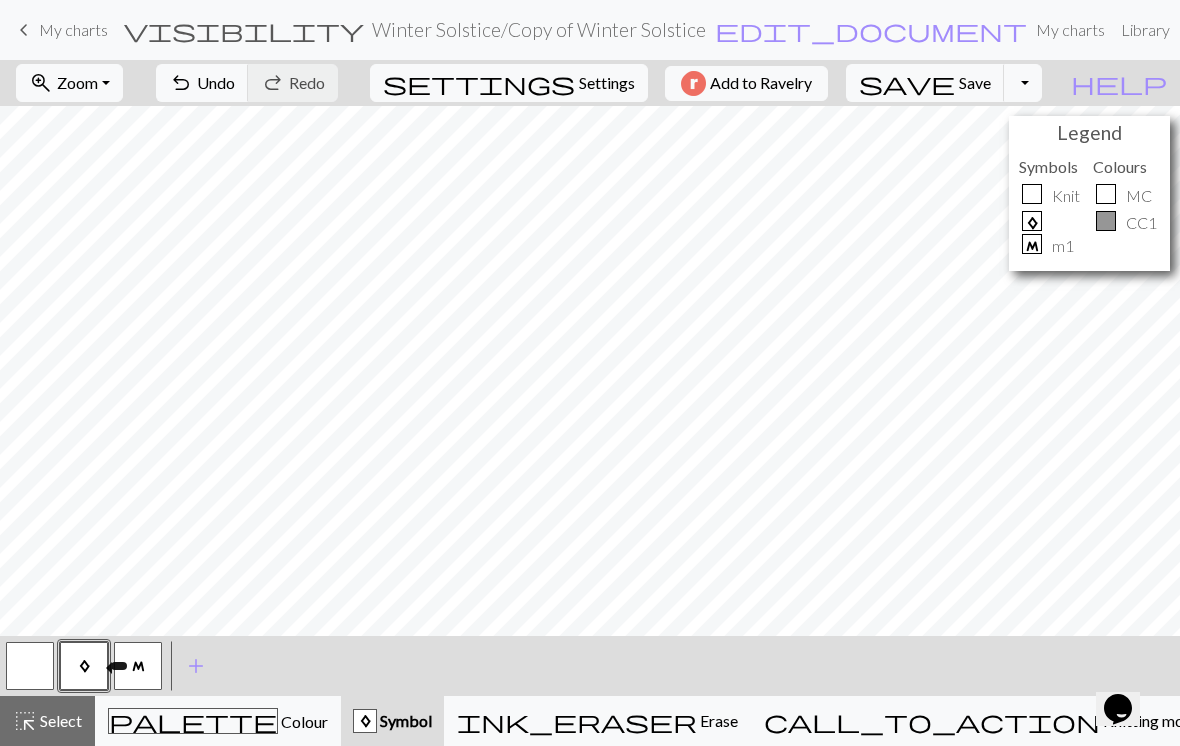 click on "A" at bounding box center (84, 666) 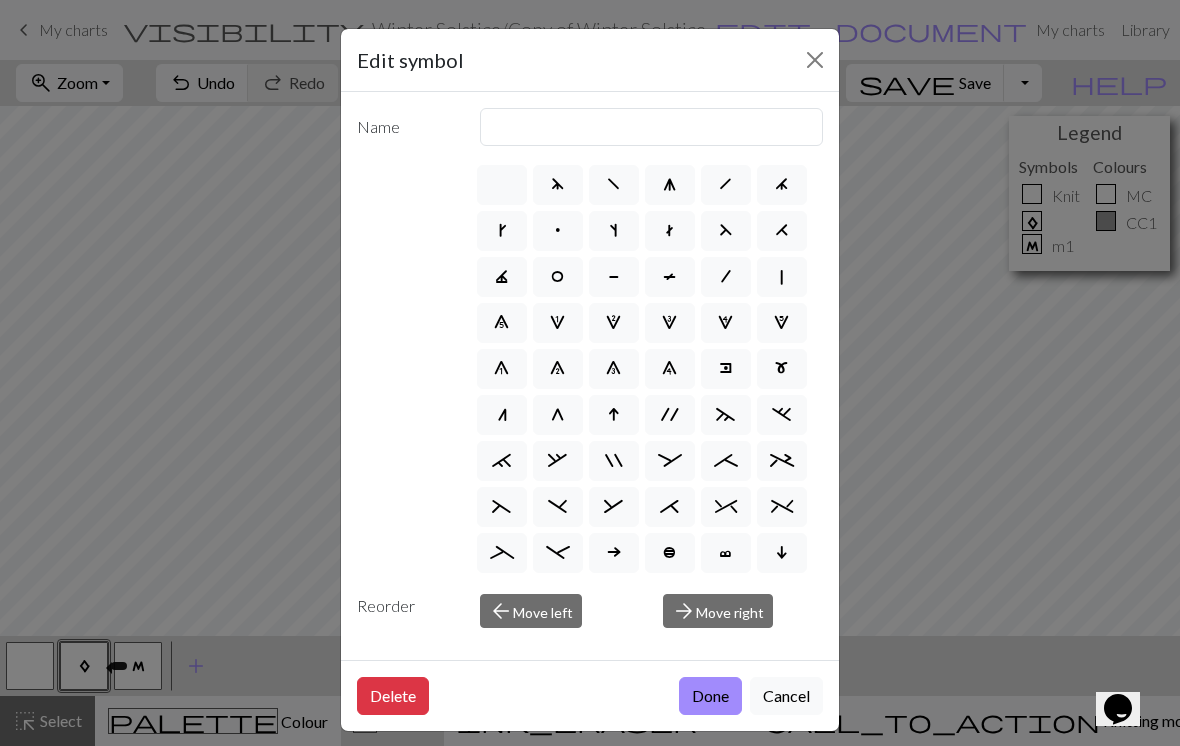 click on "Cancel" at bounding box center [786, 696] 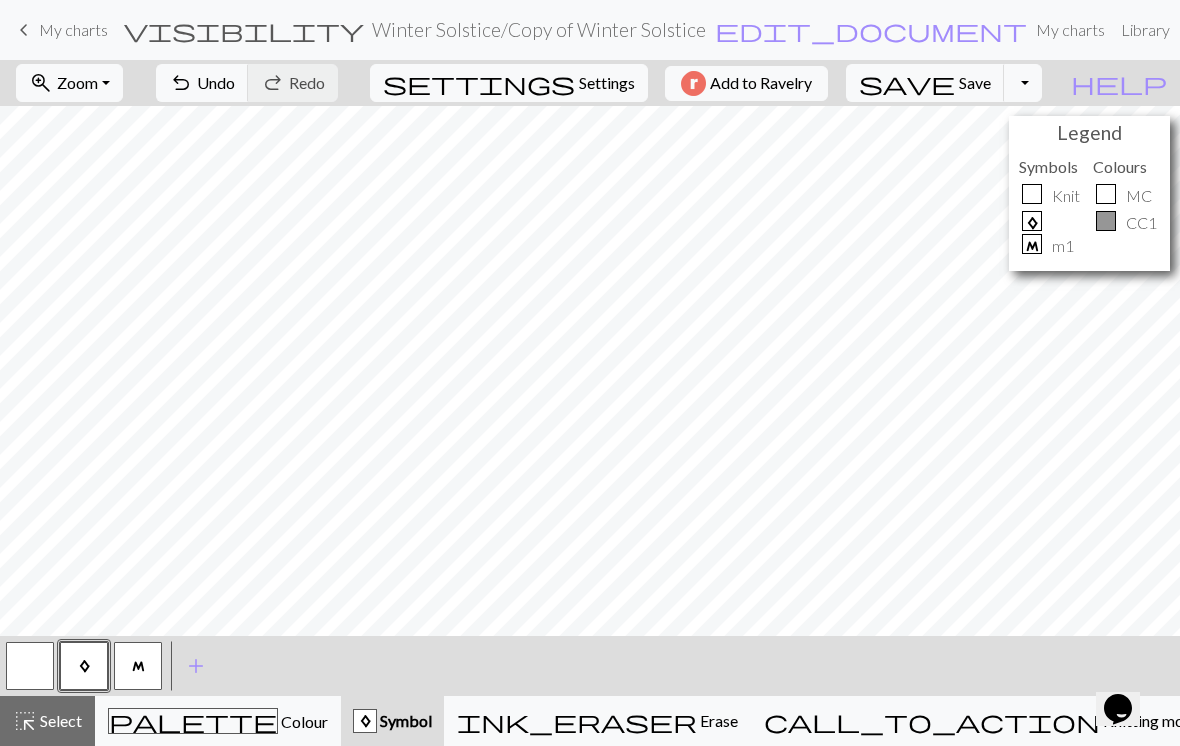 click on "M" at bounding box center [138, 666] 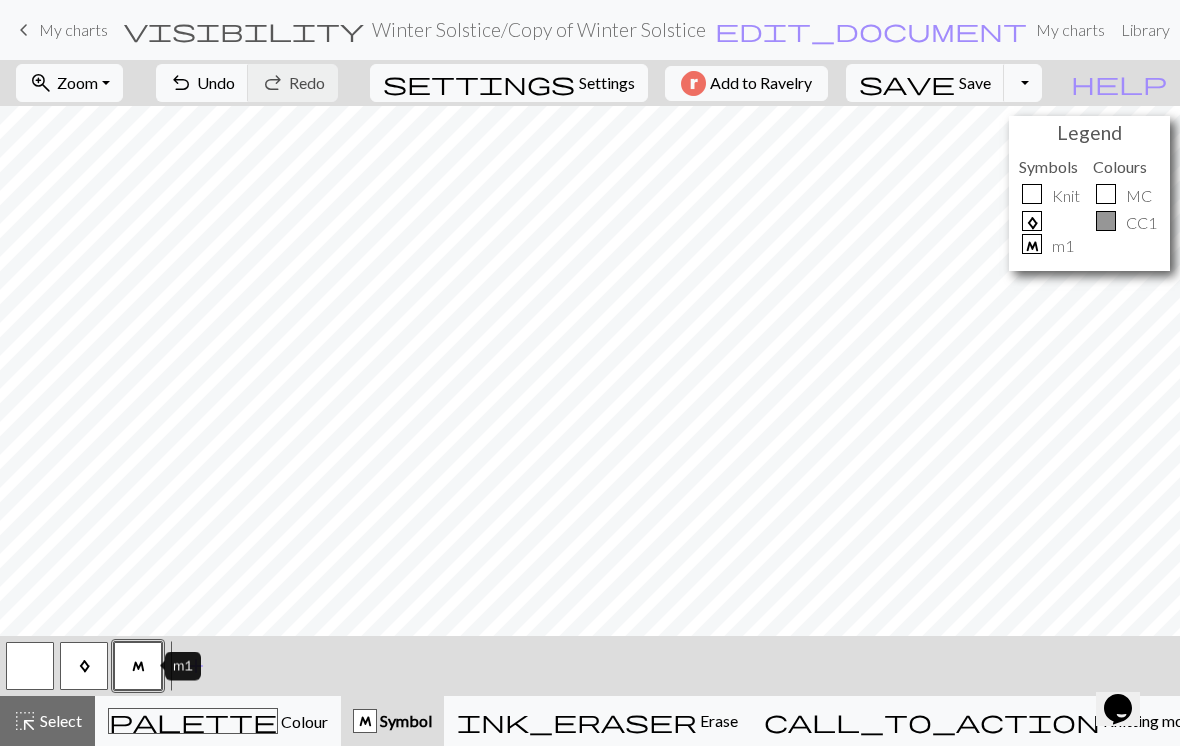 click on "A" at bounding box center (84, 666) 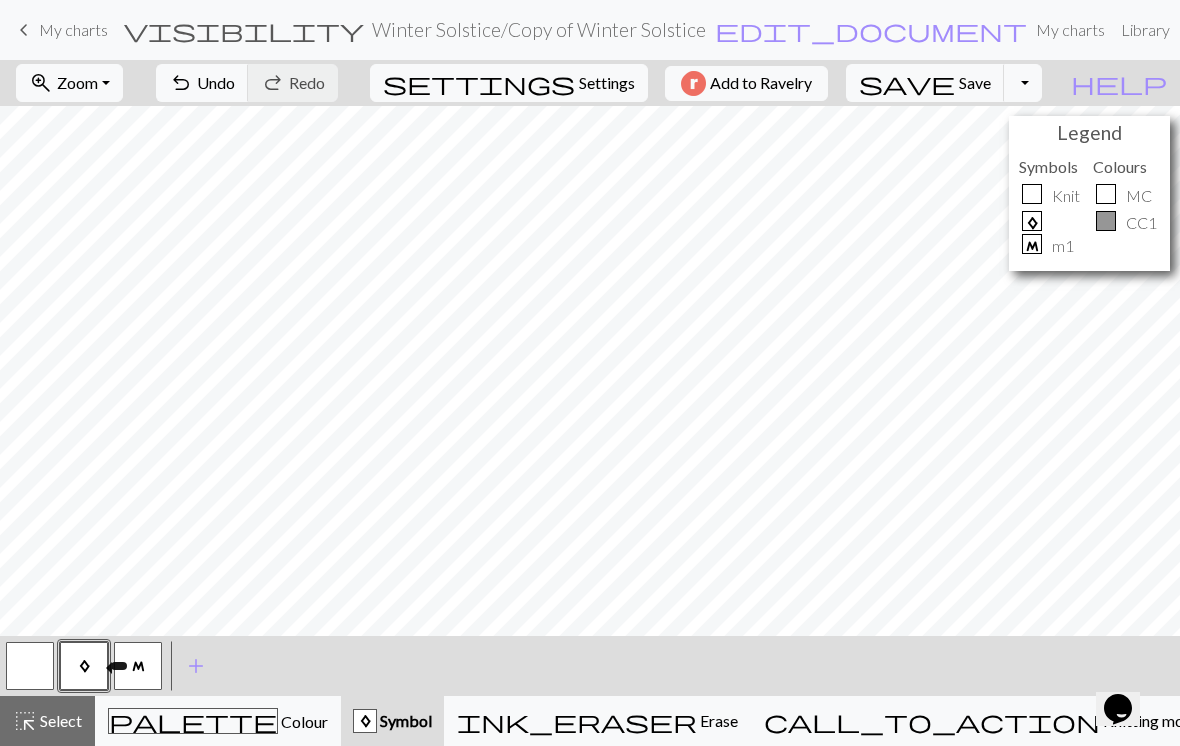 click on "M" at bounding box center [138, 666] 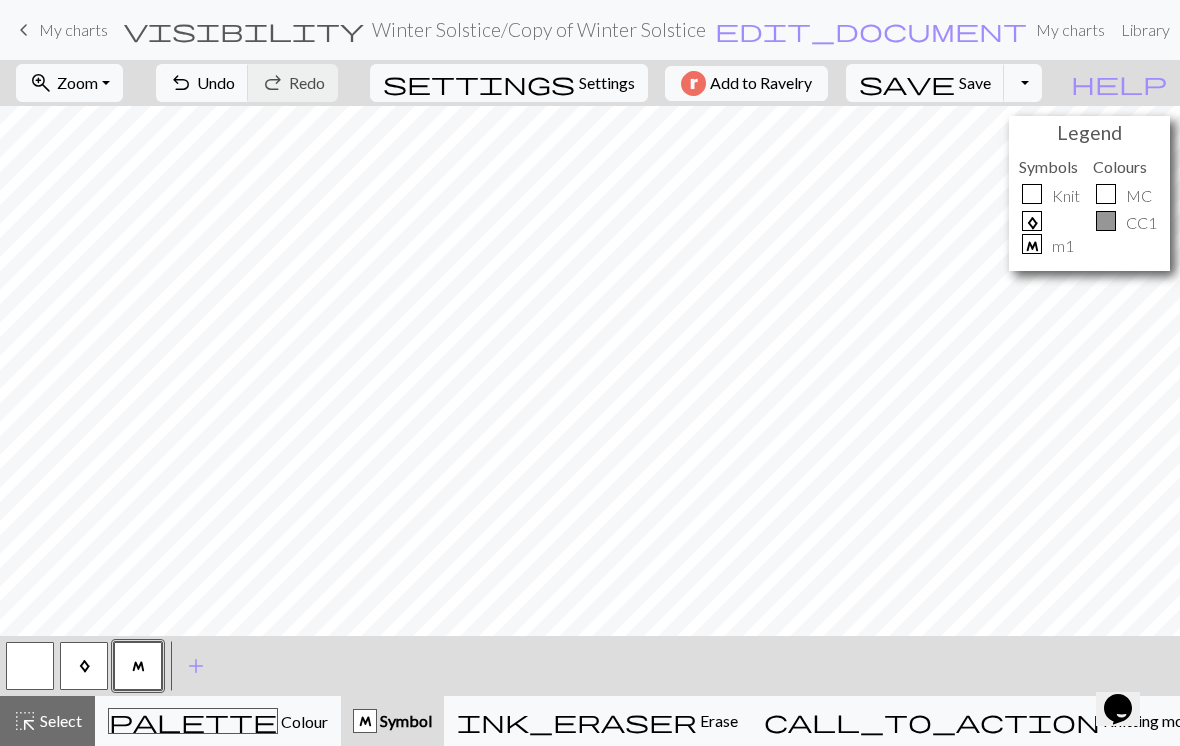 click at bounding box center [30, 666] 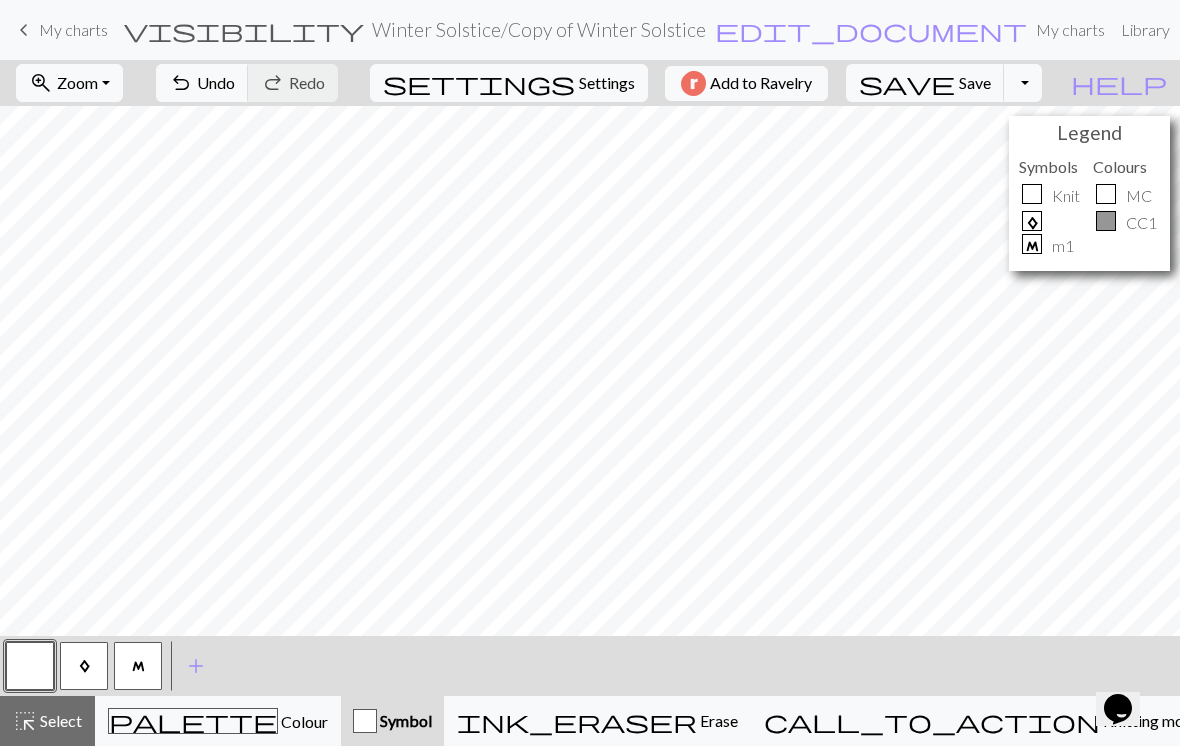 click on "A" at bounding box center [84, 667] 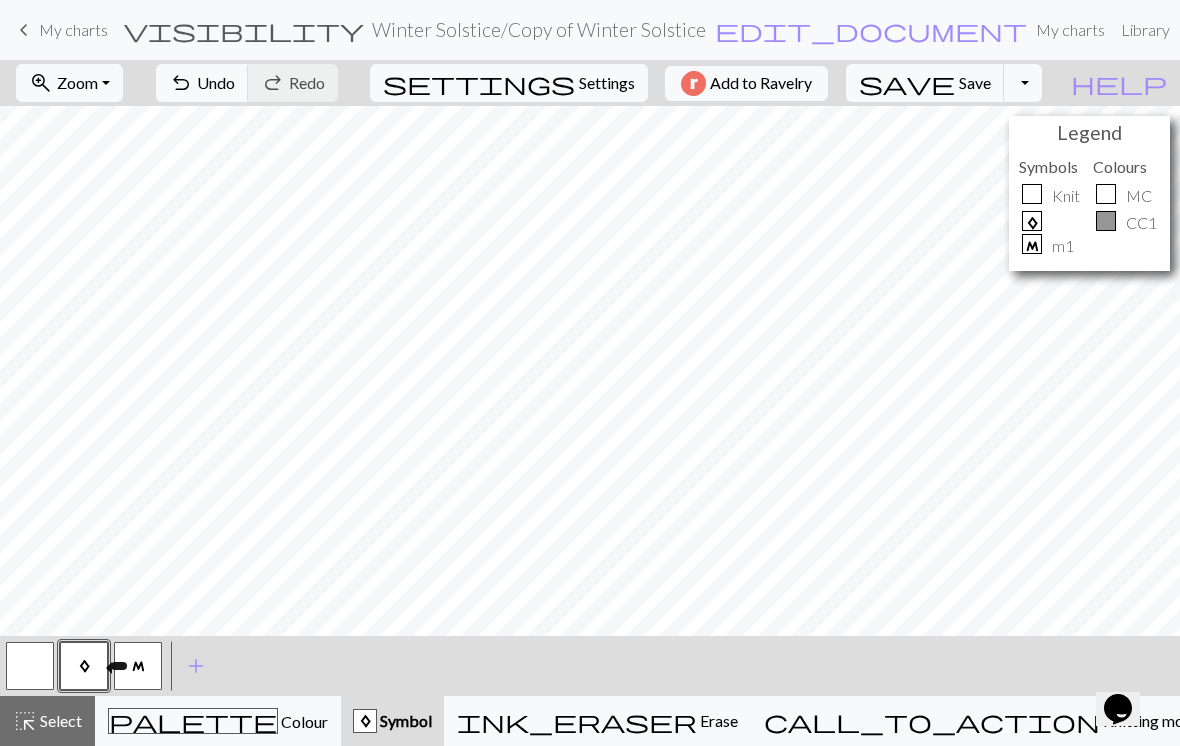 click on "M" at bounding box center [138, 666] 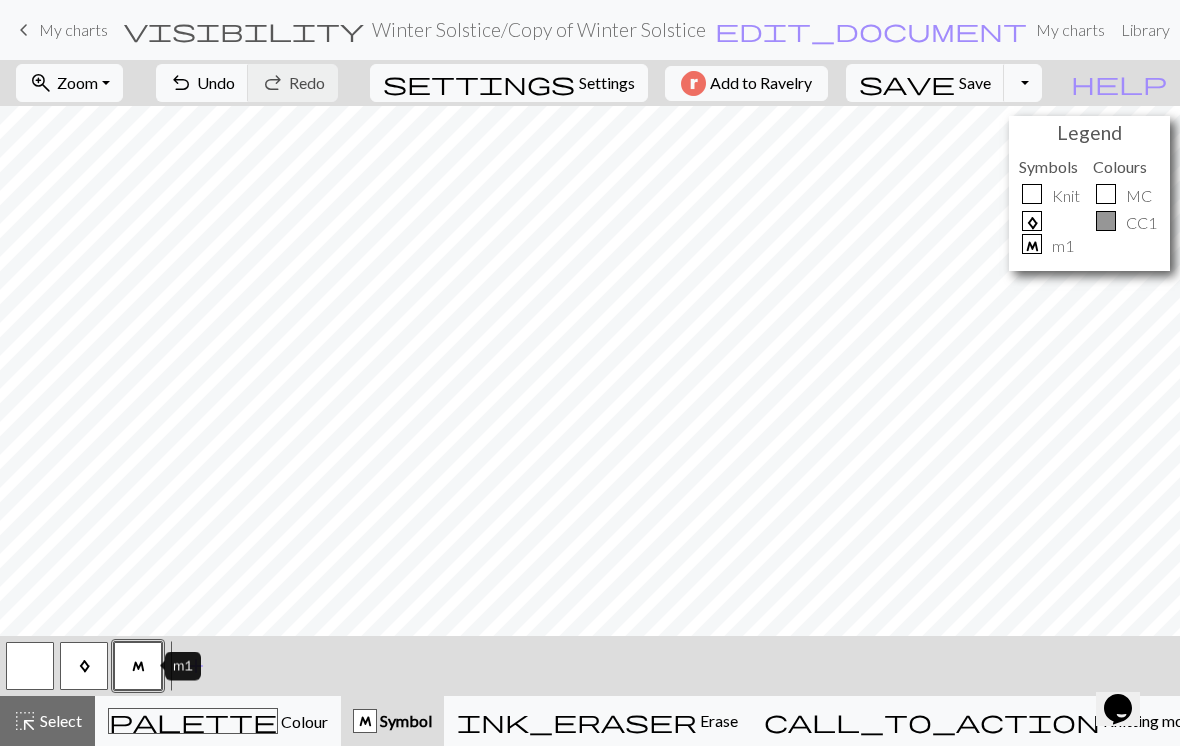 click on "A" at bounding box center (84, 666) 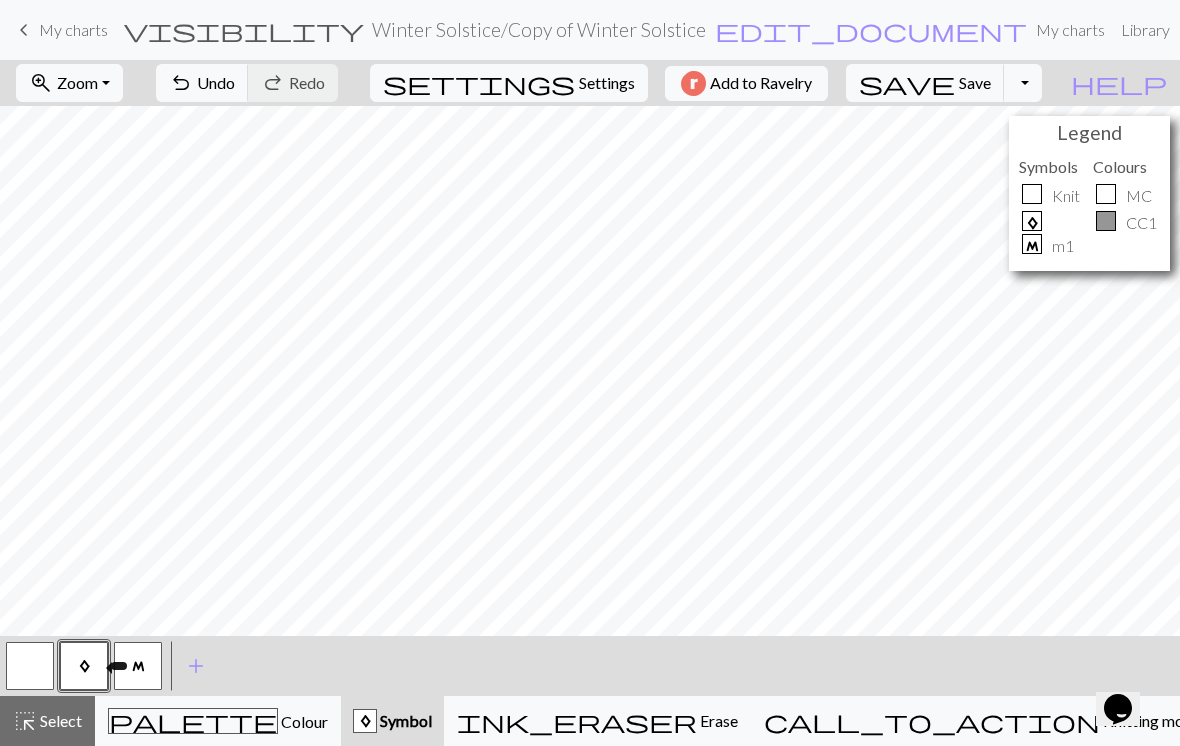 click on "M" at bounding box center [138, 666] 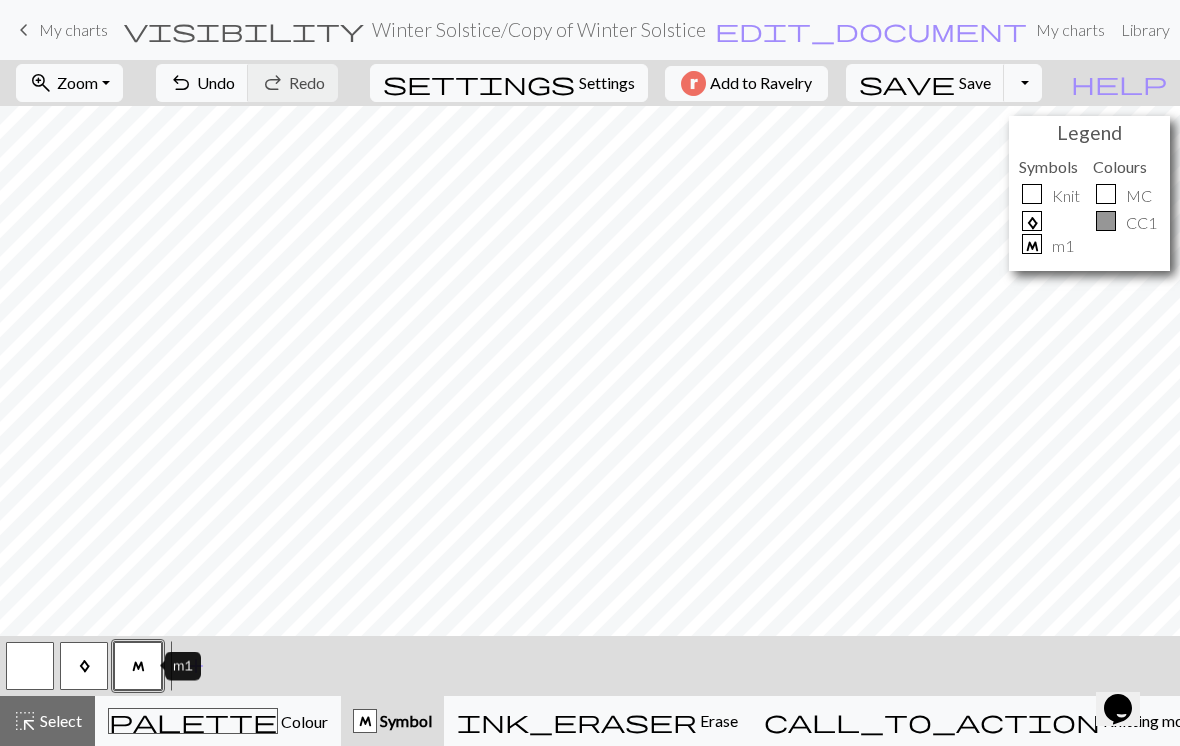 click on "A" at bounding box center [84, 666] 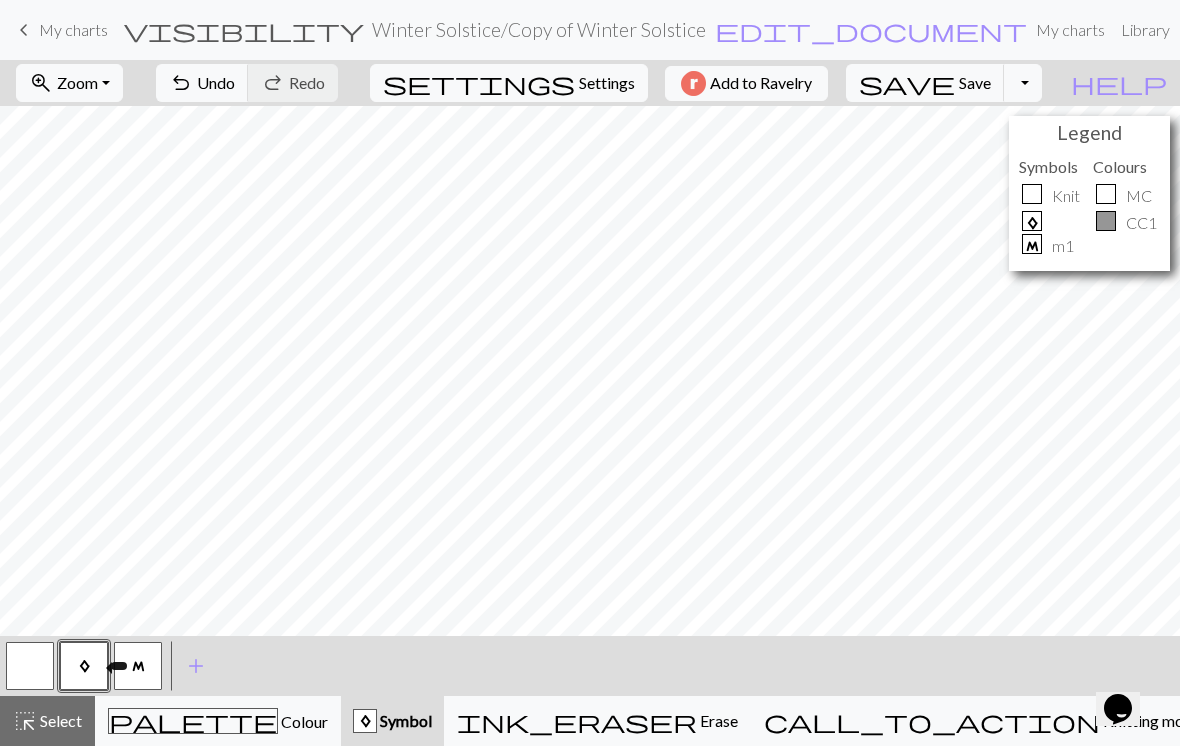 click on "M" at bounding box center [138, 666] 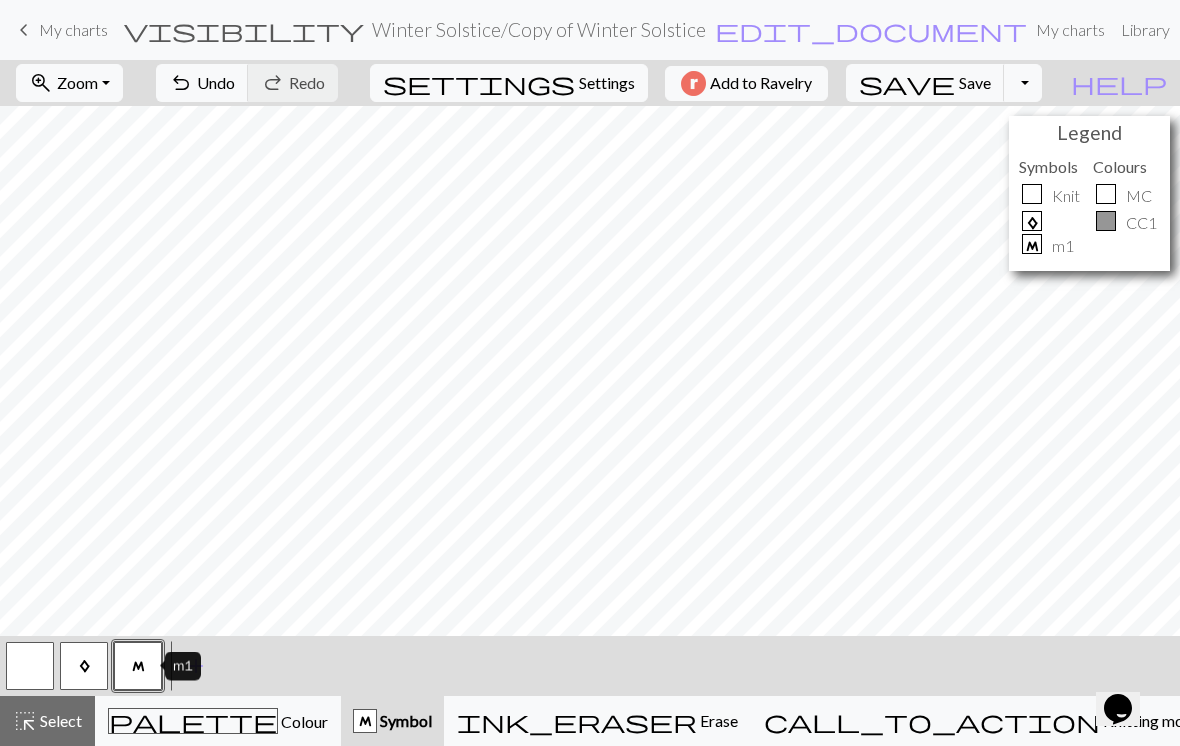 click on "palette   Colour   Colour" at bounding box center (218, 721) 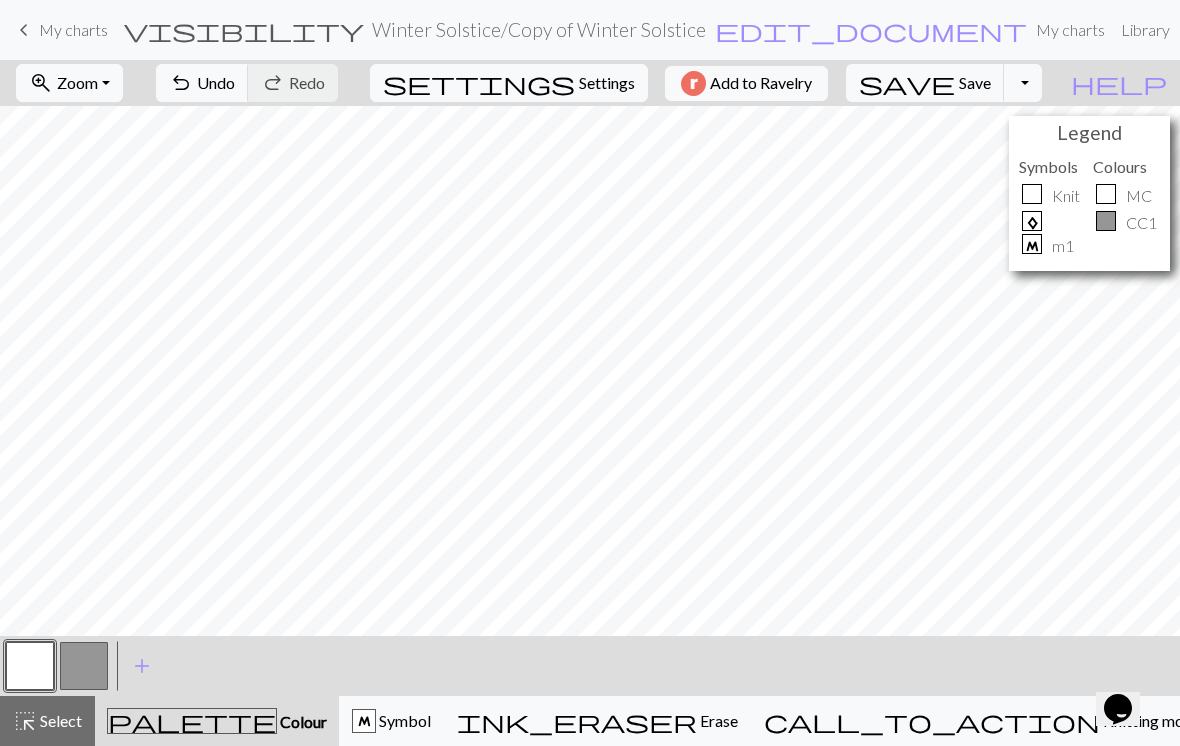 click at bounding box center [84, 666] 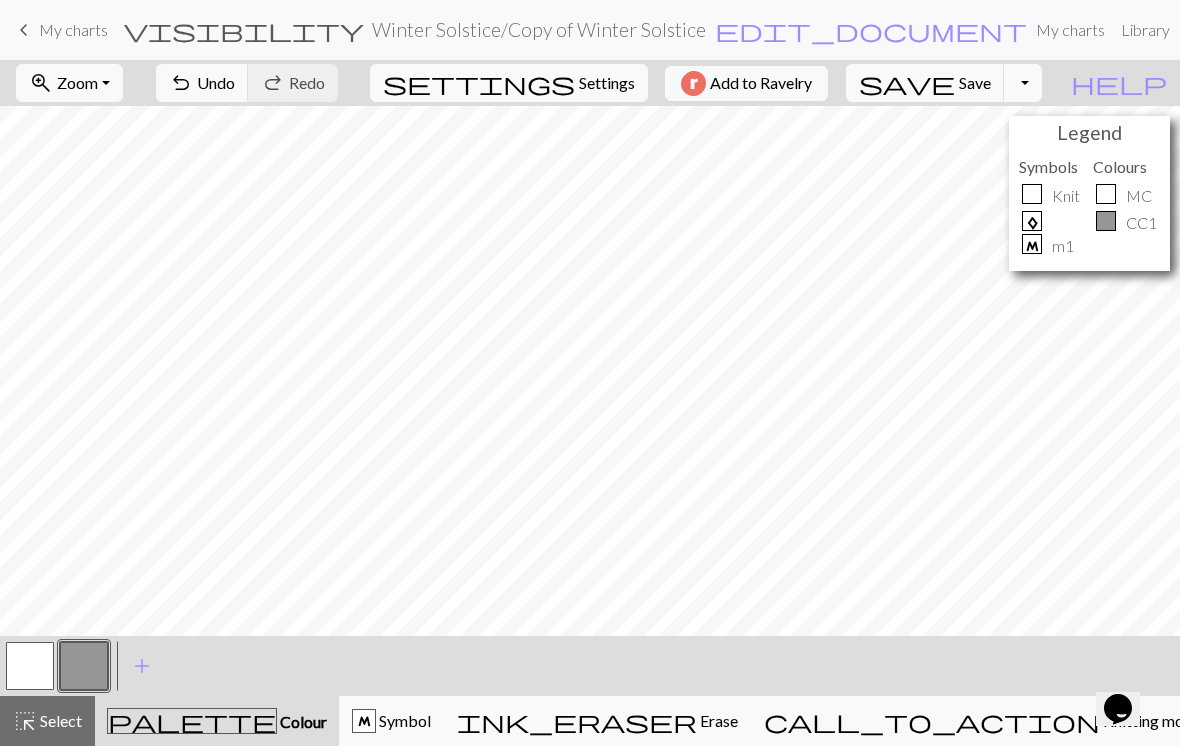 click on "edit_document" at bounding box center [871, 30] 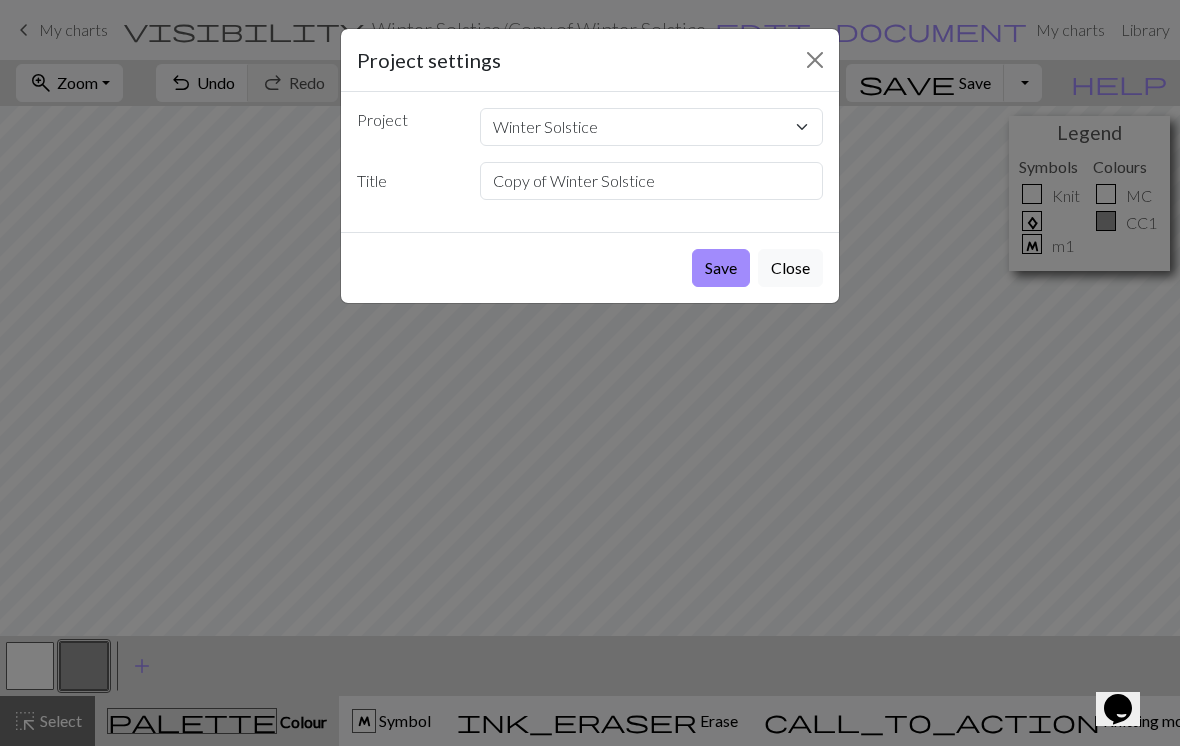 click on "Save" at bounding box center (721, 268) 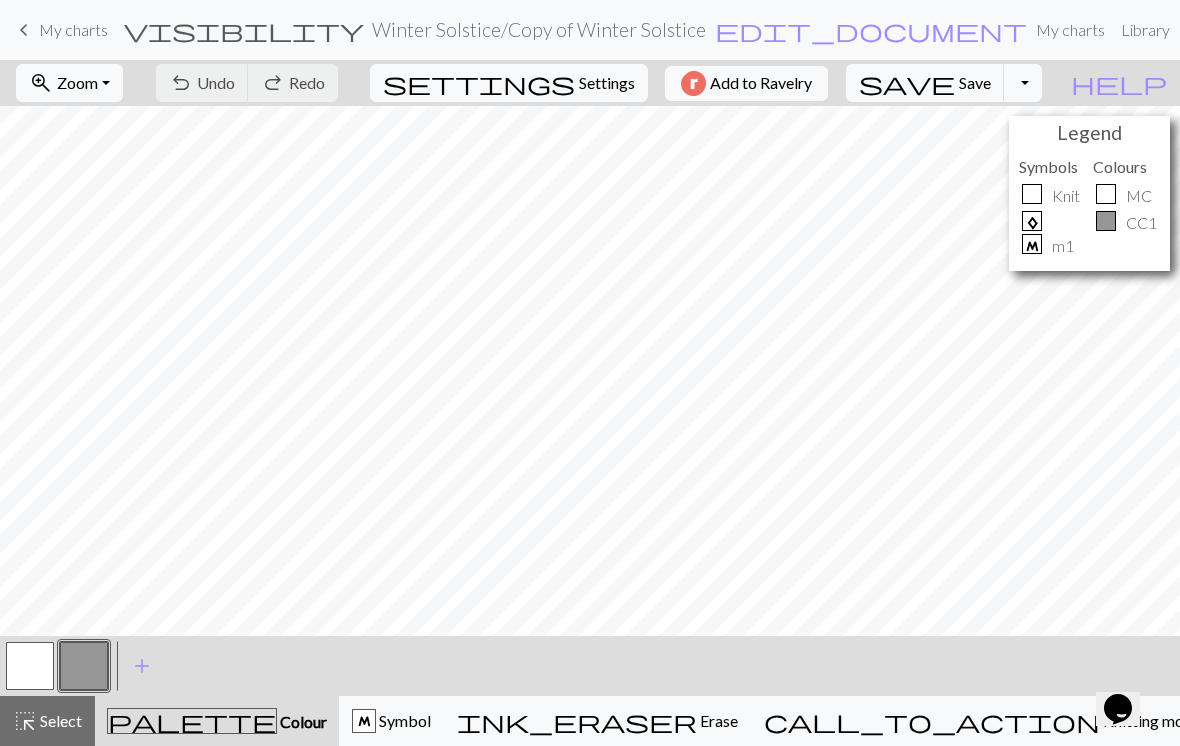 click on "edit_document" at bounding box center (871, 30) 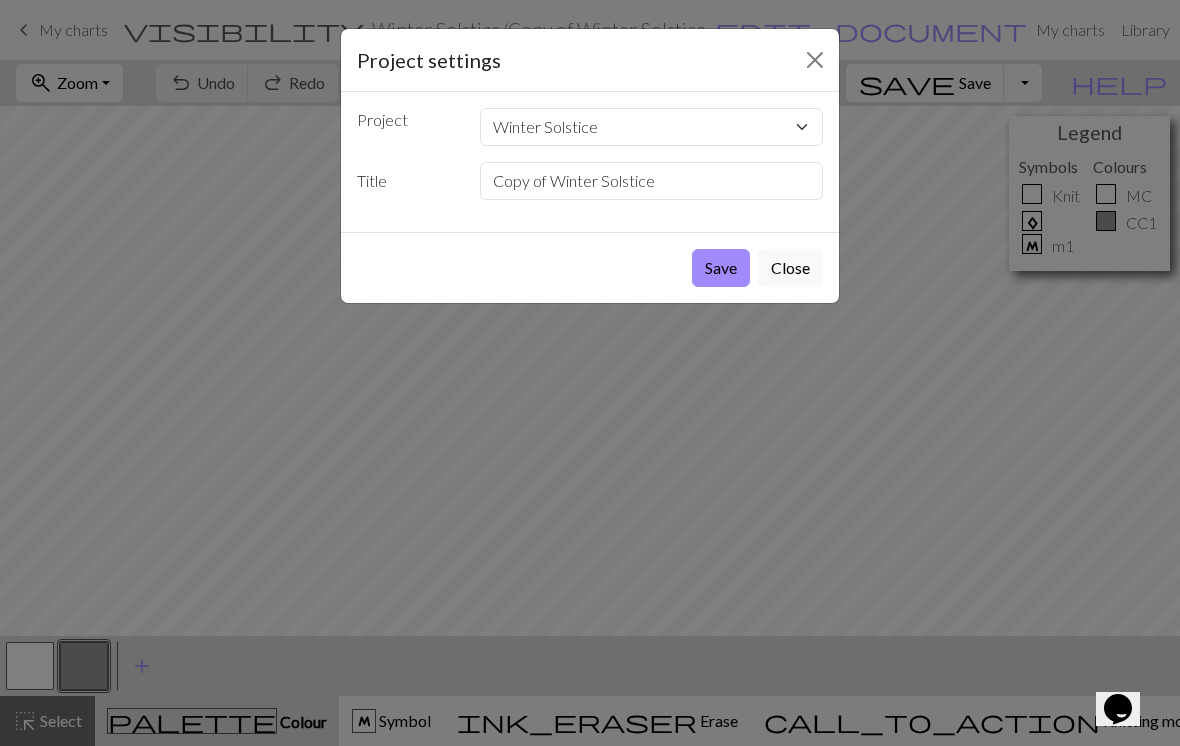 click on "Save" at bounding box center (721, 268) 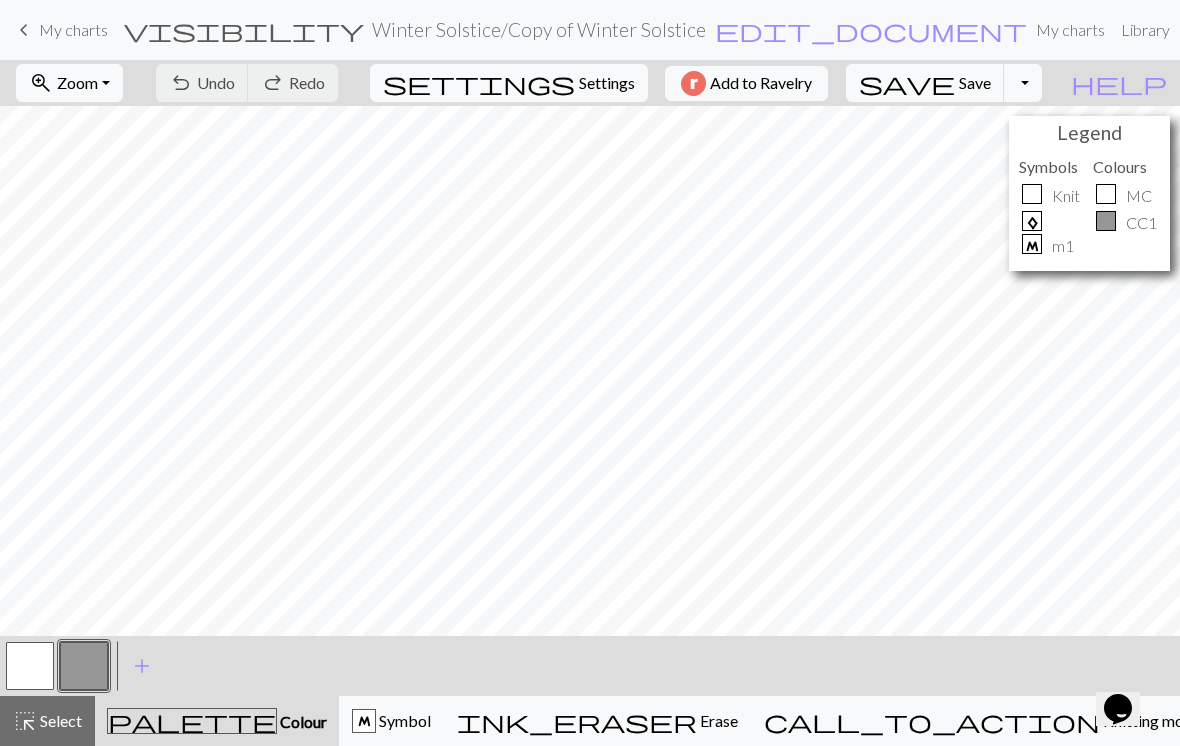 click at bounding box center (84, 666) 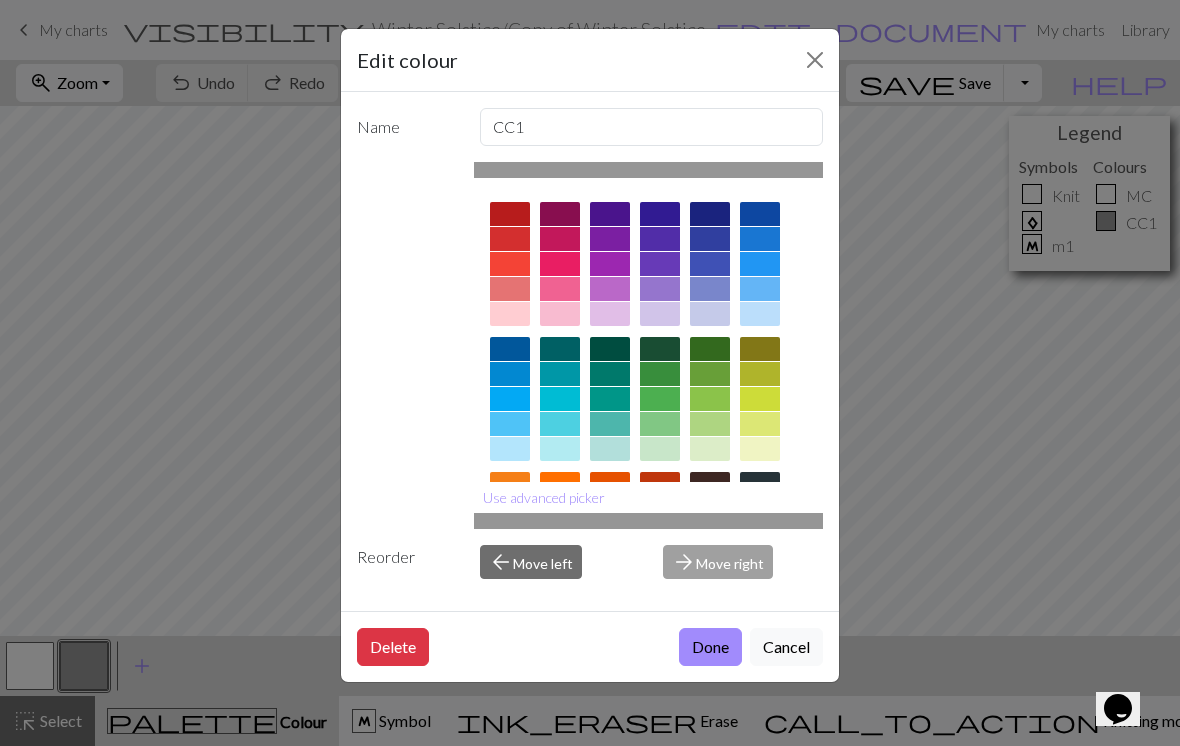 click on "Cancel" at bounding box center (786, 647) 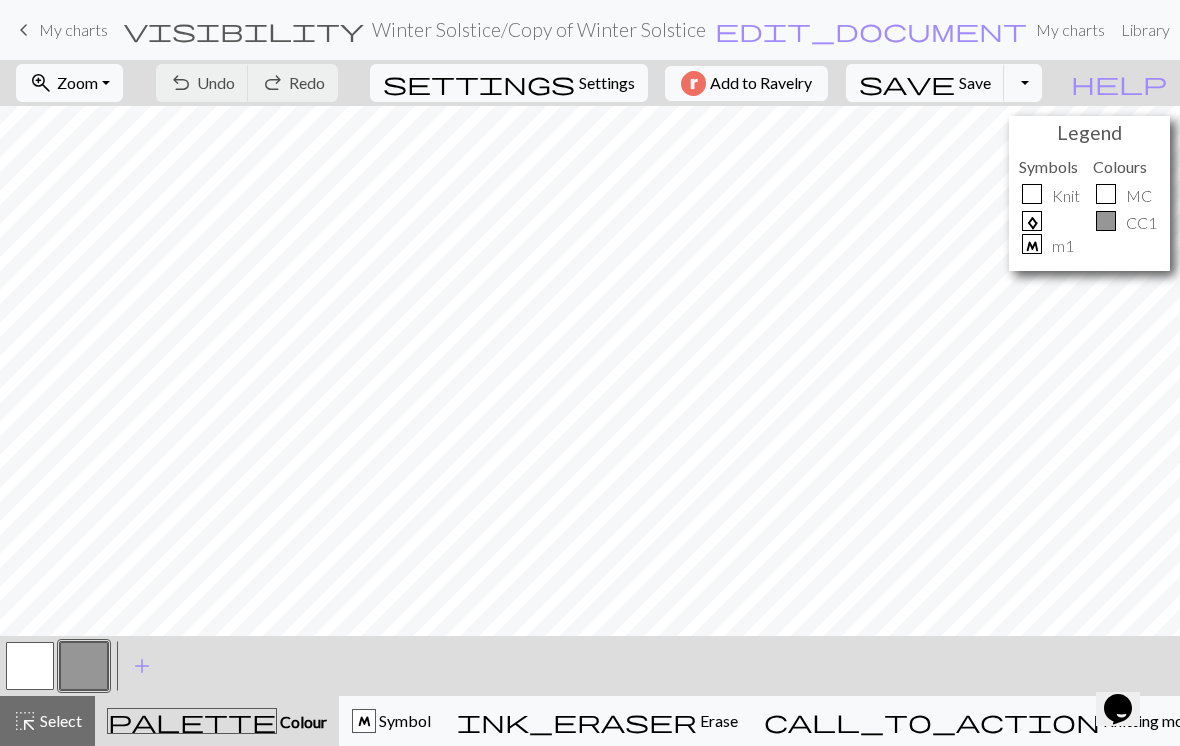 click at bounding box center (30, 666) 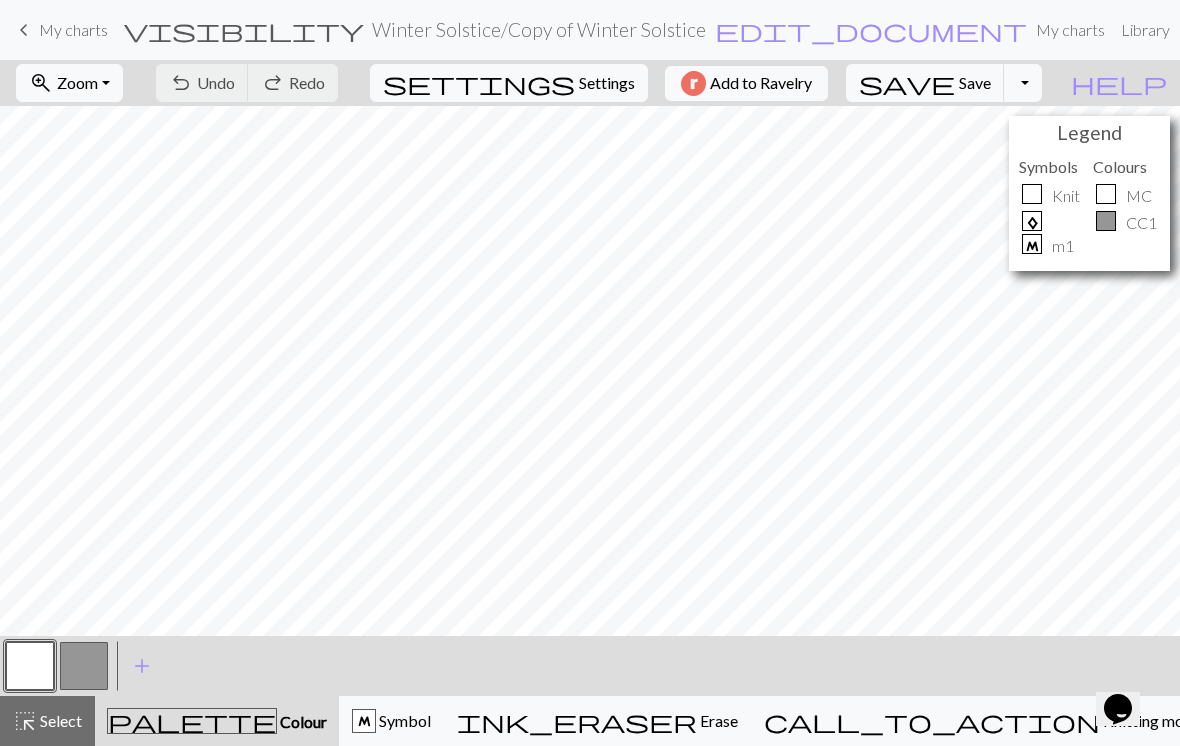 click at bounding box center [84, 666] 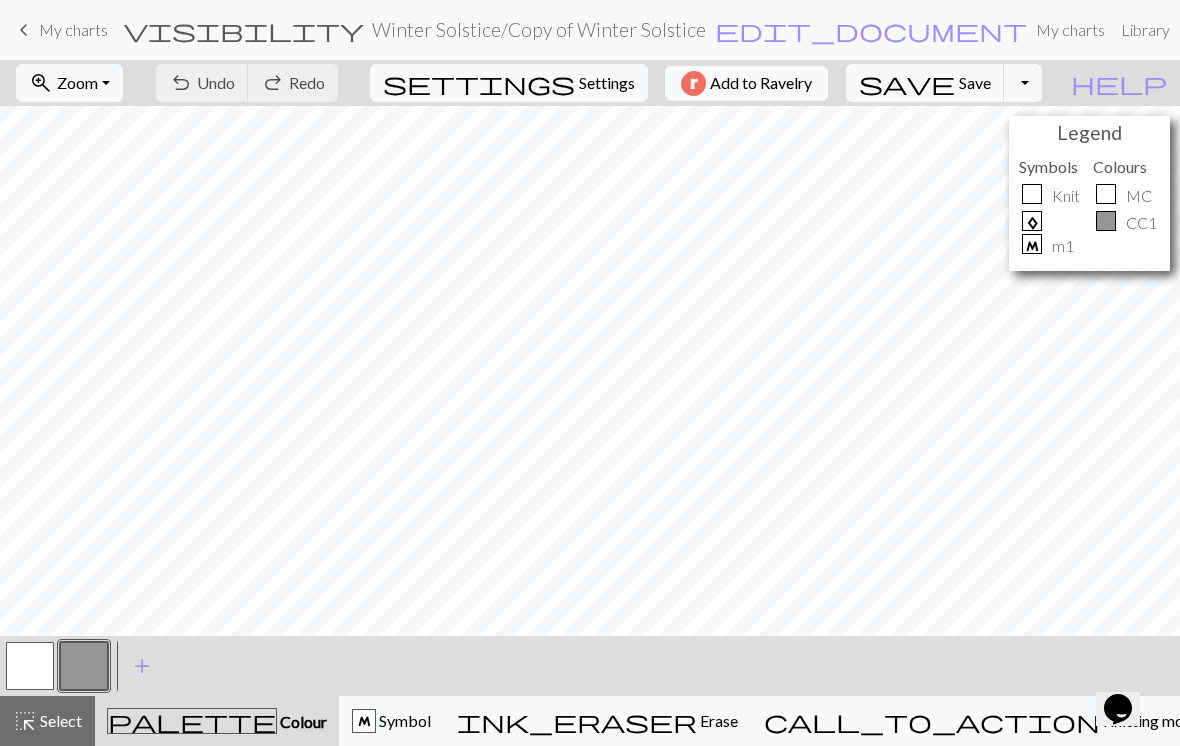 click at bounding box center (84, 666) 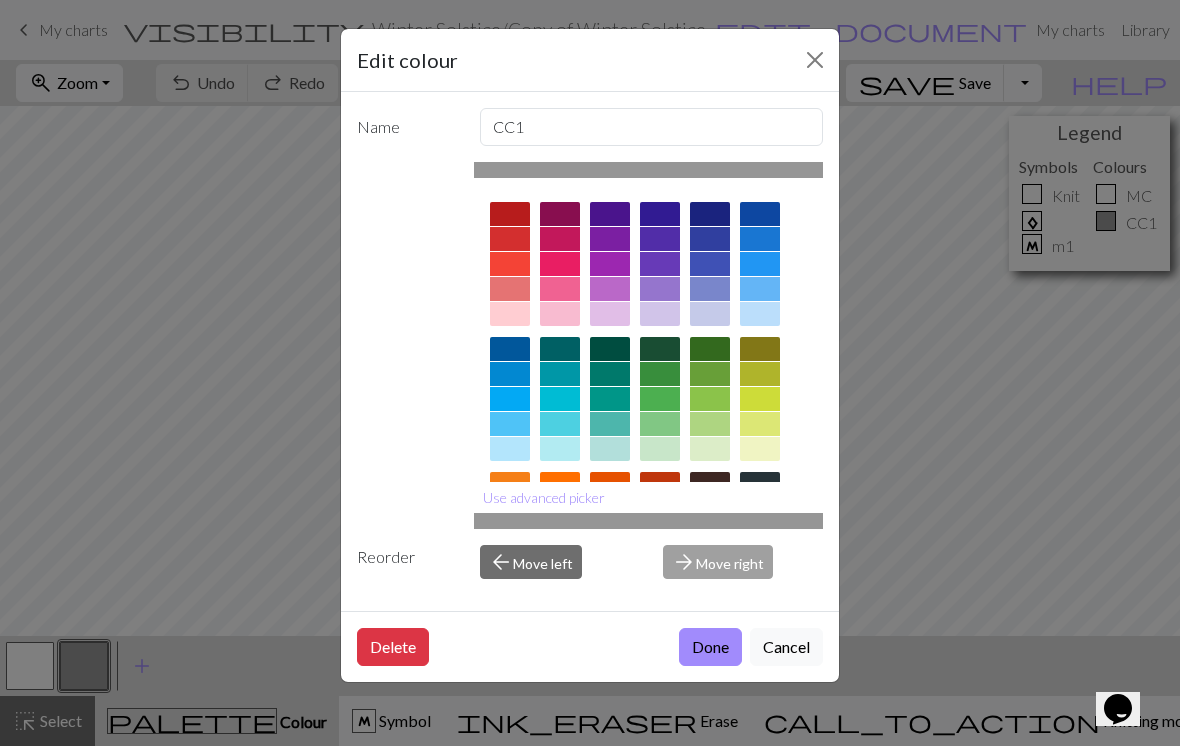 click on "Cancel" at bounding box center (786, 647) 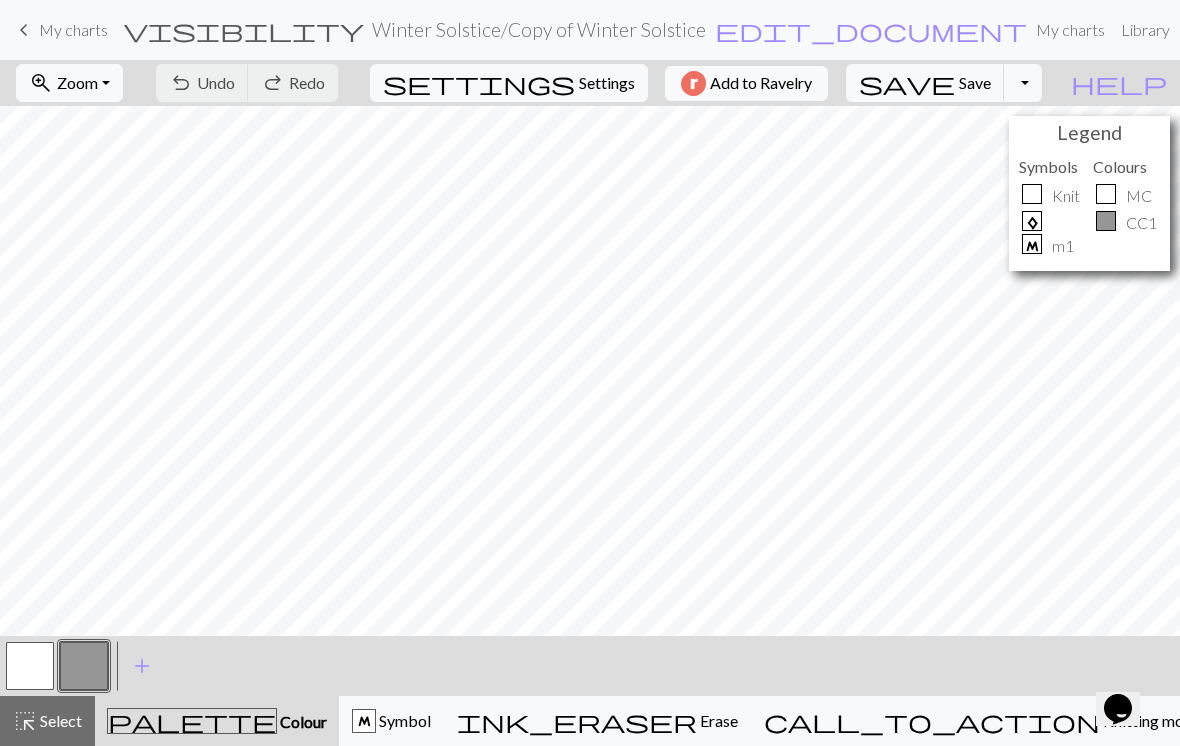 click on "edit_document" at bounding box center (871, 30) 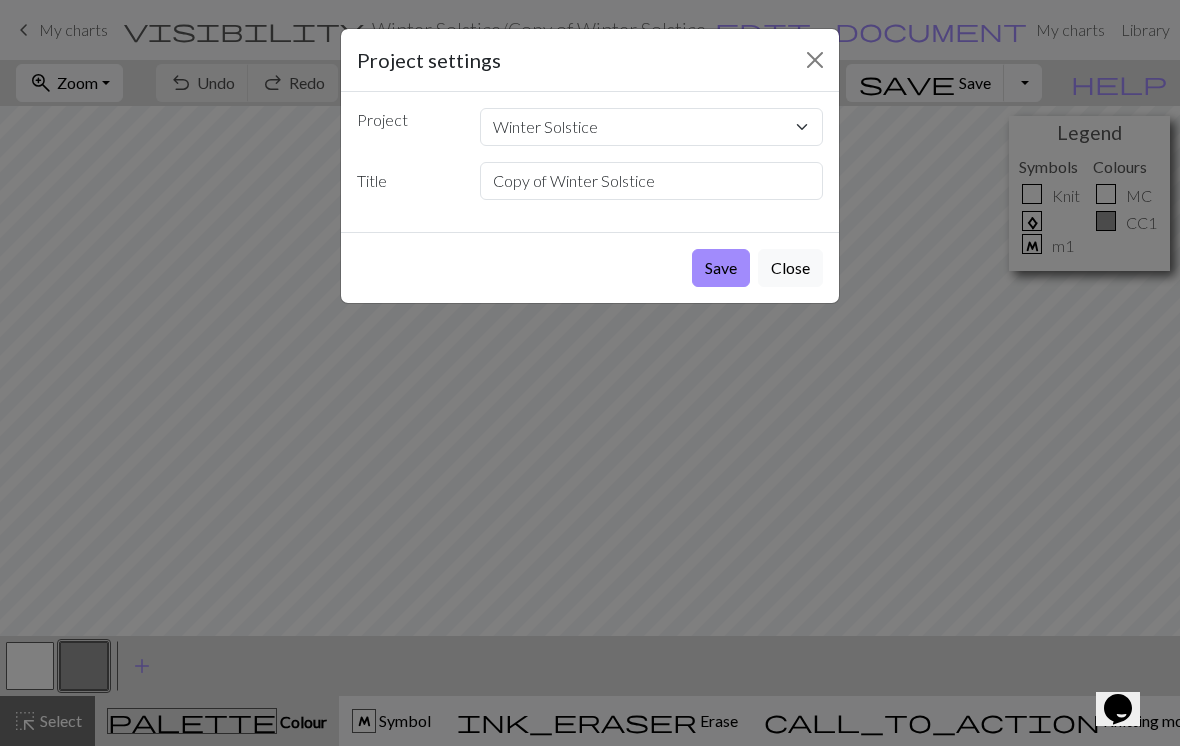 click on "Save" at bounding box center [721, 268] 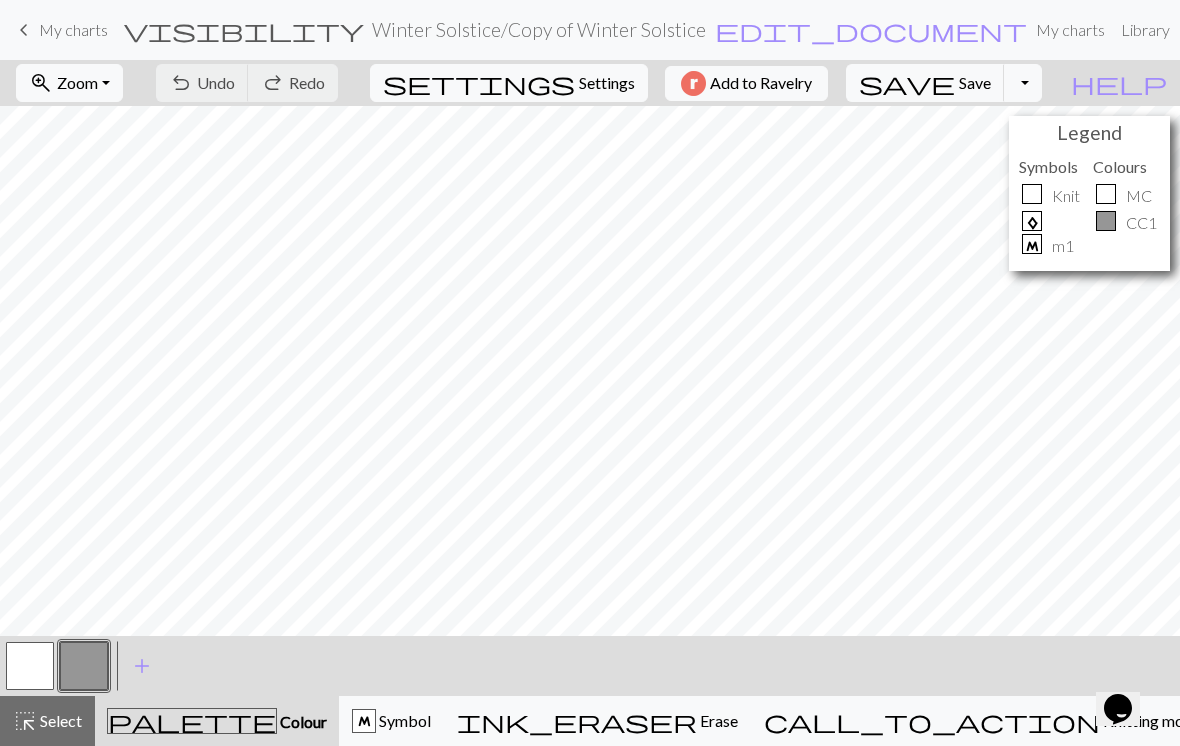 click at bounding box center [84, 666] 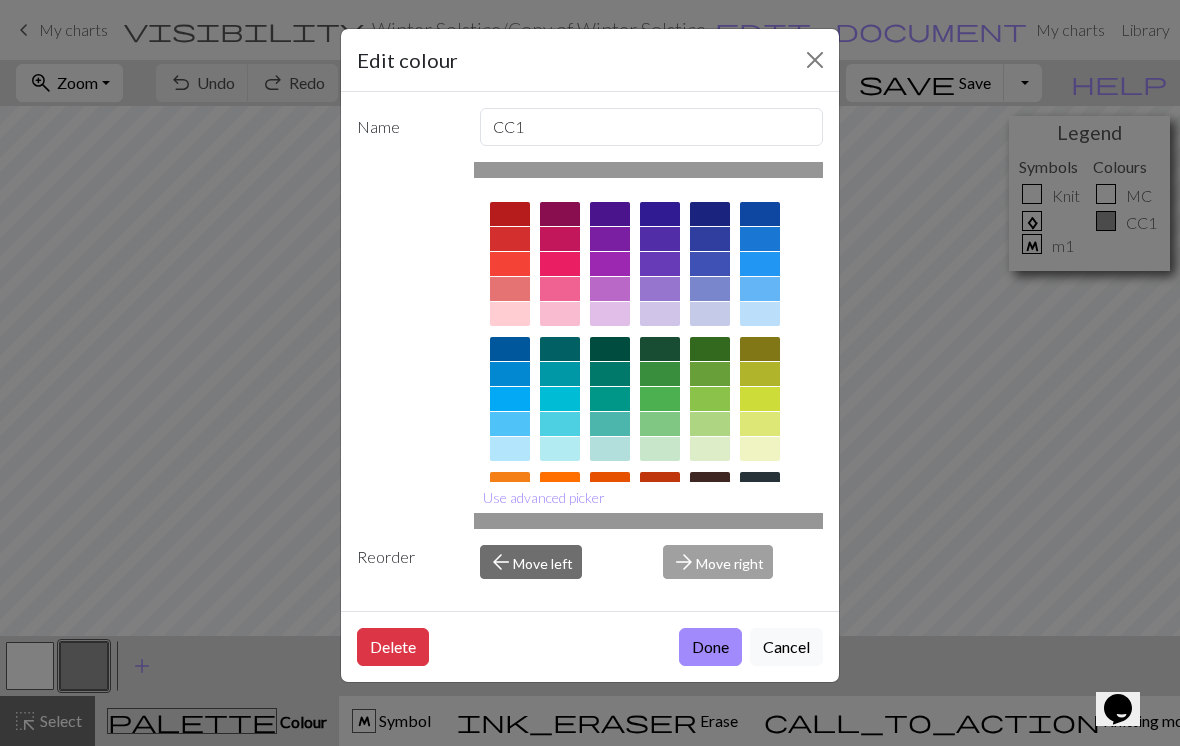 click on "Edit colour Name CC1 Use advanced picker Reorder arrow_back Move left arrow_forward Move right Delete Done Cancel" at bounding box center [590, 373] 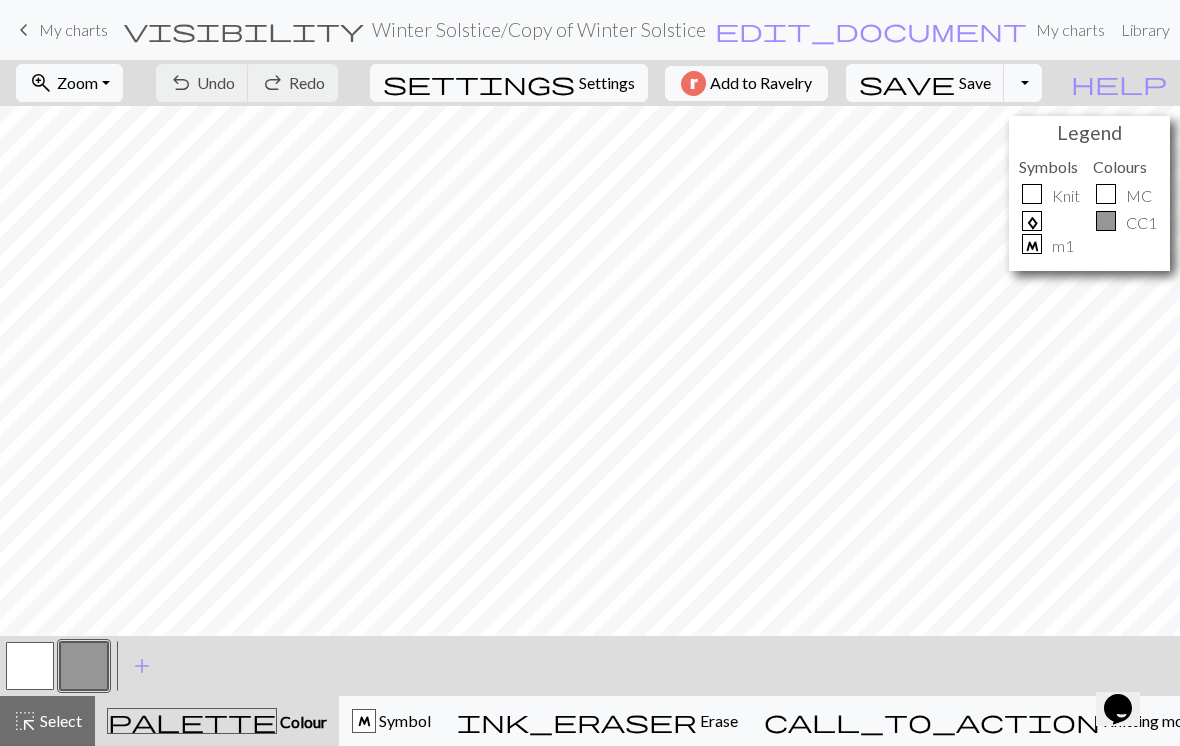 click at bounding box center (30, 666) 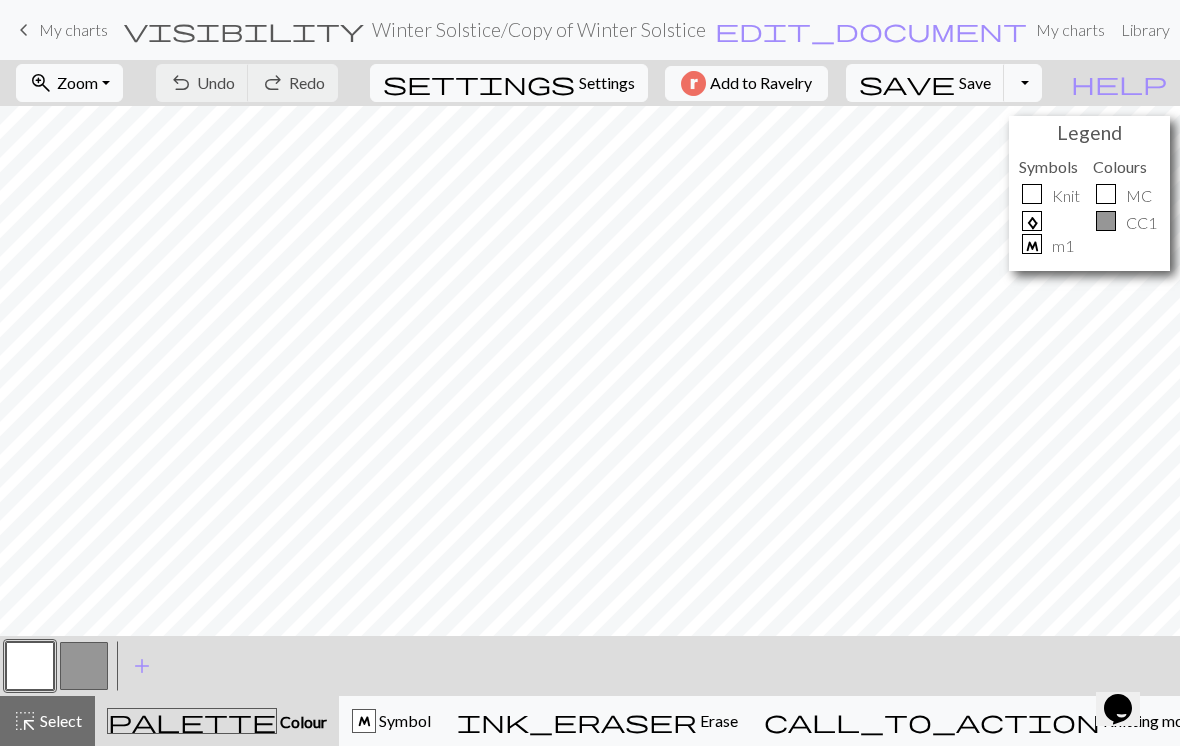 click at bounding box center [84, 666] 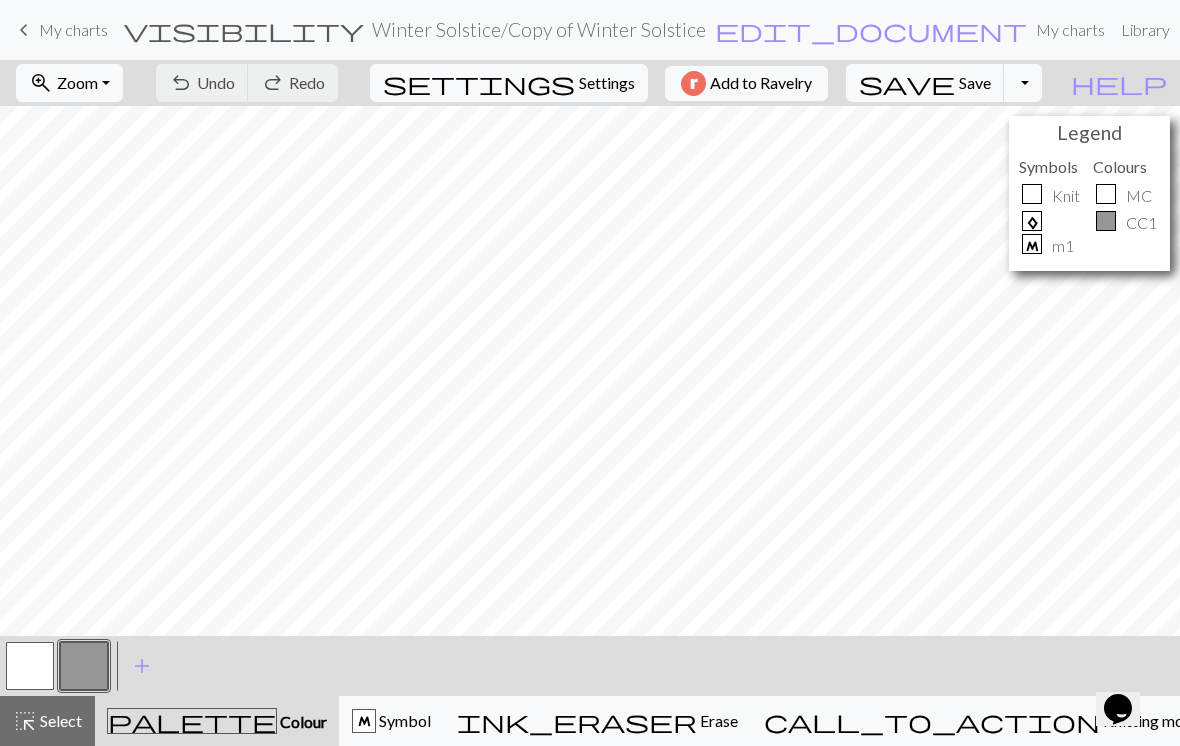 click at bounding box center (30, 666) 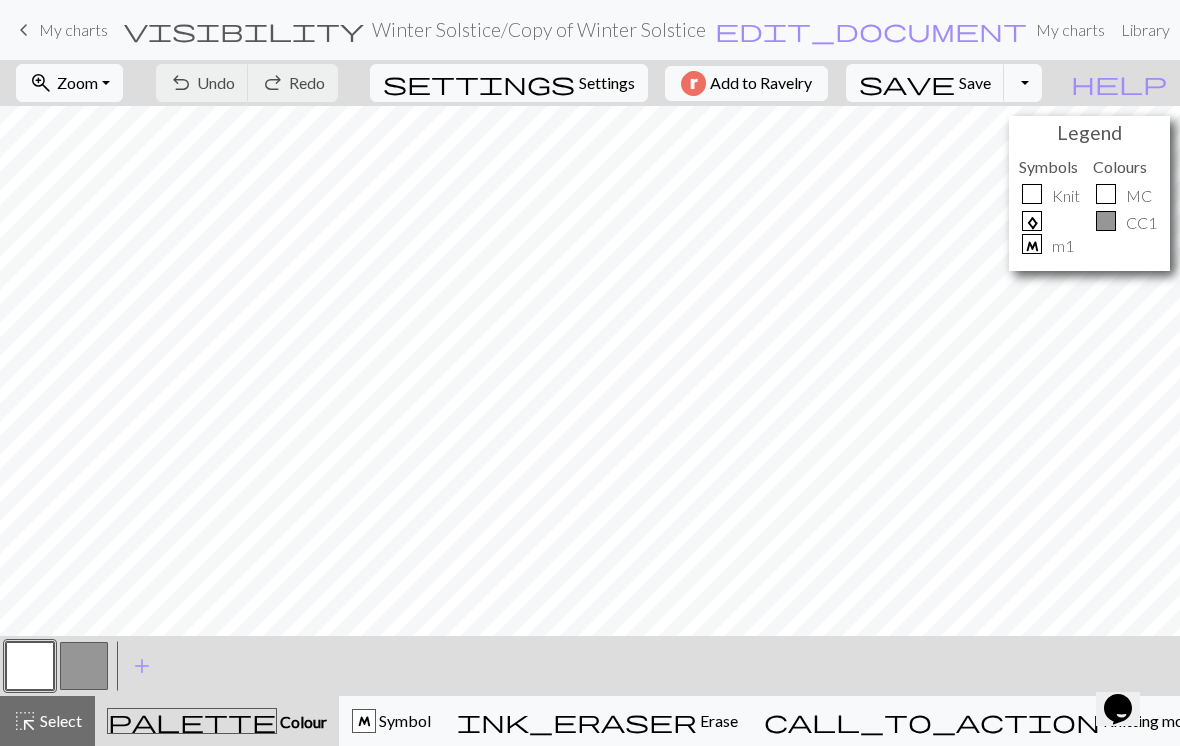 click at bounding box center (30, 666) 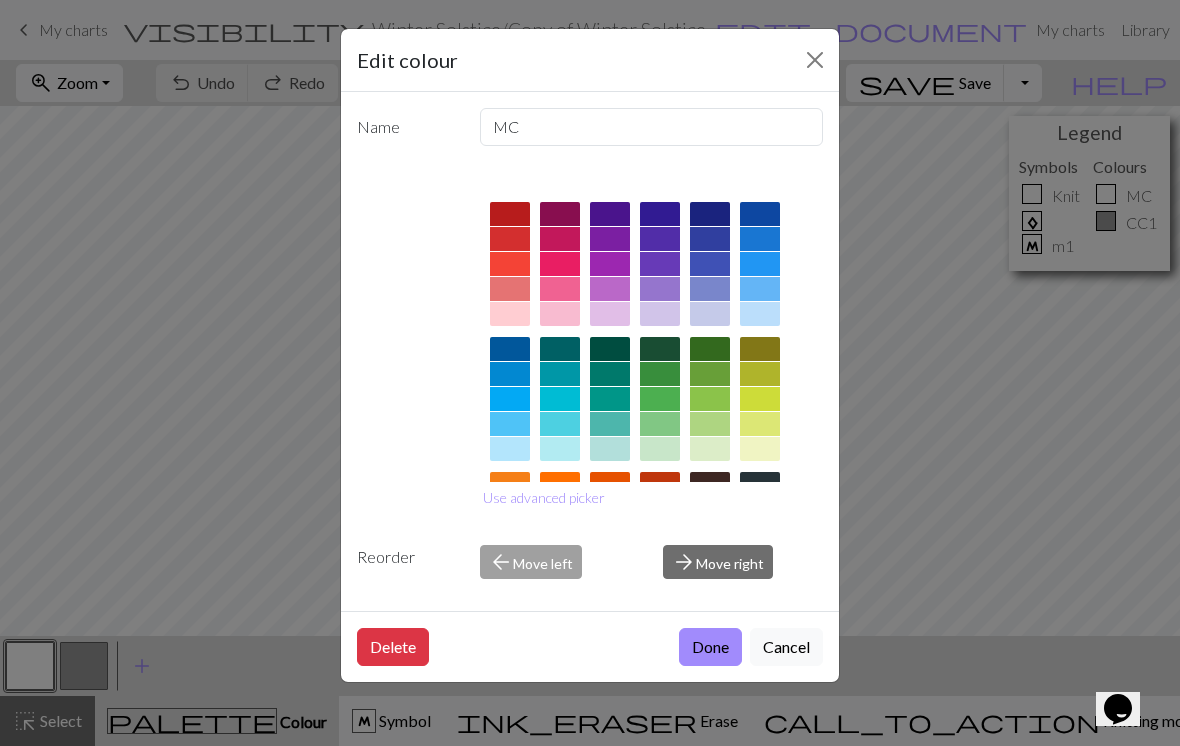 click on "Cancel" at bounding box center (786, 647) 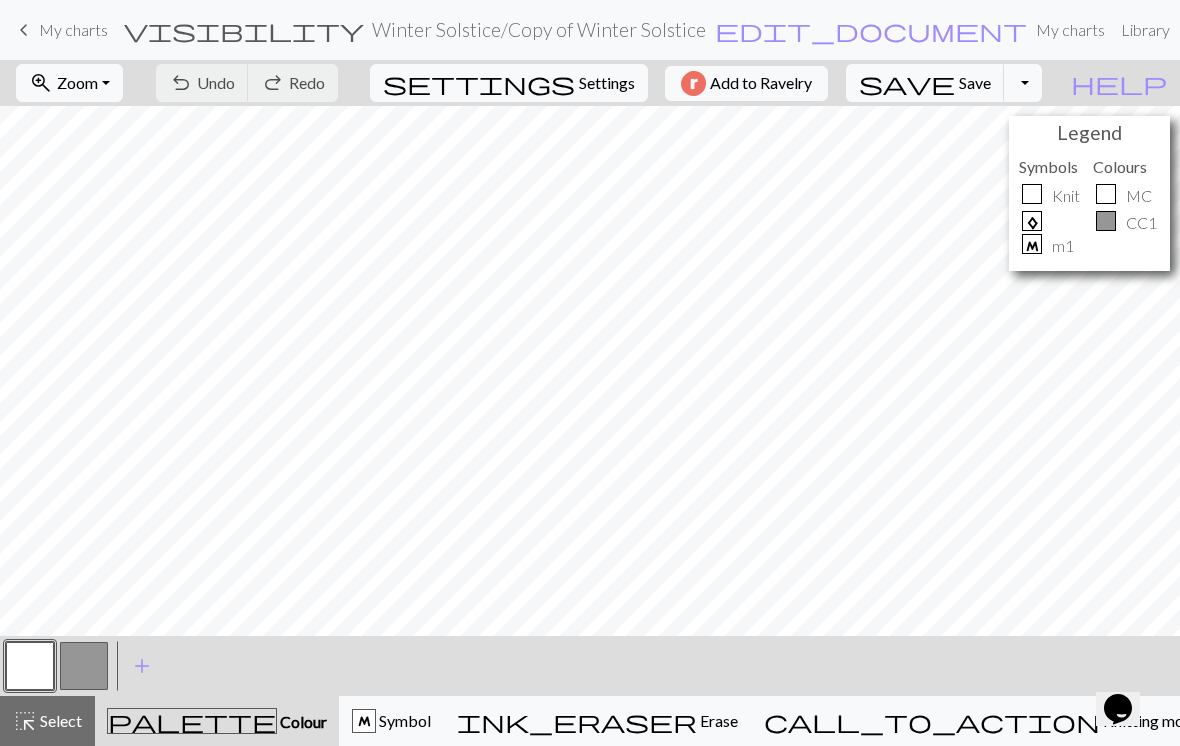 click at bounding box center [84, 666] 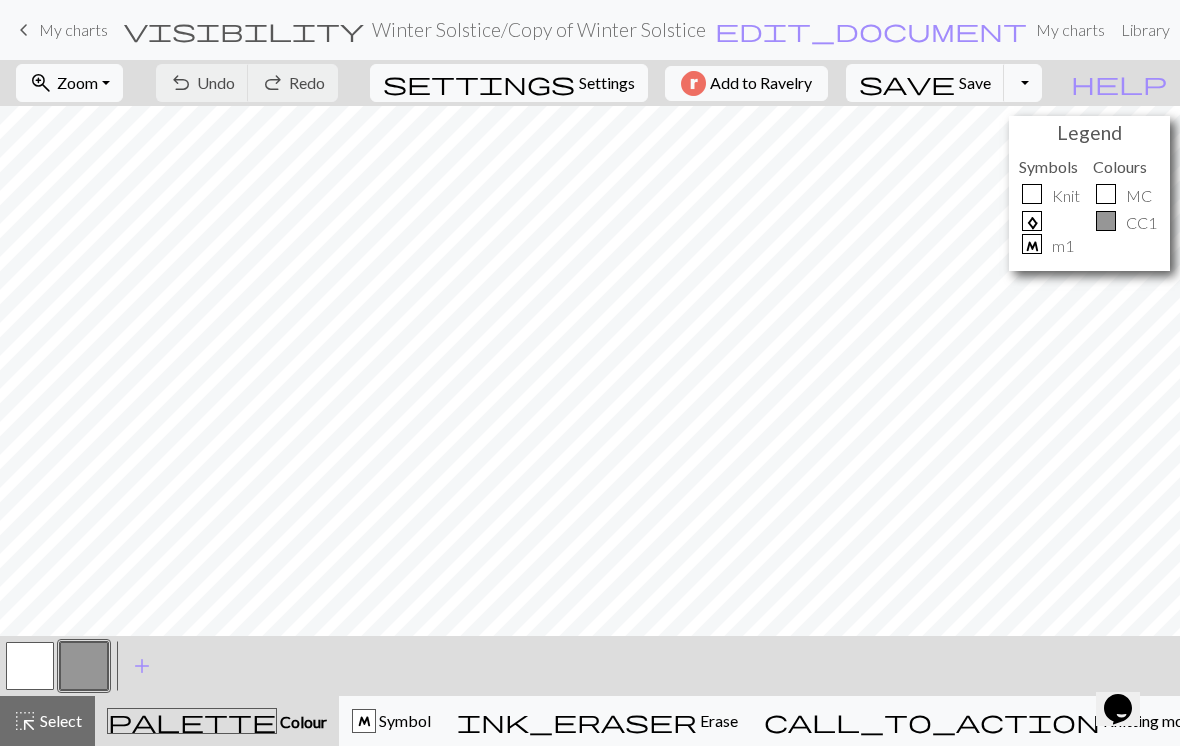 click at bounding box center [30, 666] 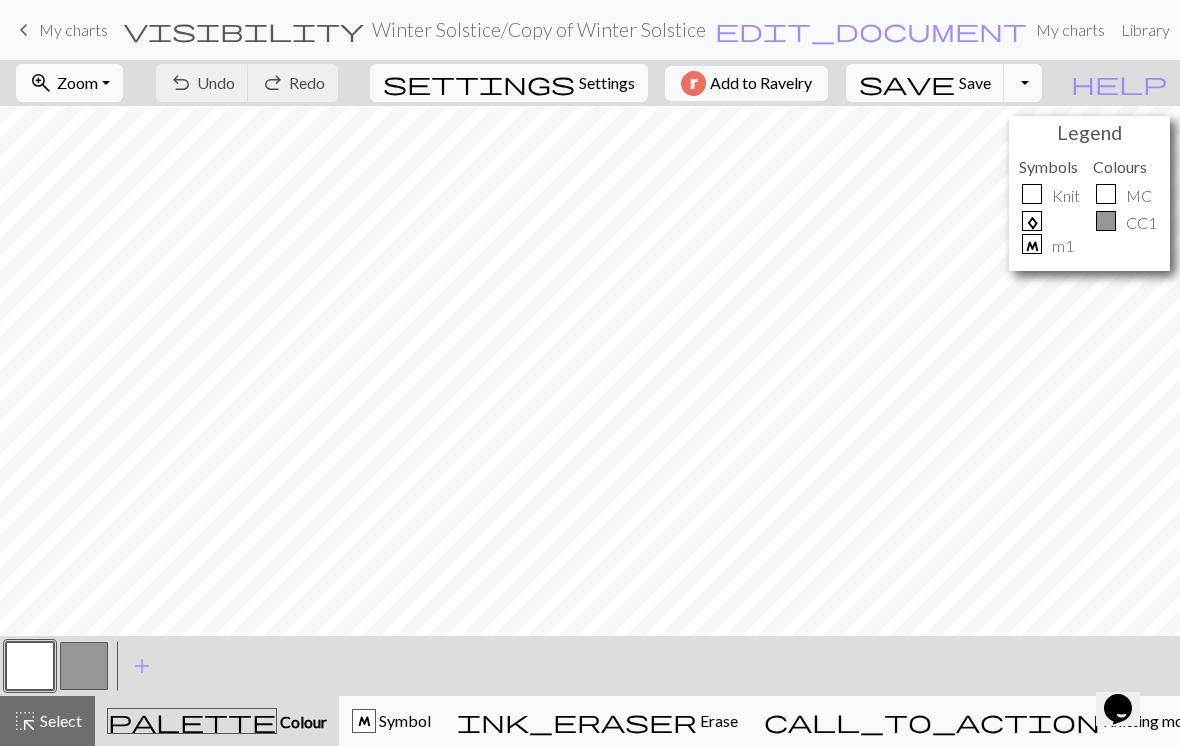 click on "edit_document" at bounding box center (871, 30) 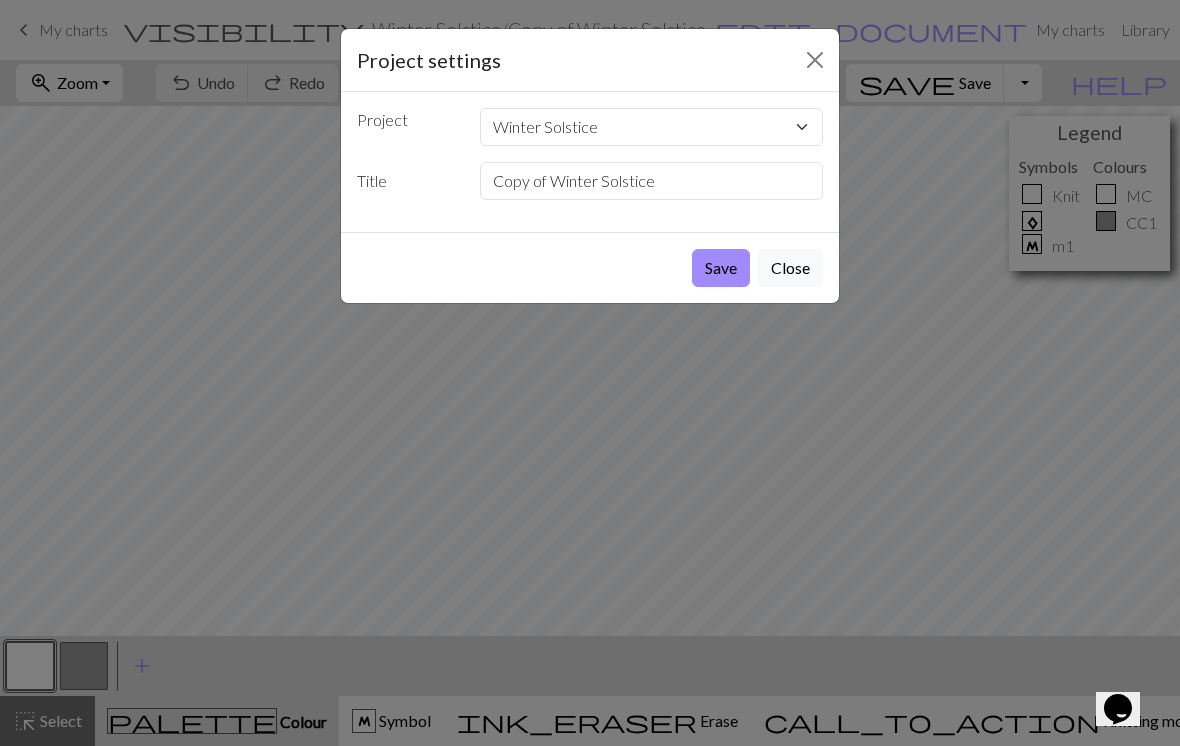 click on "Save" at bounding box center (721, 268) 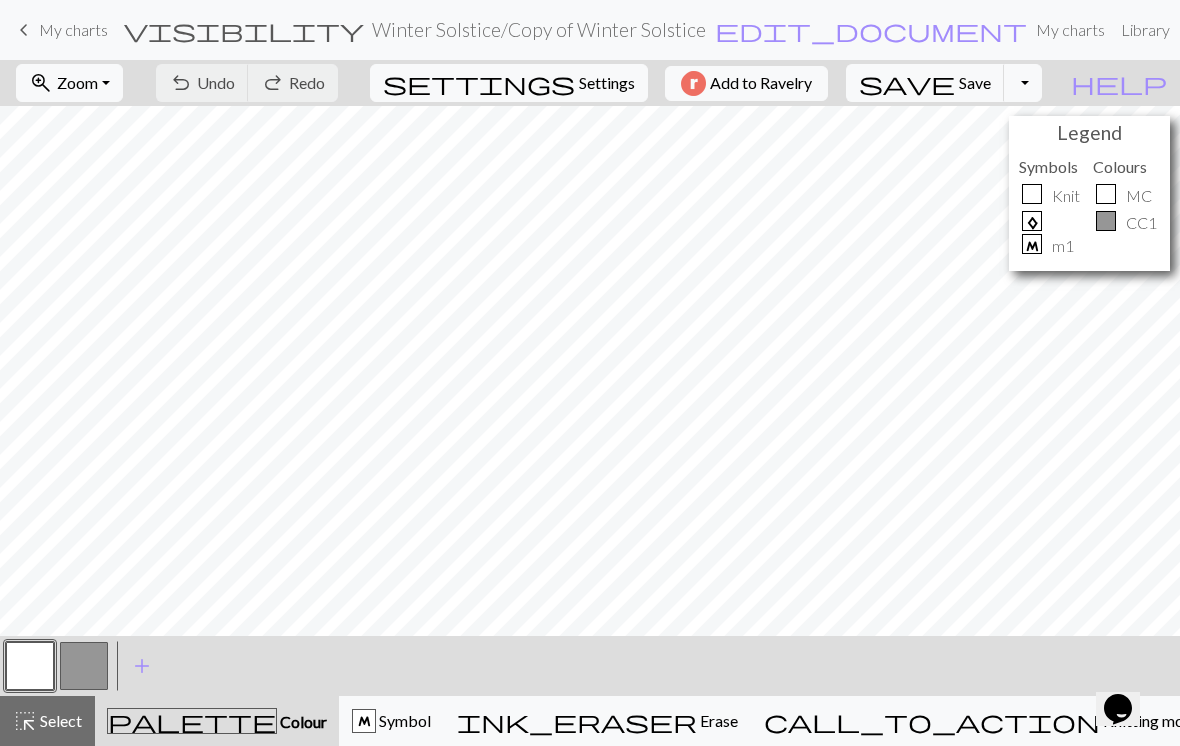 click at bounding box center (84, 666) 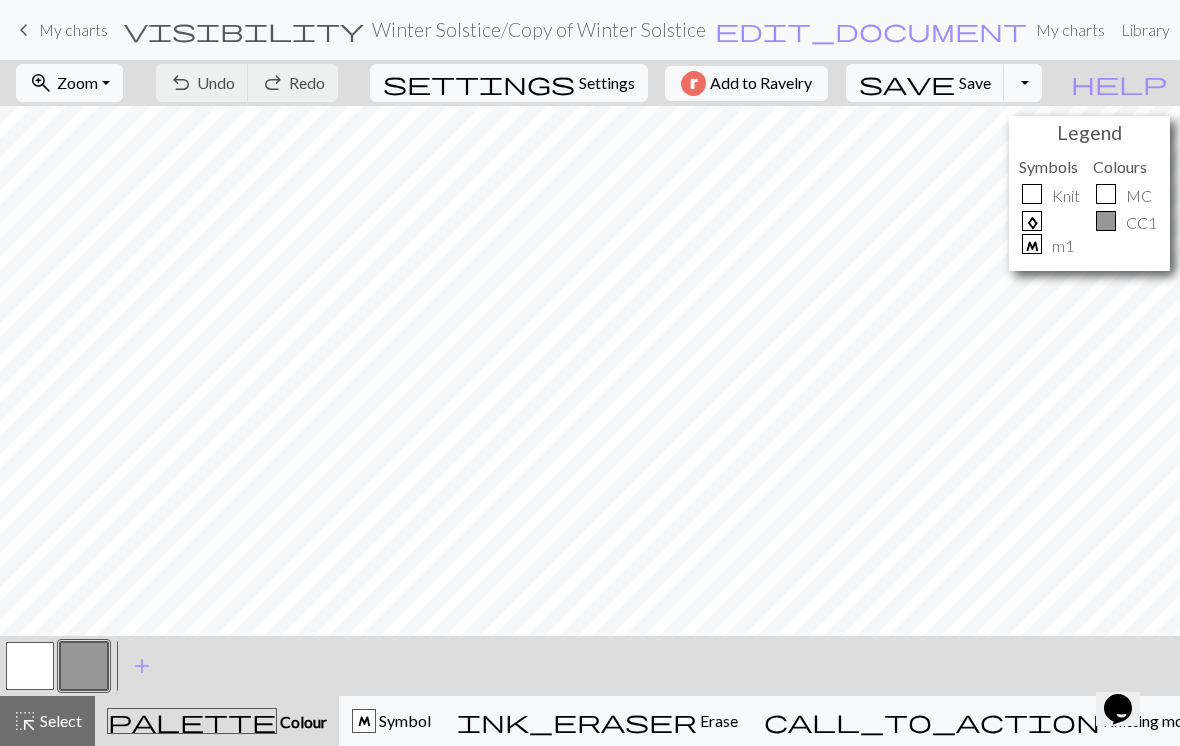 click at bounding box center (84, 666) 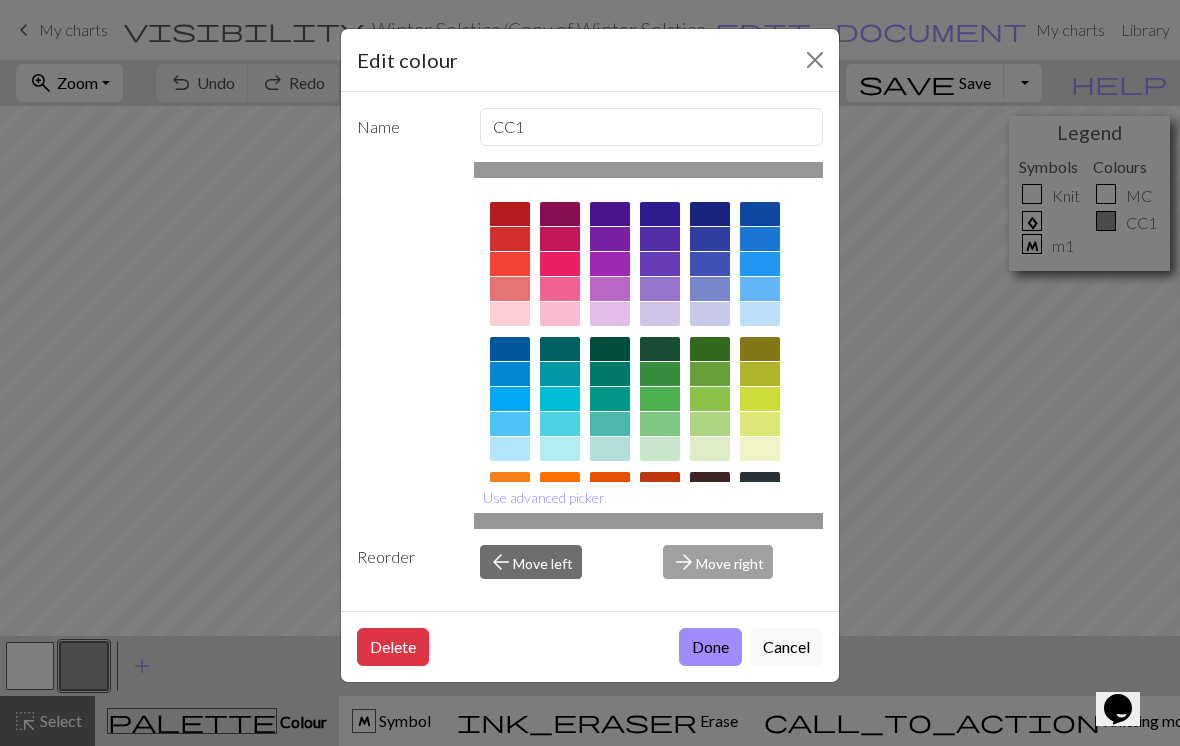 click on "Cancel" at bounding box center (786, 647) 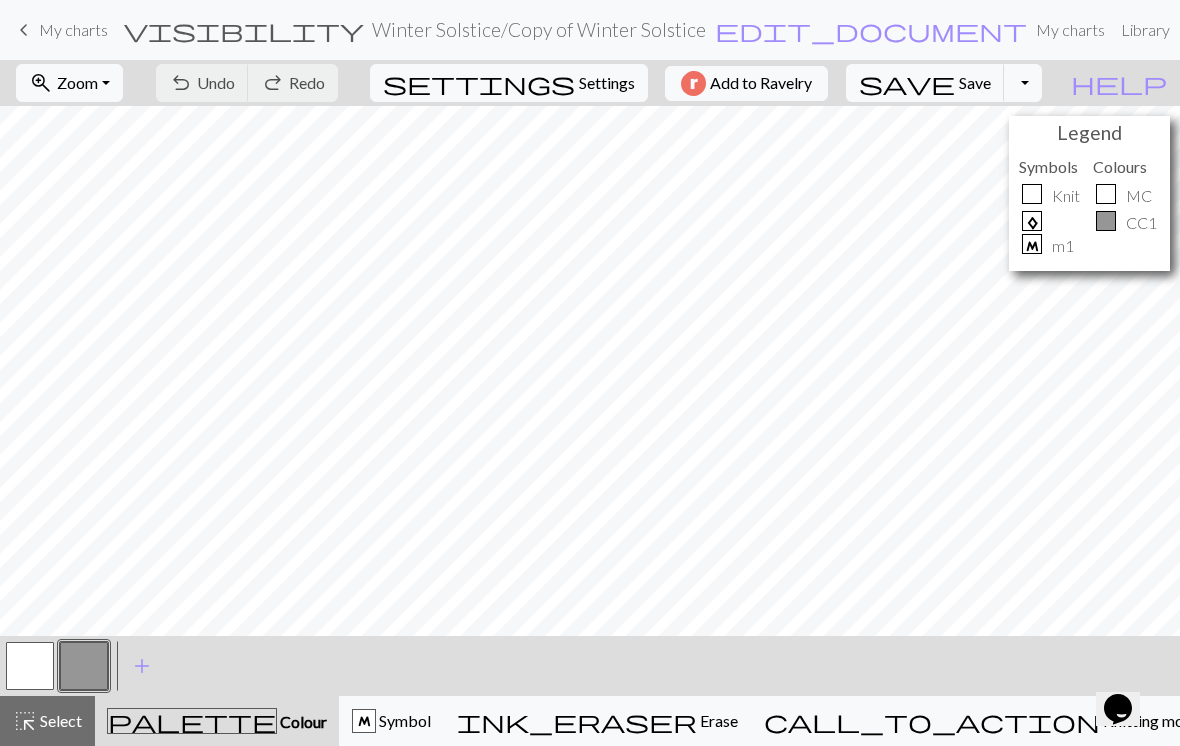 click at bounding box center [30, 666] 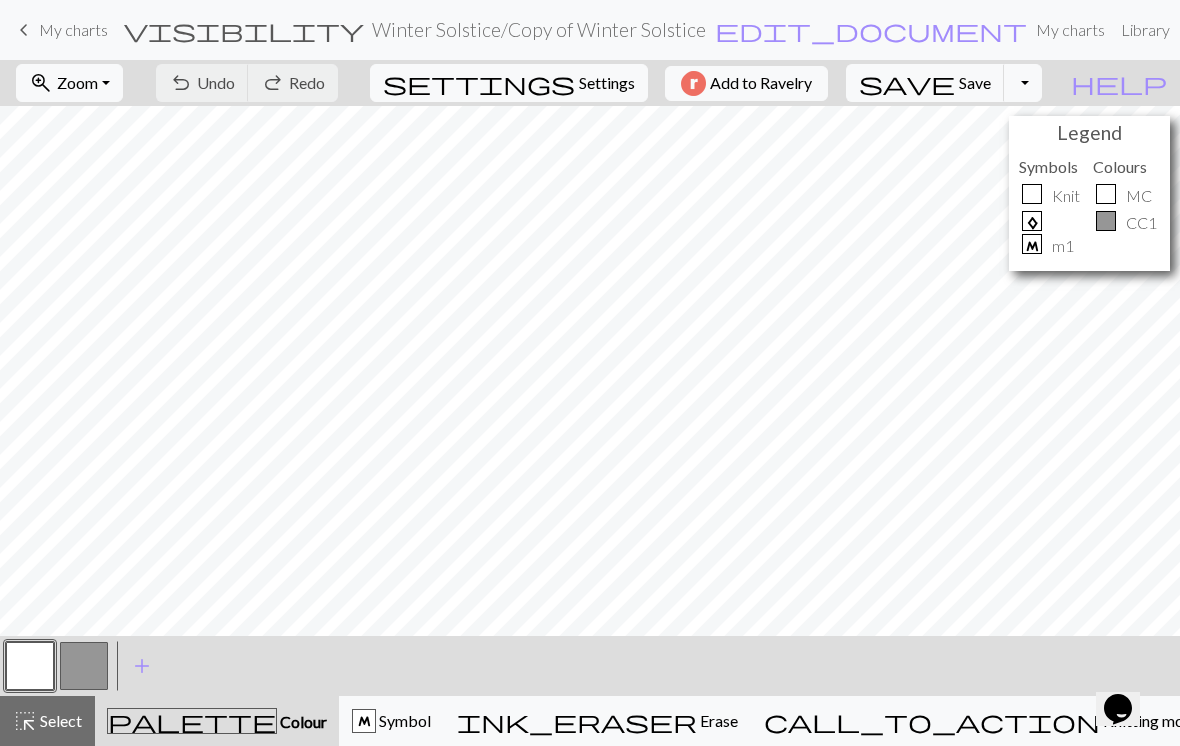click at bounding box center [30, 666] 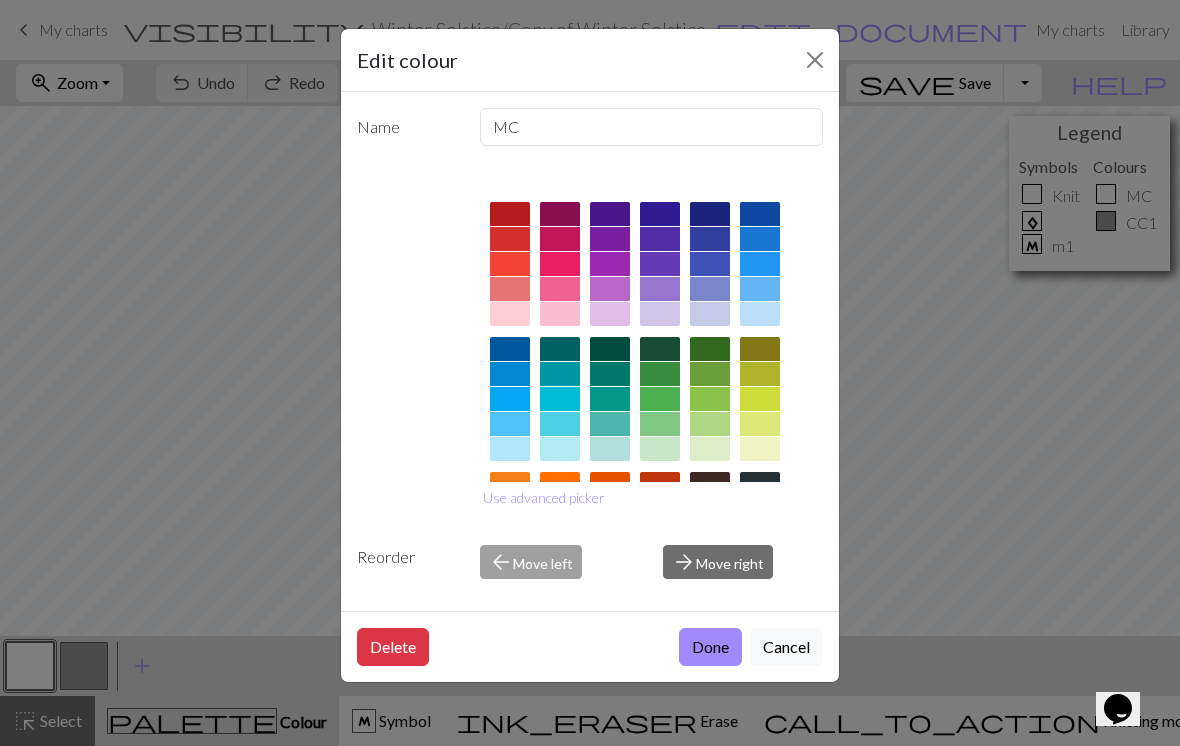 click on "Cancel" at bounding box center (786, 647) 